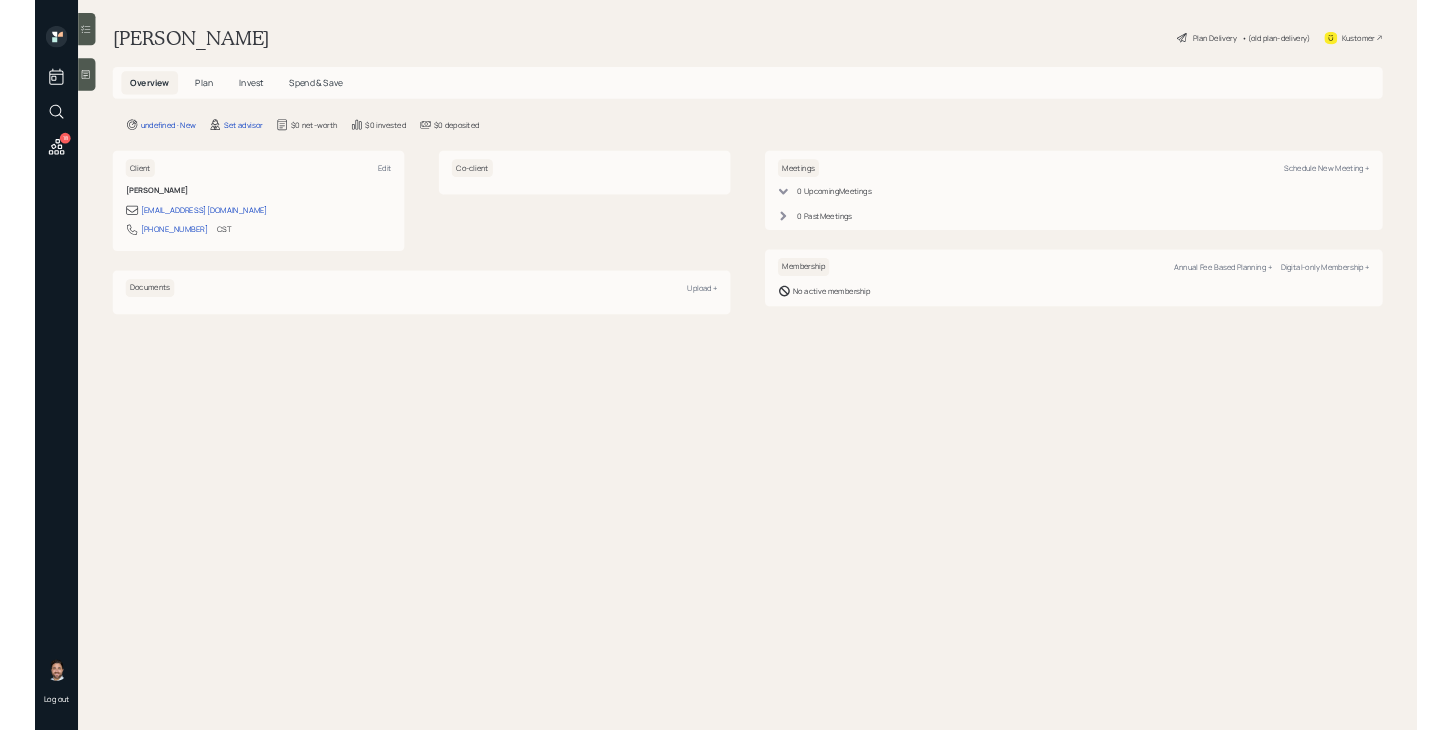 scroll, scrollTop: 0, scrollLeft: 0, axis: both 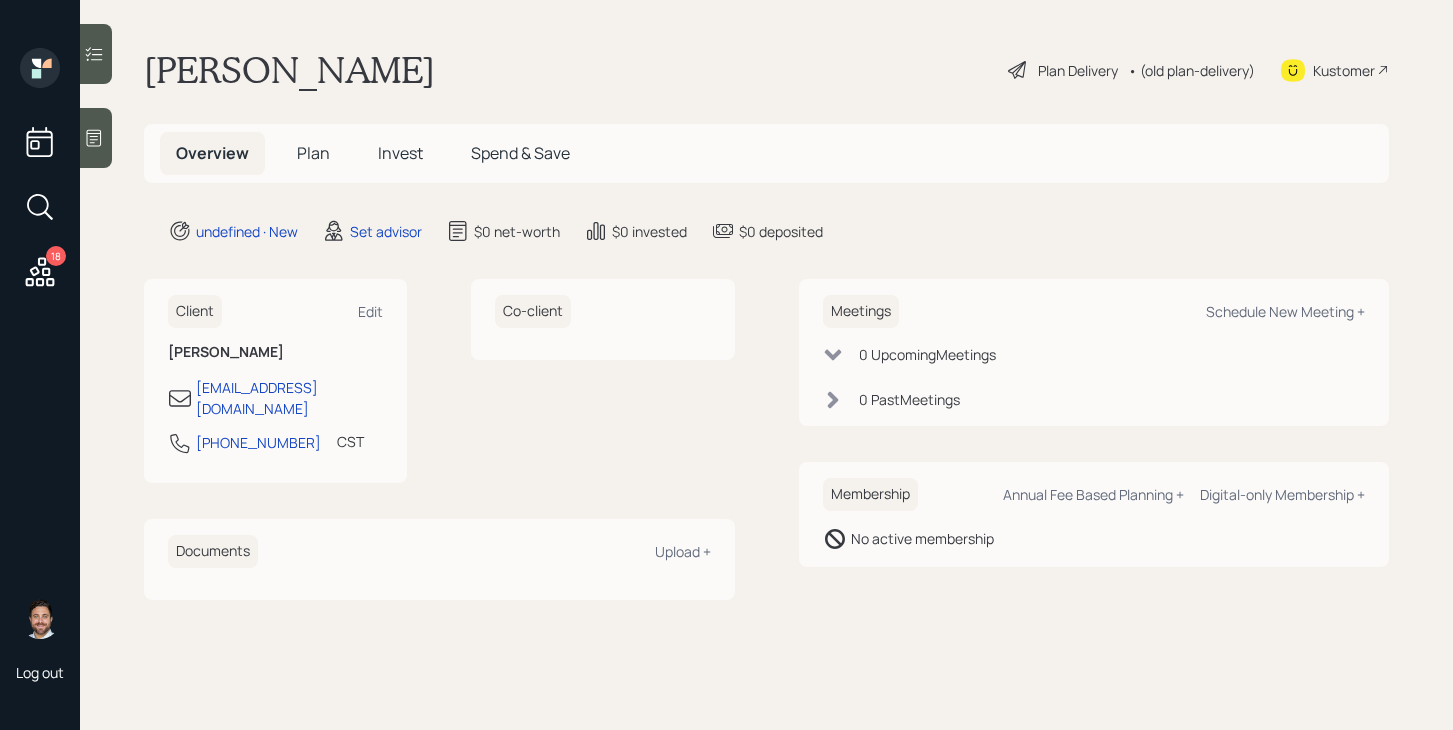 click on "Plan" at bounding box center [313, 153] 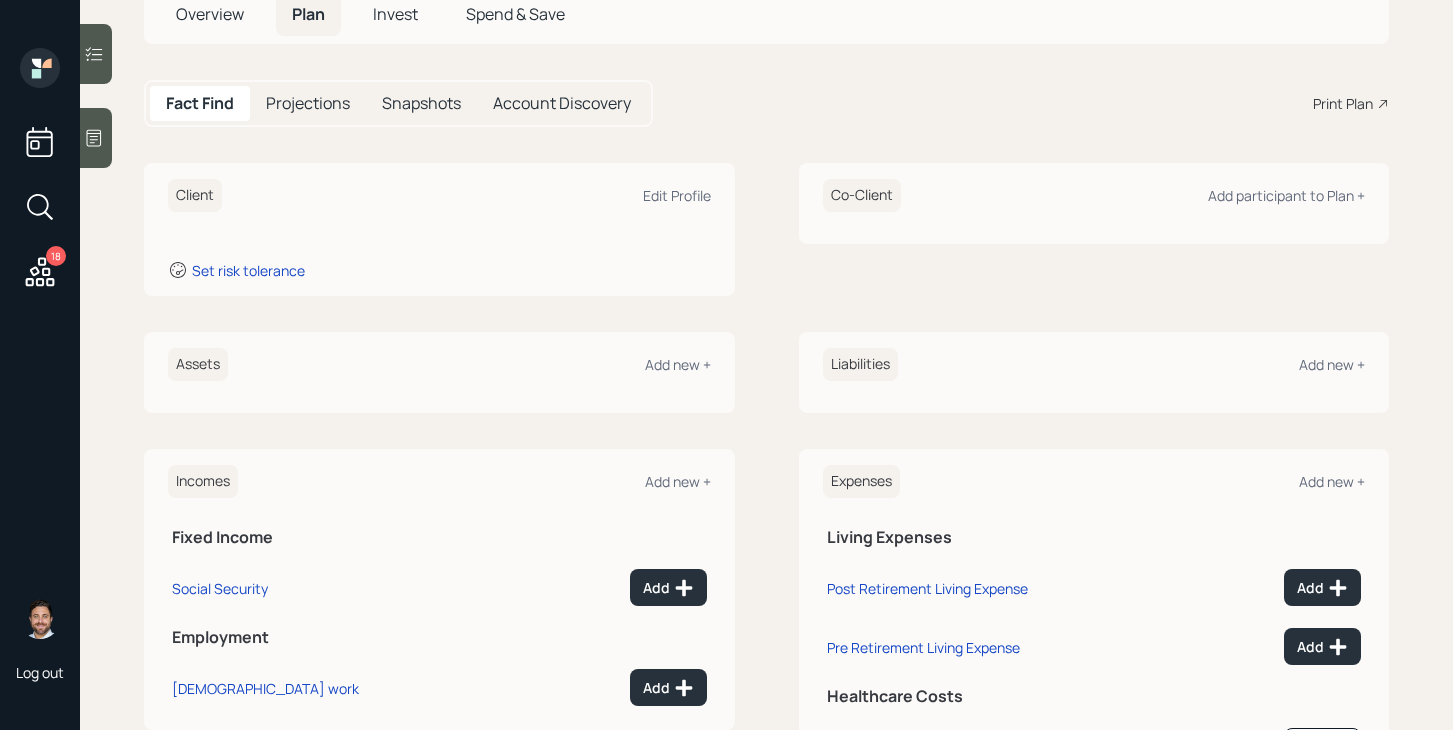 scroll, scrollTop: 143, scrollLeft: 0, axis: vertical 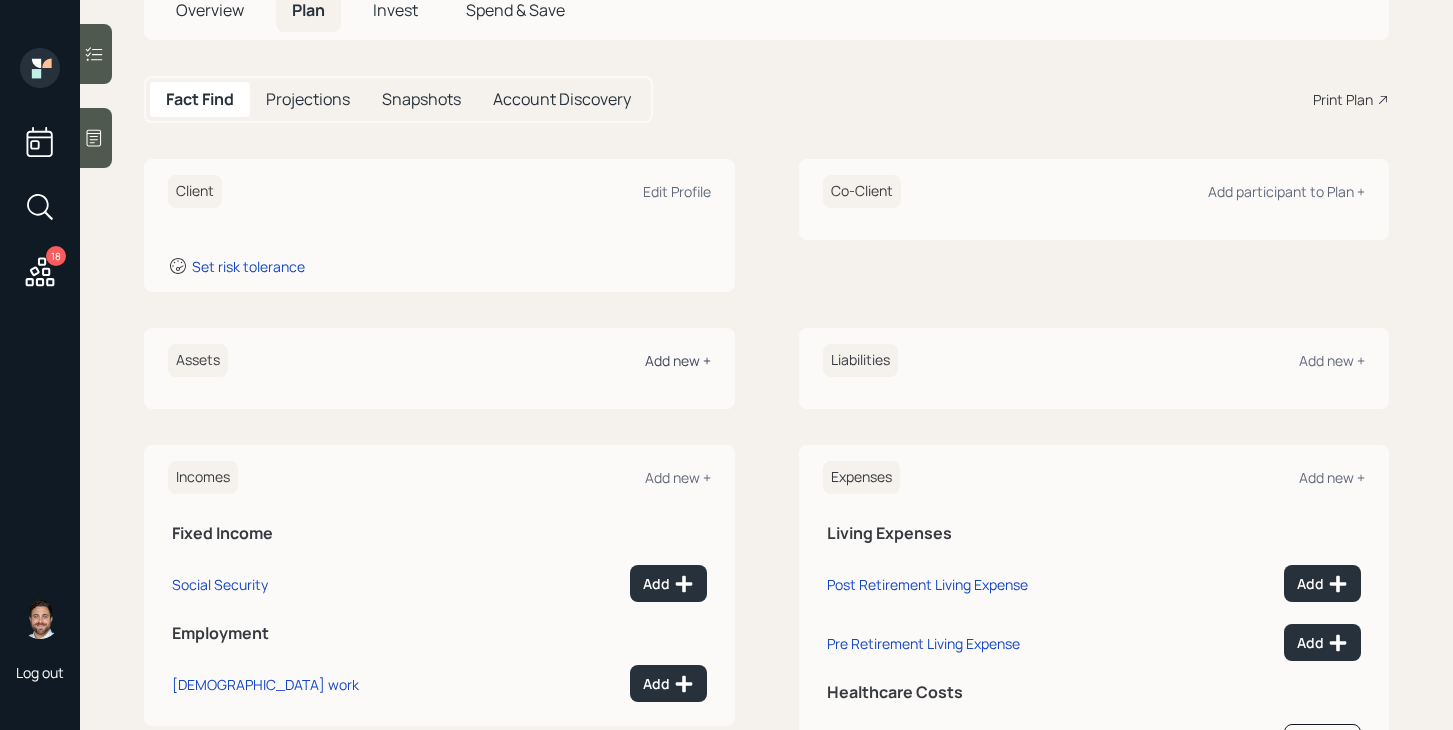 click on "Add new +" at bounding box center (678, 360) 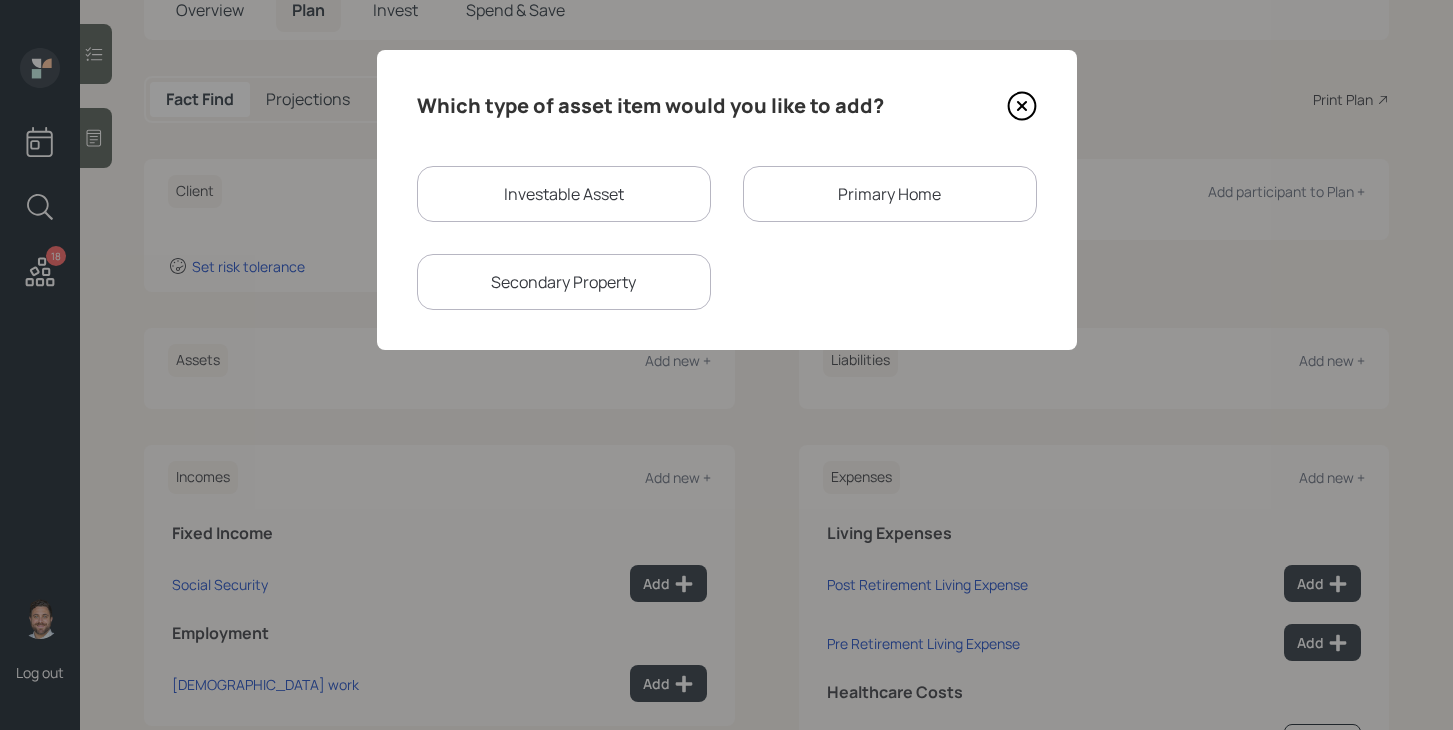 click on "Investable Asset" at bounding box center (564, 194) 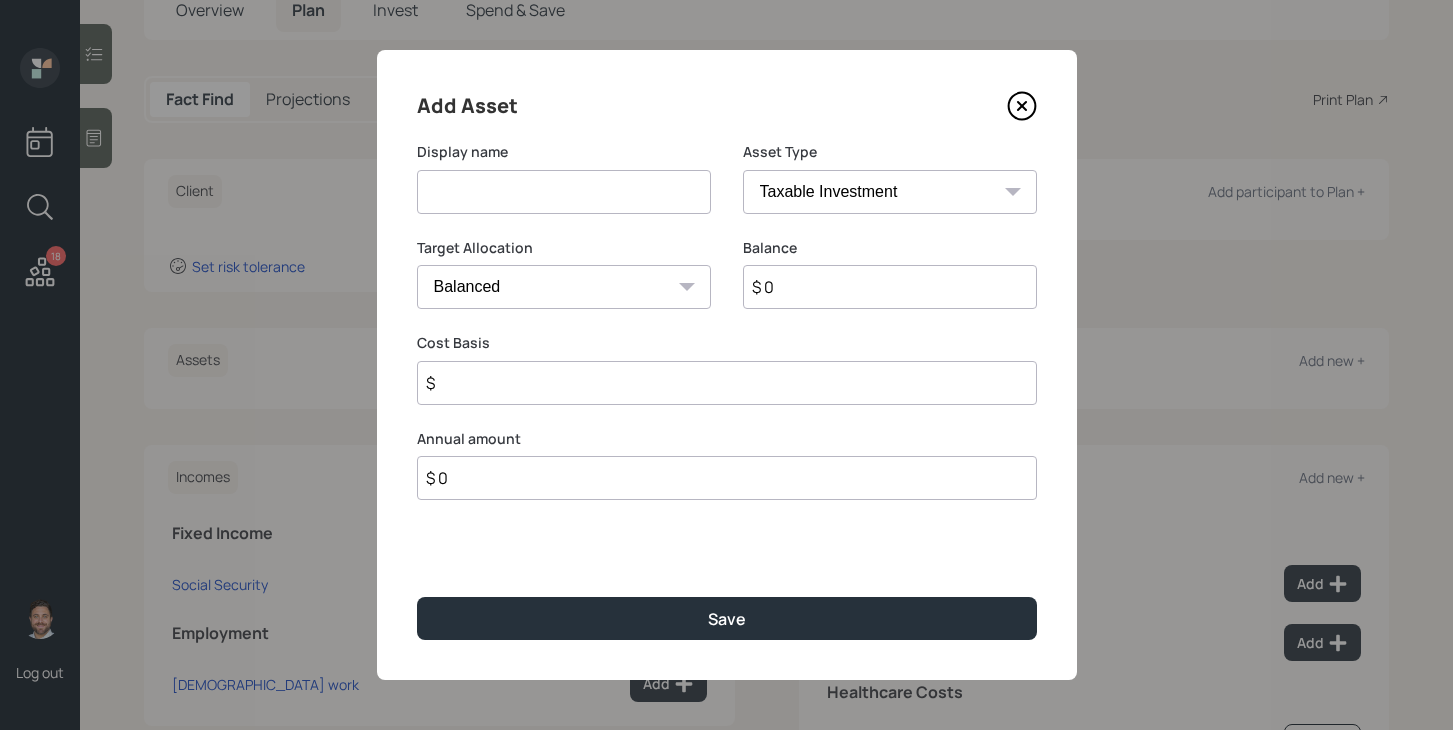 click at bounding box center (564, 192) 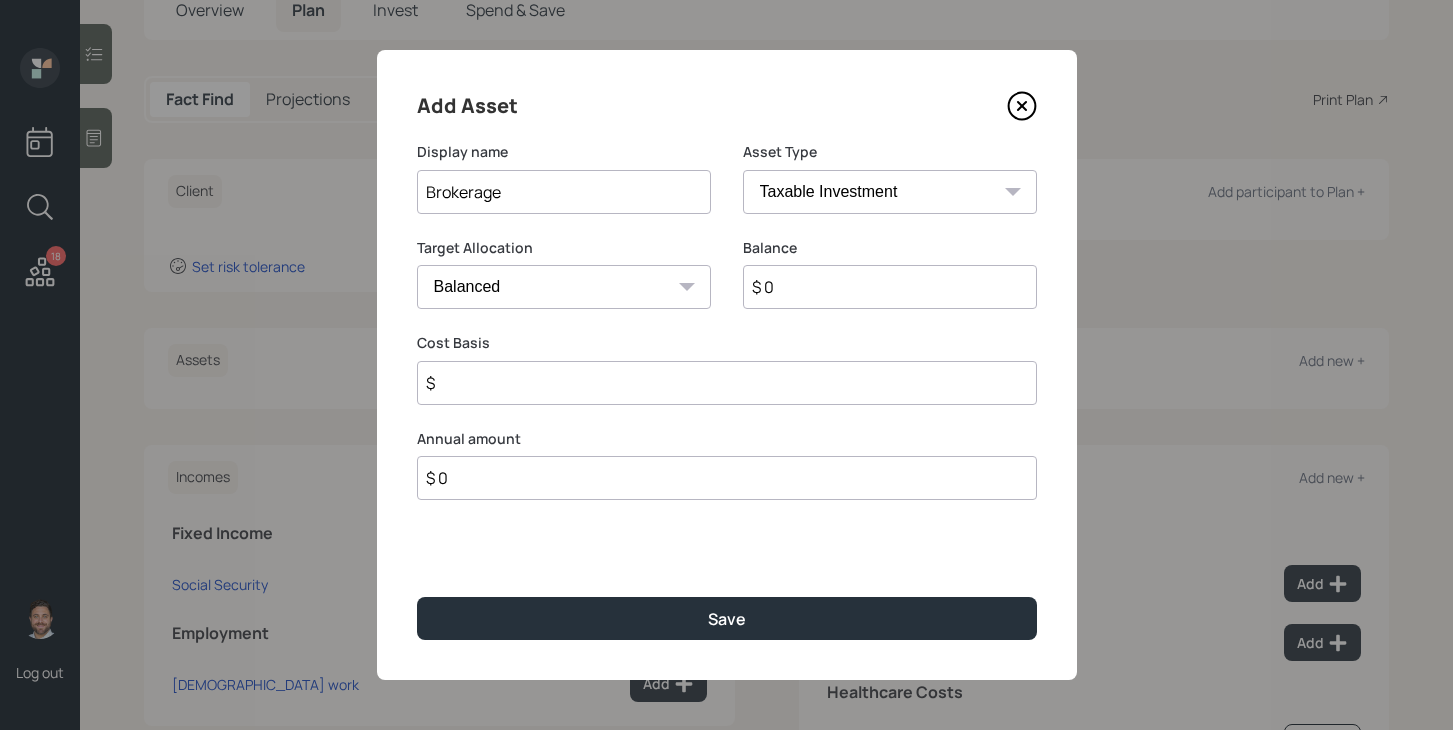 type on "Brokerage" 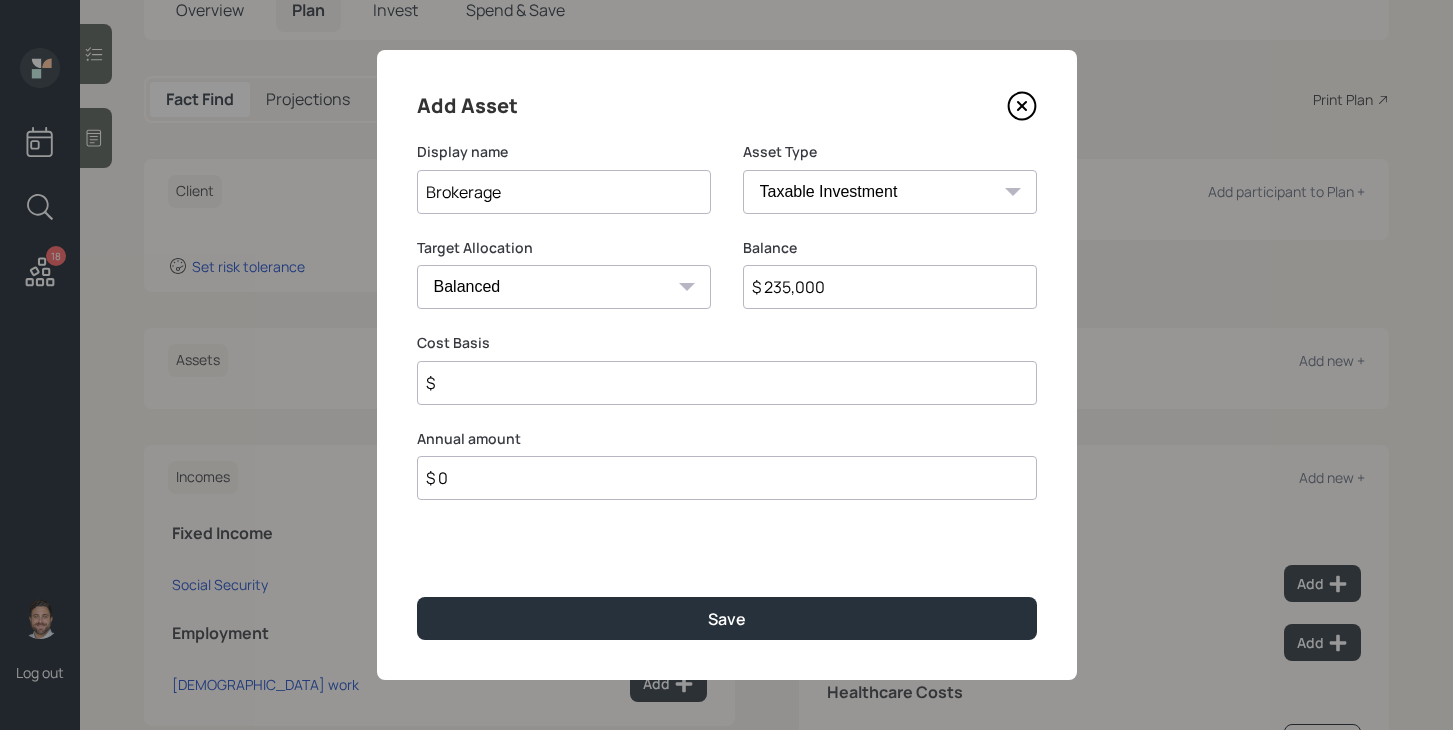 type on "$ 235,000" 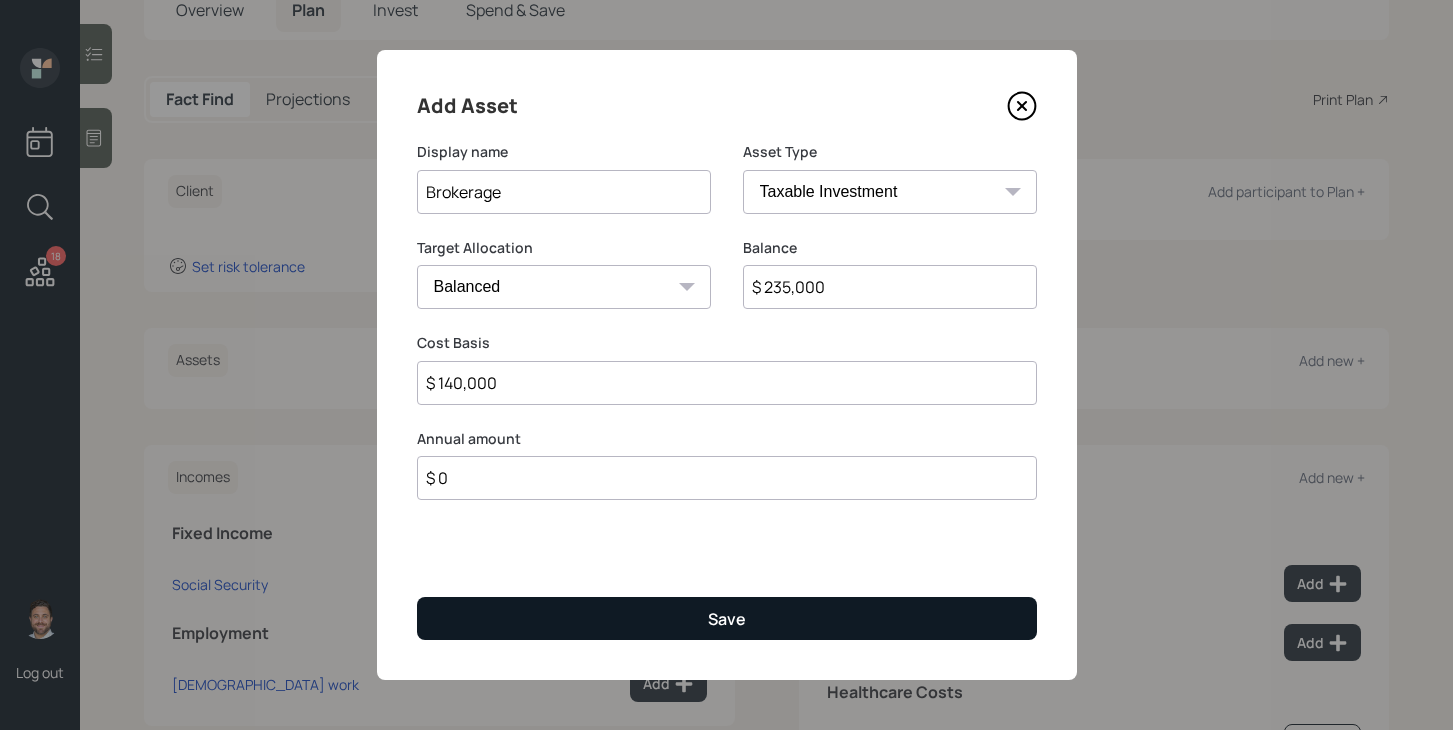 type on "$ 140,000" 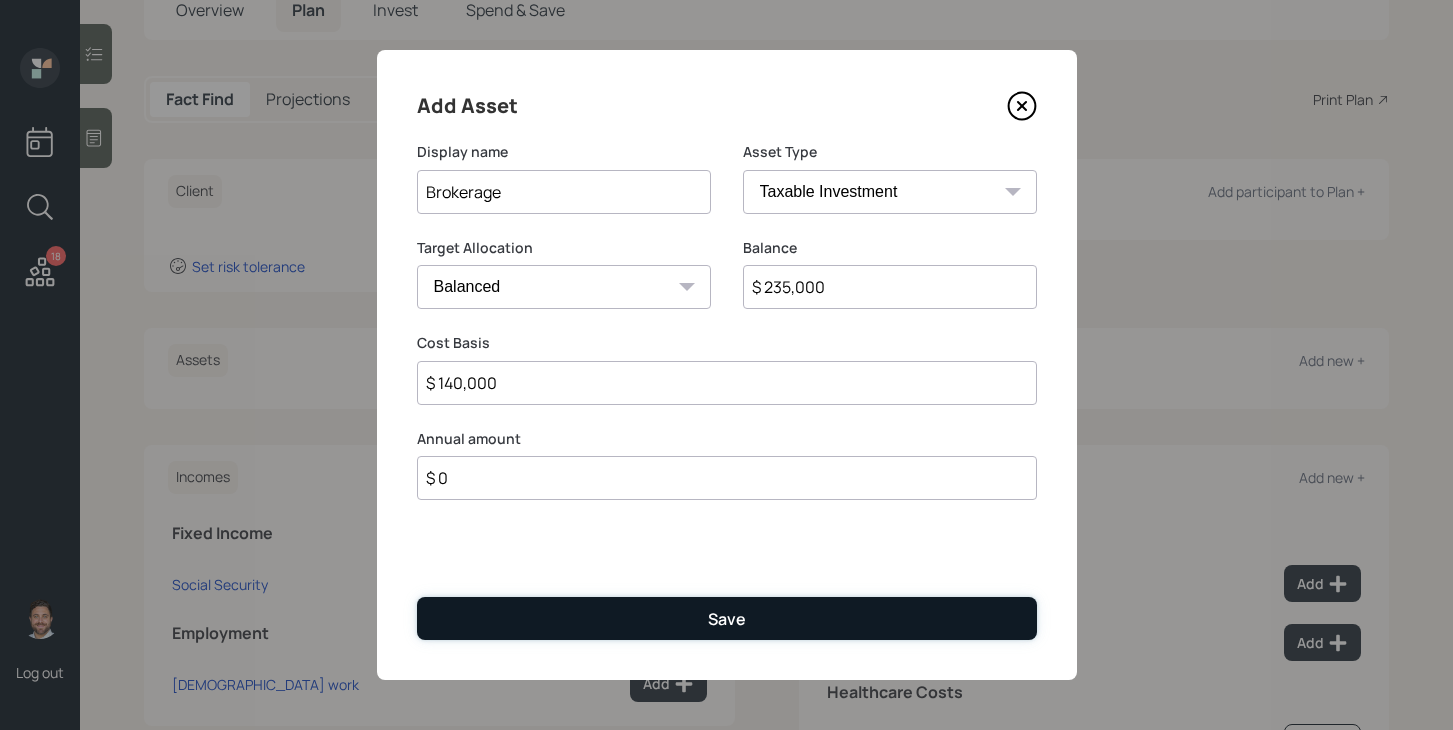 click on "Save" at bounding box center [727, 618] 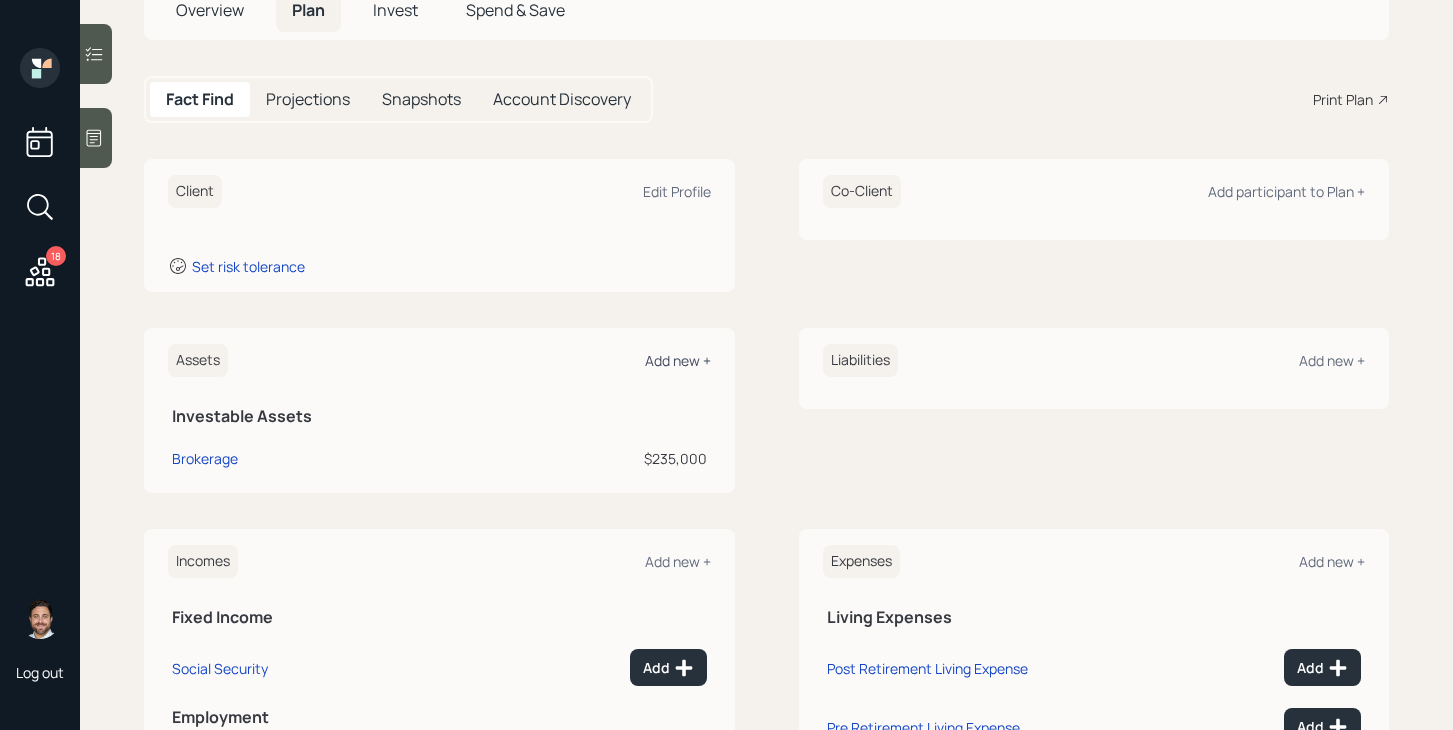 click on "Add new +" at bounding box center (678, 360) 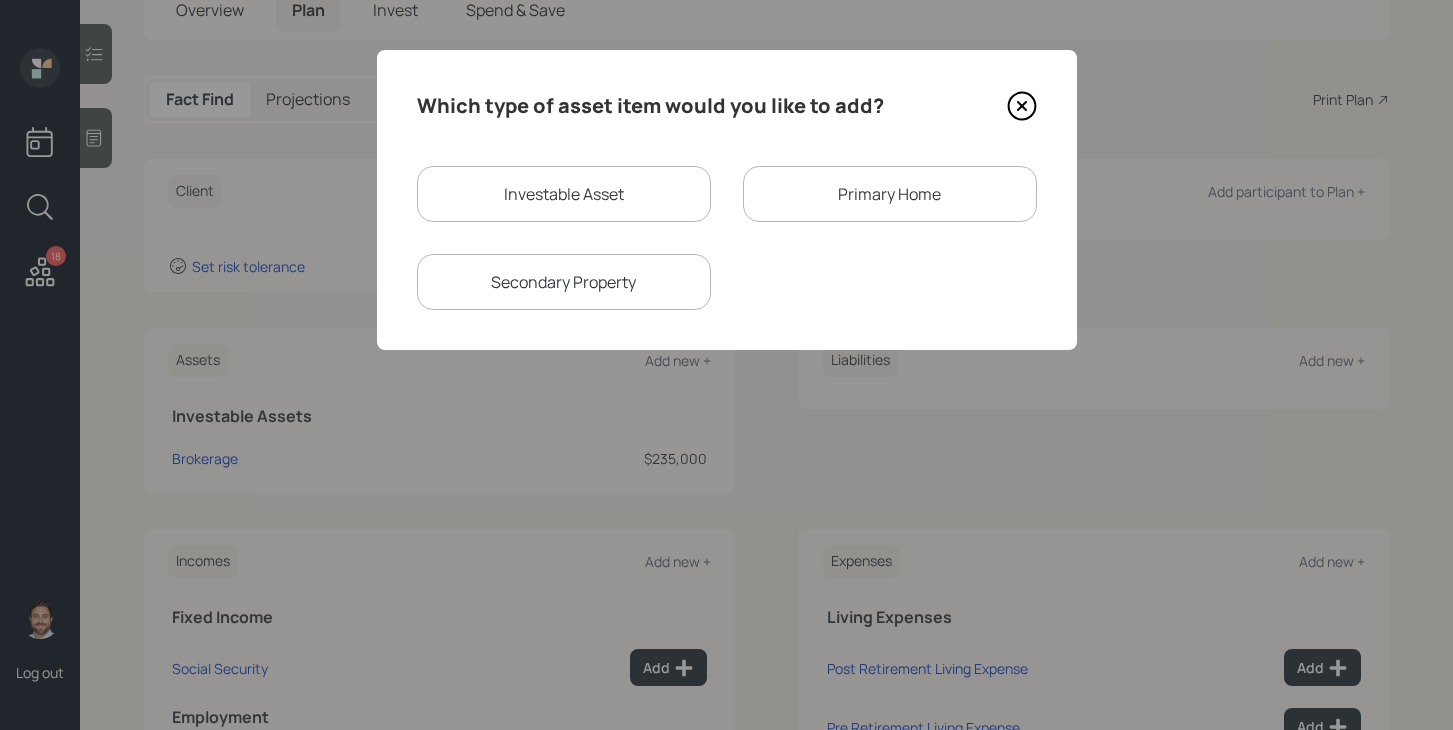 click on "Investable Asset" at bounding box center [564, 194] 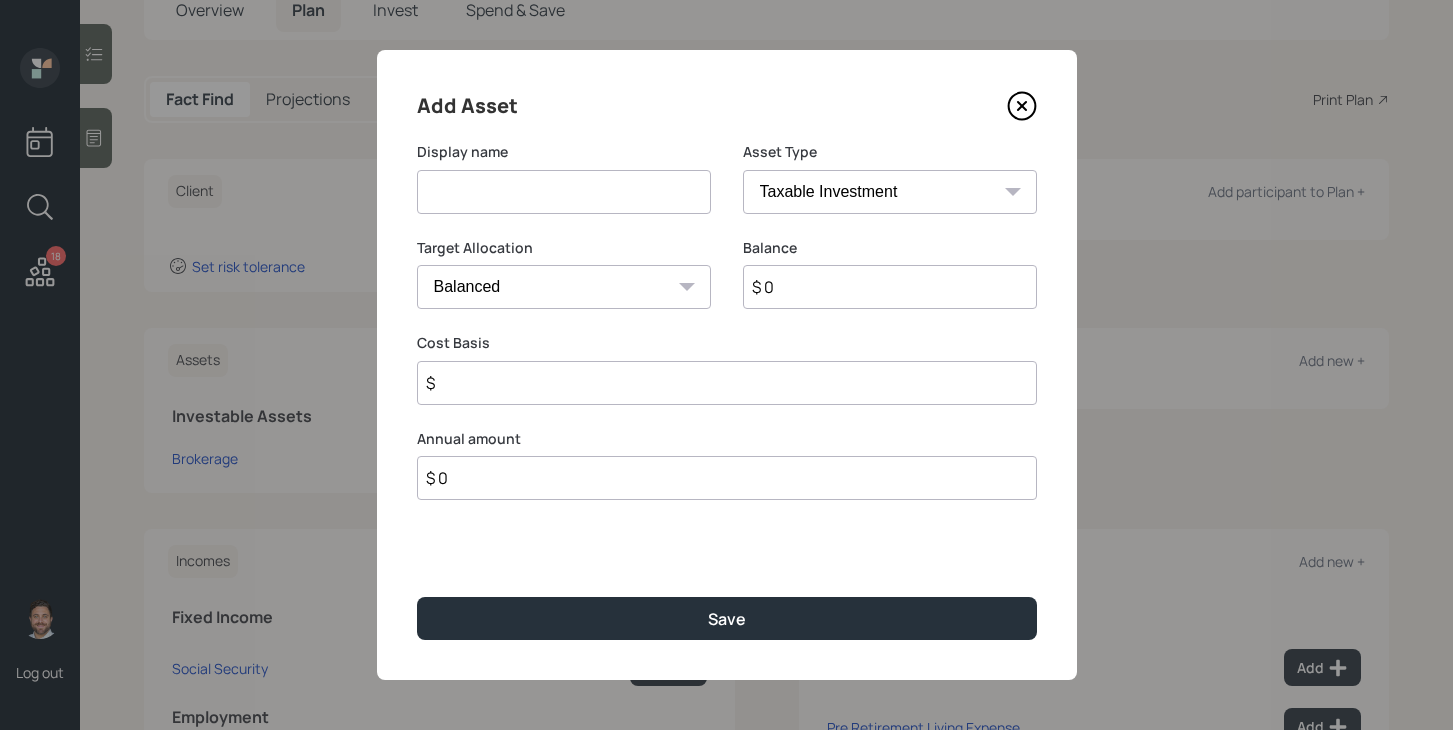 click at bounding box center (564, 192) 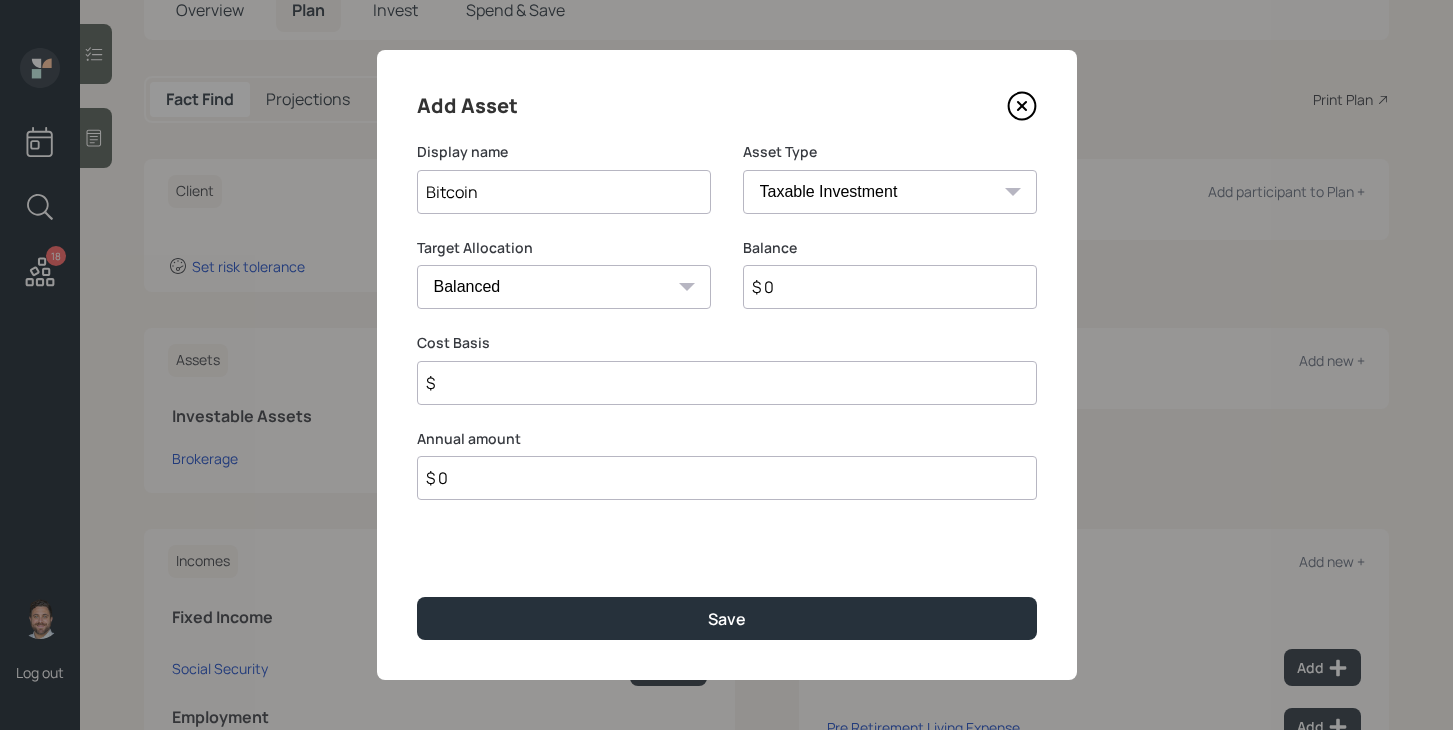type on "Bitcoin" 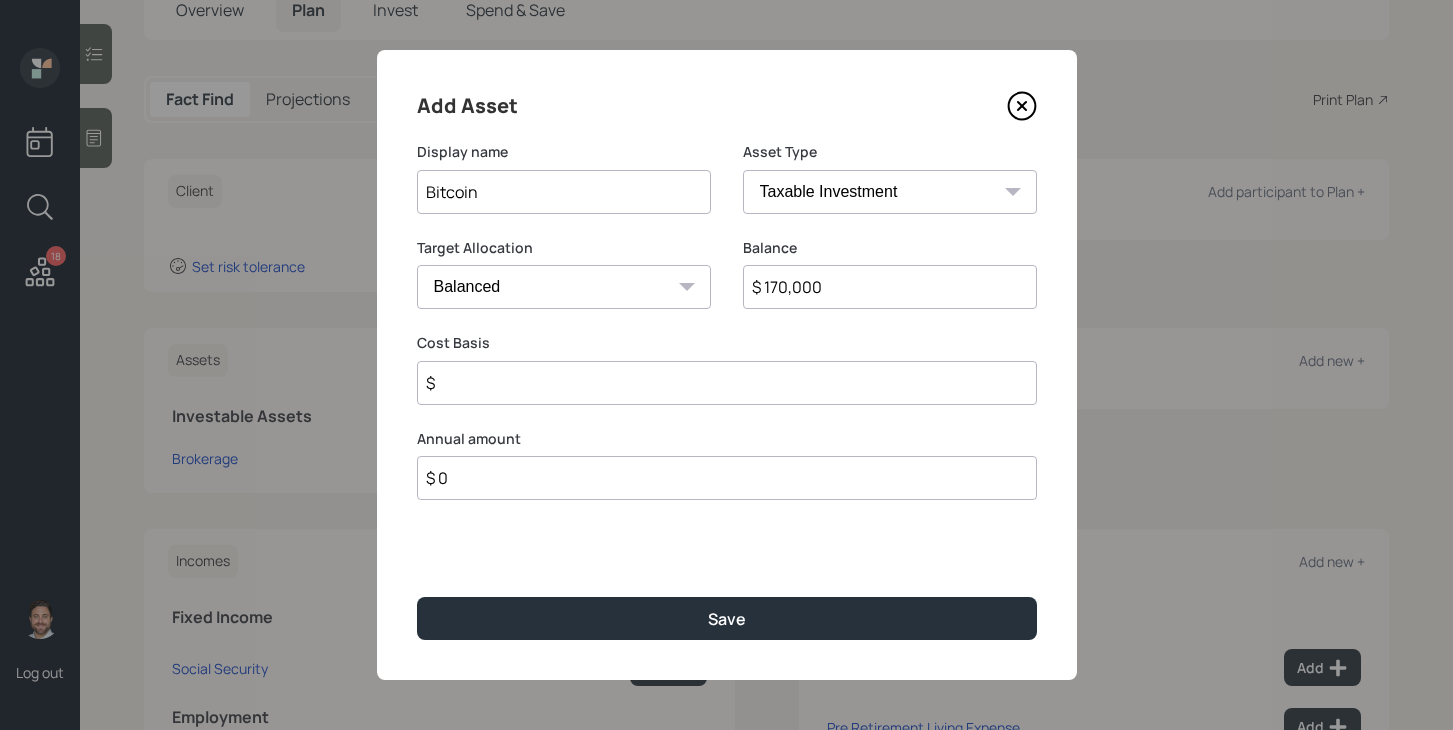 type on "$ 170,000" 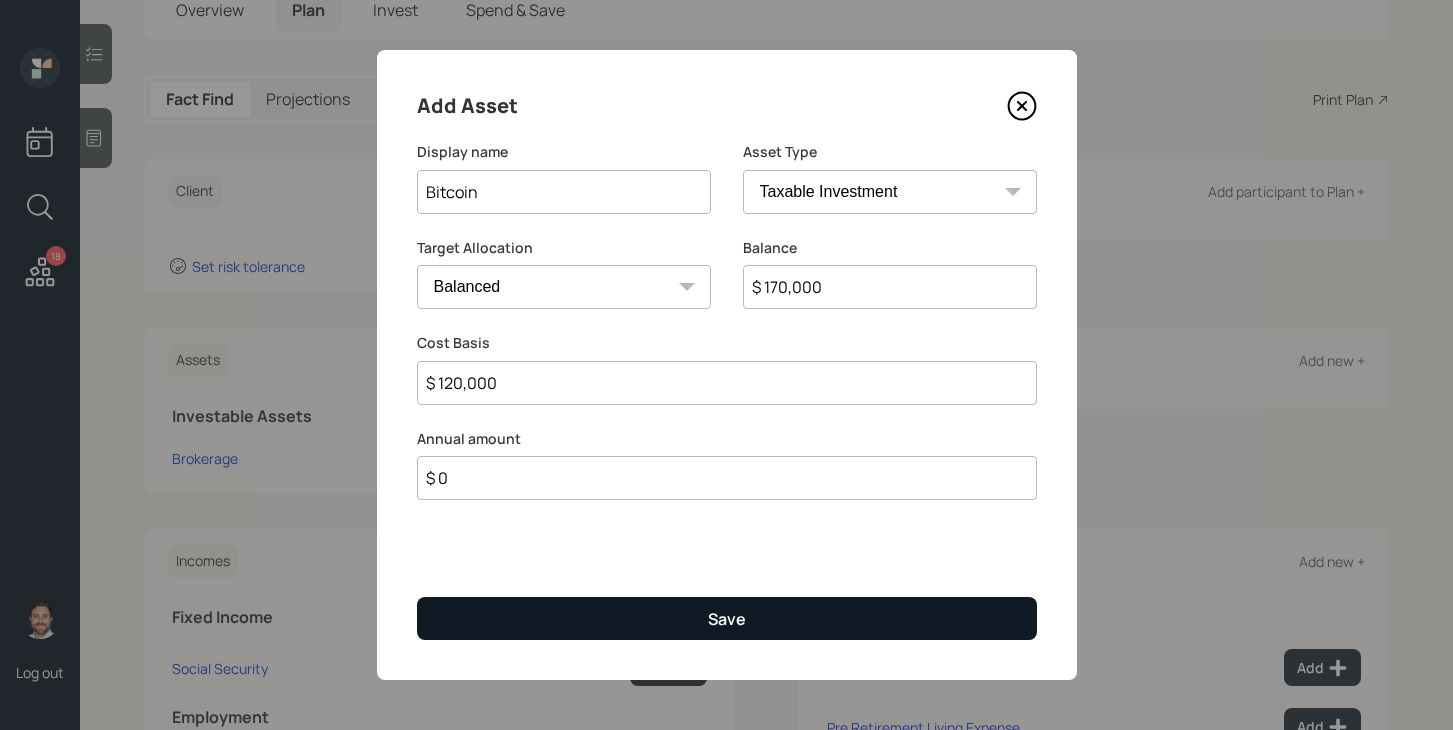type on "$ 120,000" 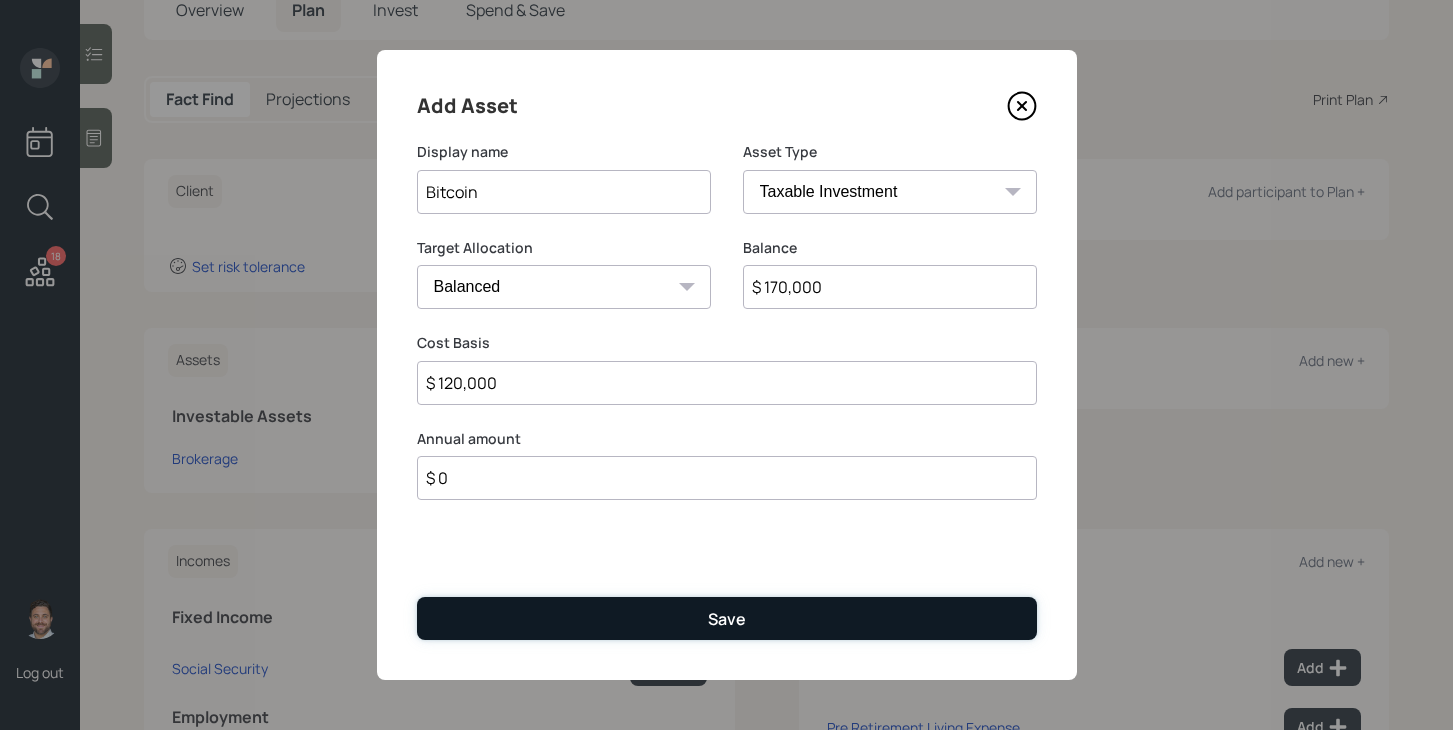 click on "Save" at bounding box center (727, 618) 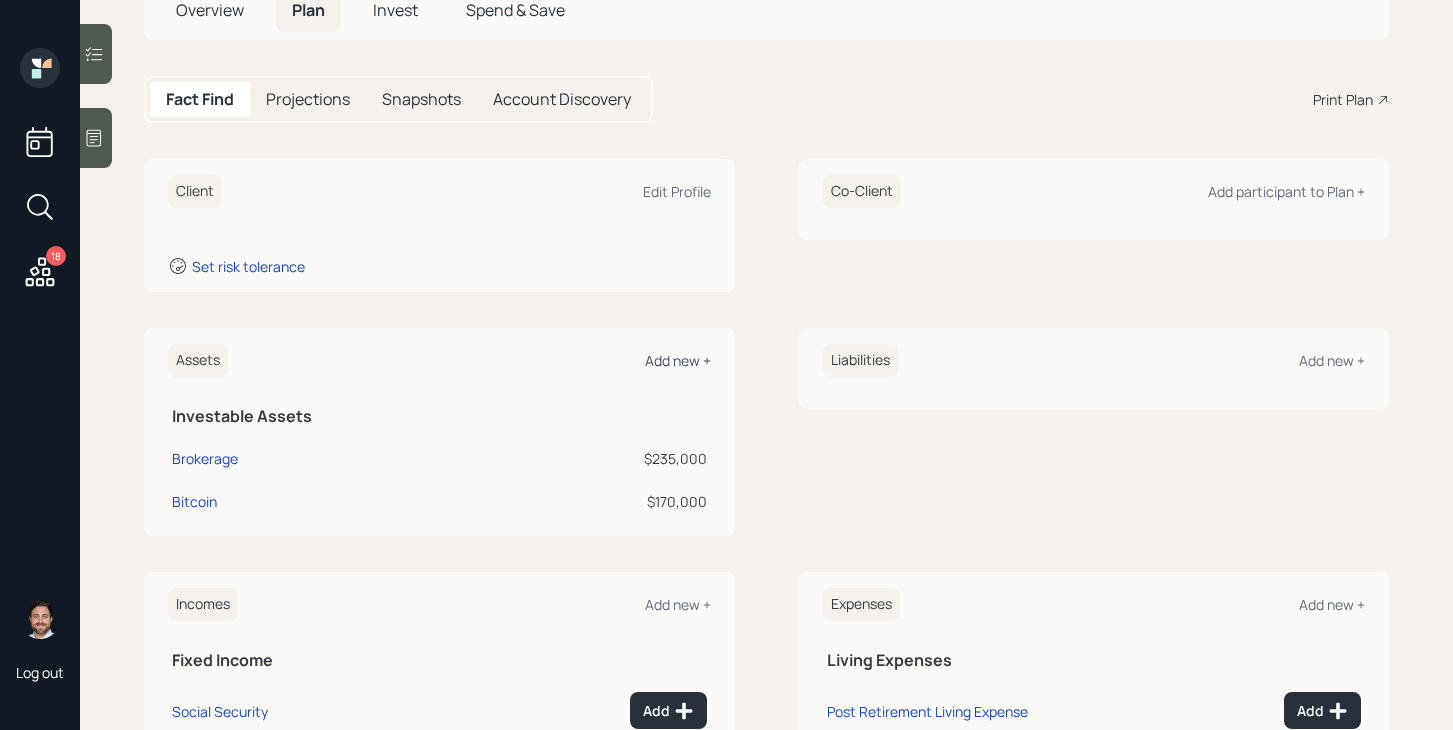 click on "Add new +" at bounding box center [678, 360] 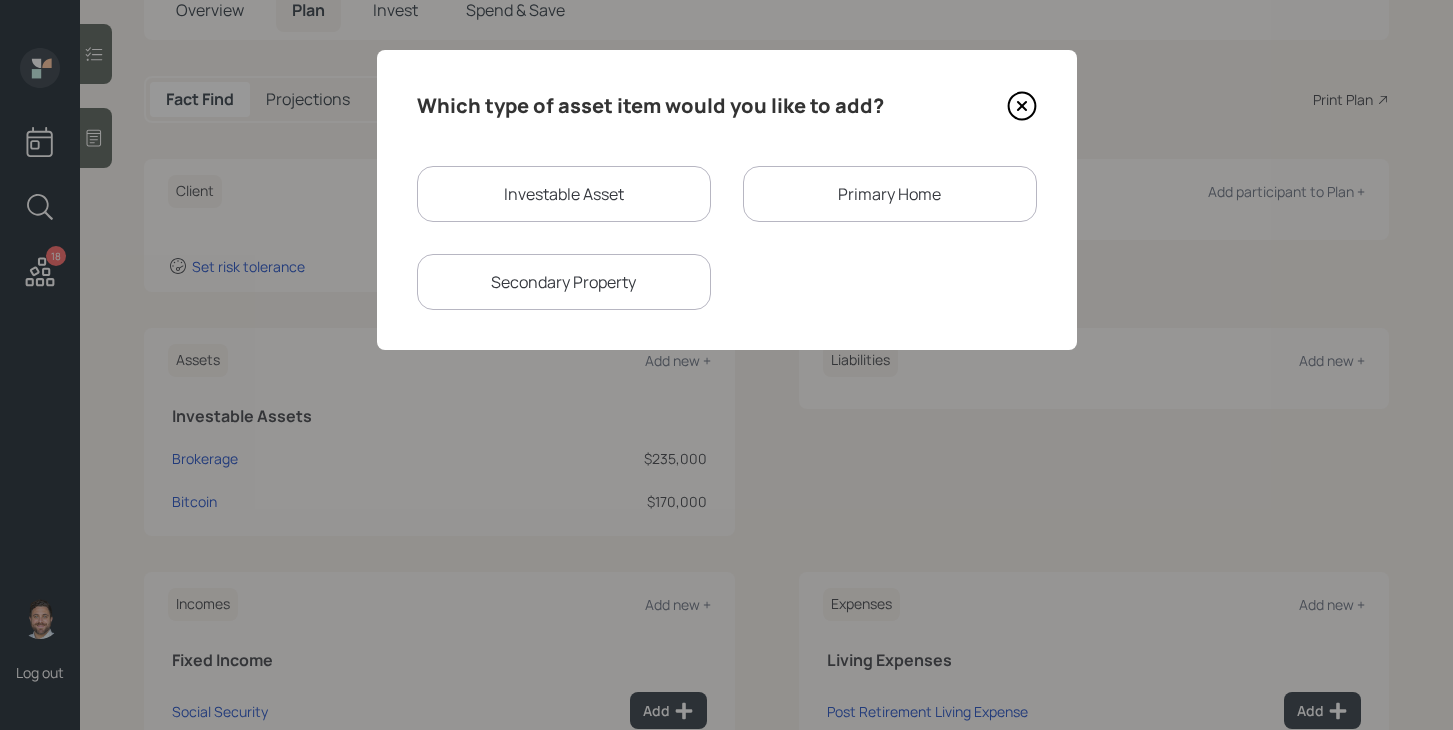 click on "Investable Asset" at bounding box center [564, 194] 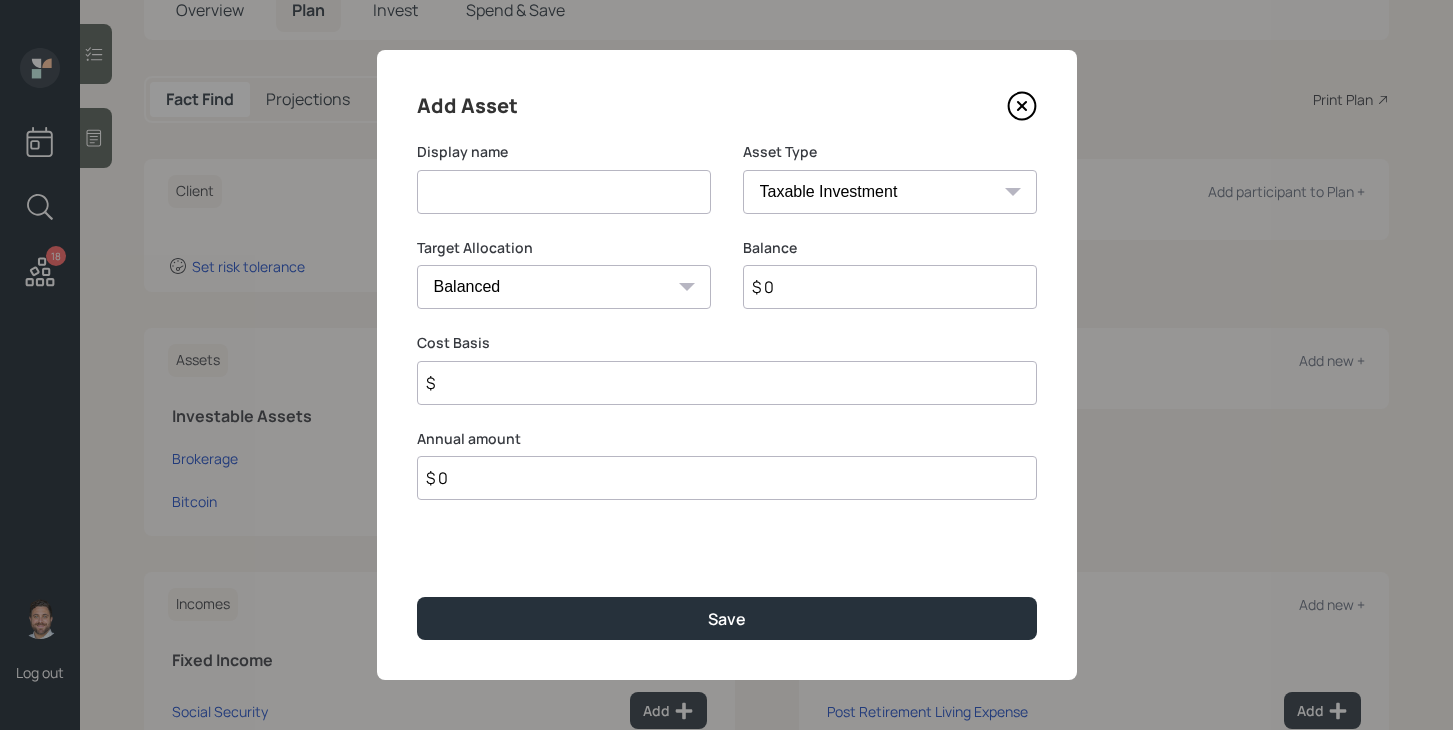 click at bounding box center (564, 192) 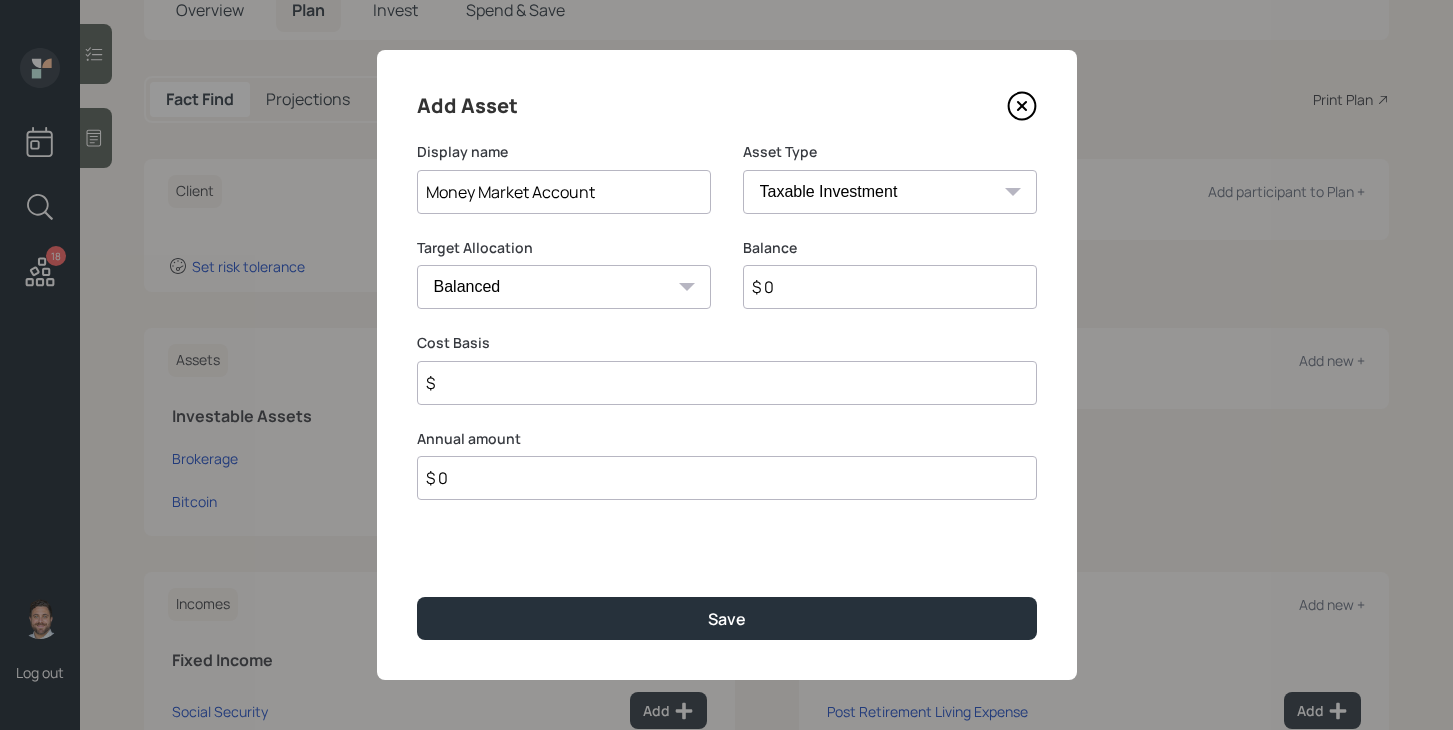 type on "Money Market Account" 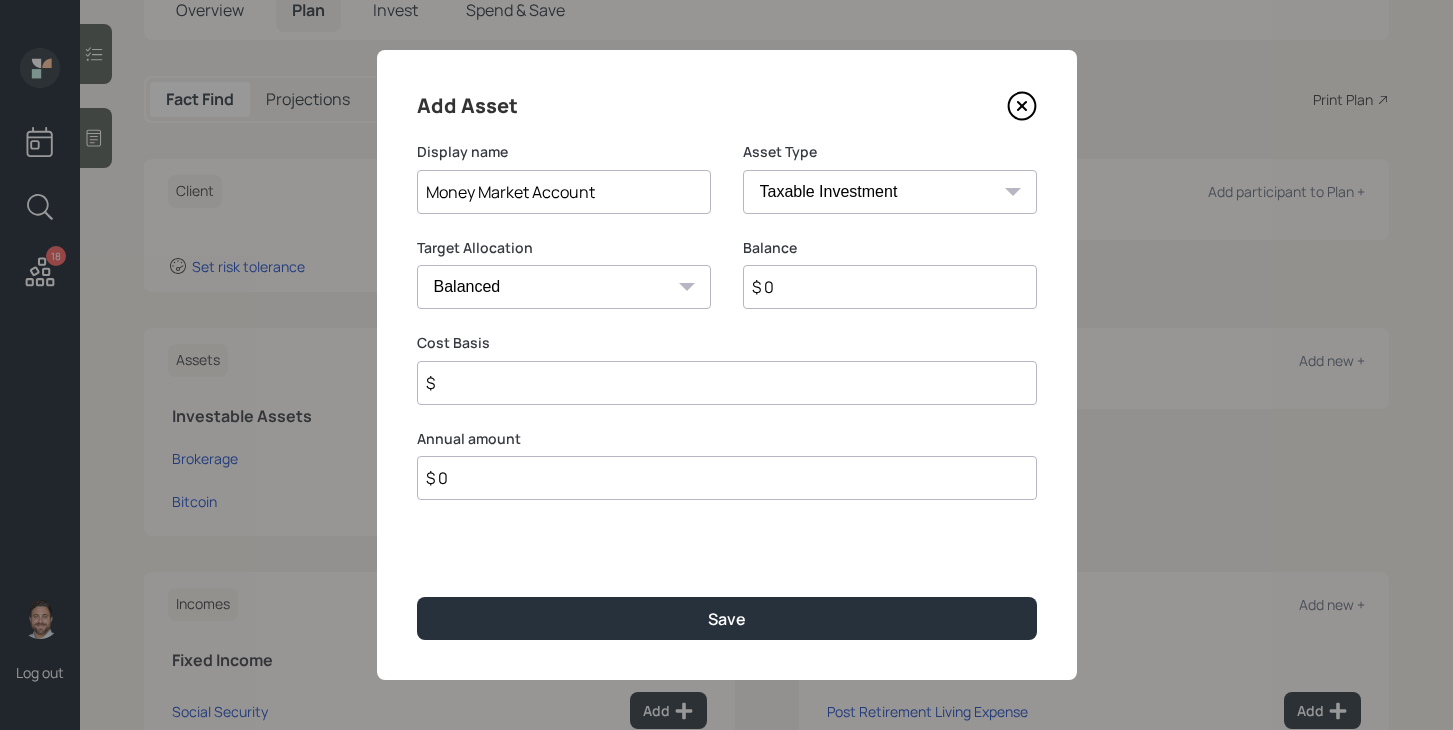 click on "SEP IRA IRA Roth IRA 401(k) Roth 401(k) 403(b) Roth 403(b) 457(b) Roth 457(b) Health Savings Account 529 Taxable Investment Checking / Savings Emergency Fund" at bounding box center (890, 192) 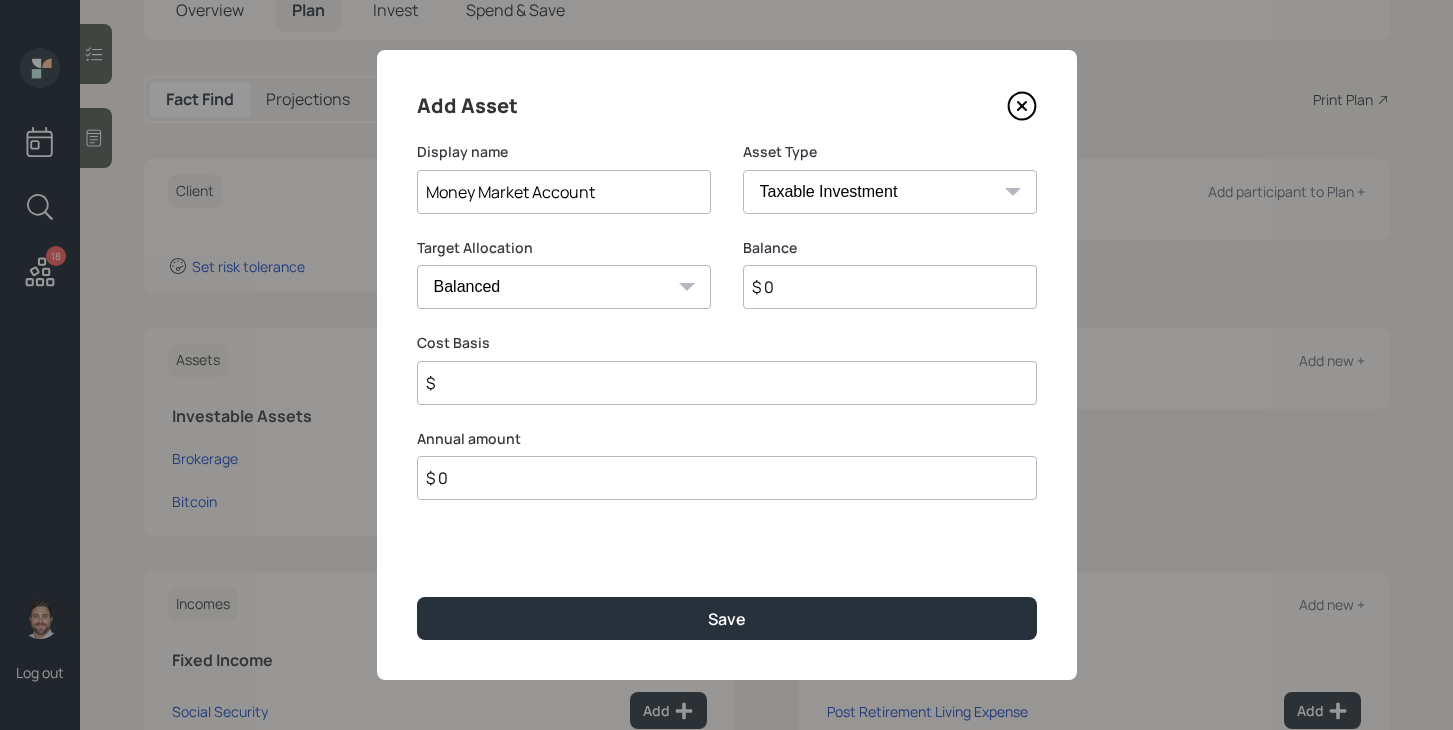 select on "cash" 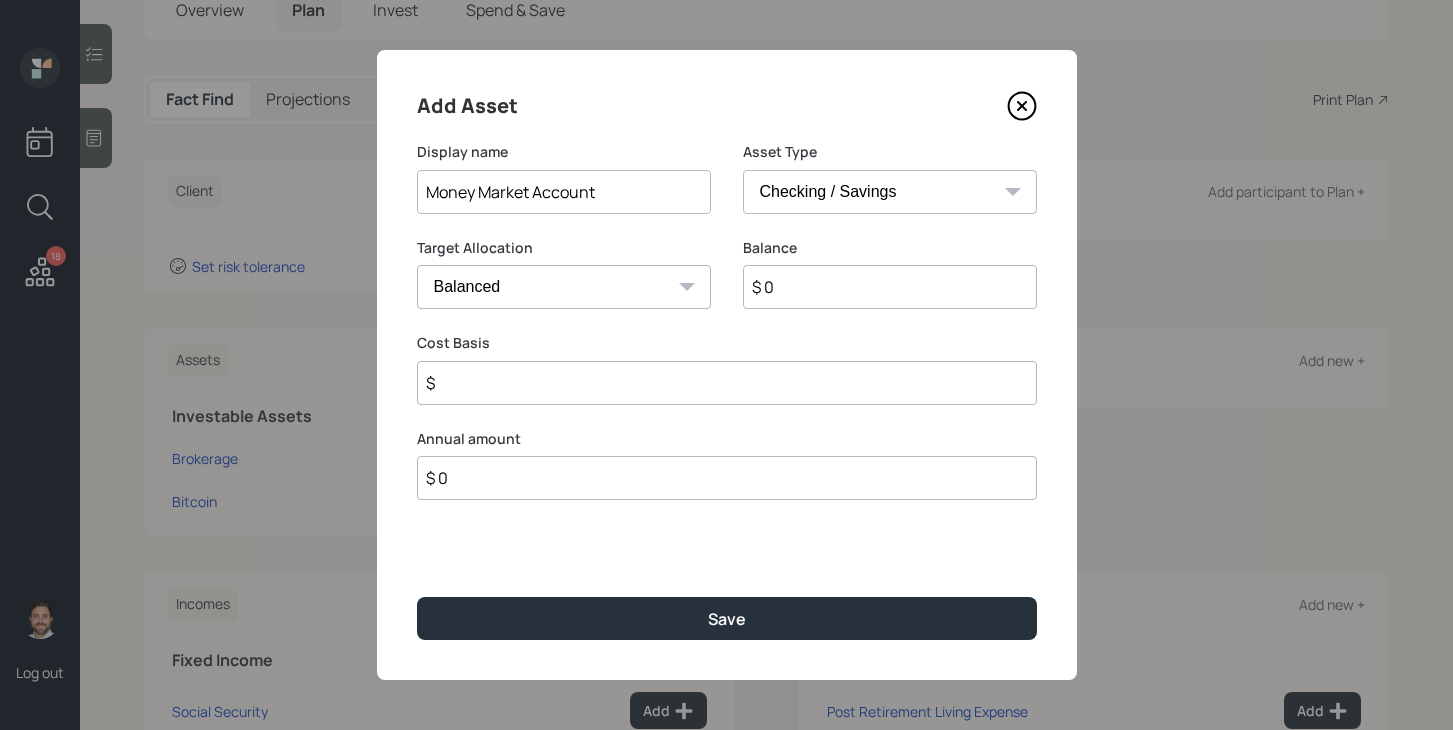 type on "$" 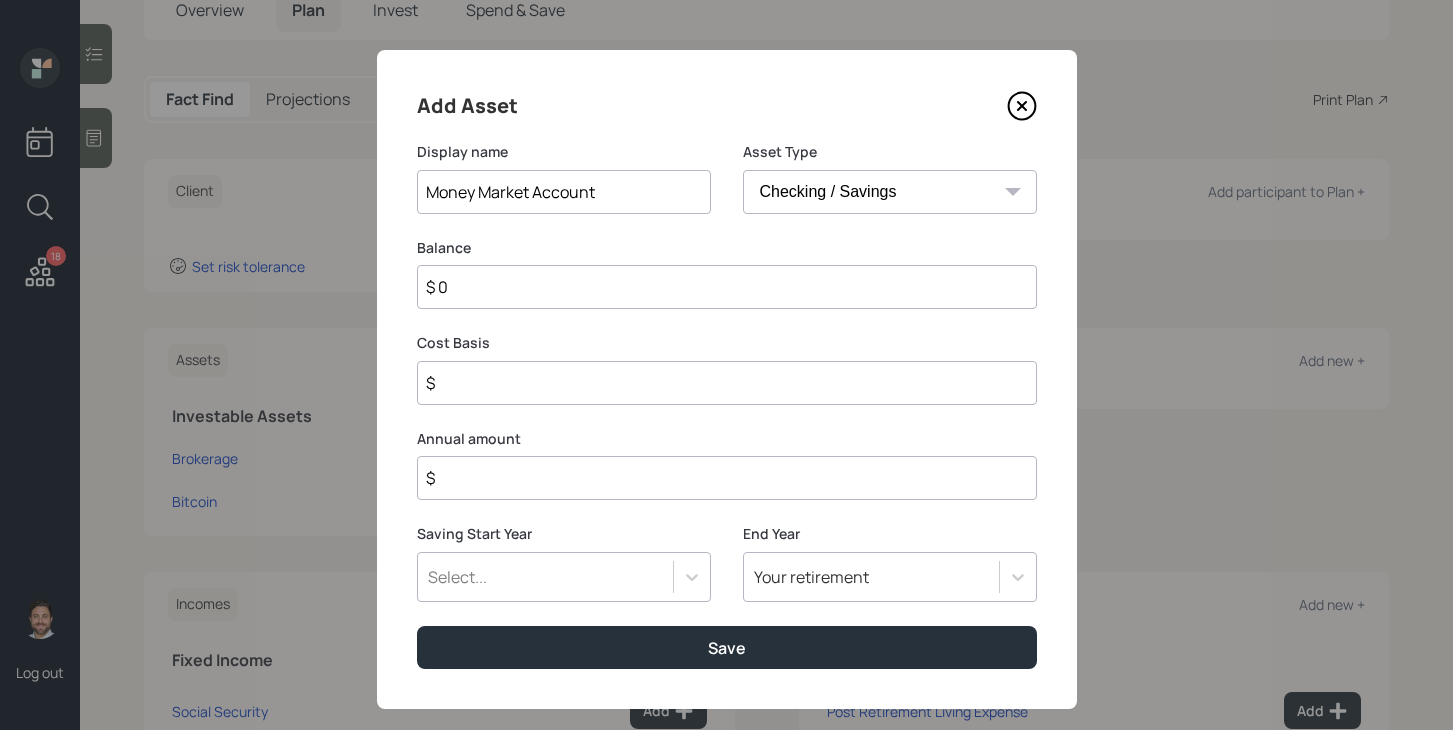 click on "SEP IRA IRA Roth IRA 401(k) Roth 401(k) 403(b) Roth 403(b) 457(b) Roth 457(b) Health Savings Account 529 Taxable Investment Checking / Savings Emergency Fund" at bounding box center (890, 192) 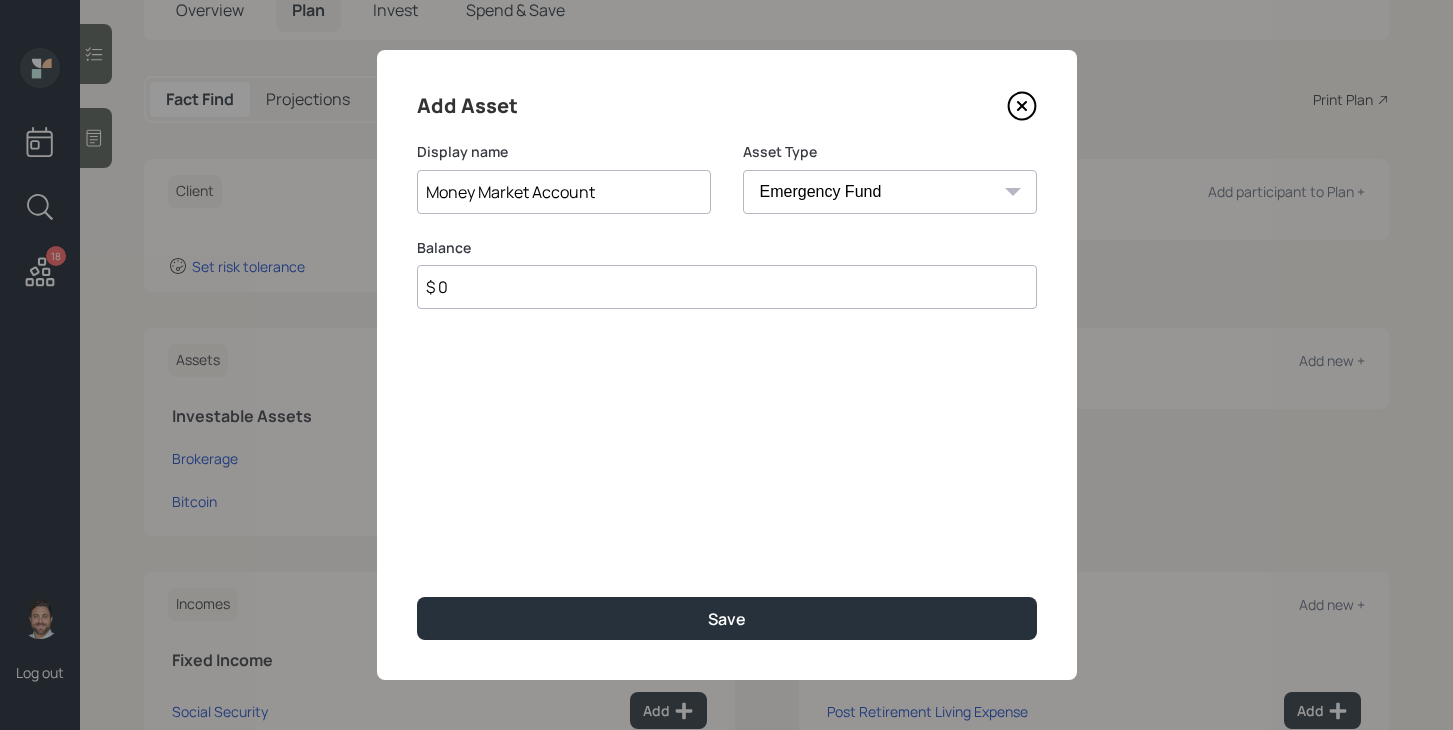 click on "$ 0" at bounding box center [727, 287] 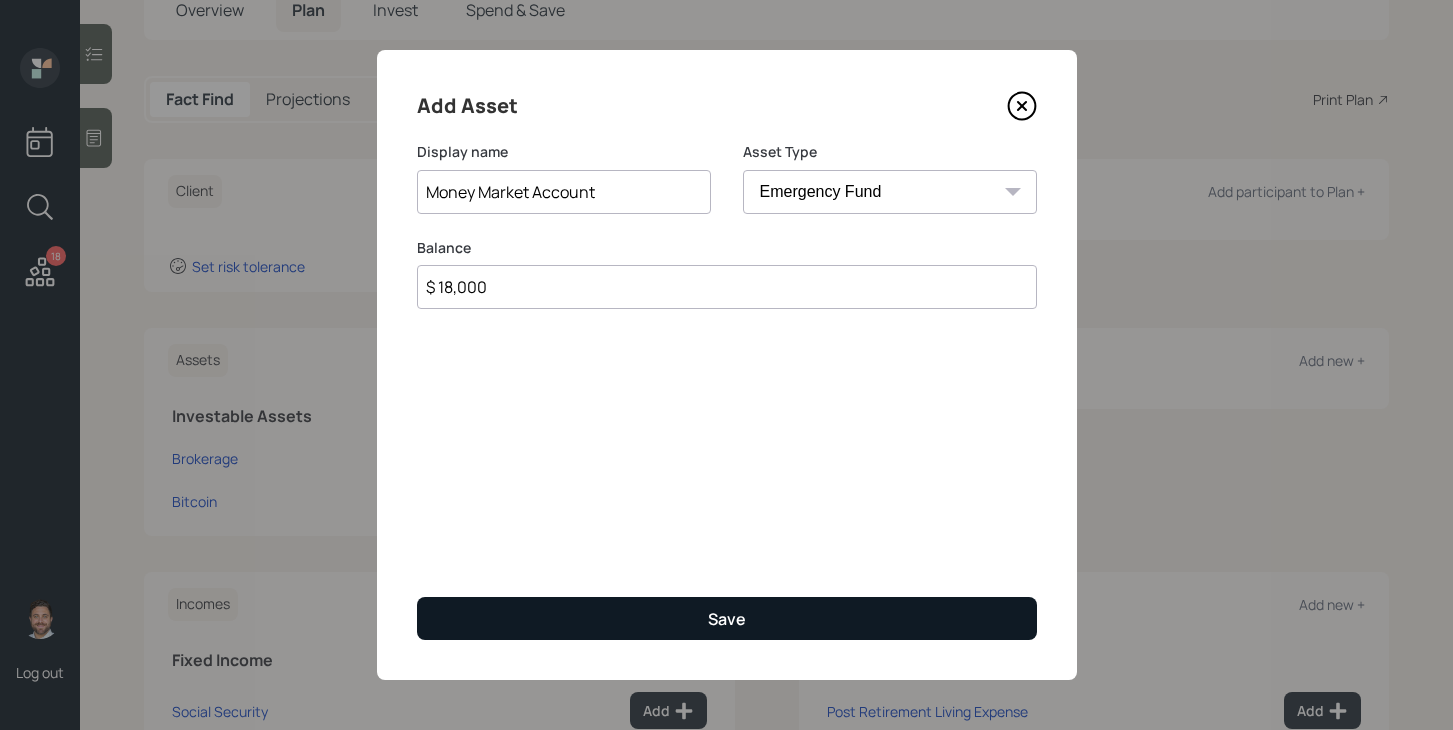type on "$ 18,000" 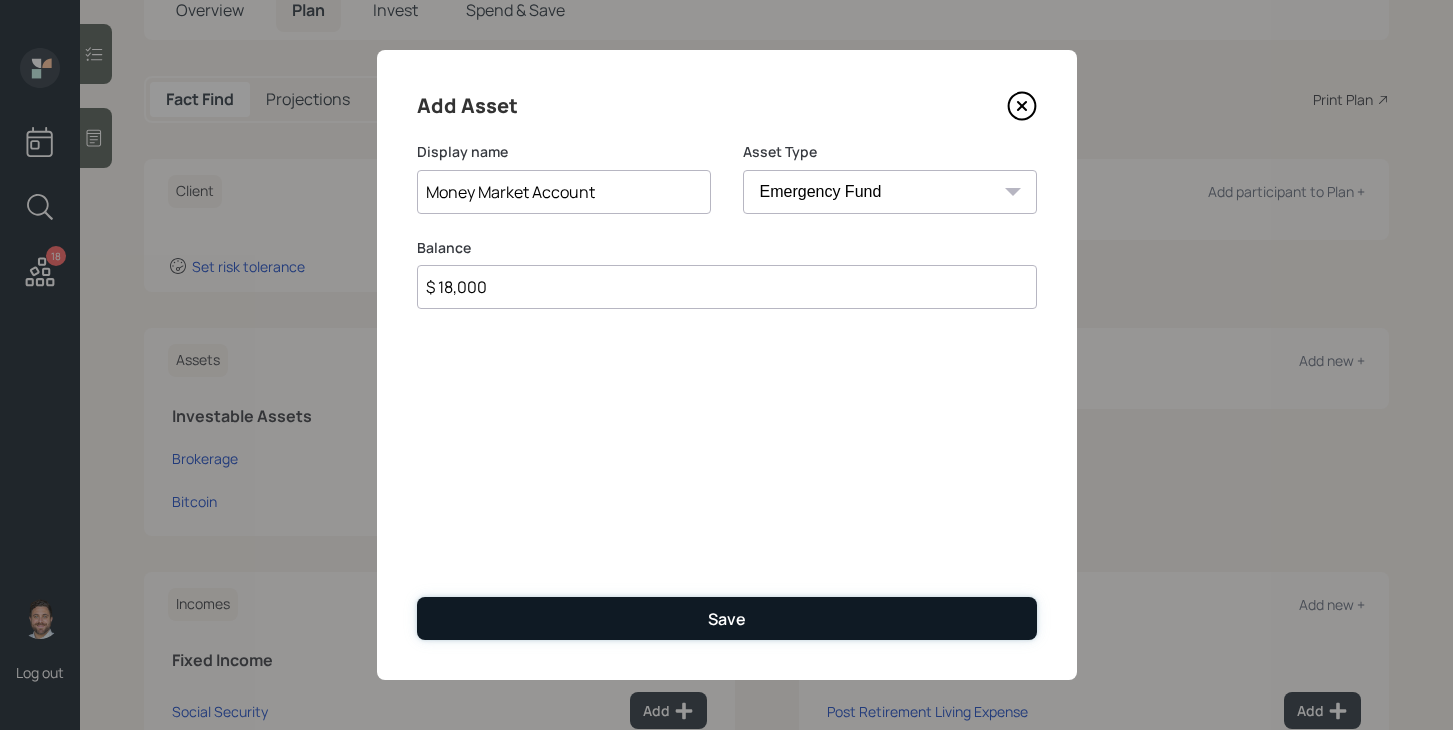 click on "Save" at bounding box center (727, 618) 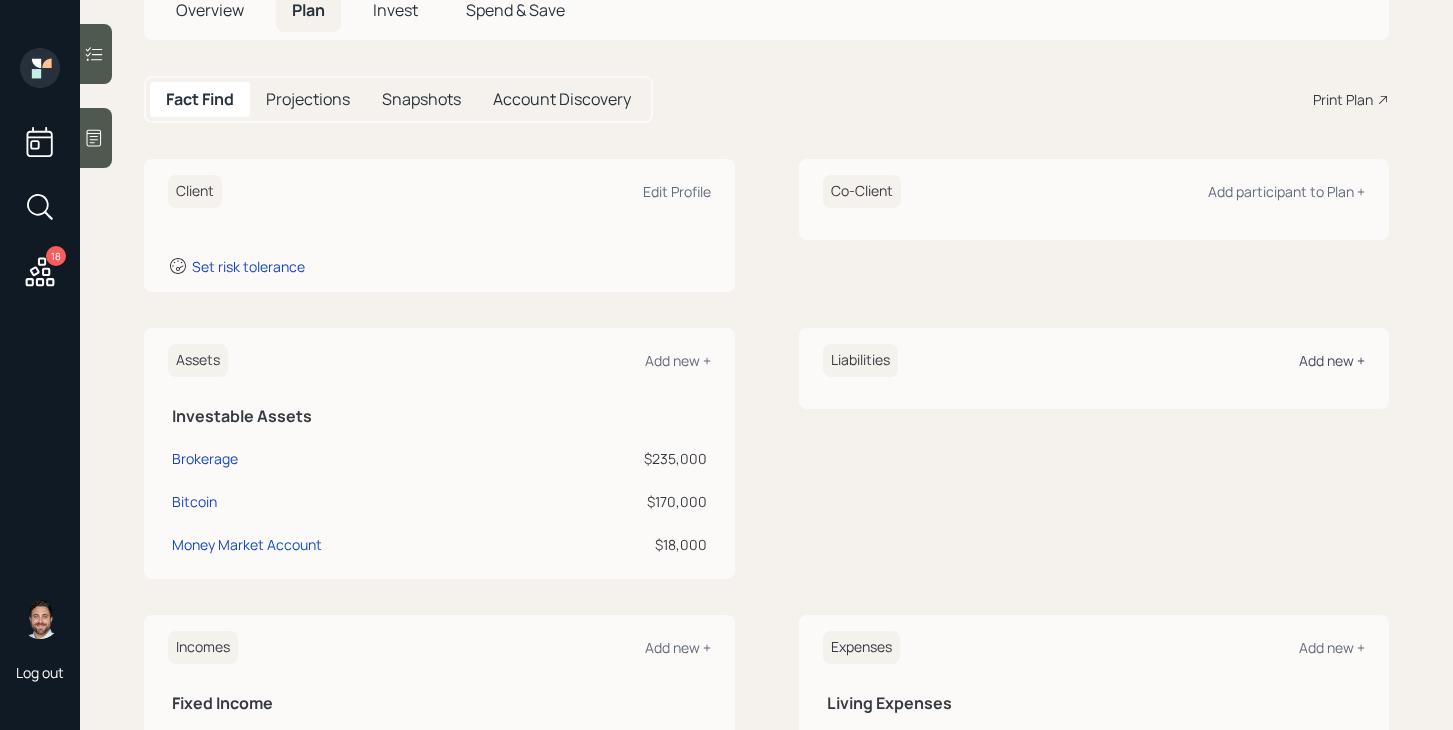 click on "Add new +" at bounding box center (1332, 360) 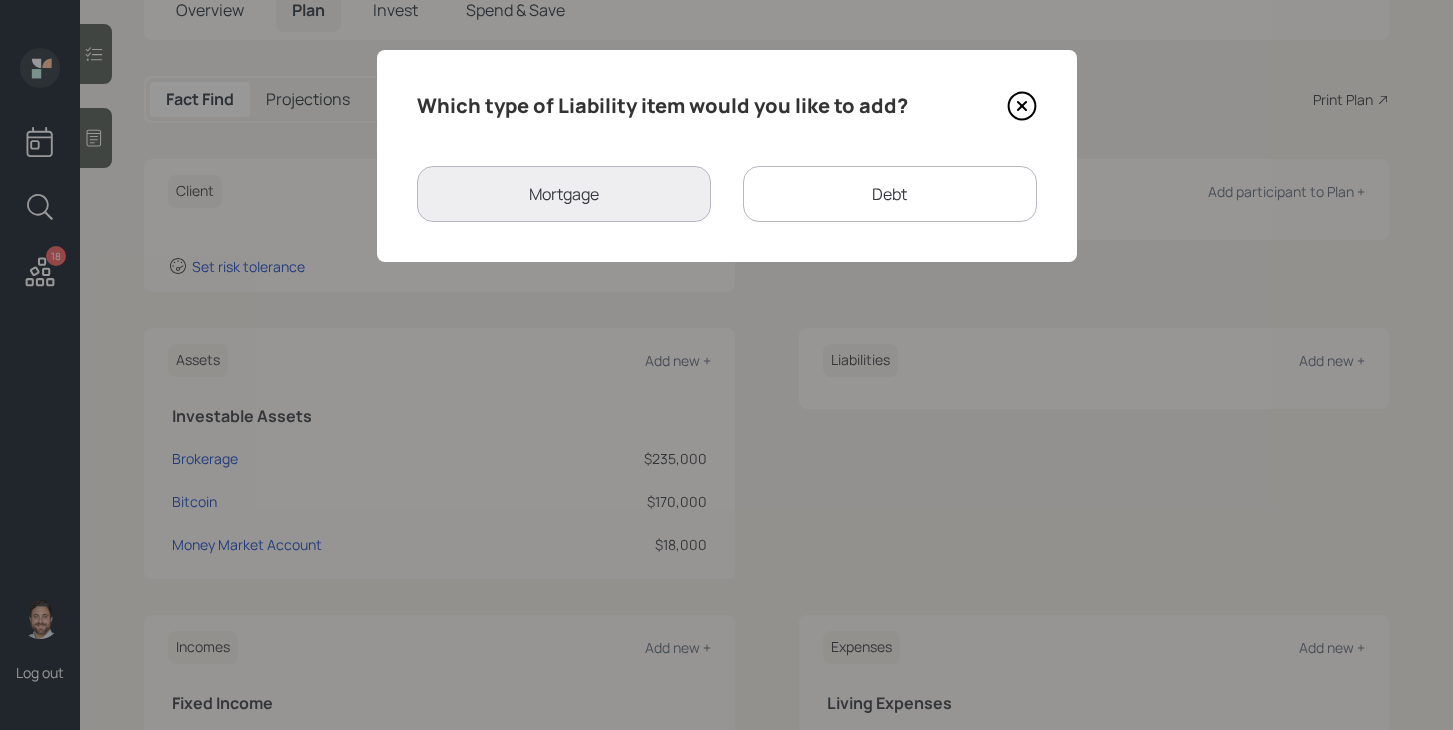 click on "Debt" at bounding box center [890, 194] 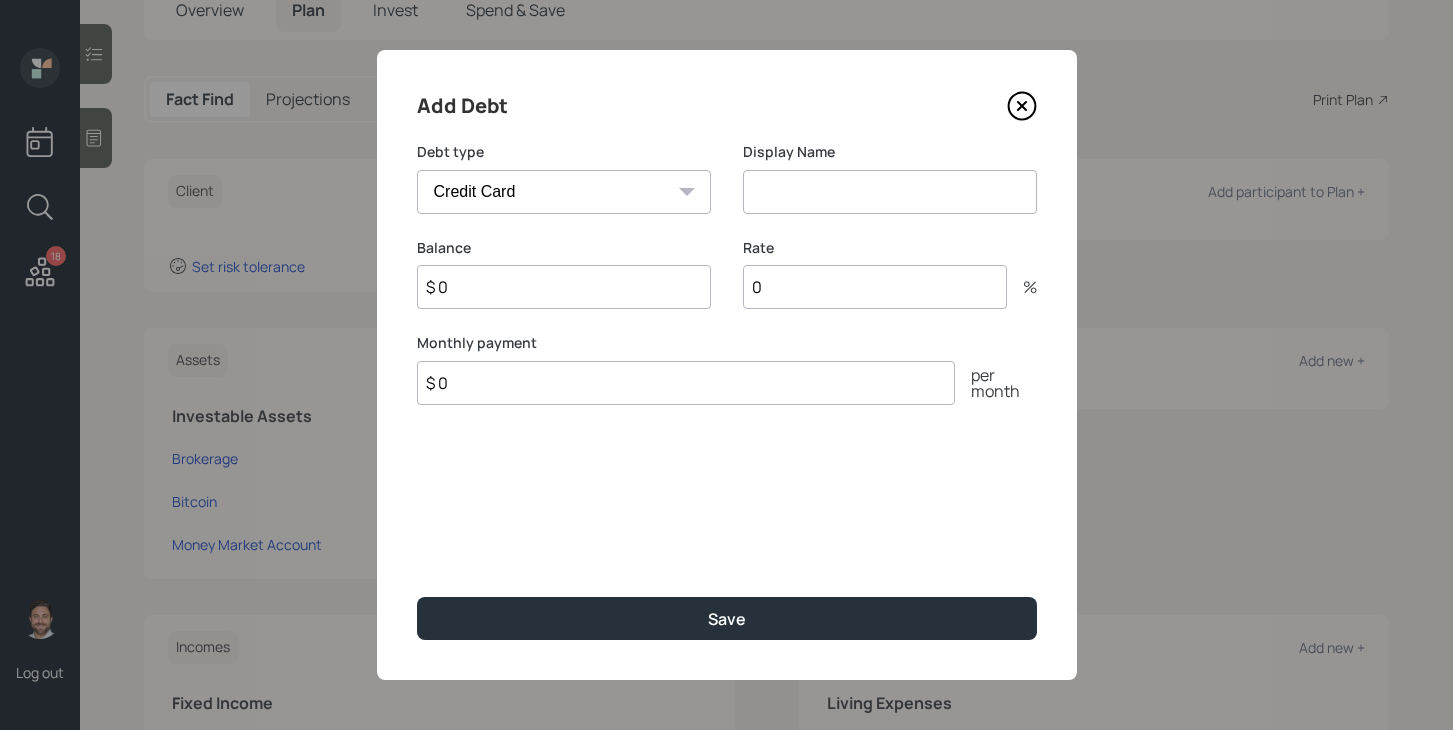 click on "Car Credit Card Medical Student Other" at bounding box center (564, 192) 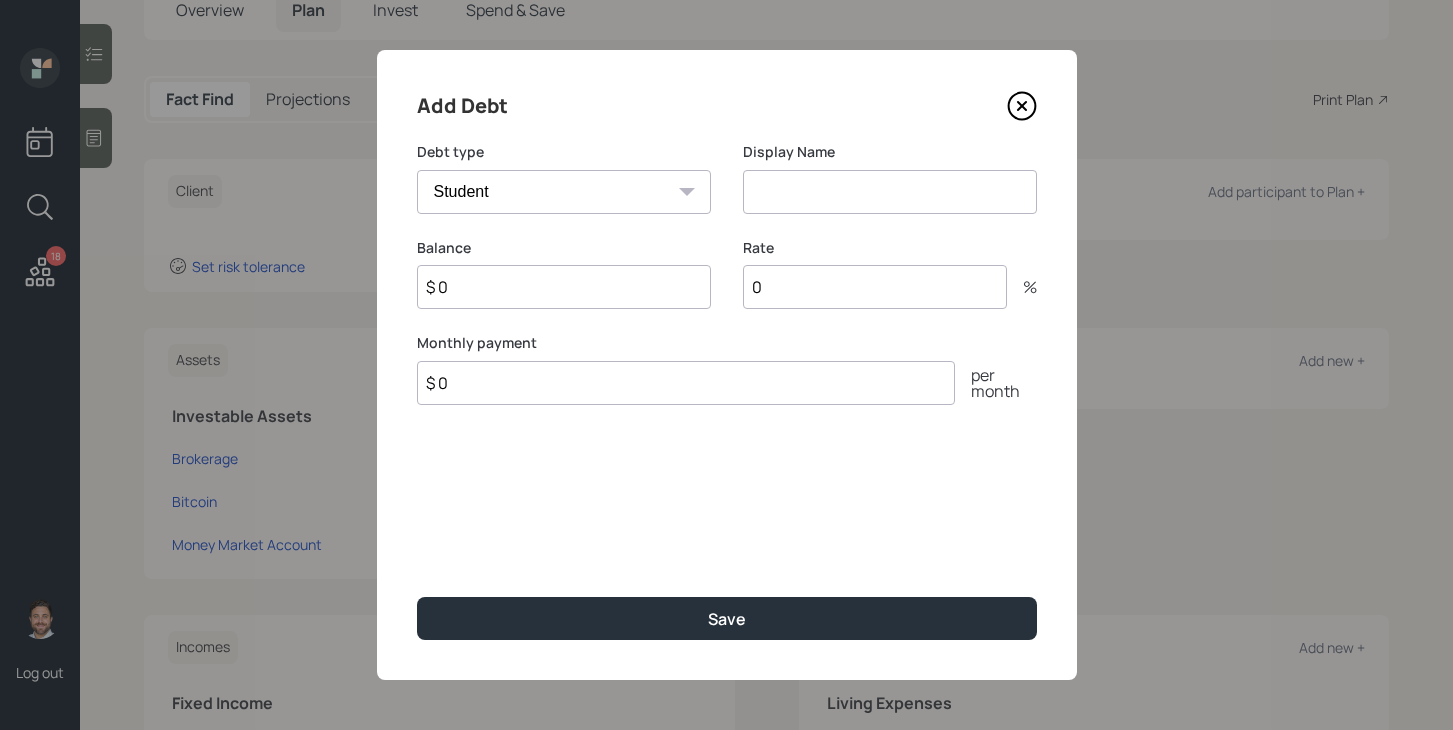 click at bounding box center [890, 192] 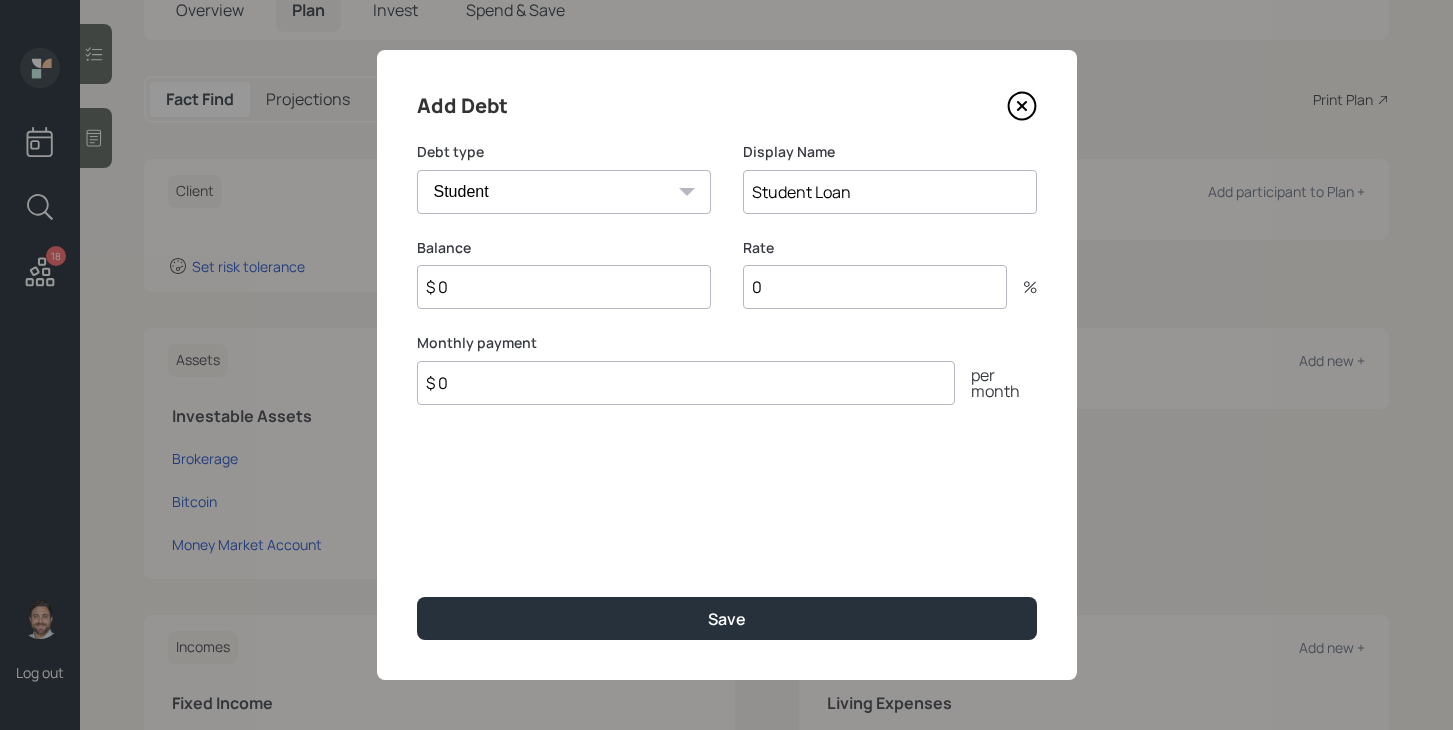 type on "Student Loan" 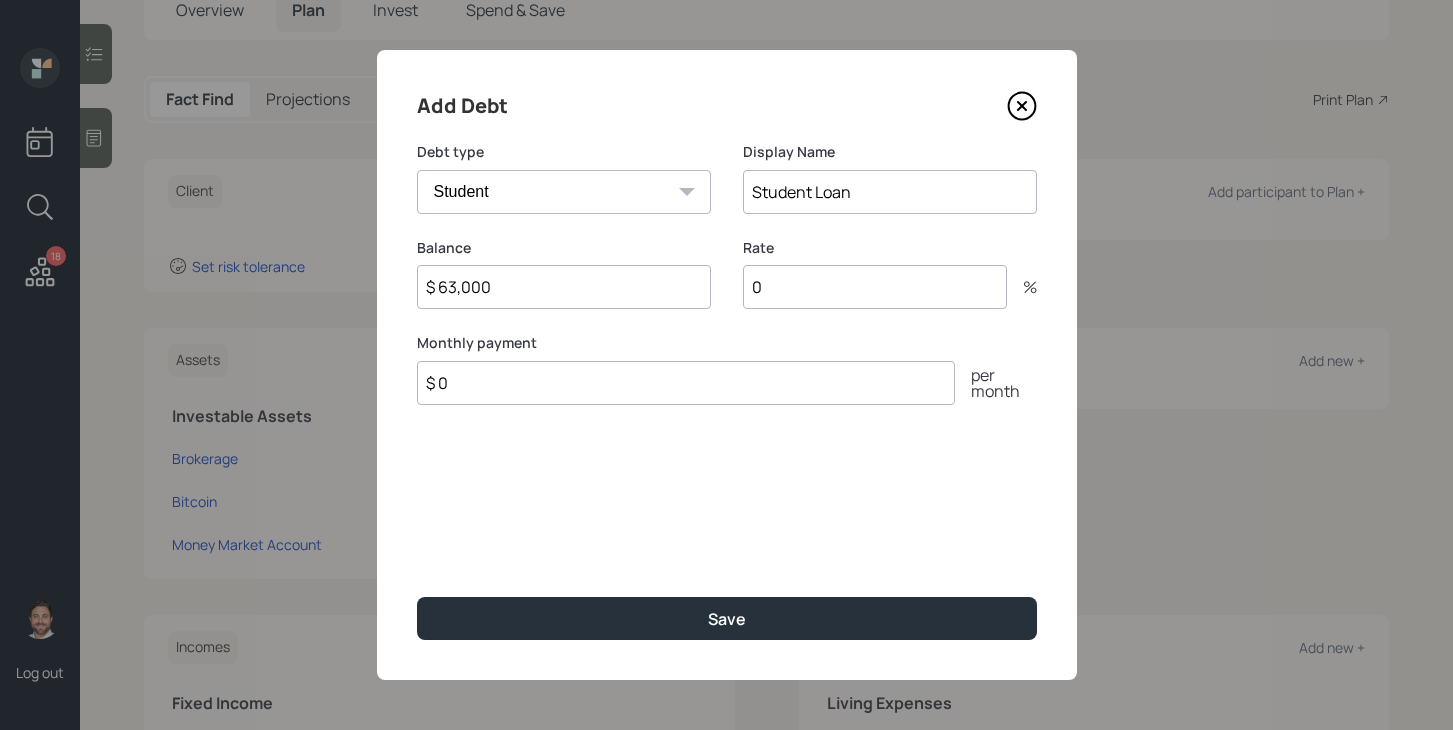 type on "$ 63,000" 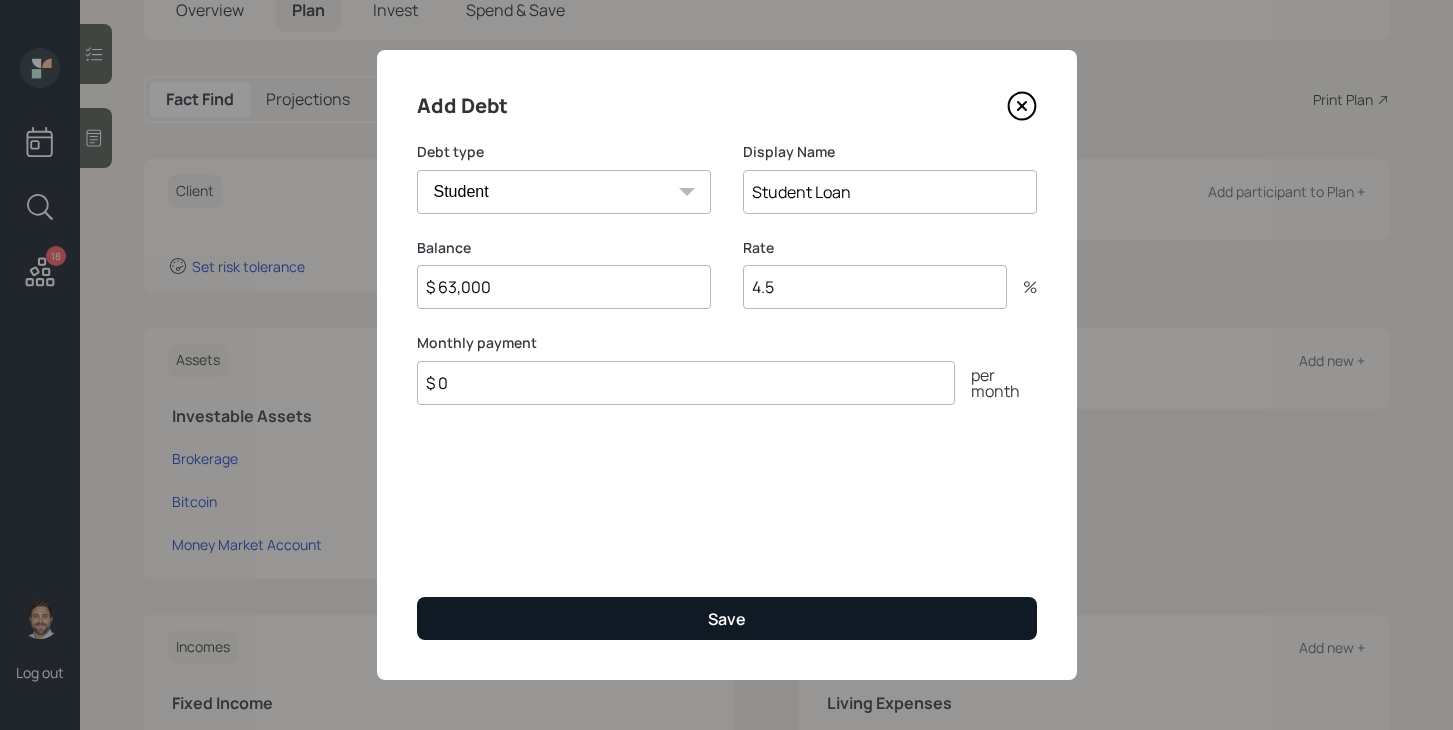 type on "4.5" 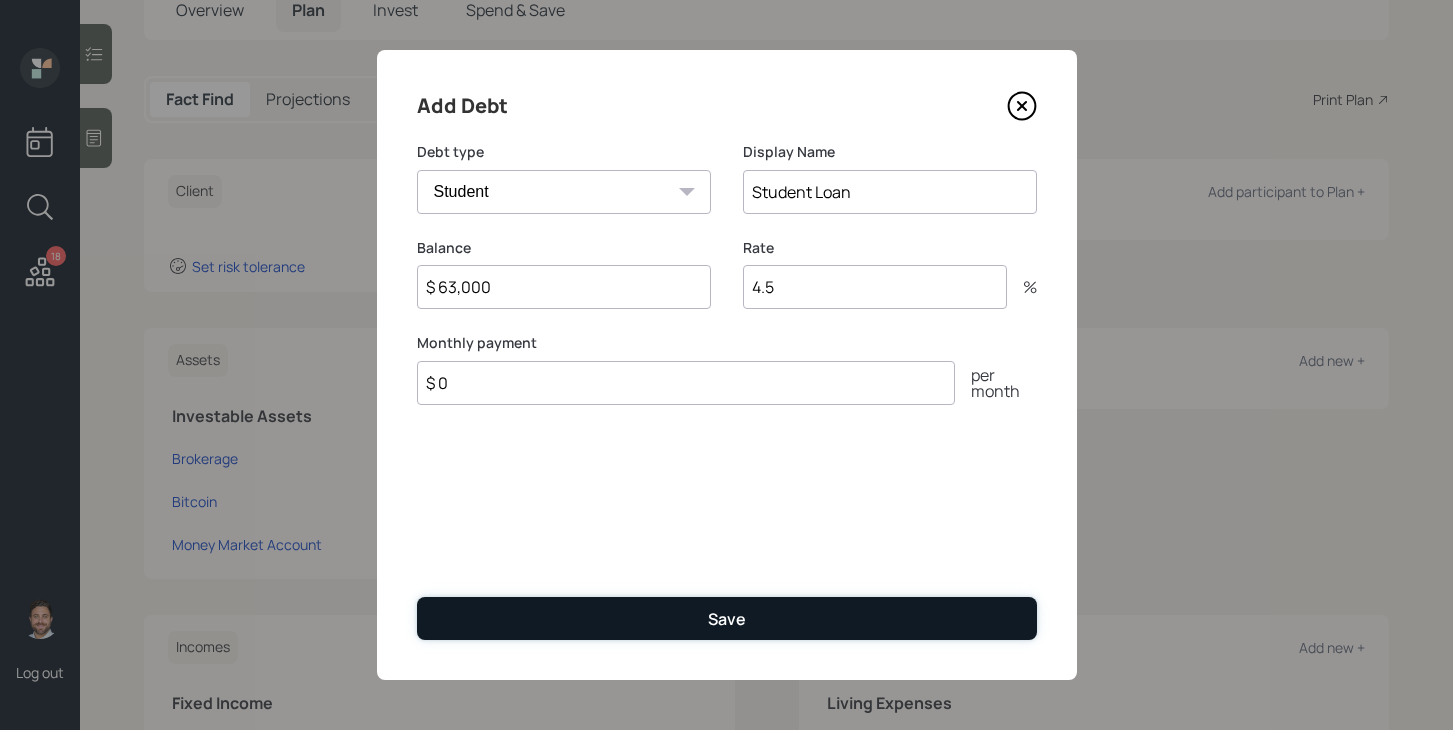 click on "Save" at bounding box center (727, 619) 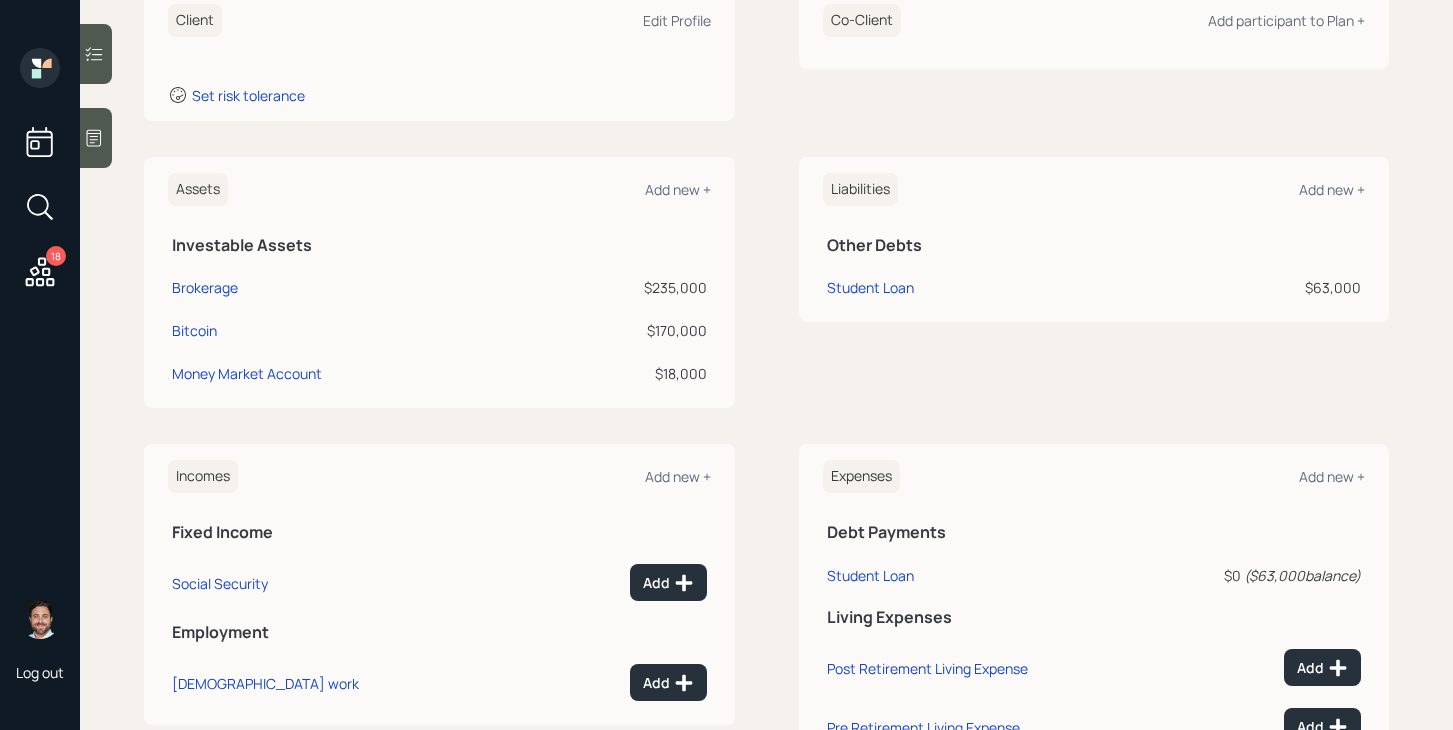 scroll, scrollTop: 339, scrollLeft: 0, axis: vertical 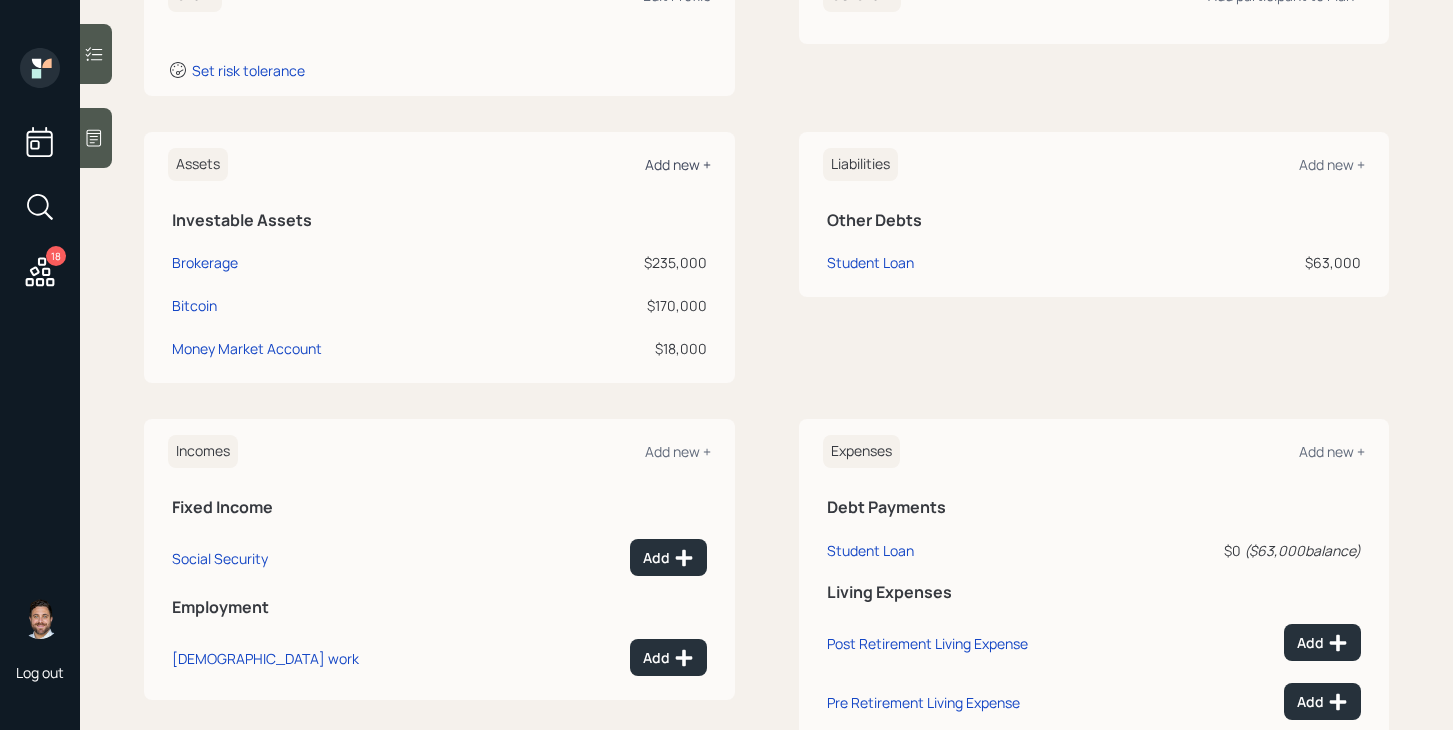 click on "Add new +" at bounding box center [678, 164] 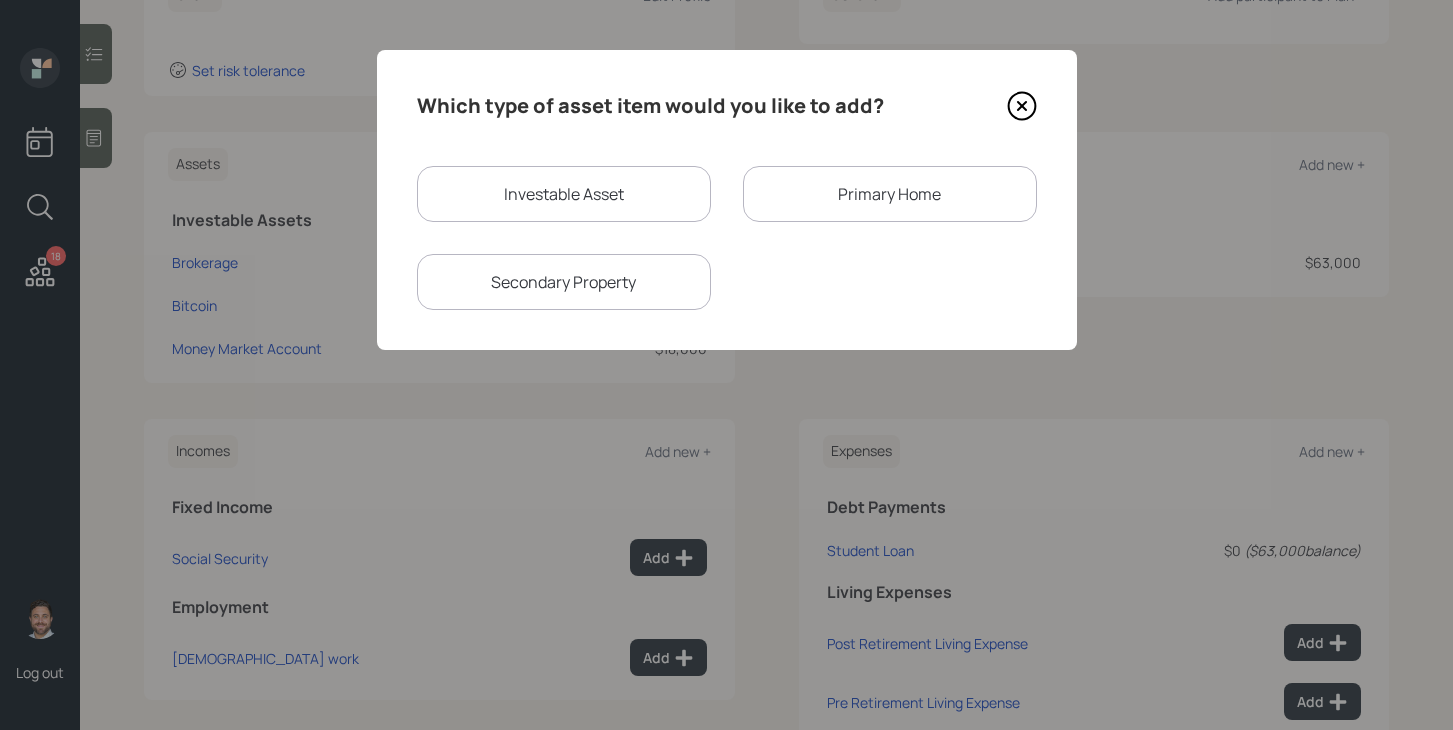 click on "Primary Home" at bounding box center [890, 194] 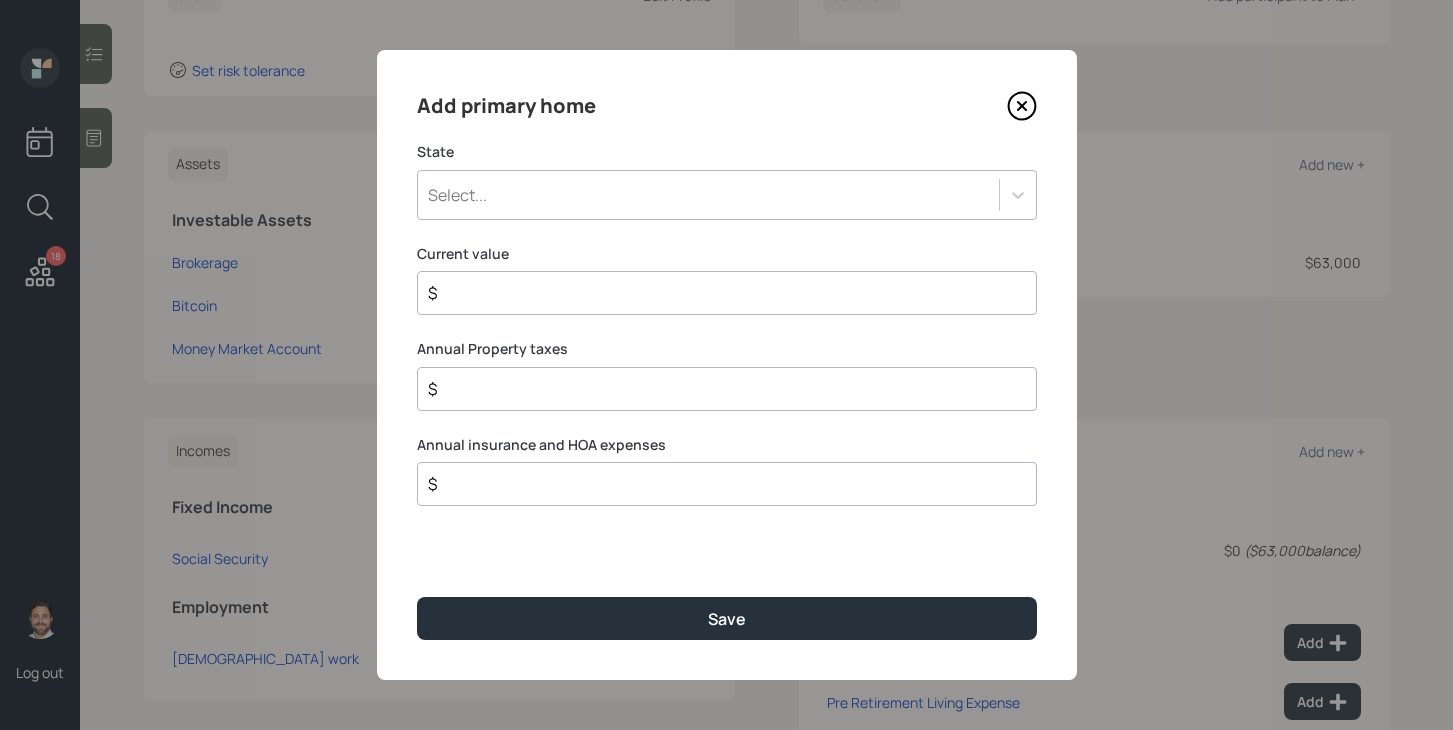 click on "Select..." at bounding box center (708, 195) 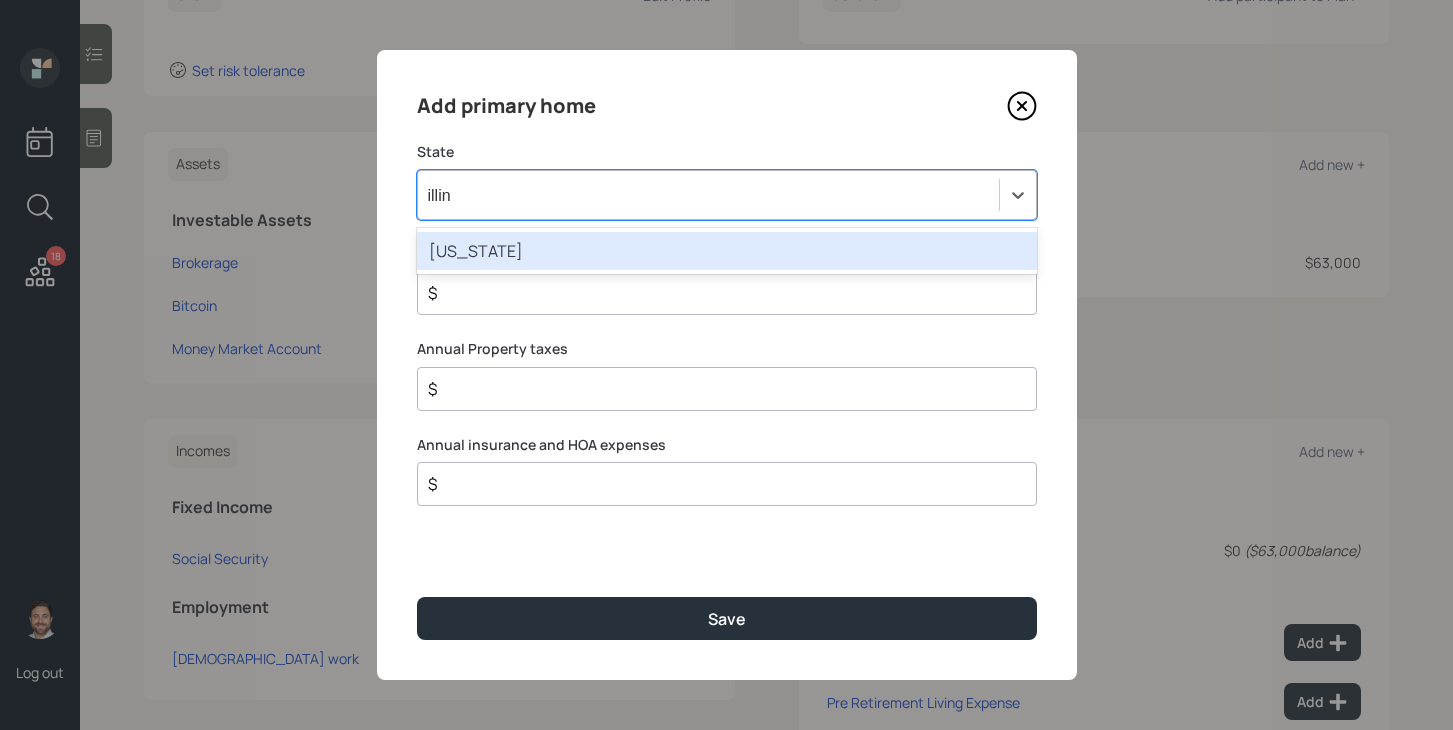 type on "illino" 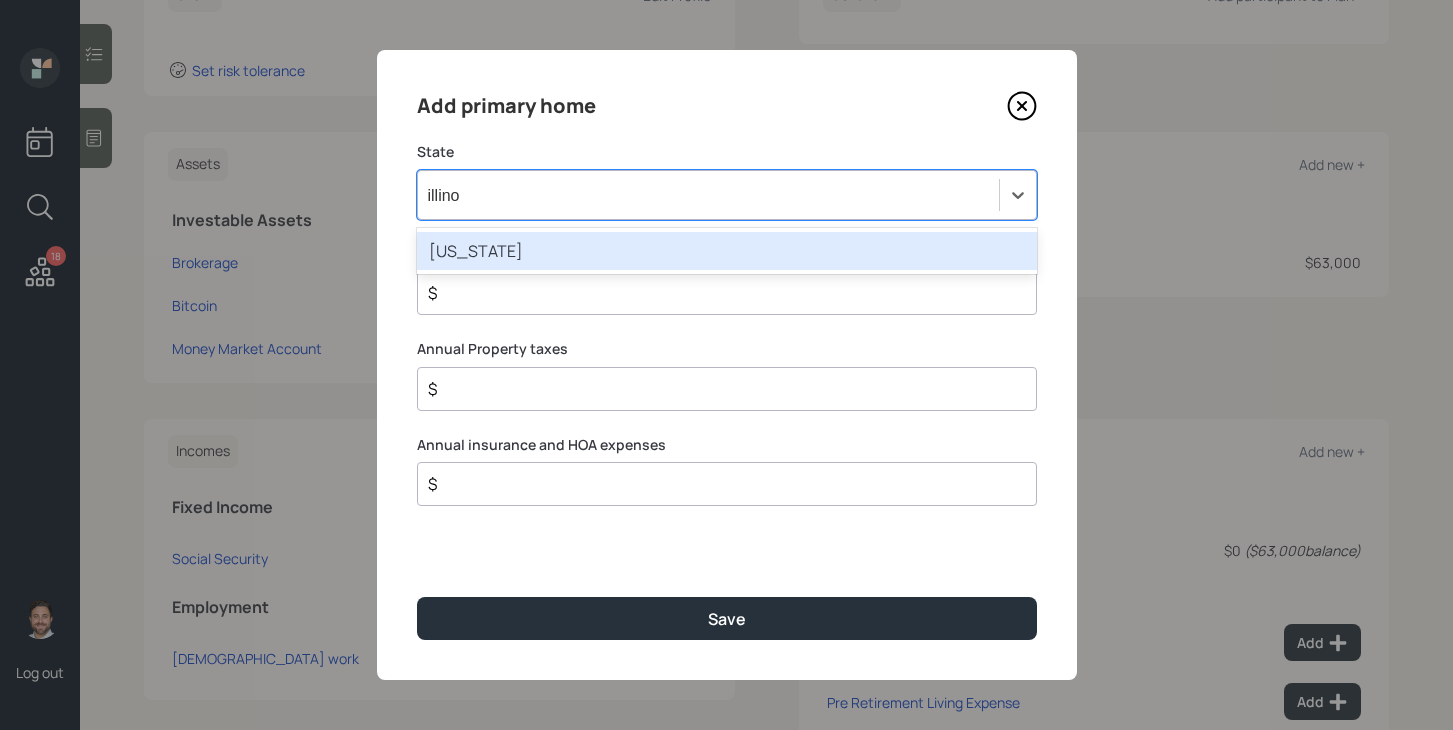 click on "Illinois" at bounding box center [727, 251] 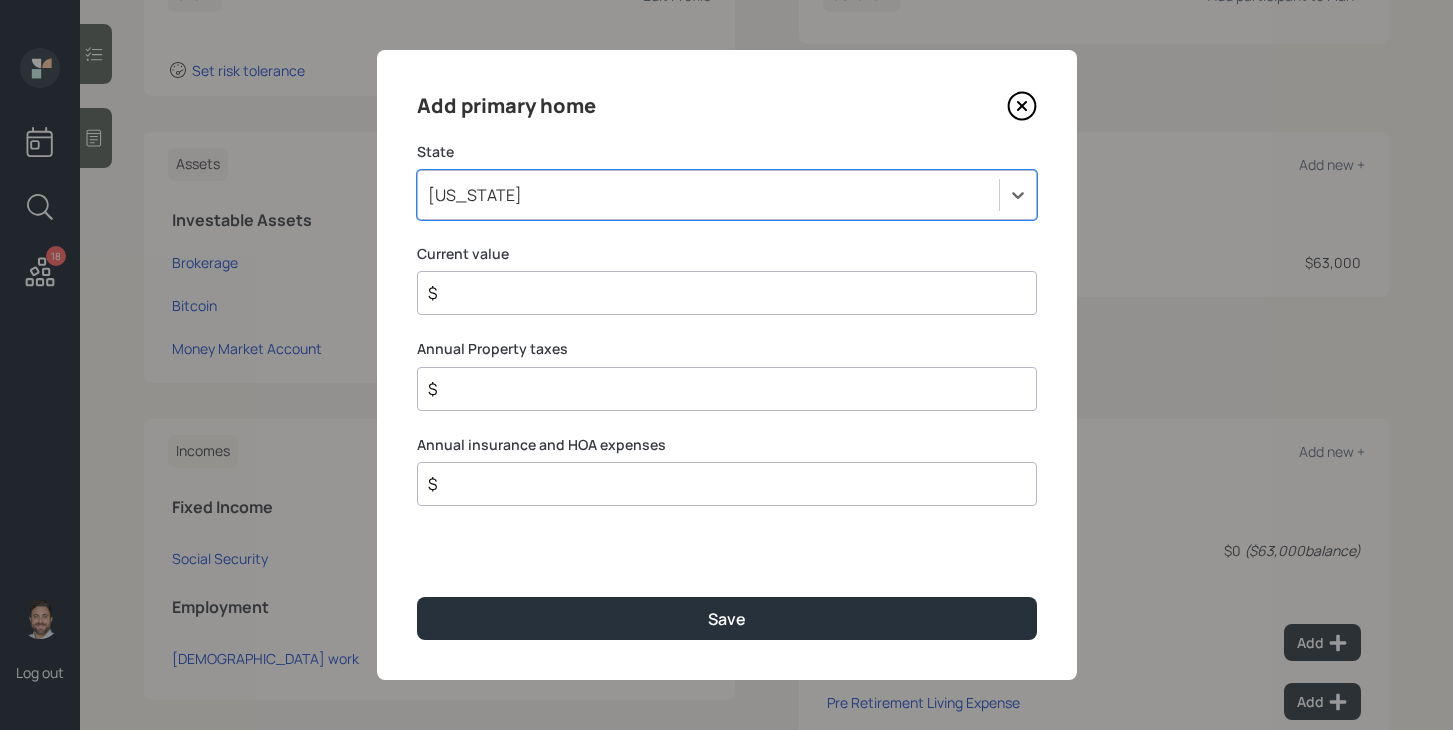 click on "$" at bounding box center [719, 293] 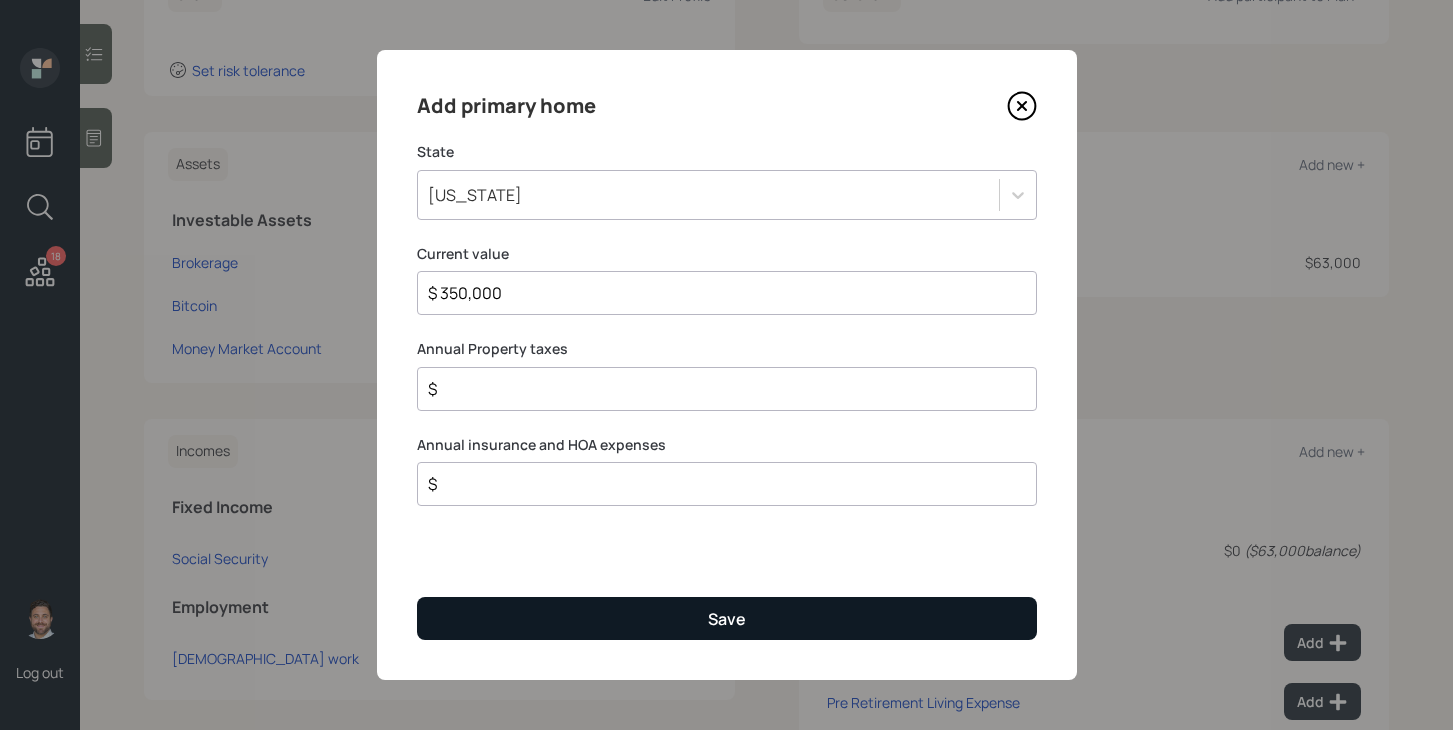 type on "$ 350,000" 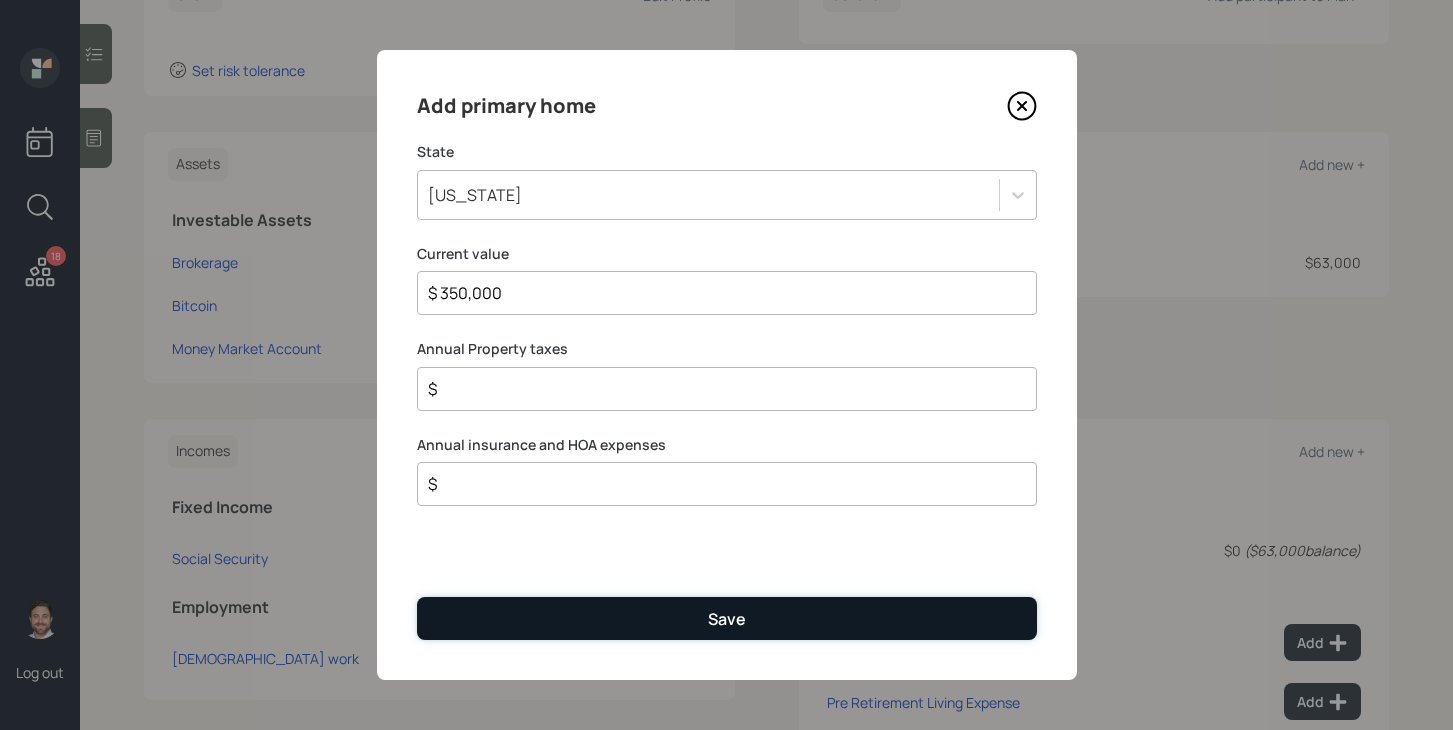 click on "Save" at bounding box center (727, 618) 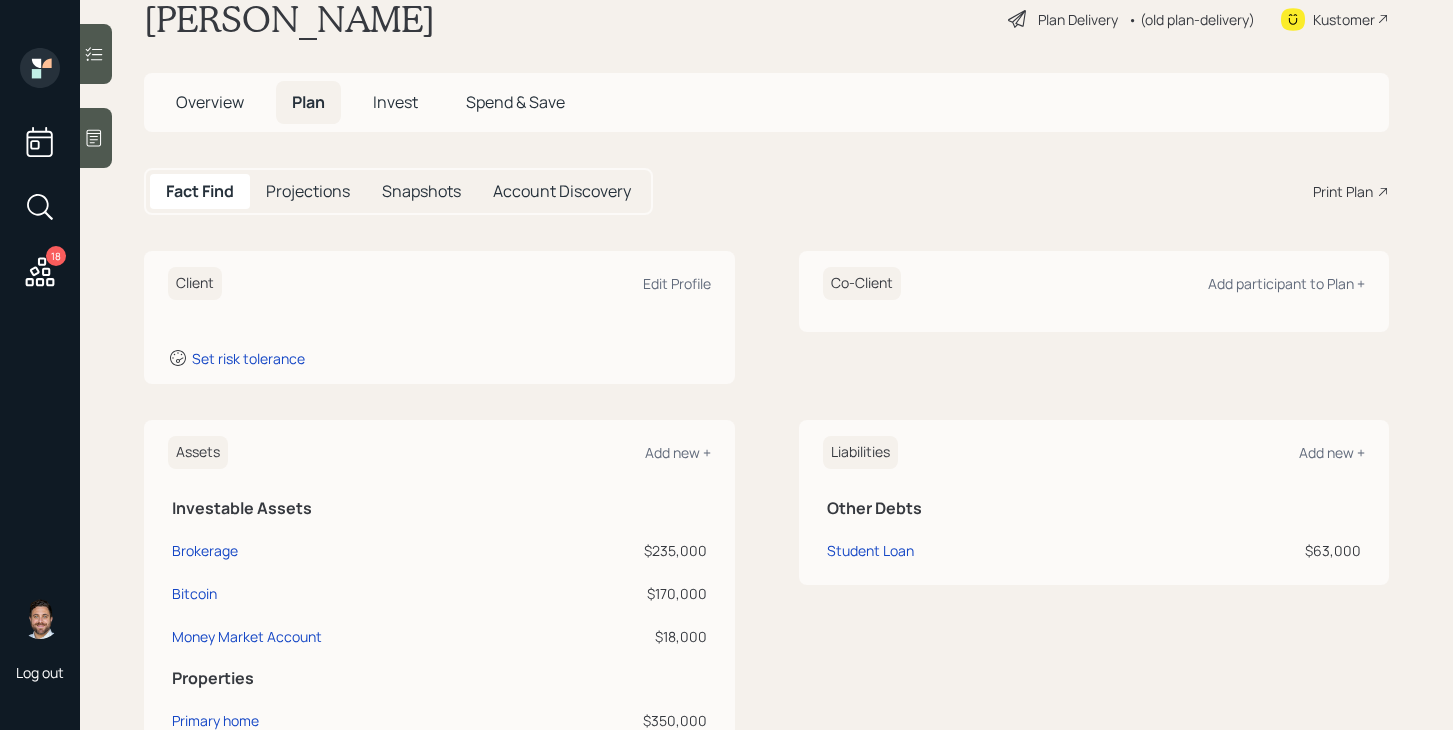 scroll, scrollTop: 25, scrollLeft: 0, axis: vertical 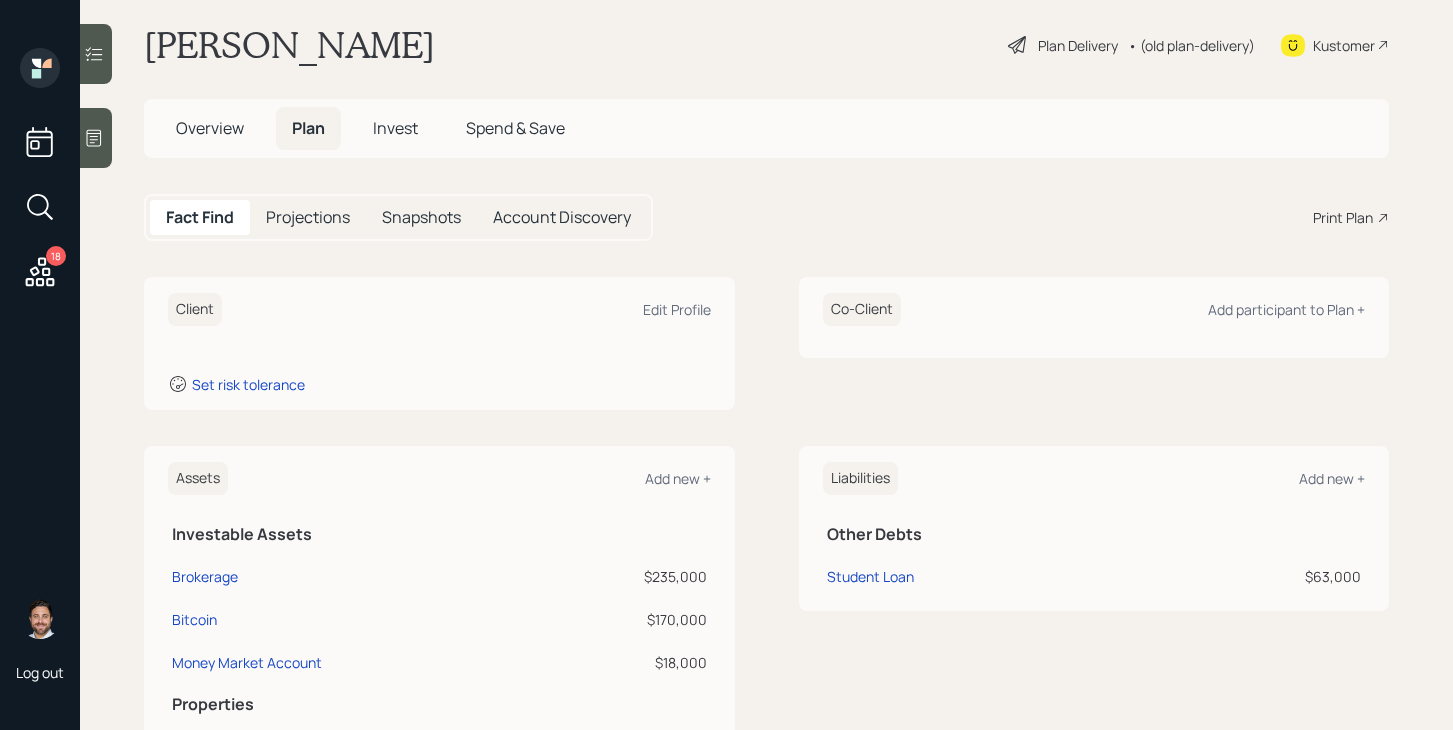 click 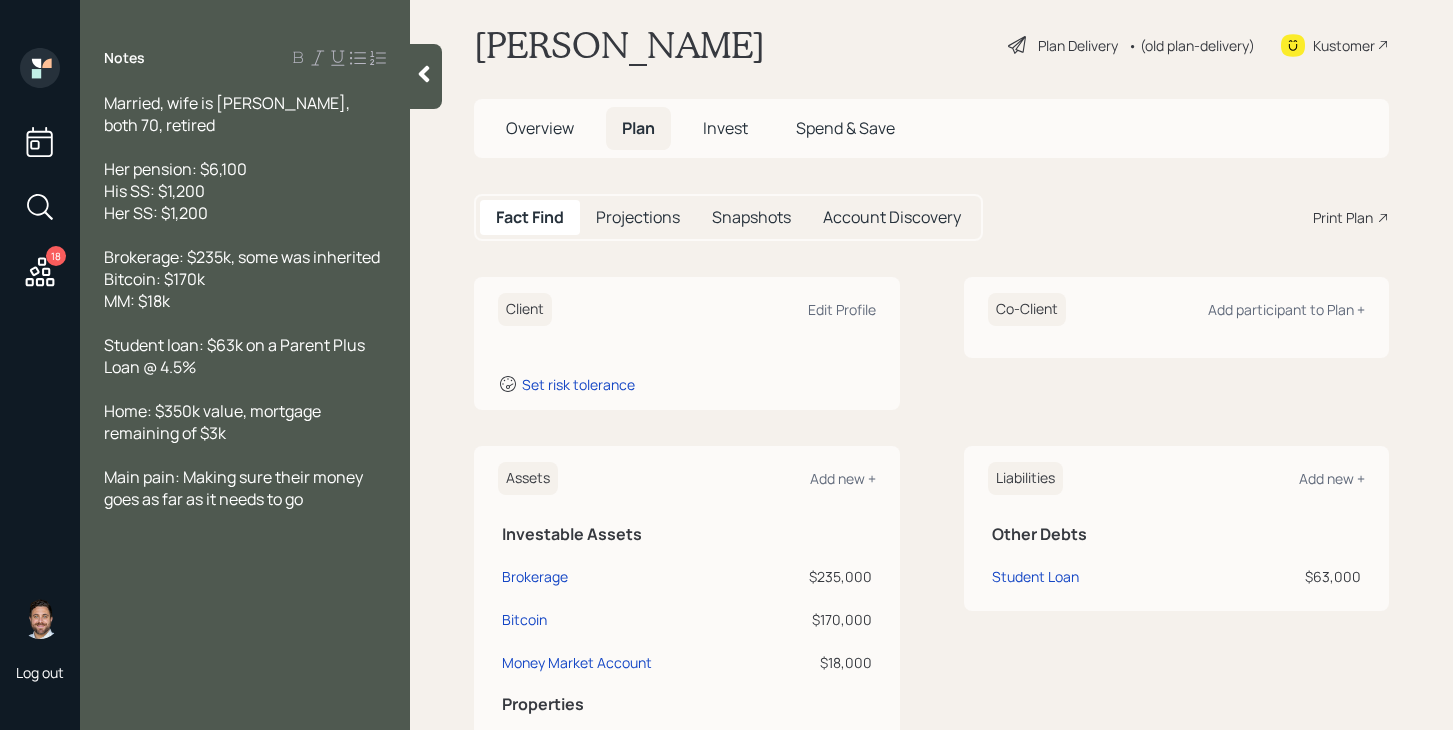 click 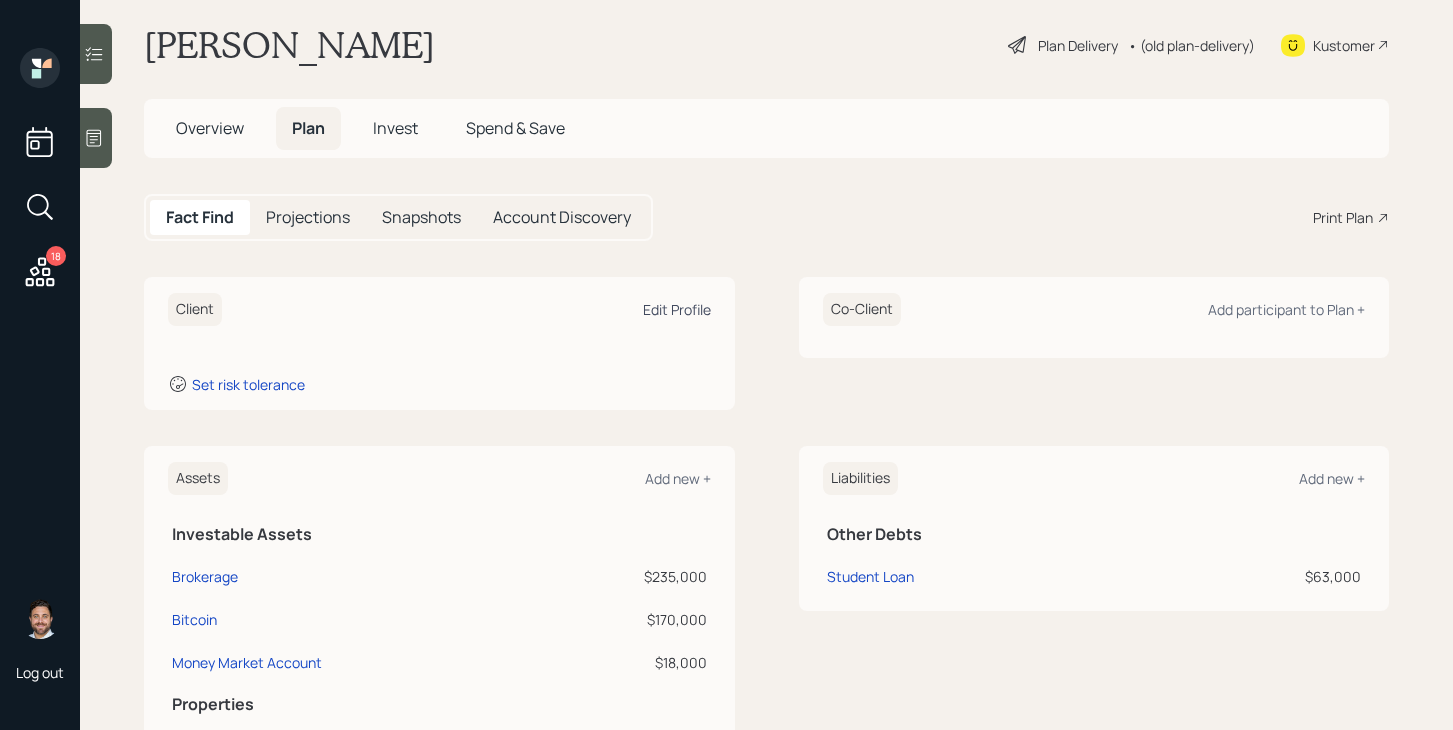click on "Edit Profile" at bounding box center [677, 309] 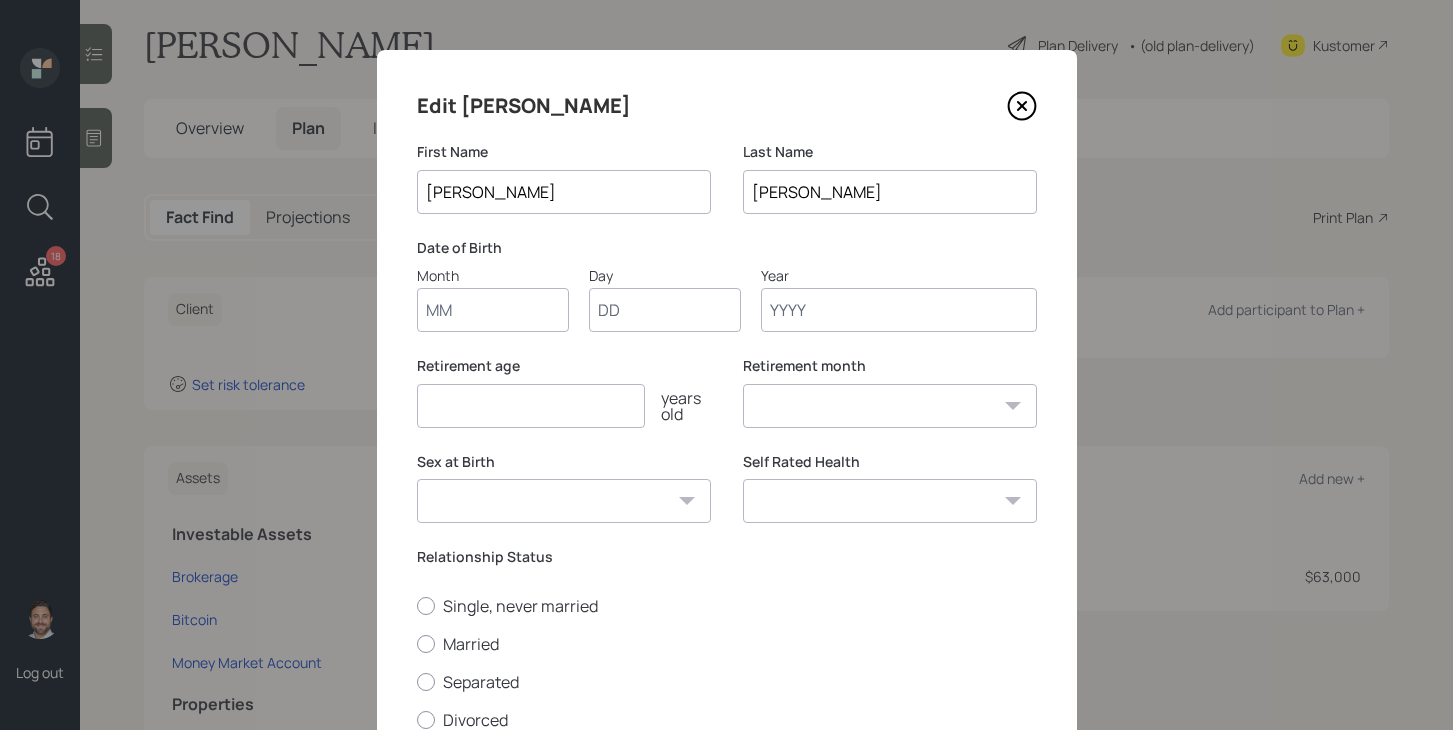 click on "Month" at bounding box center [493, 310] 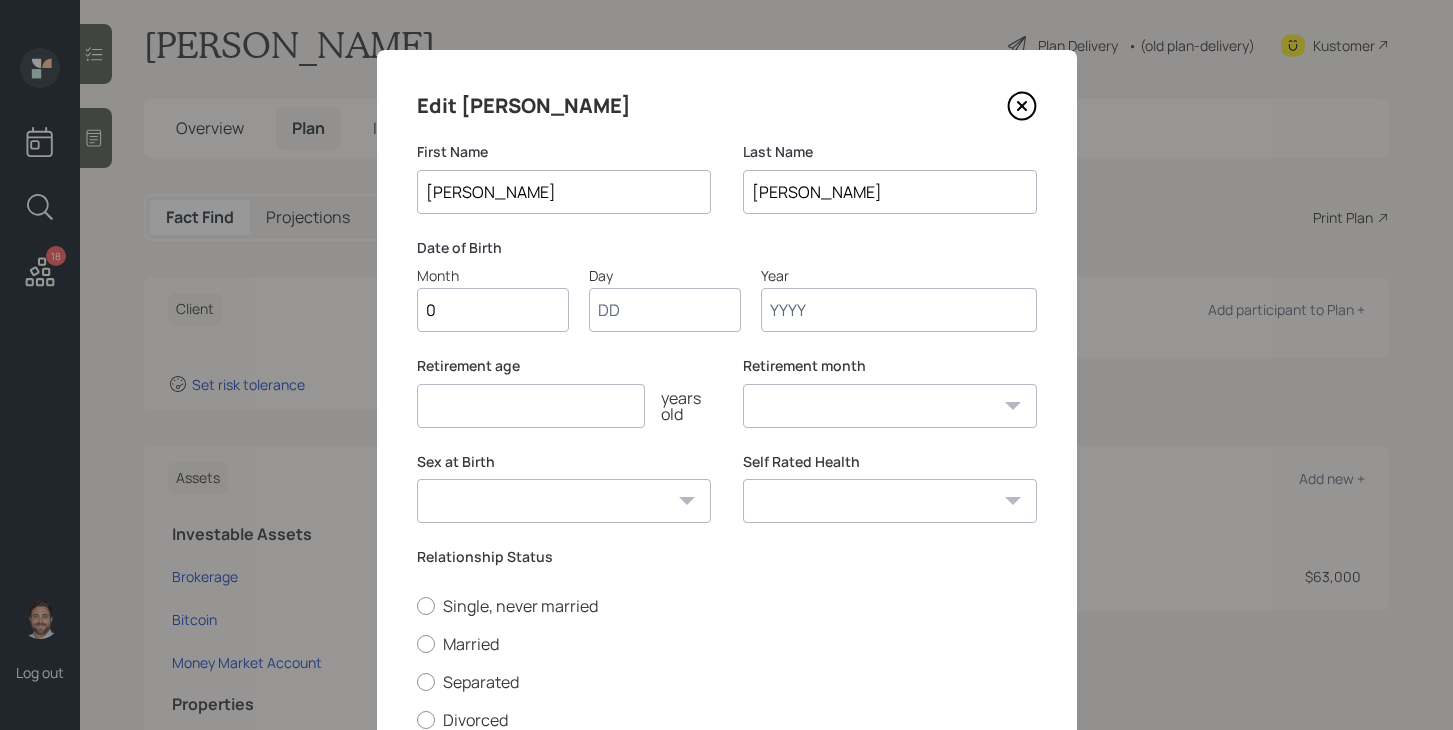 type on "04" 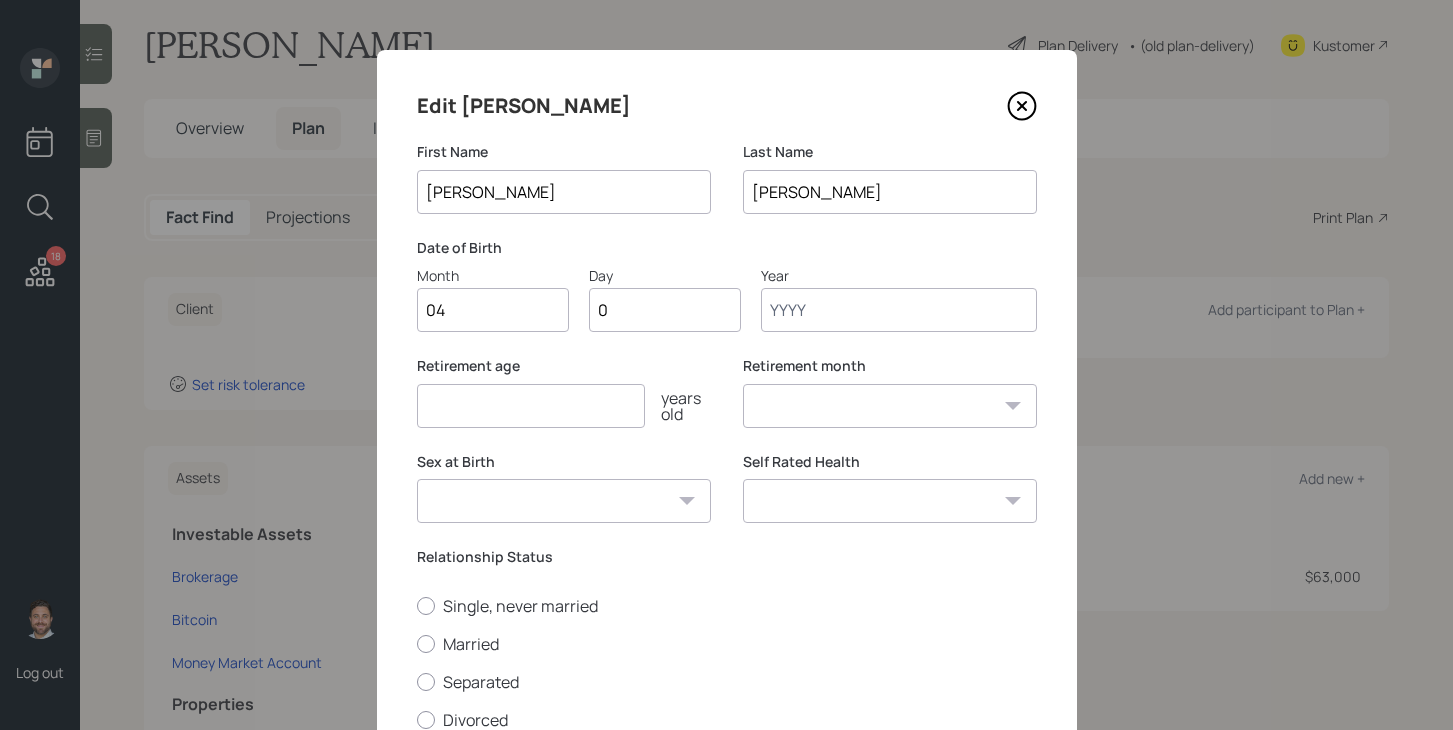 type on "07" 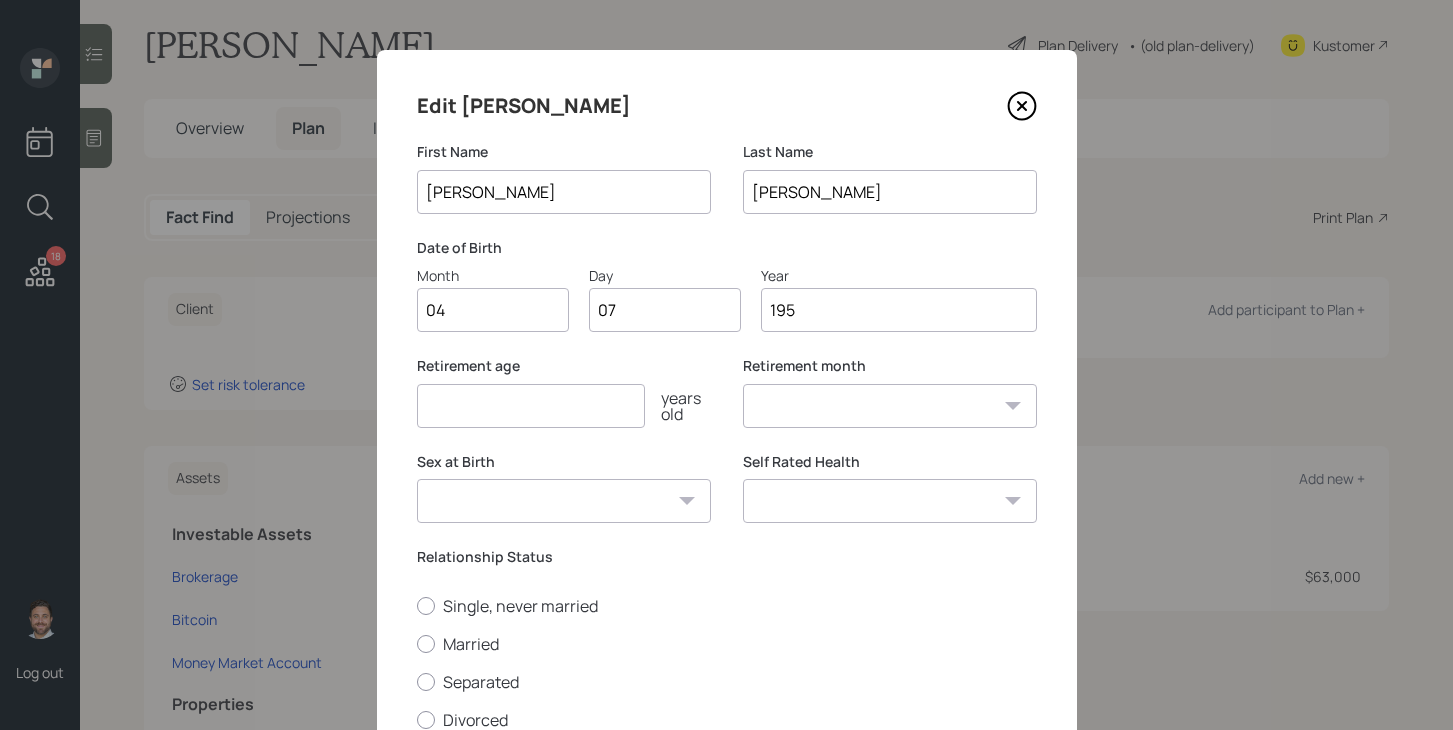 type on "1955" 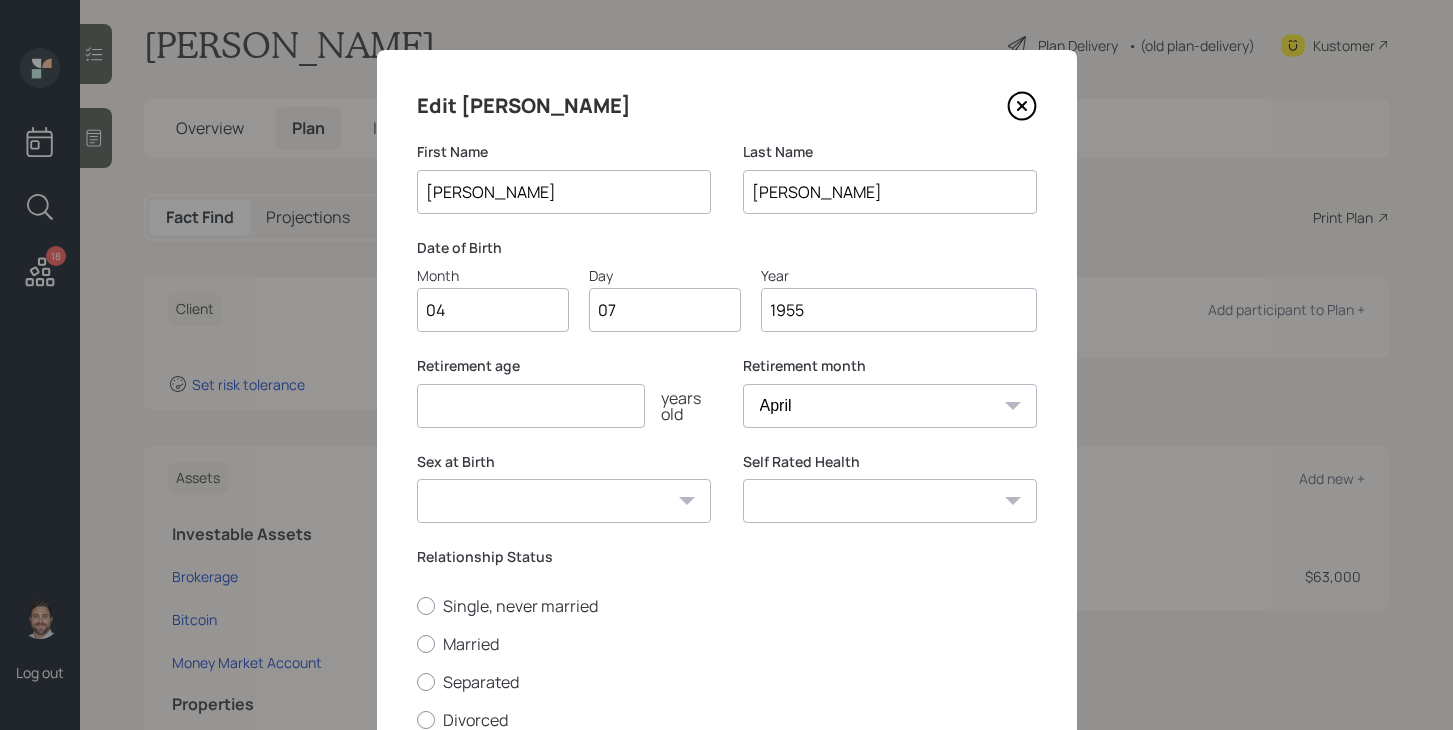type on "1955" 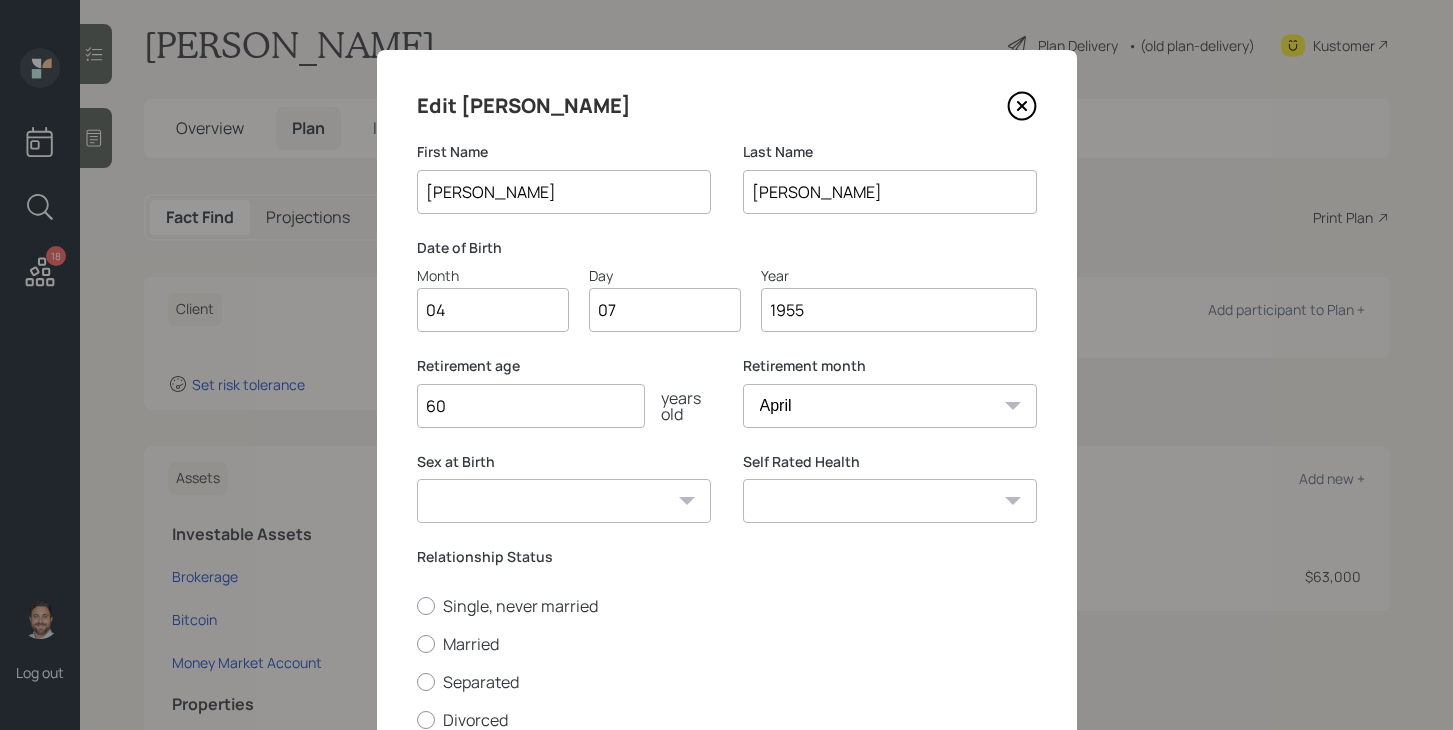 type on "60" 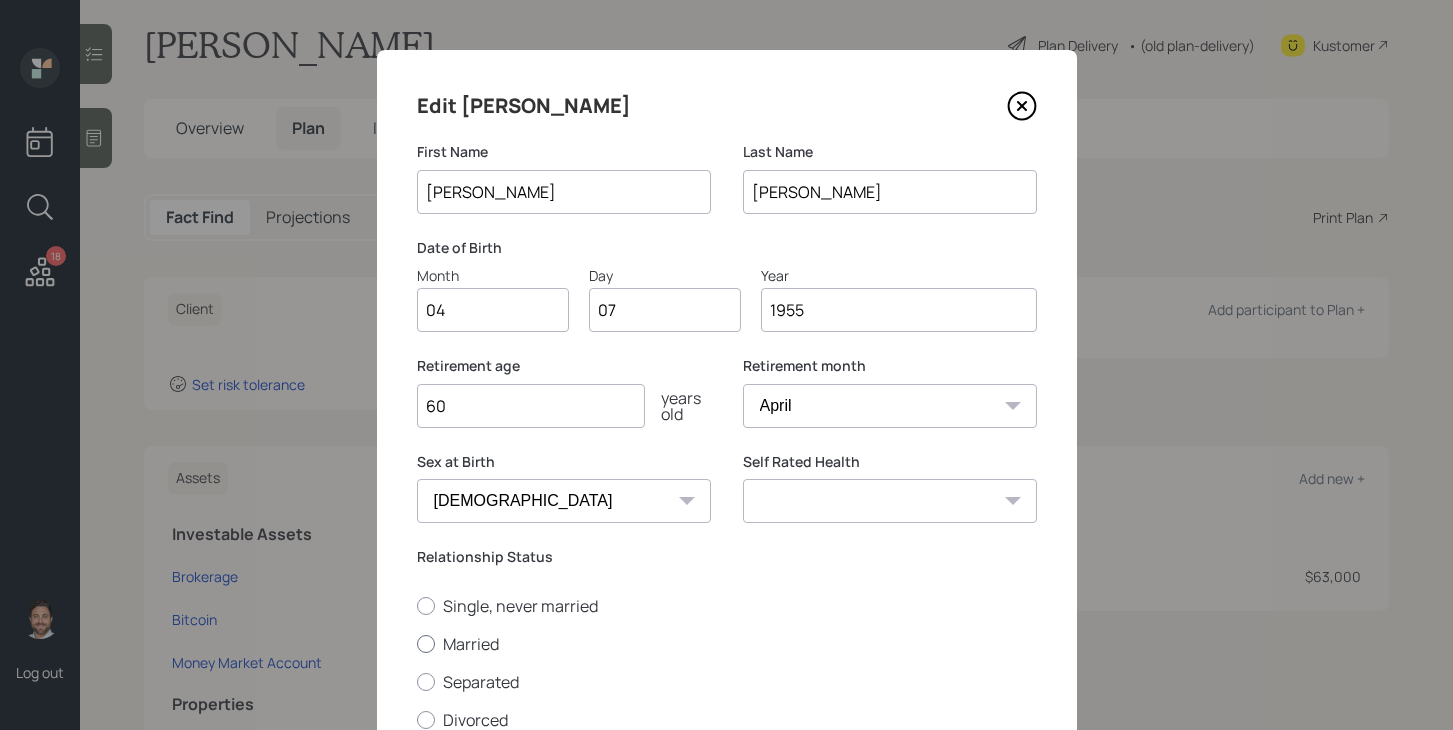 click on "Married" at bounding box center [727, 644] 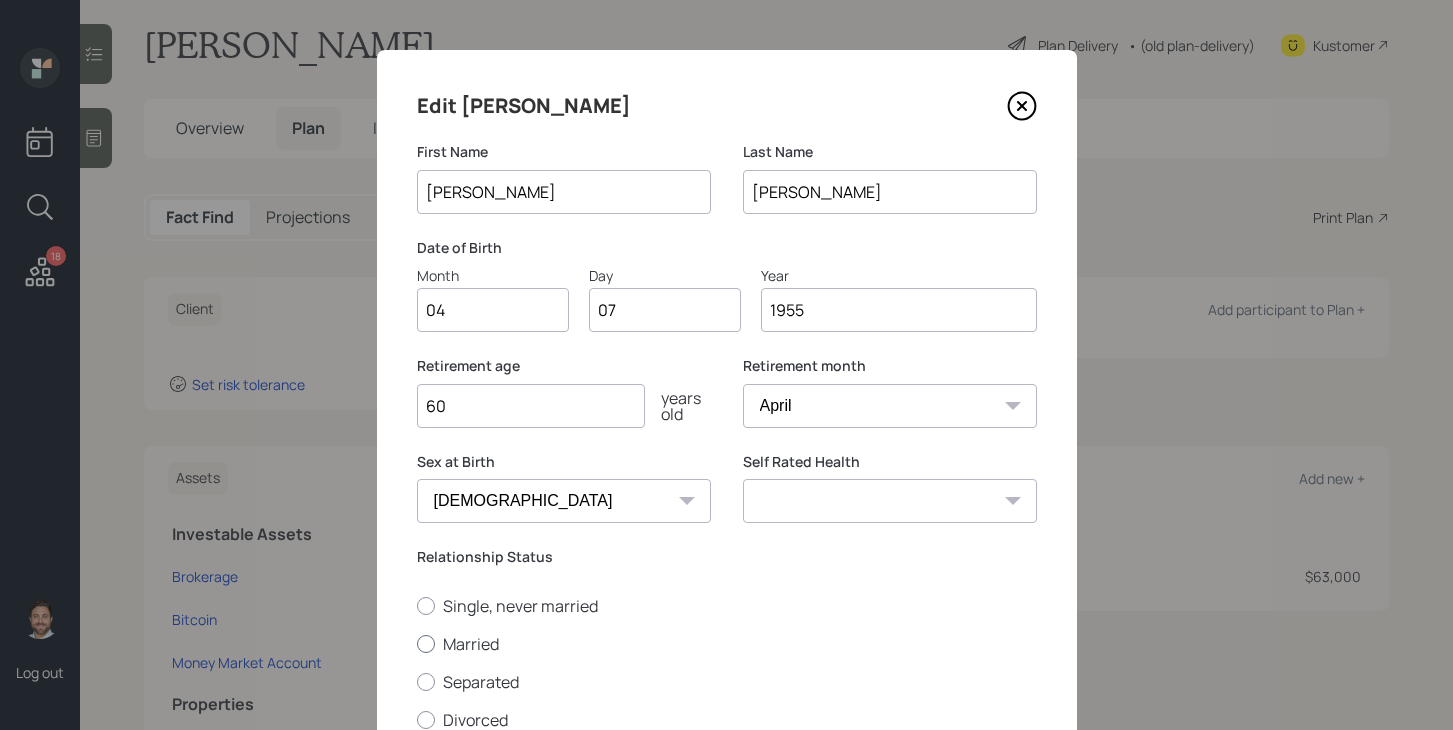 radio on "true" 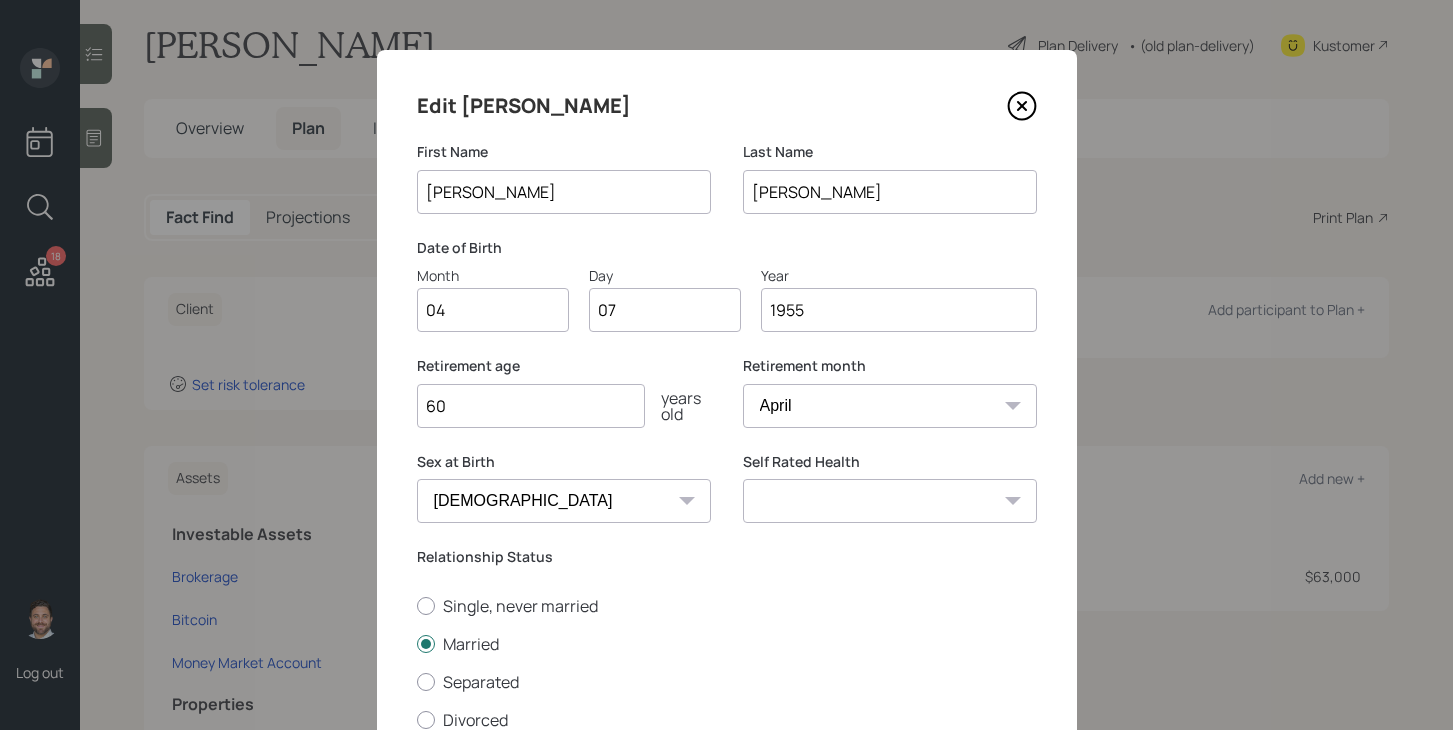 click on "Excellent Very Good Good Fair Poor" at bounding box center [890, 501] 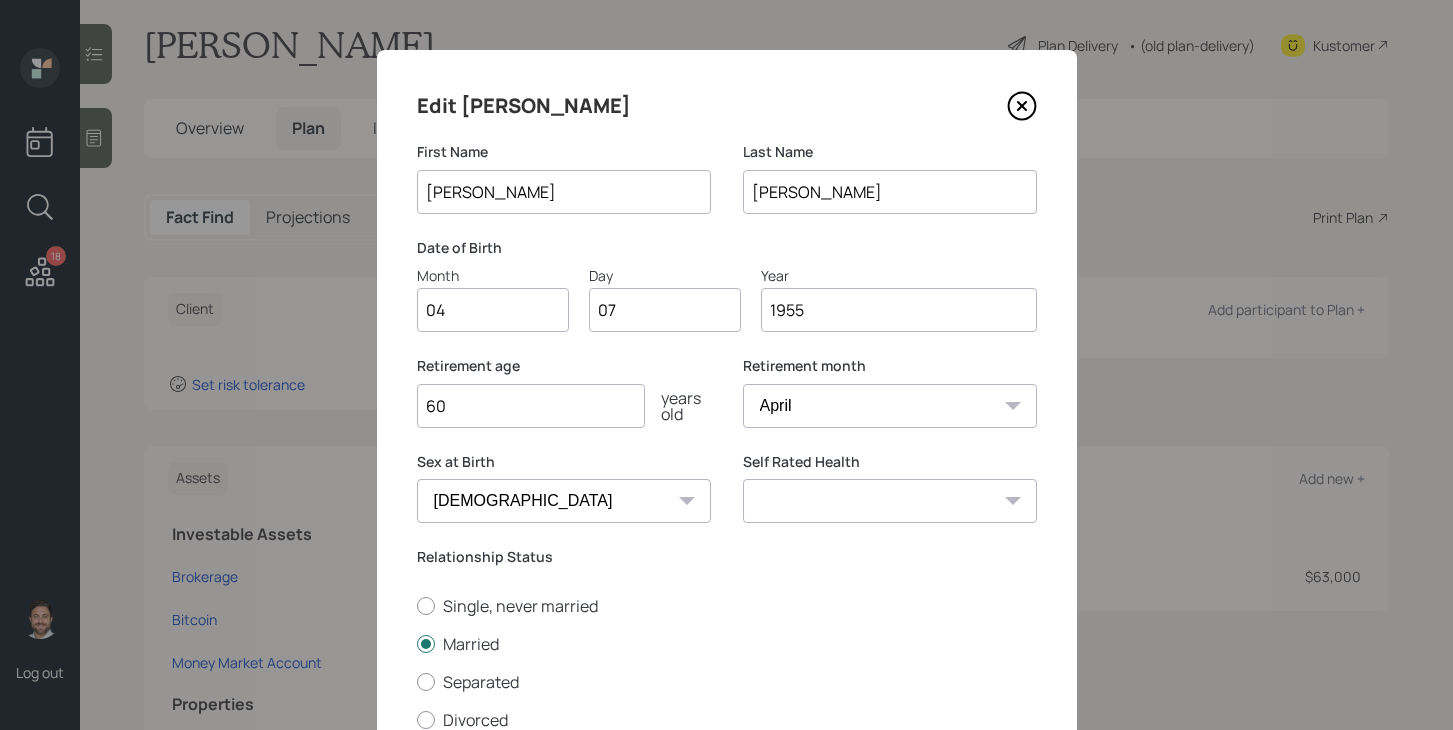 click on "Excellent Very Good Good Fair Poor" at bounding box center [890, 501] 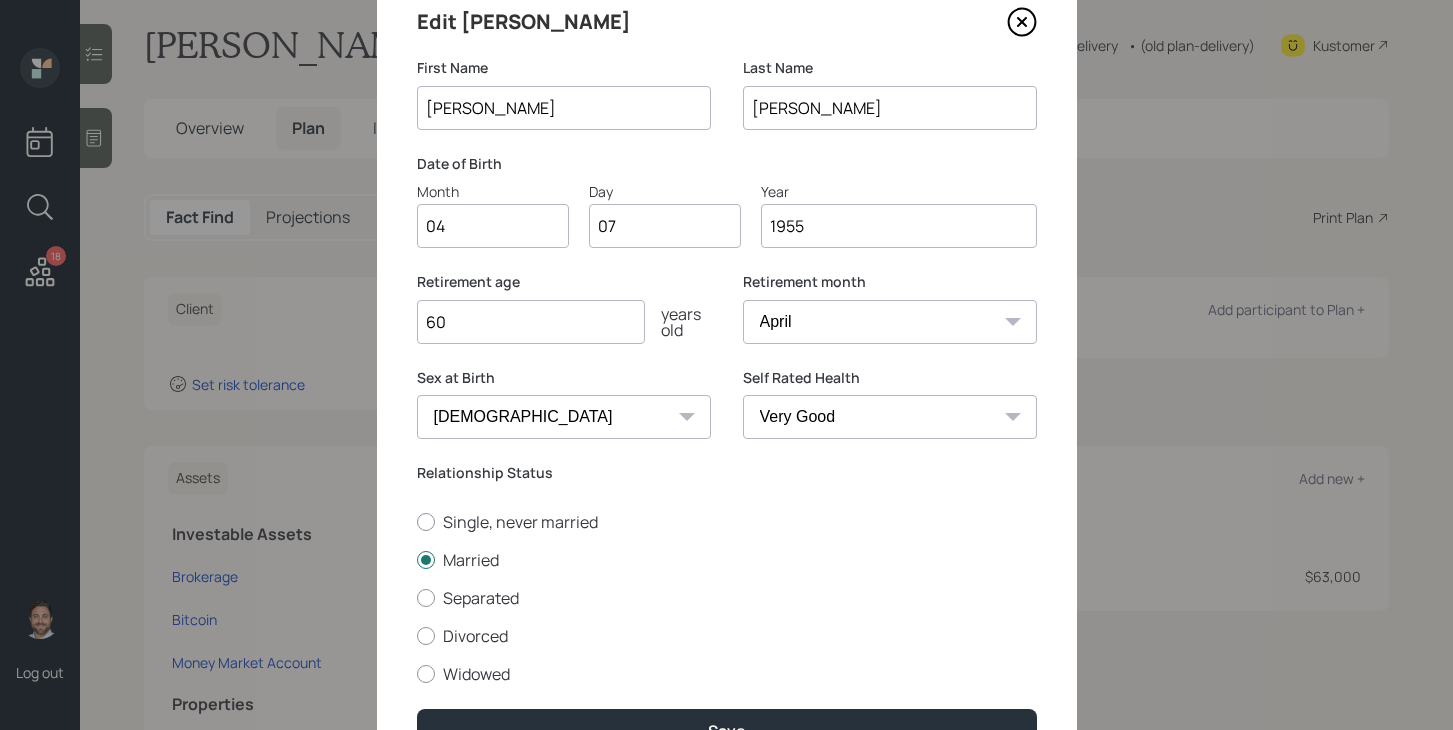 scroll, scrollTop: 197, scrollLeft: 0, axis: vertical 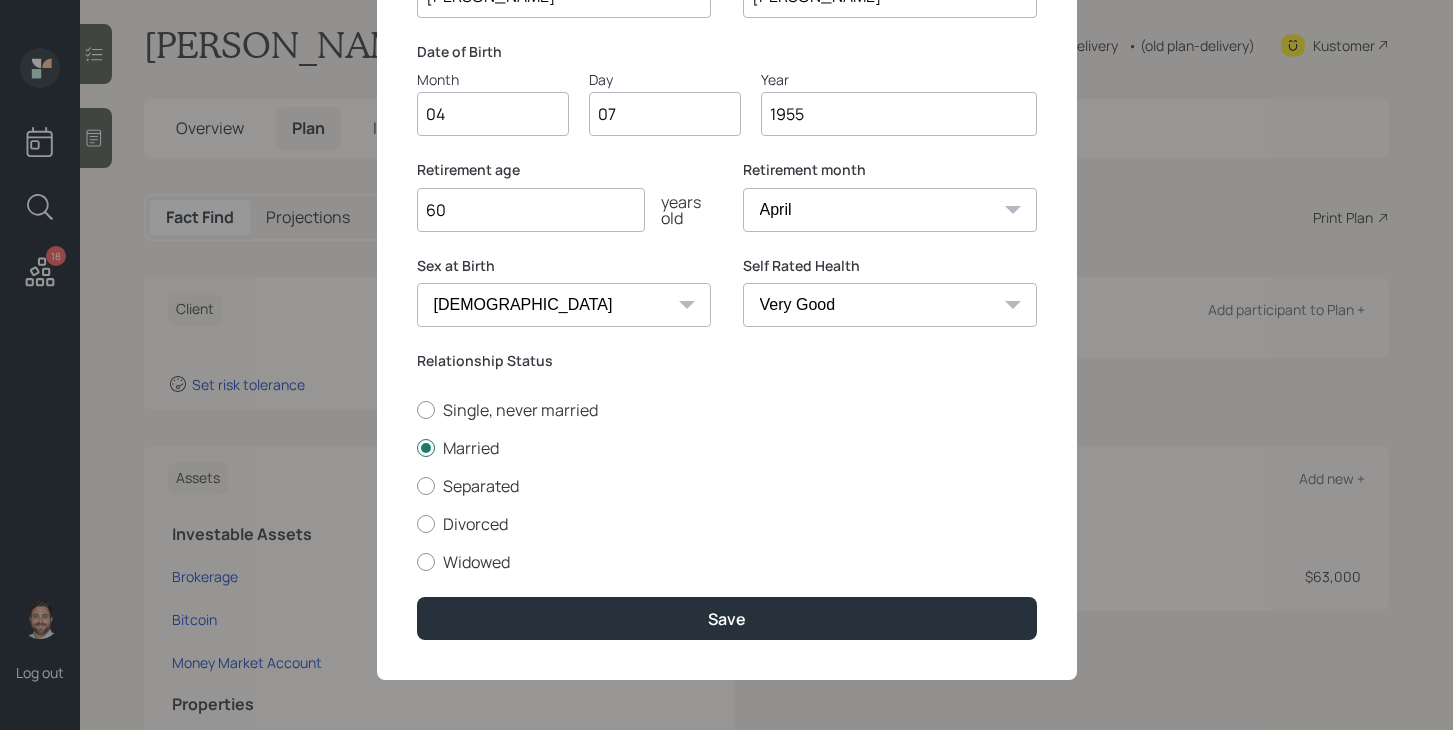 click on "Excellent Very Good Good Fair Poor" at bounding box center (890, 305) 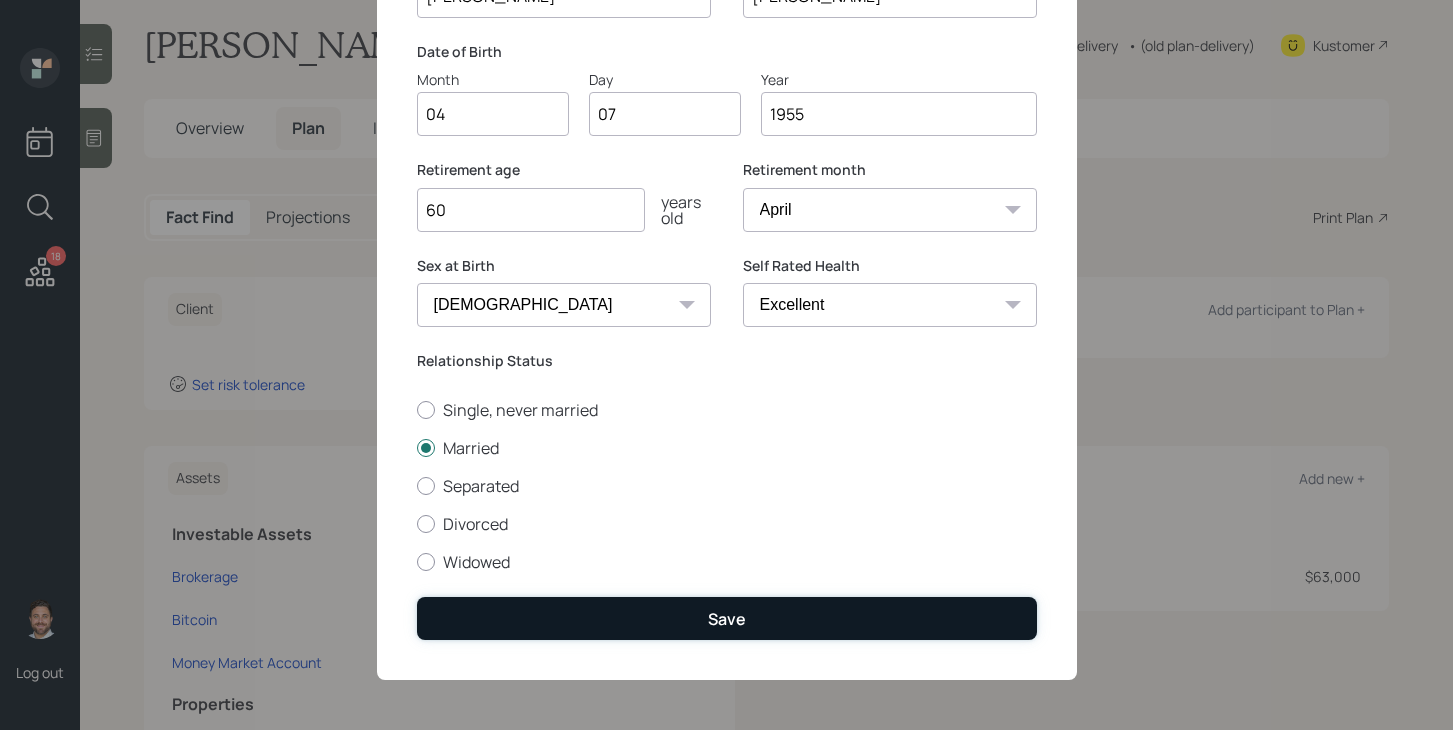 click on "Save" at bounding box center (727, 618) 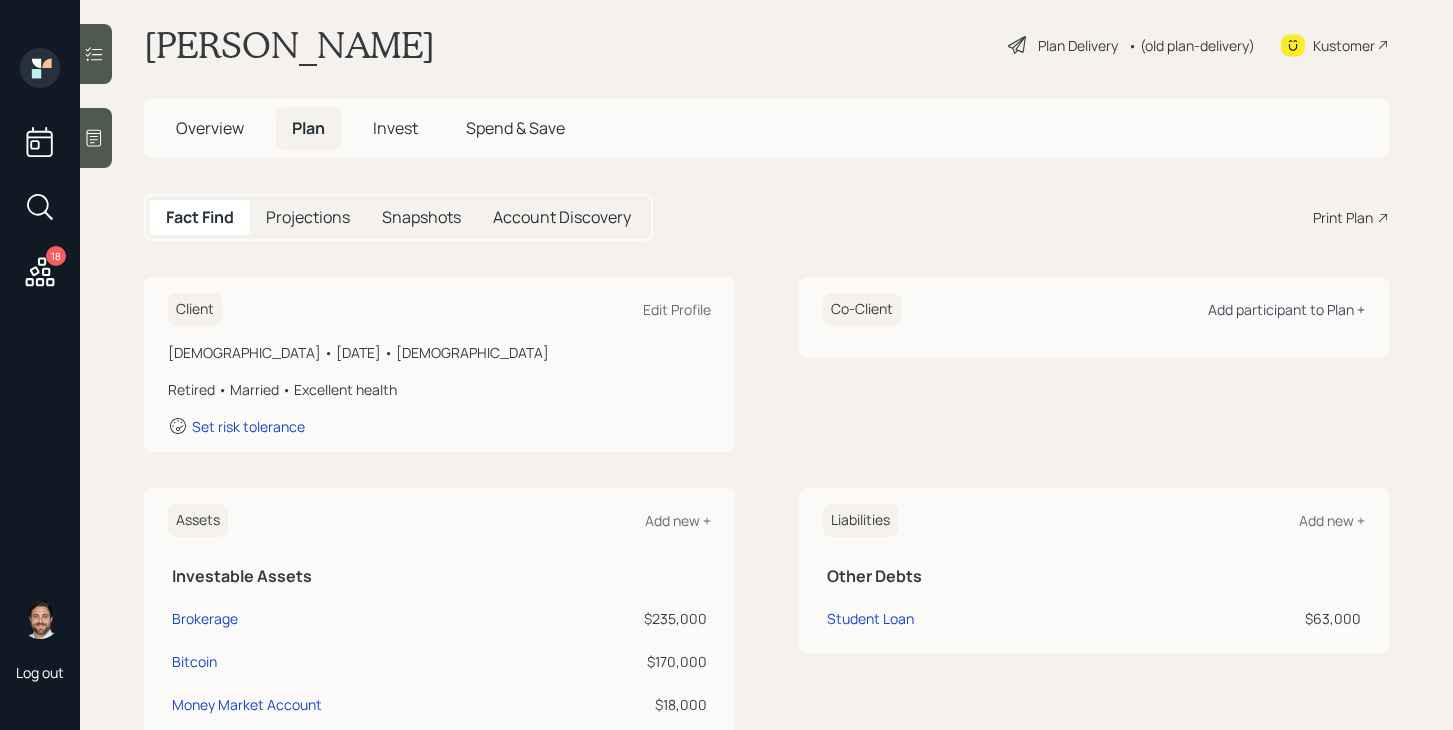 click on "Add participant to Plan +" at bounding box center (1286, 309) 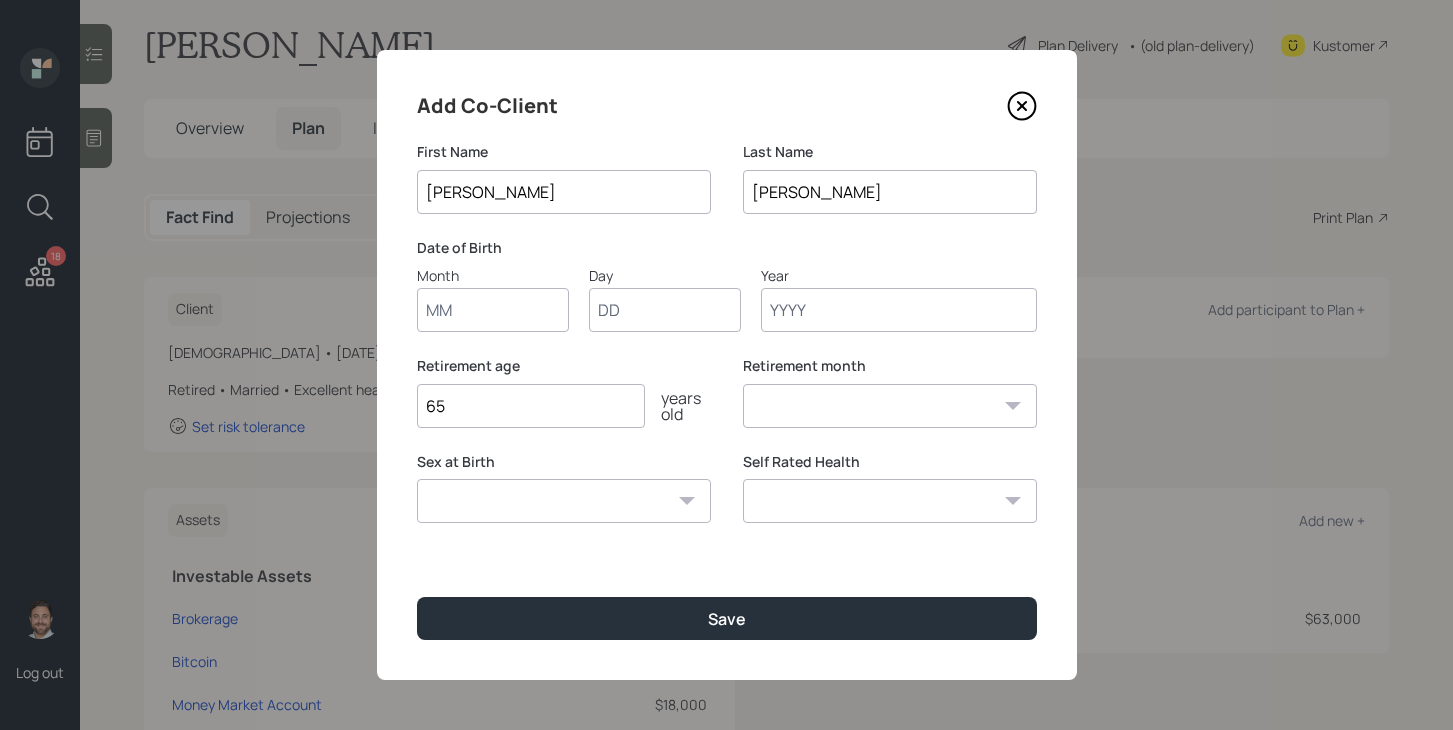 type on "Kimberly" 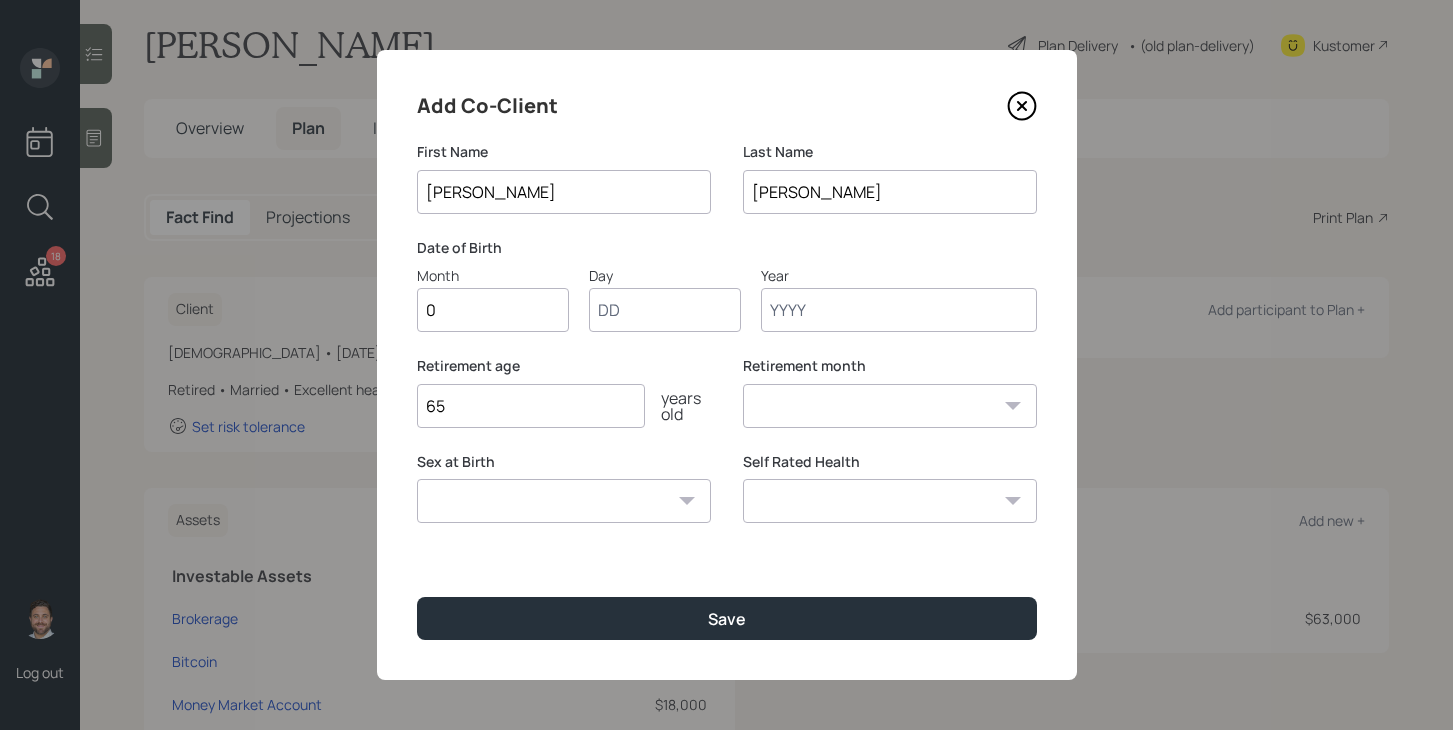 type on "05" 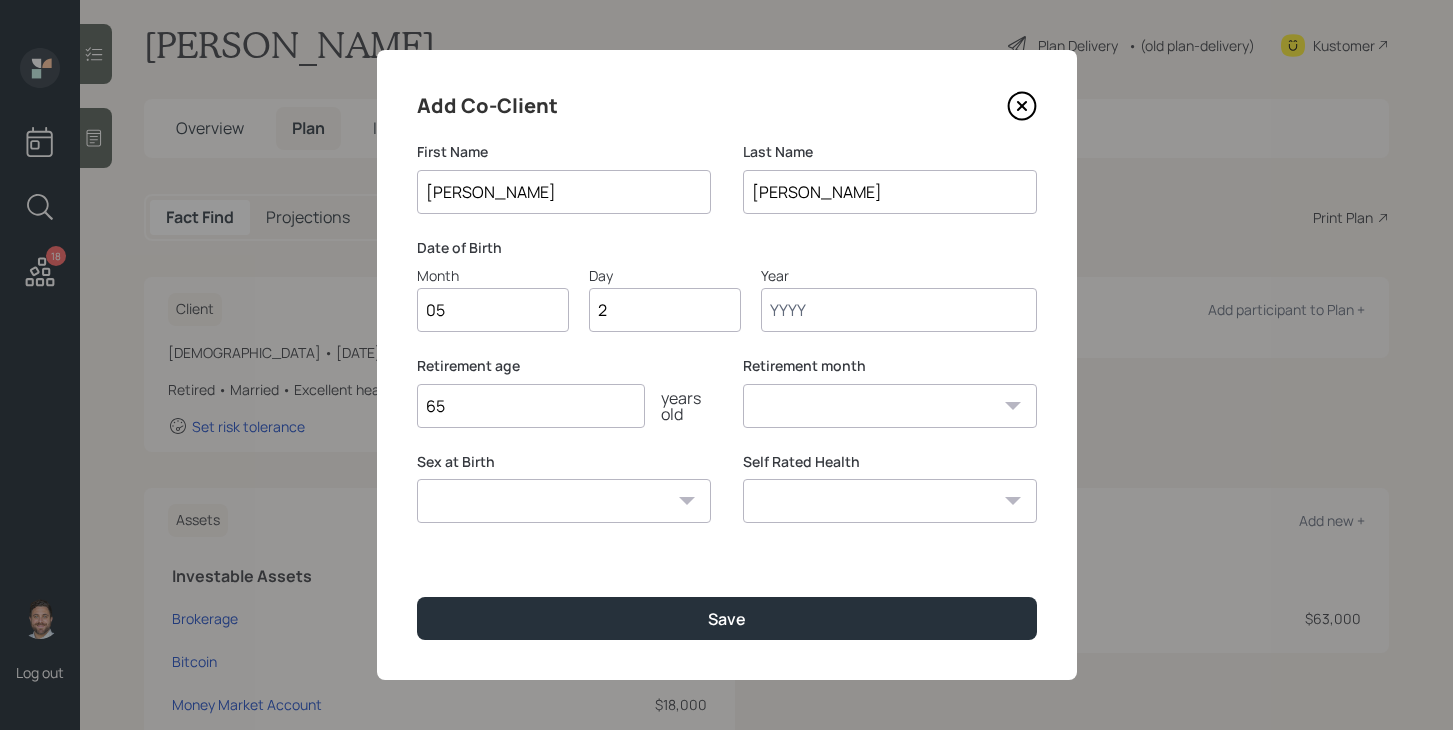 type on "24" 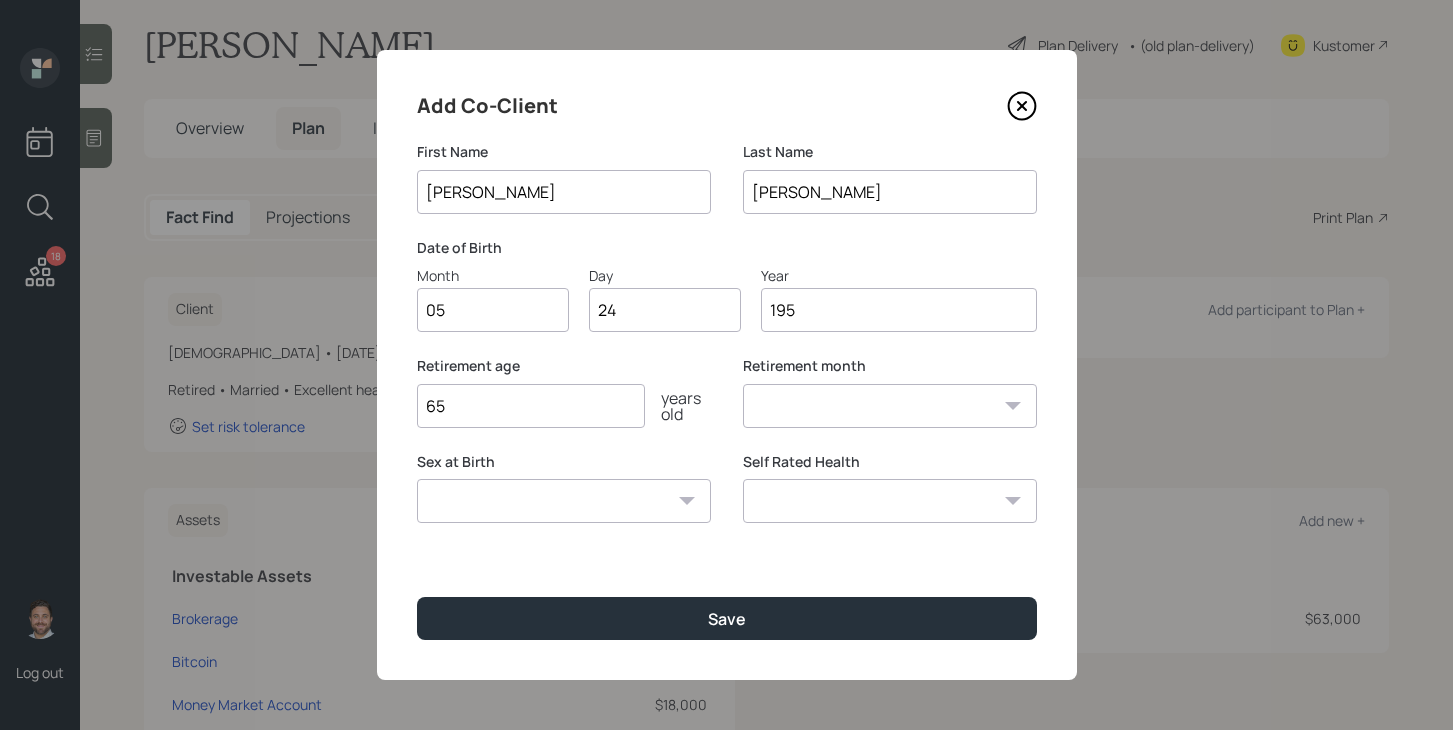 type on "1955" 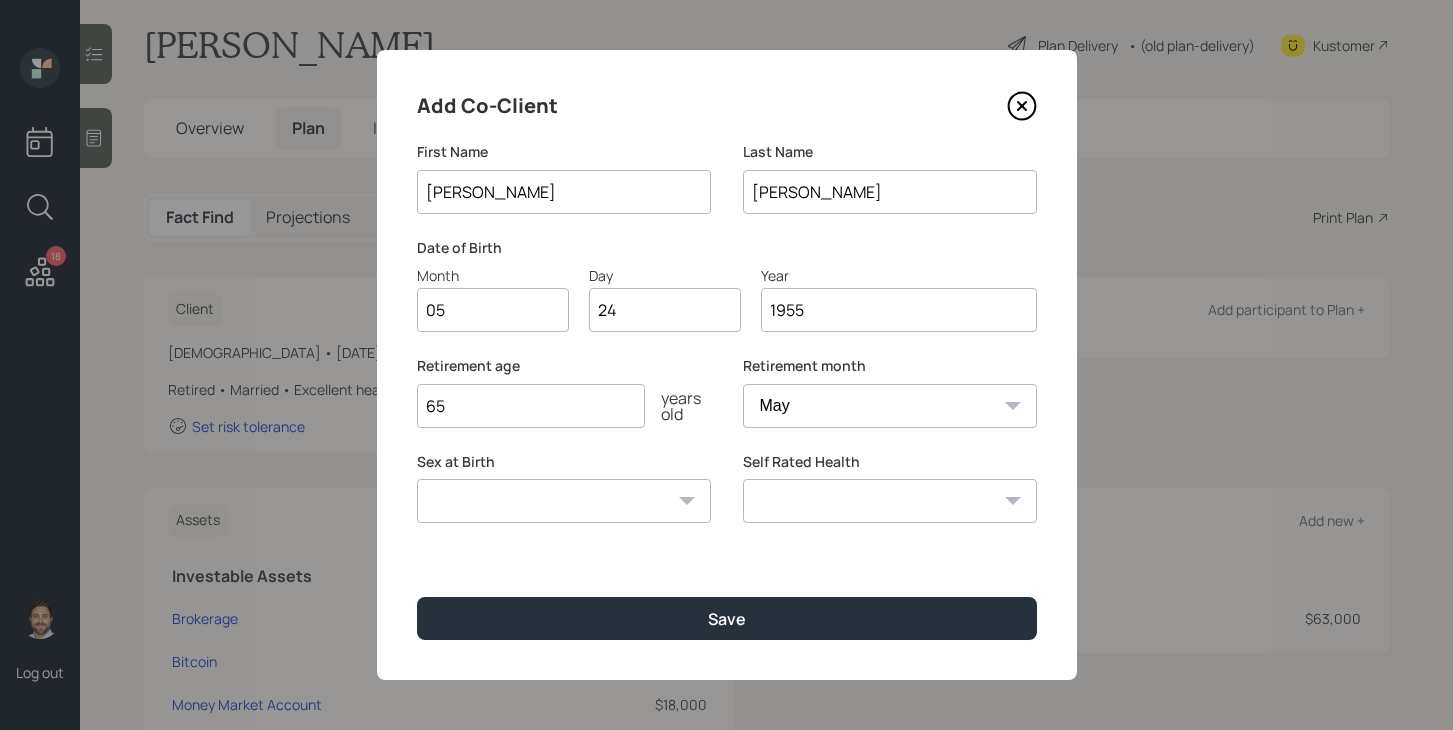 type on "1955" 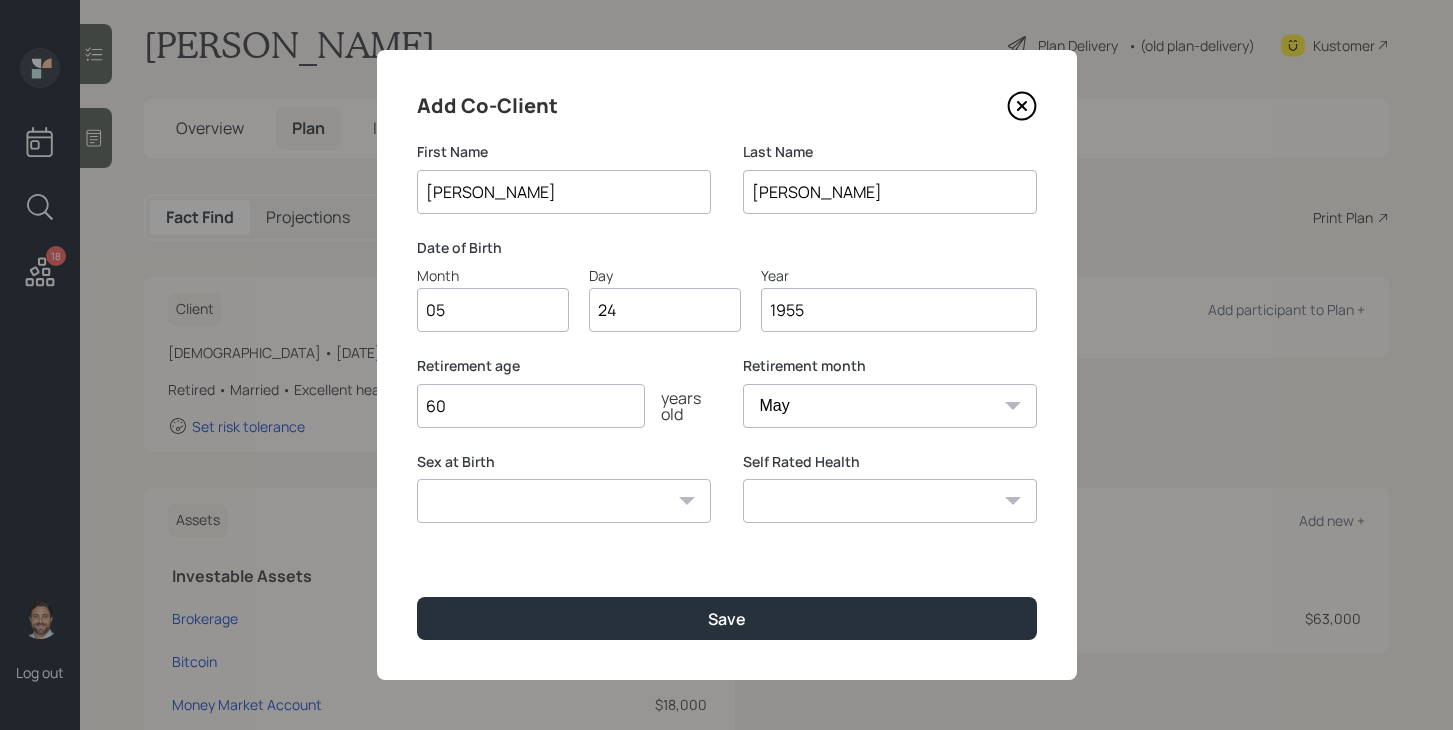 type on "60" 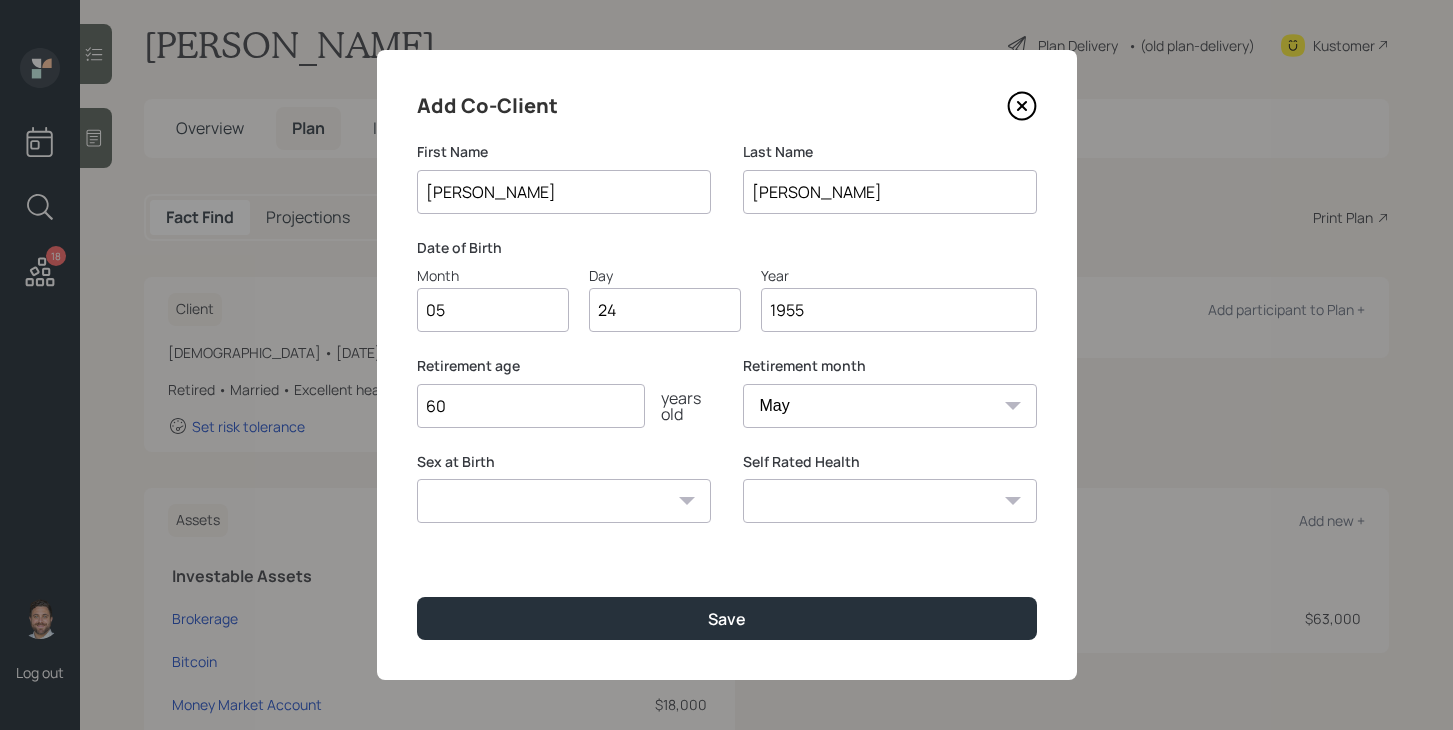 click on "Excellent Very Good Good Fair Poor" at bounding box center (890, 501) 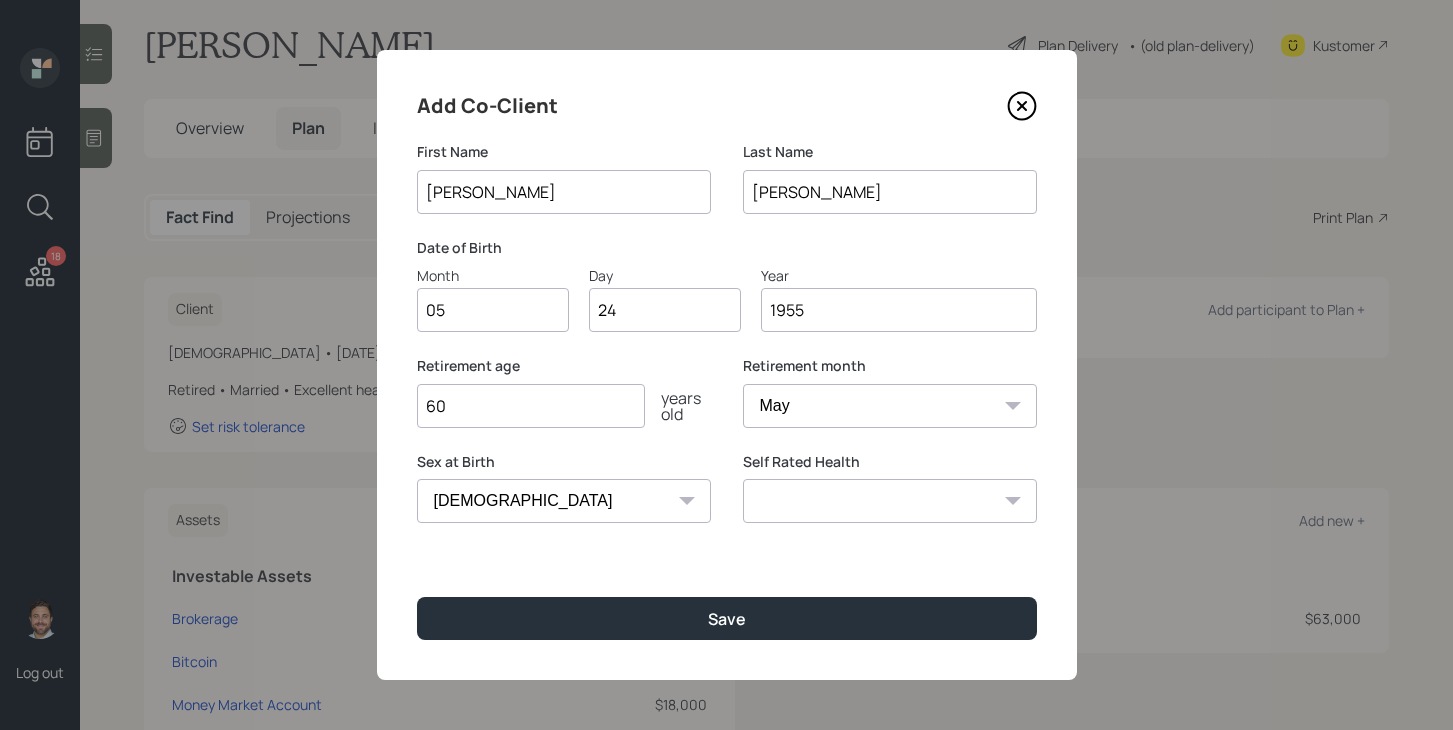 select on "excellent" 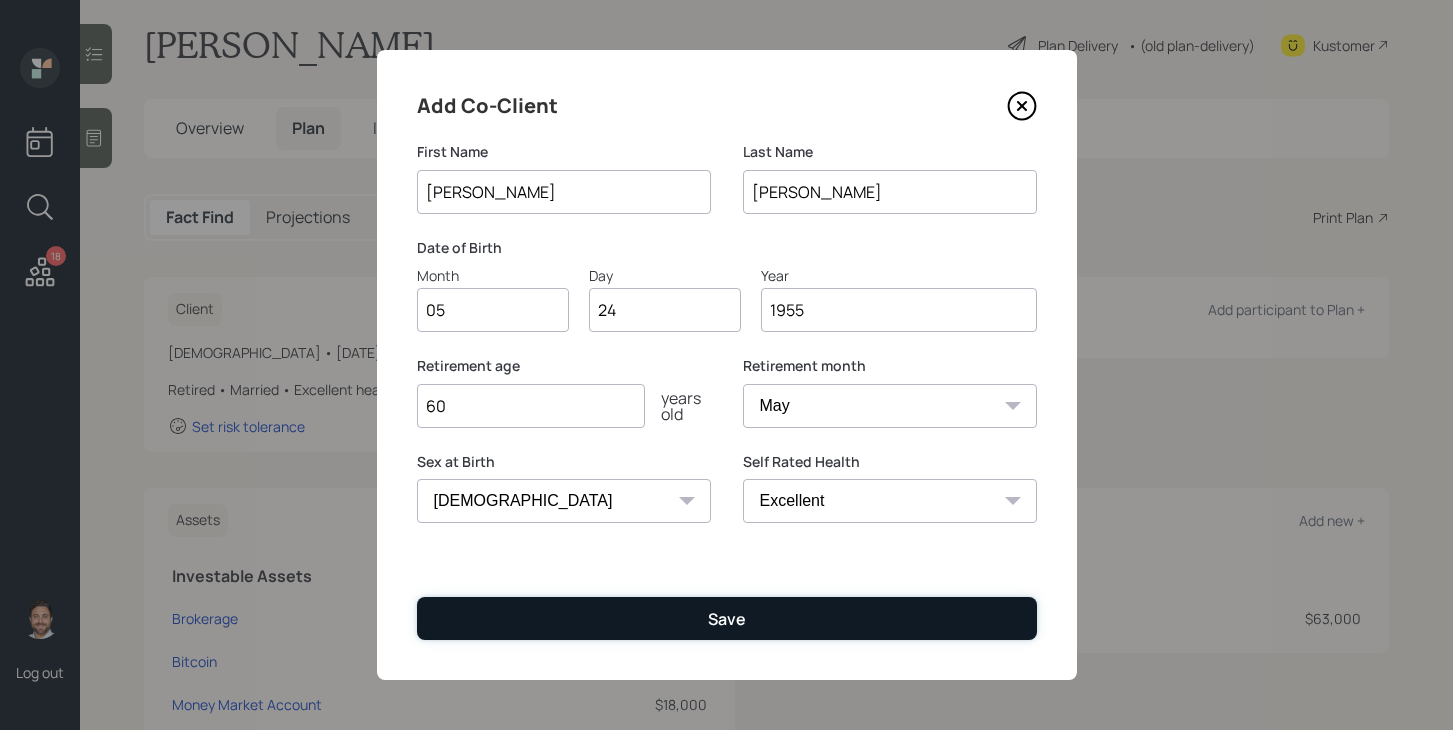 click on "Save" at bounding box center [727, 619] 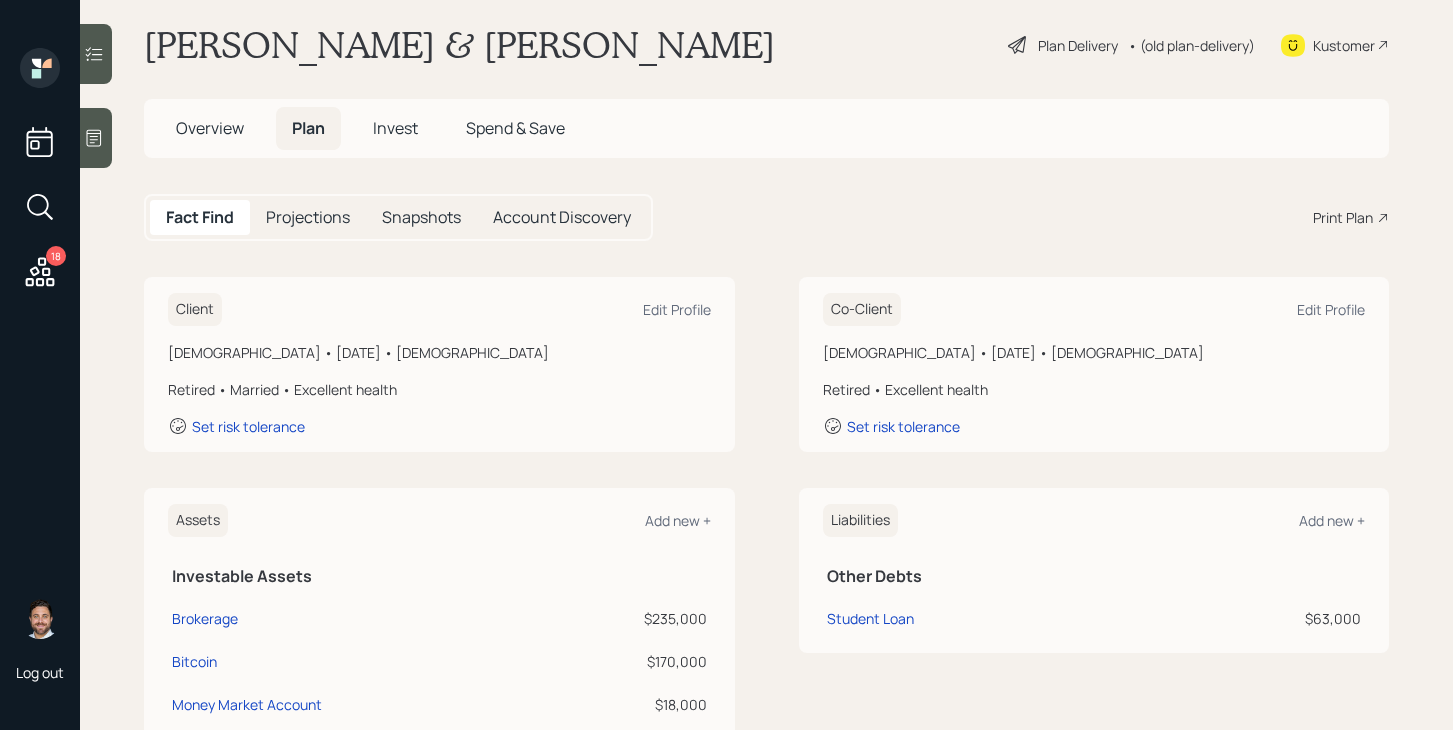 click on "Plan Delivery" at bounding box center [1078, 45] 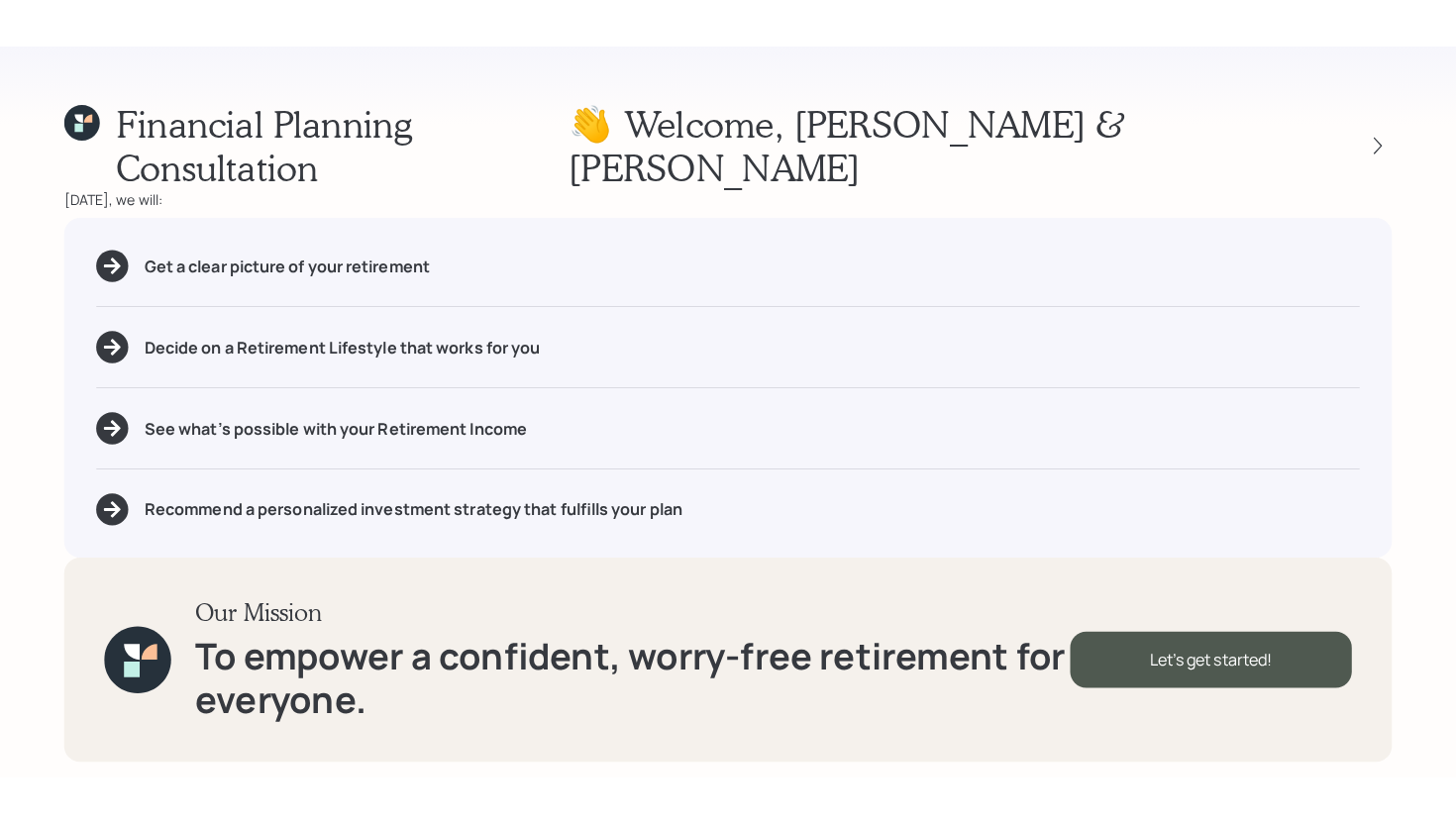 scroll, scrollTop: 0, scrollLeft: 0, axis: both 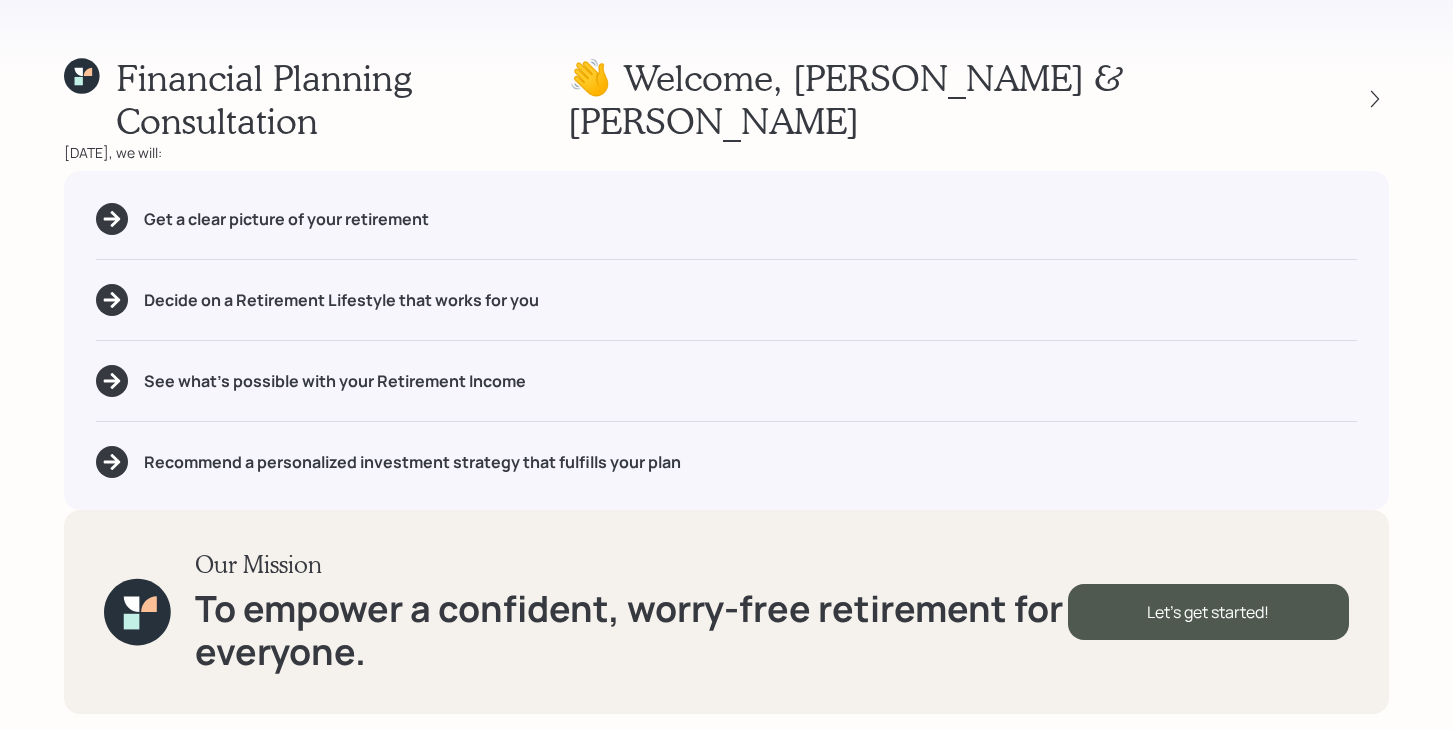 click 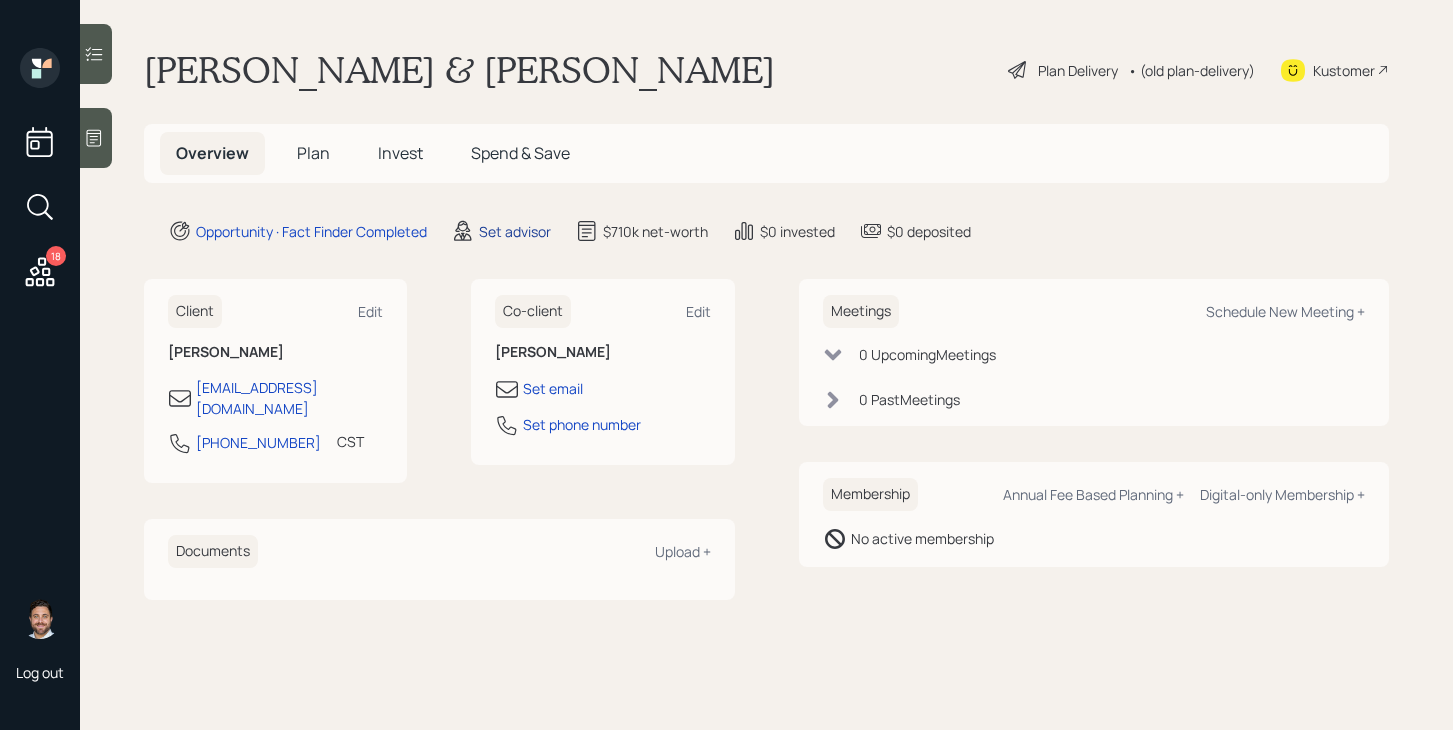 click on "Set advisor" at bounding box center [515, 231] 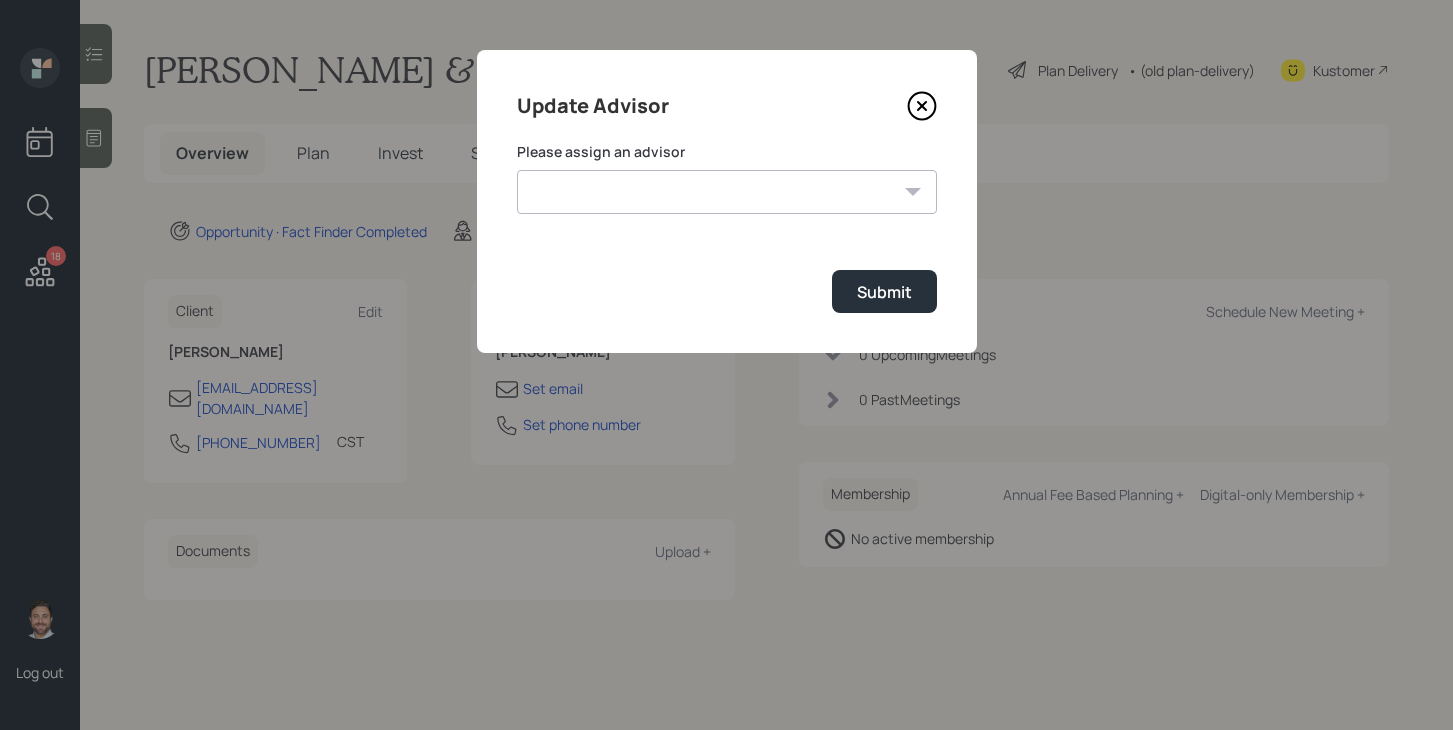 click on "Jonah Coleman Tyler End Michael Russo Treva Nostdahl Eric Schwartz James DiStasi Hunter Neumayer Sami Boghos Harrison Schaefer" at bounding box center [727, 192] 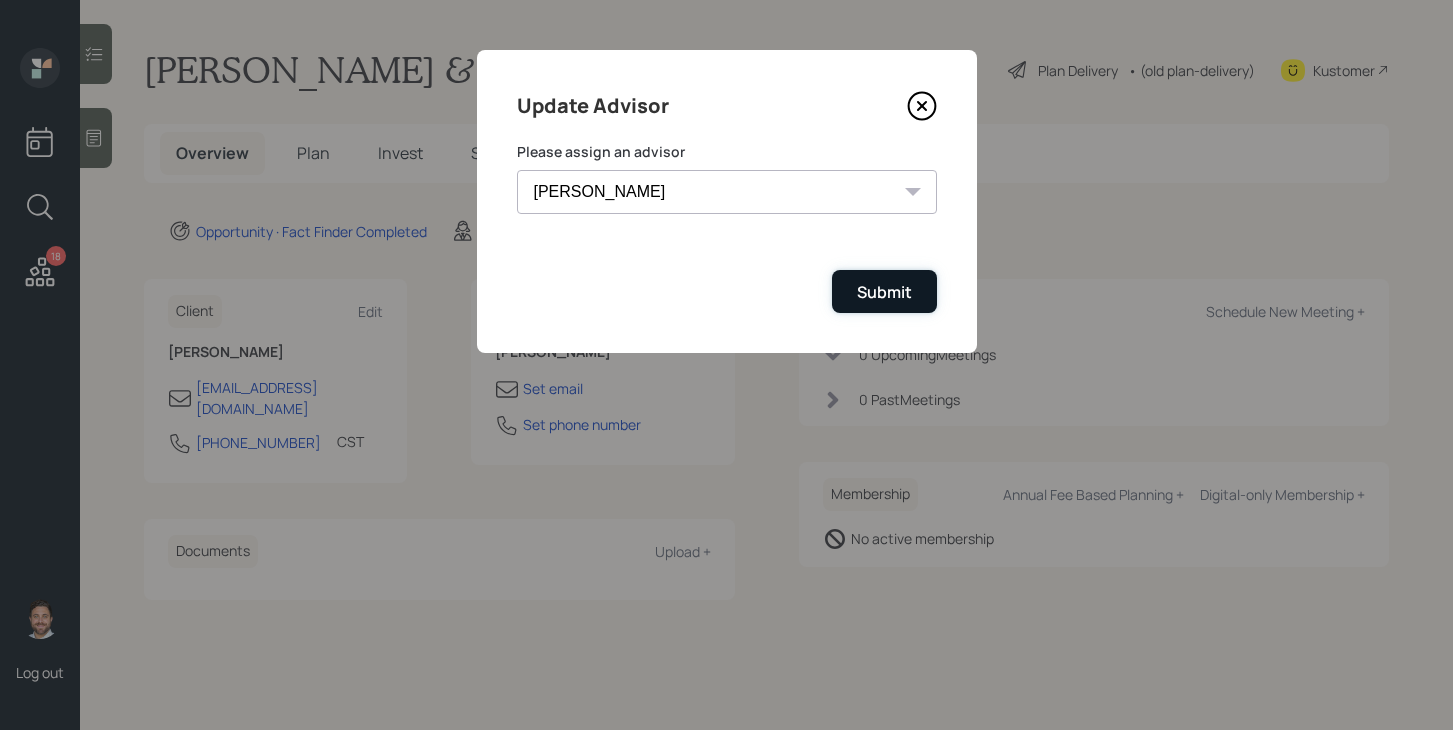 click on "Submit" at bounding box center [884, 291] 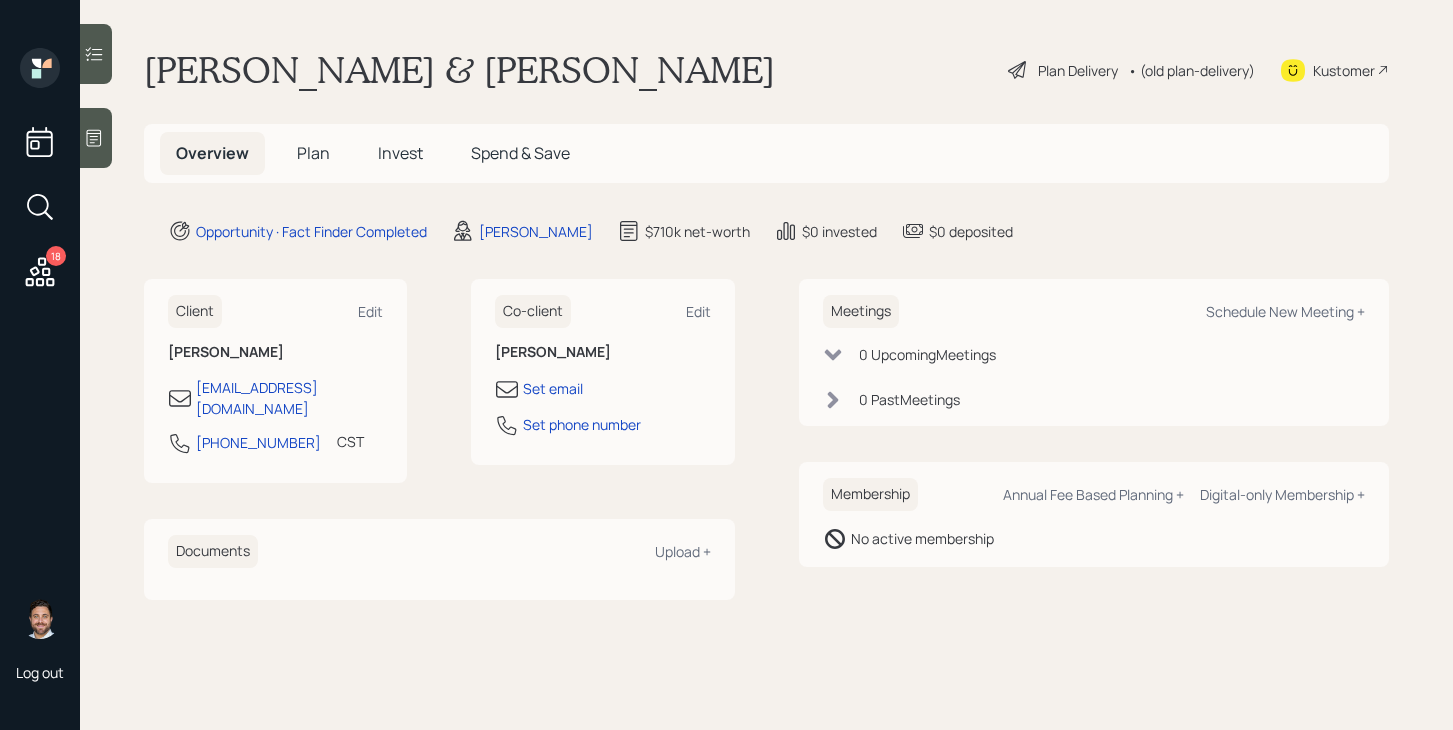 click on "Plan Delivery" at bounding box center [1078, 70] 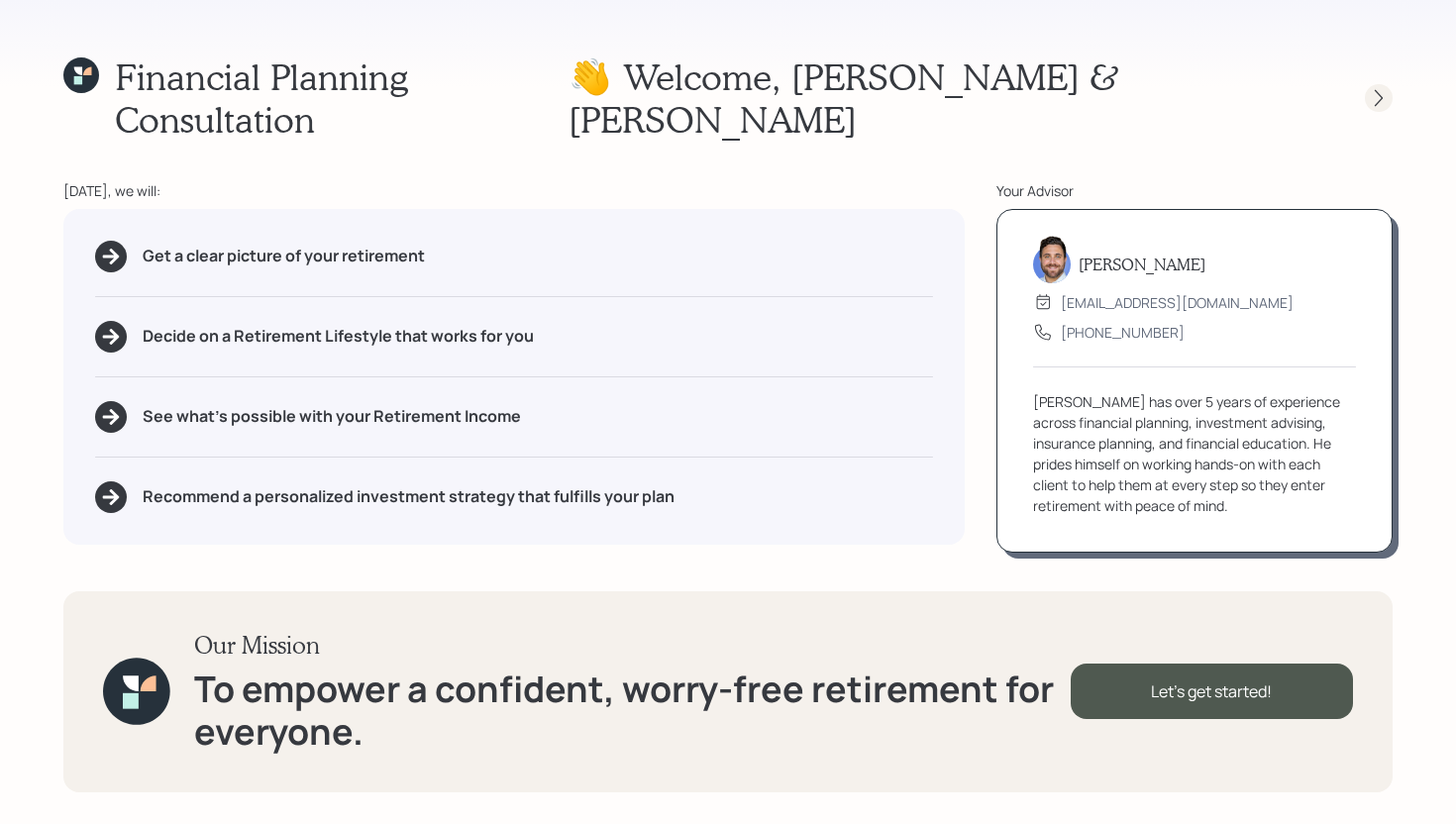 click 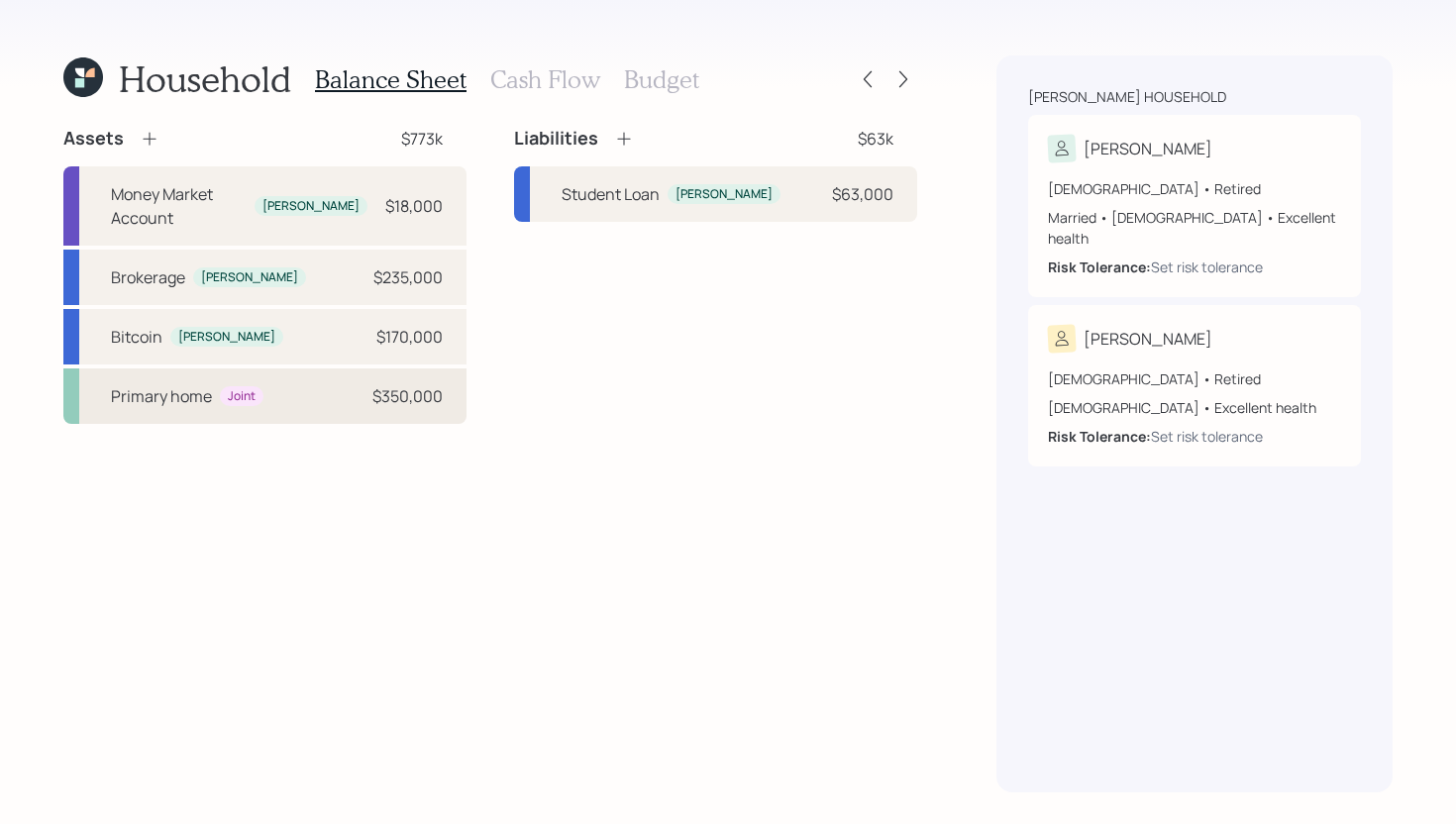 click on "Primary home Joint $350,000" at bounding box center [264, 396] 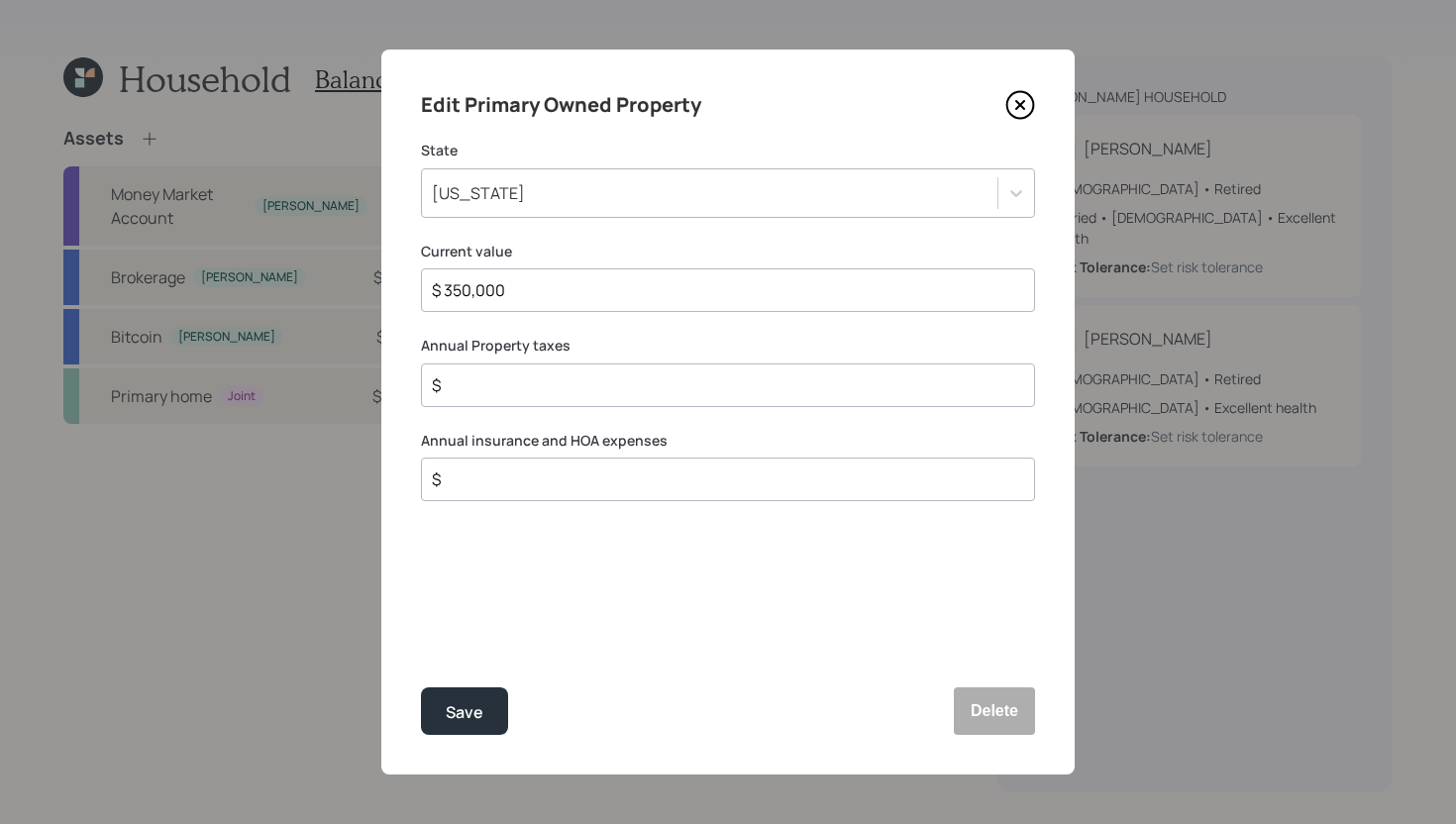 click on "$" at bounding box center (720, 385) 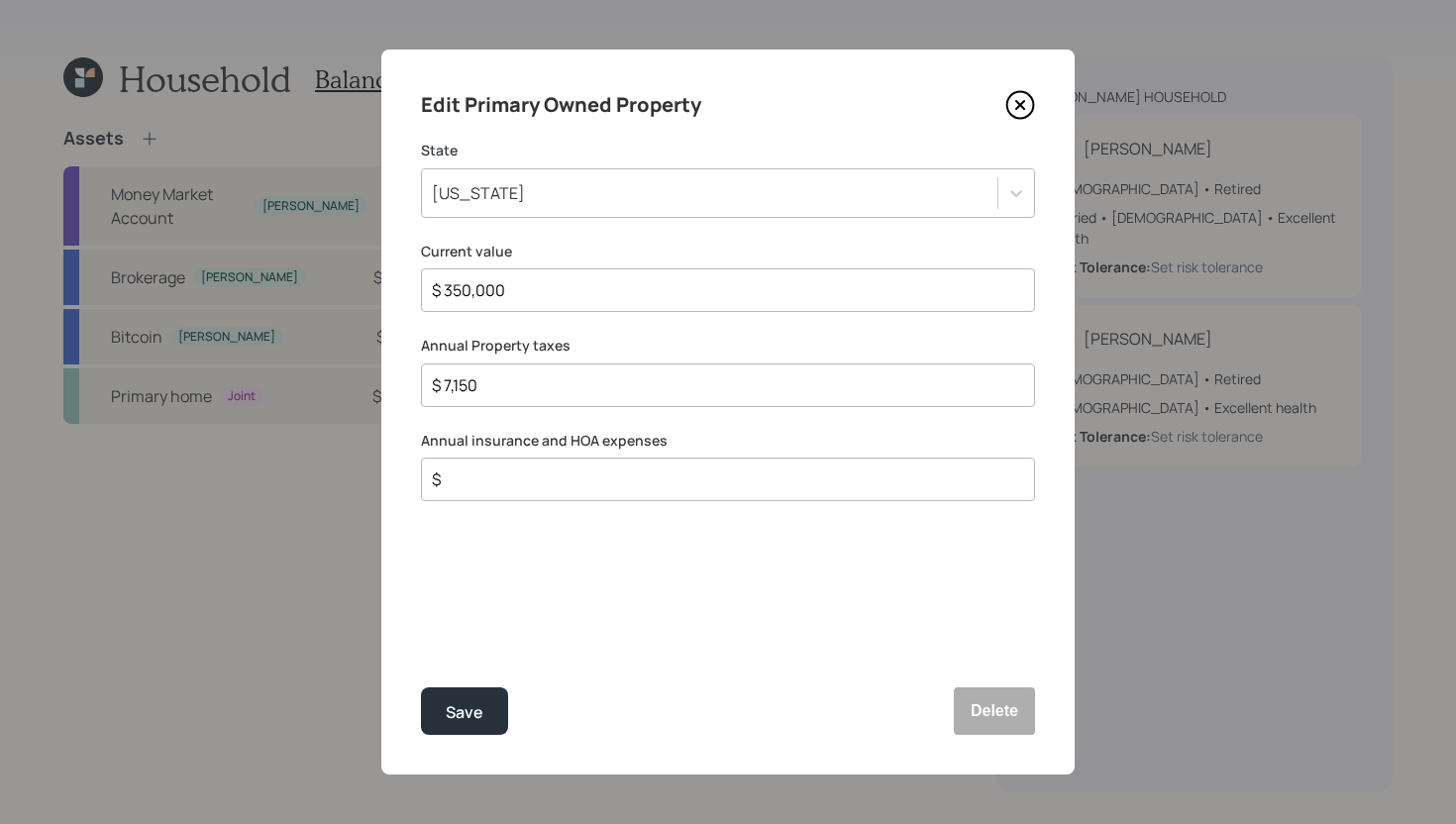 type on "$ 7,150" 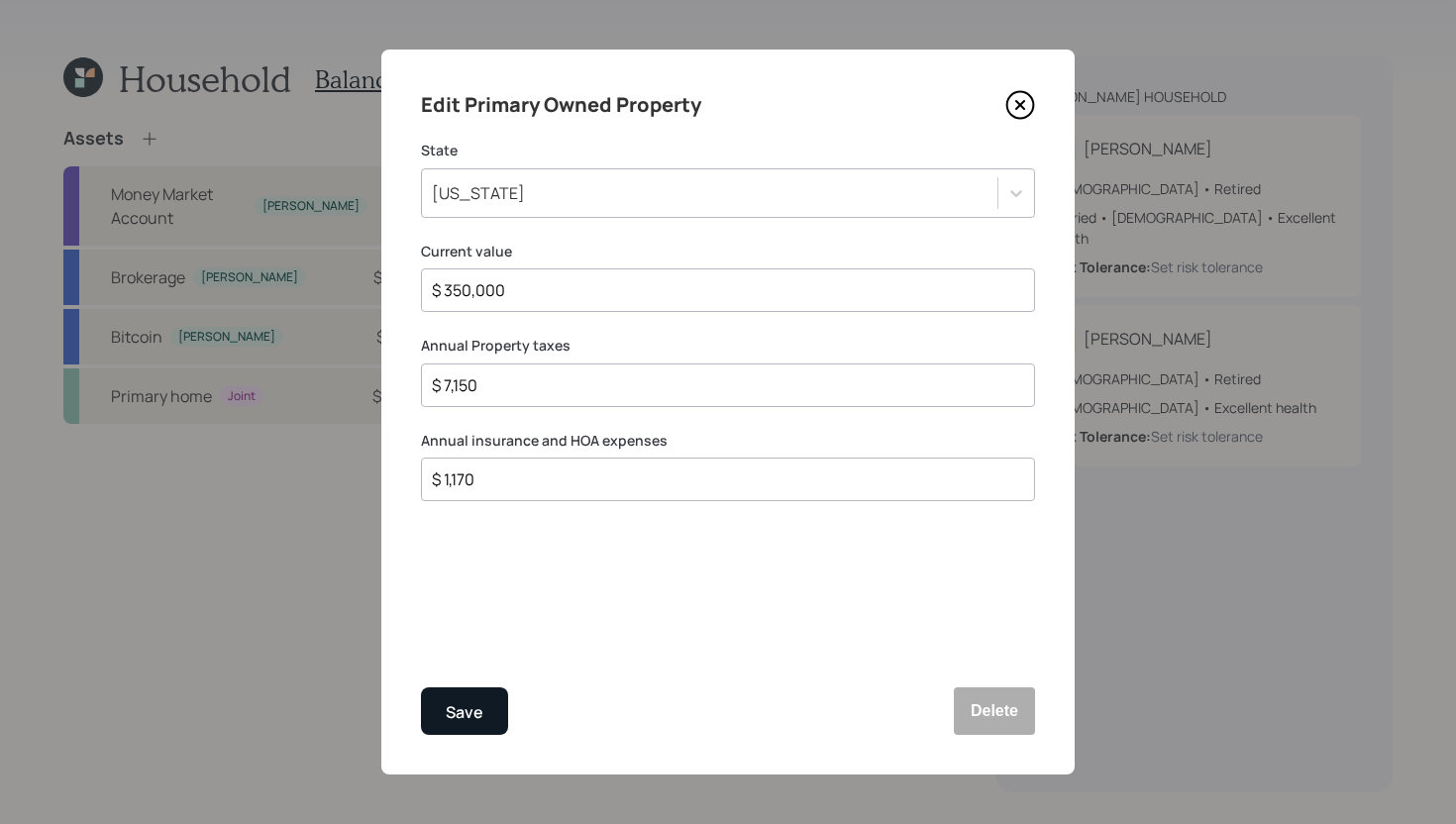 type on "$ 1,170" 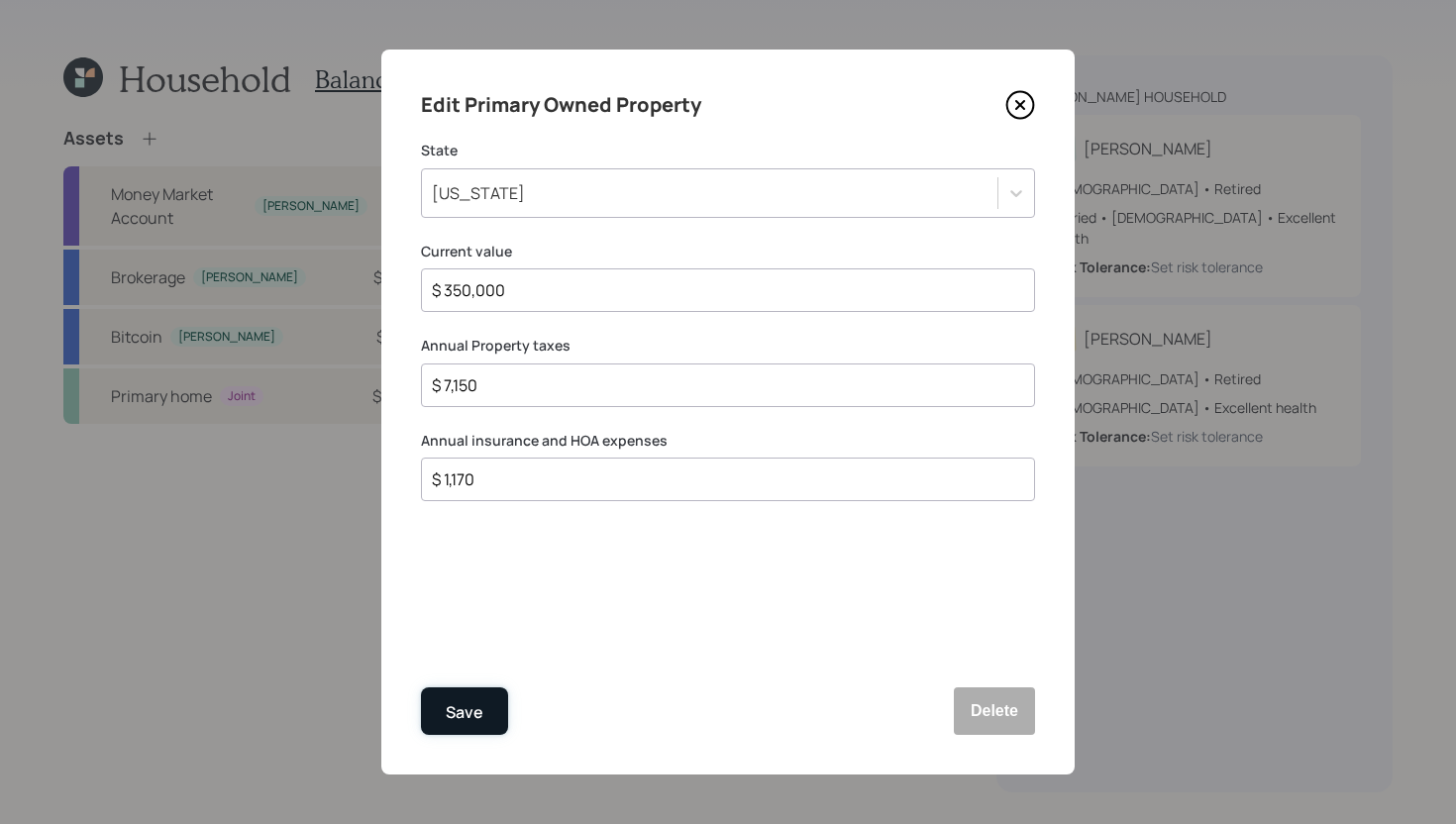 click on "Save" at bounding box center [465, 711] 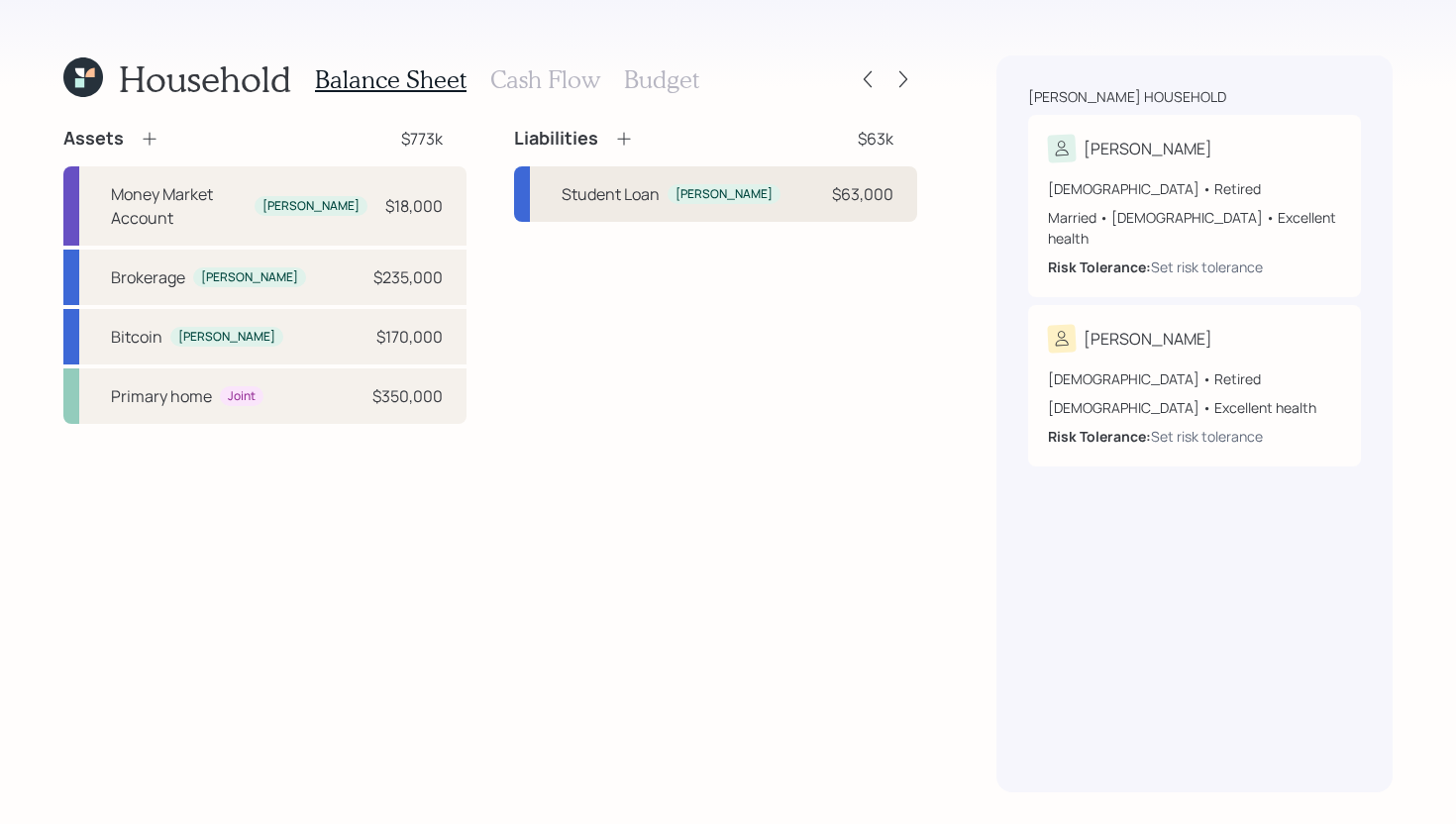 click on "Student Loan" at bounding box center (610, 194) 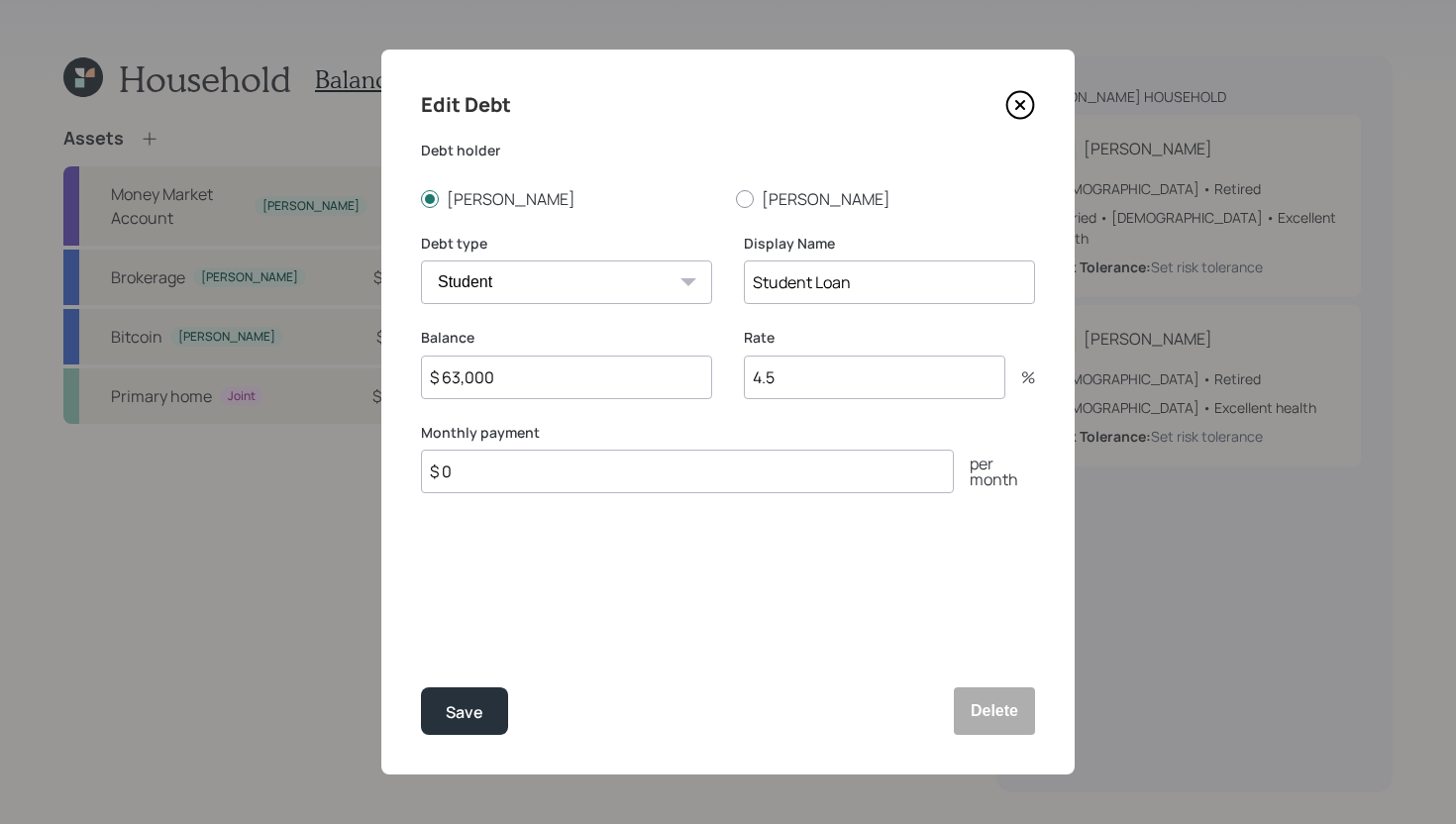 click on "$ 63,000" at bounding box center (567, 377) 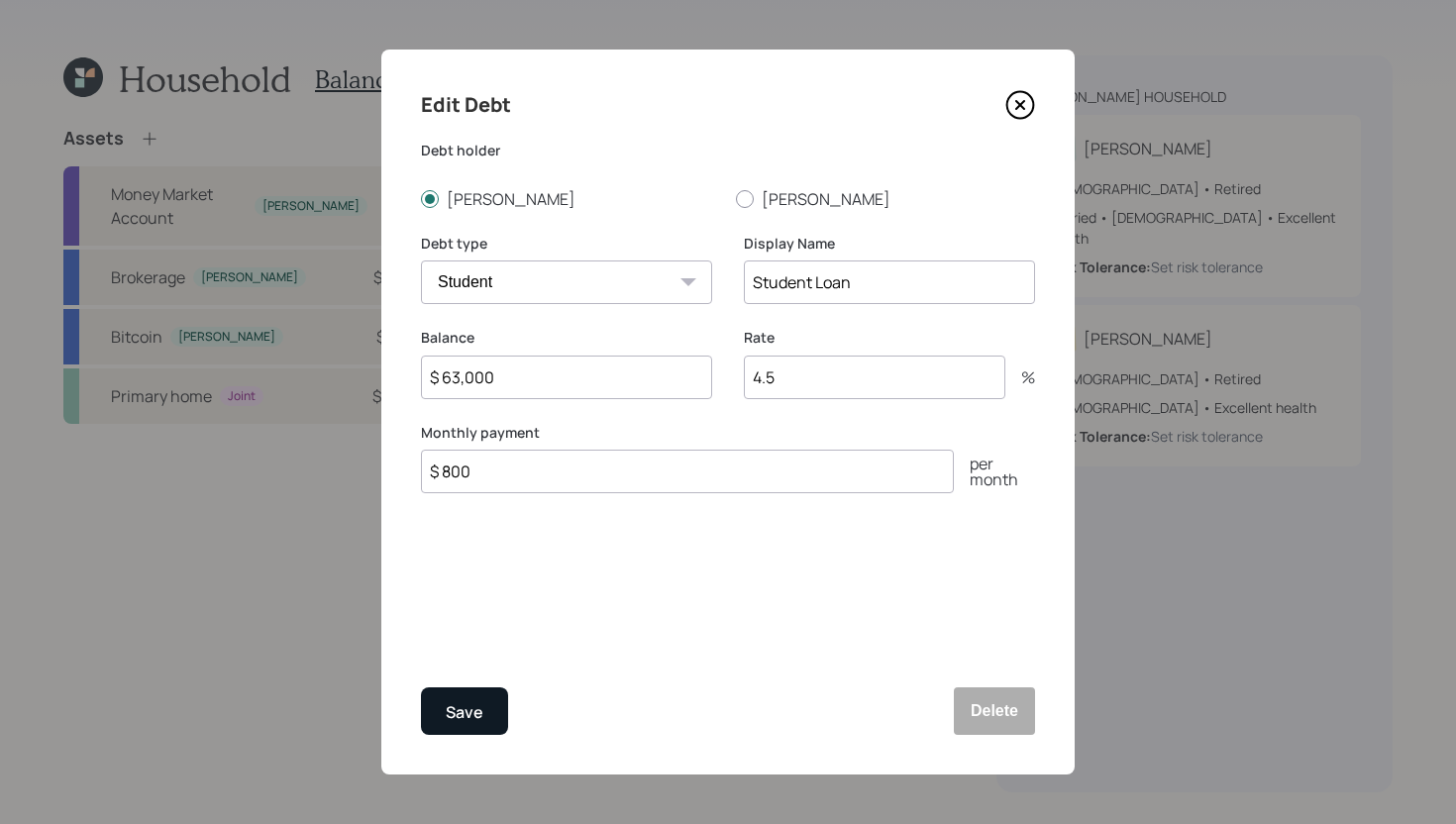type on "$ 800" 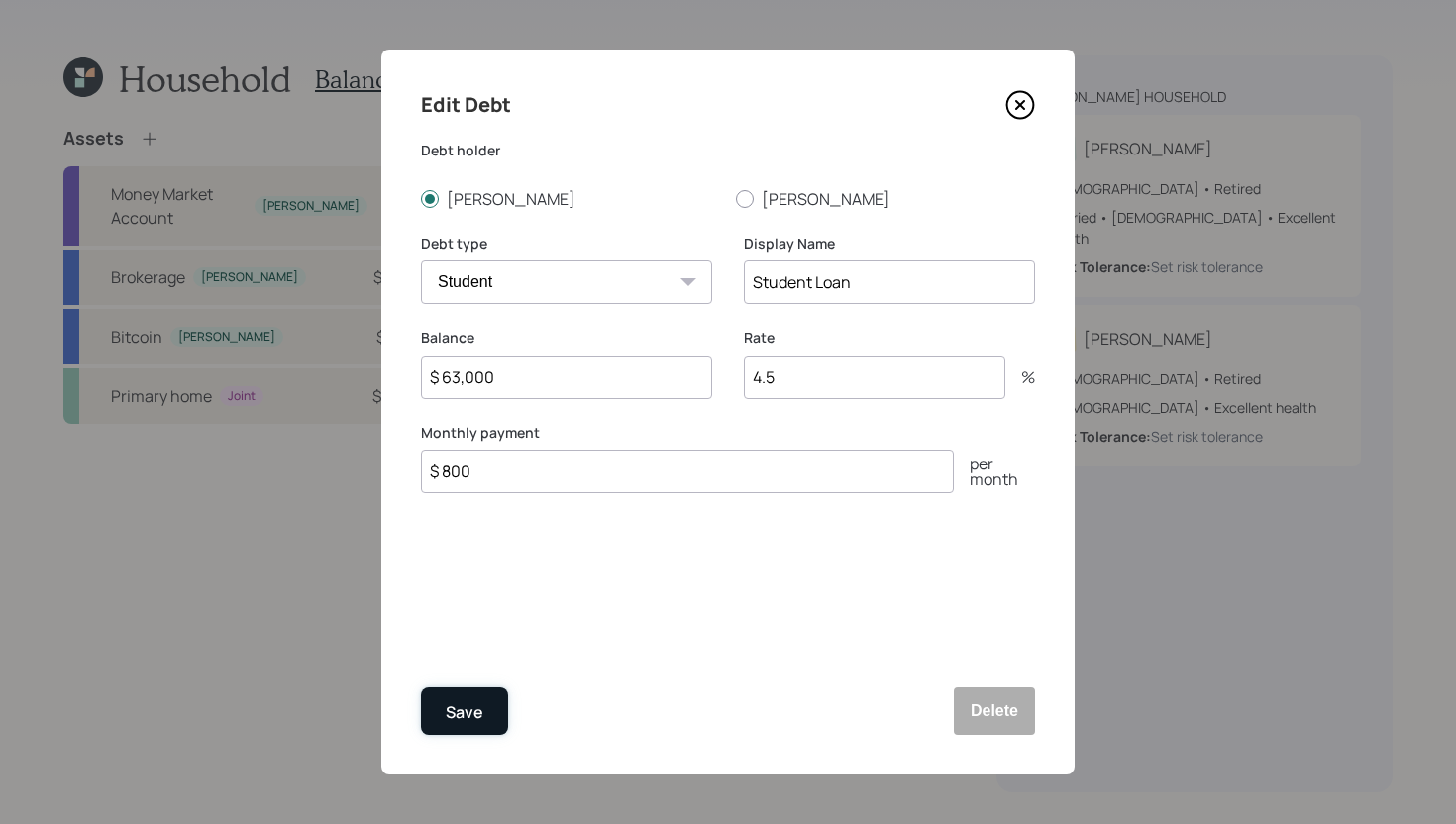 click on "Save" at bounding box center [465, 712] 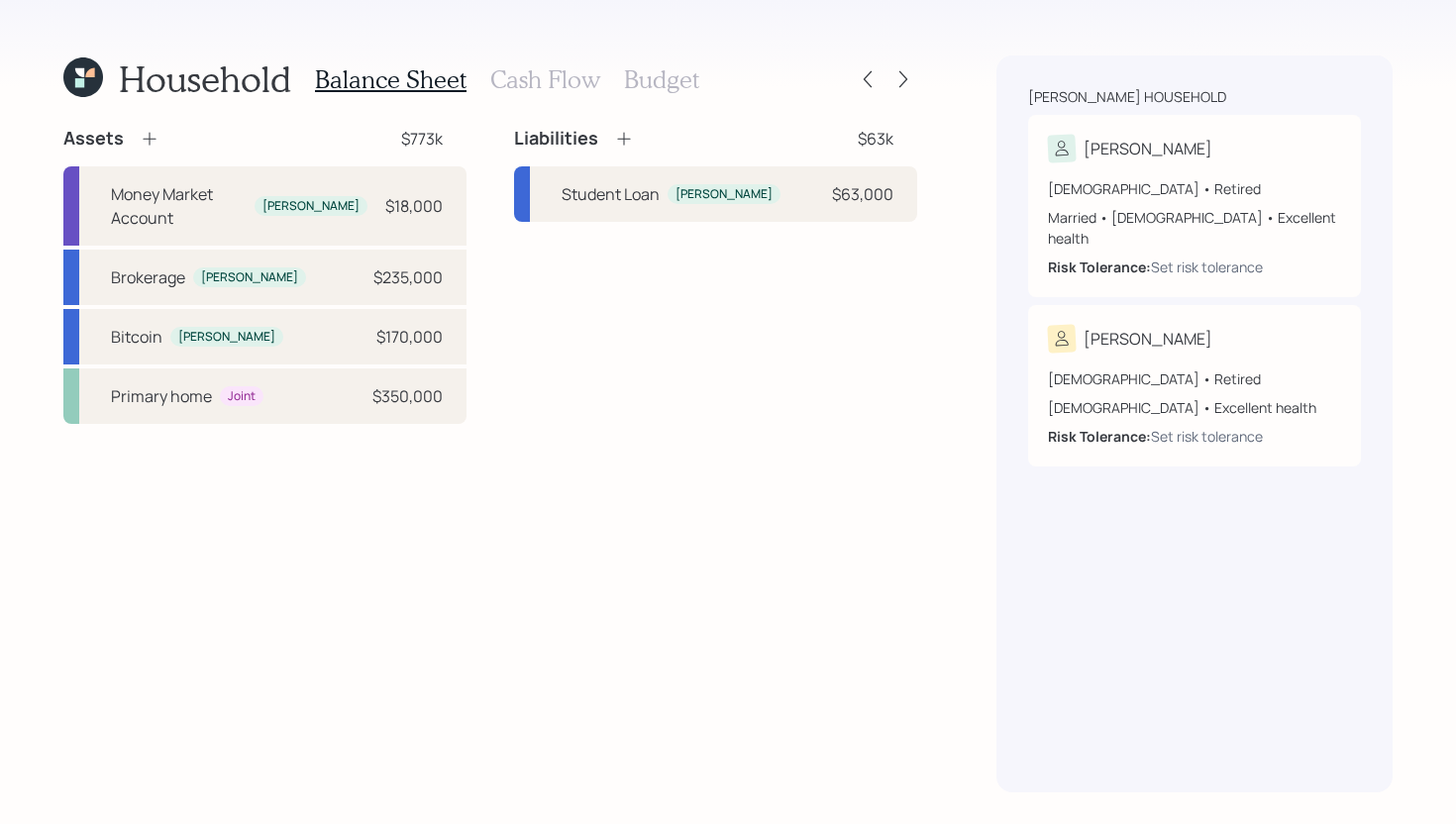 click on "Cash Flow" at bounding box center [545, 79] 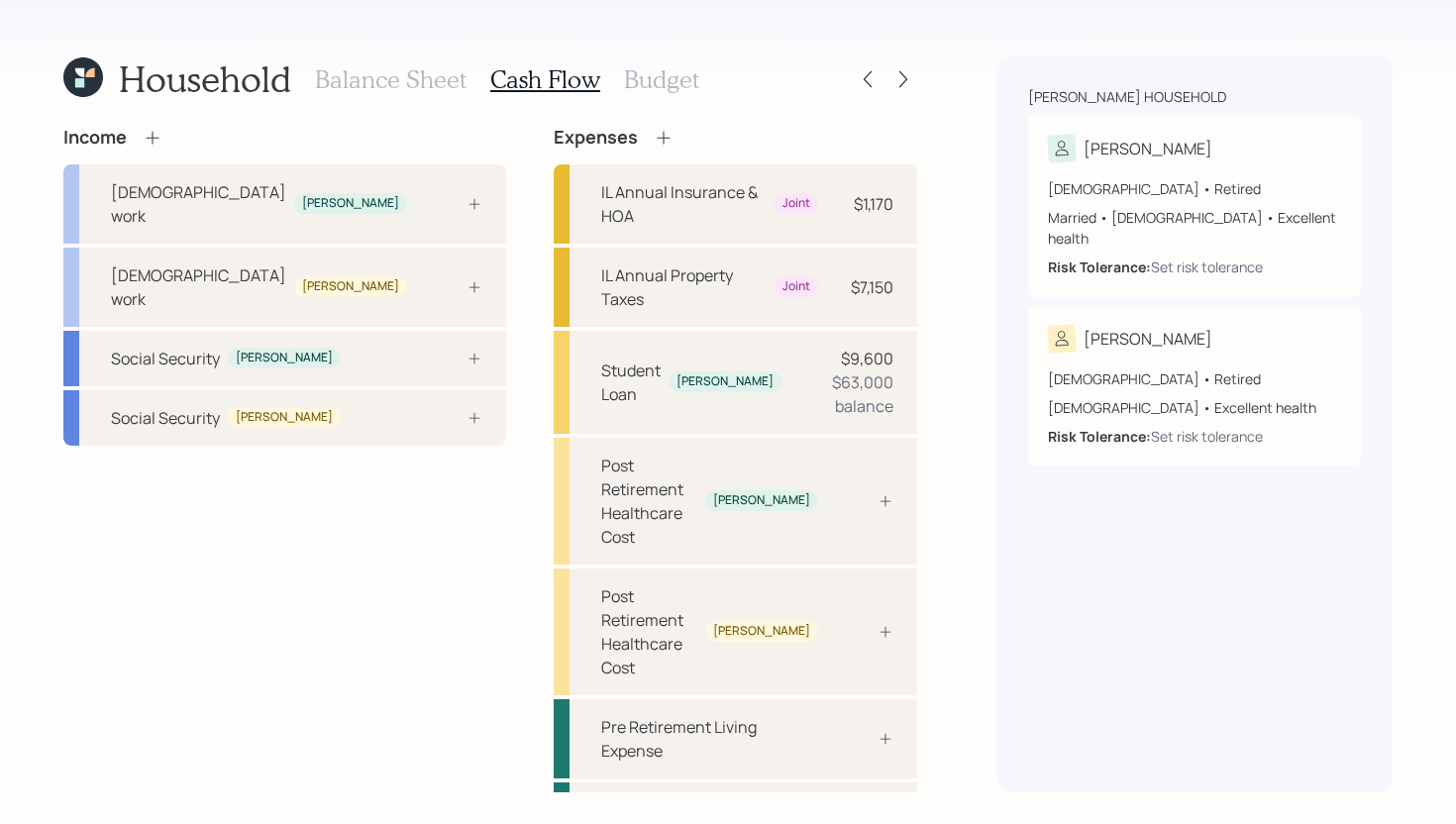 click 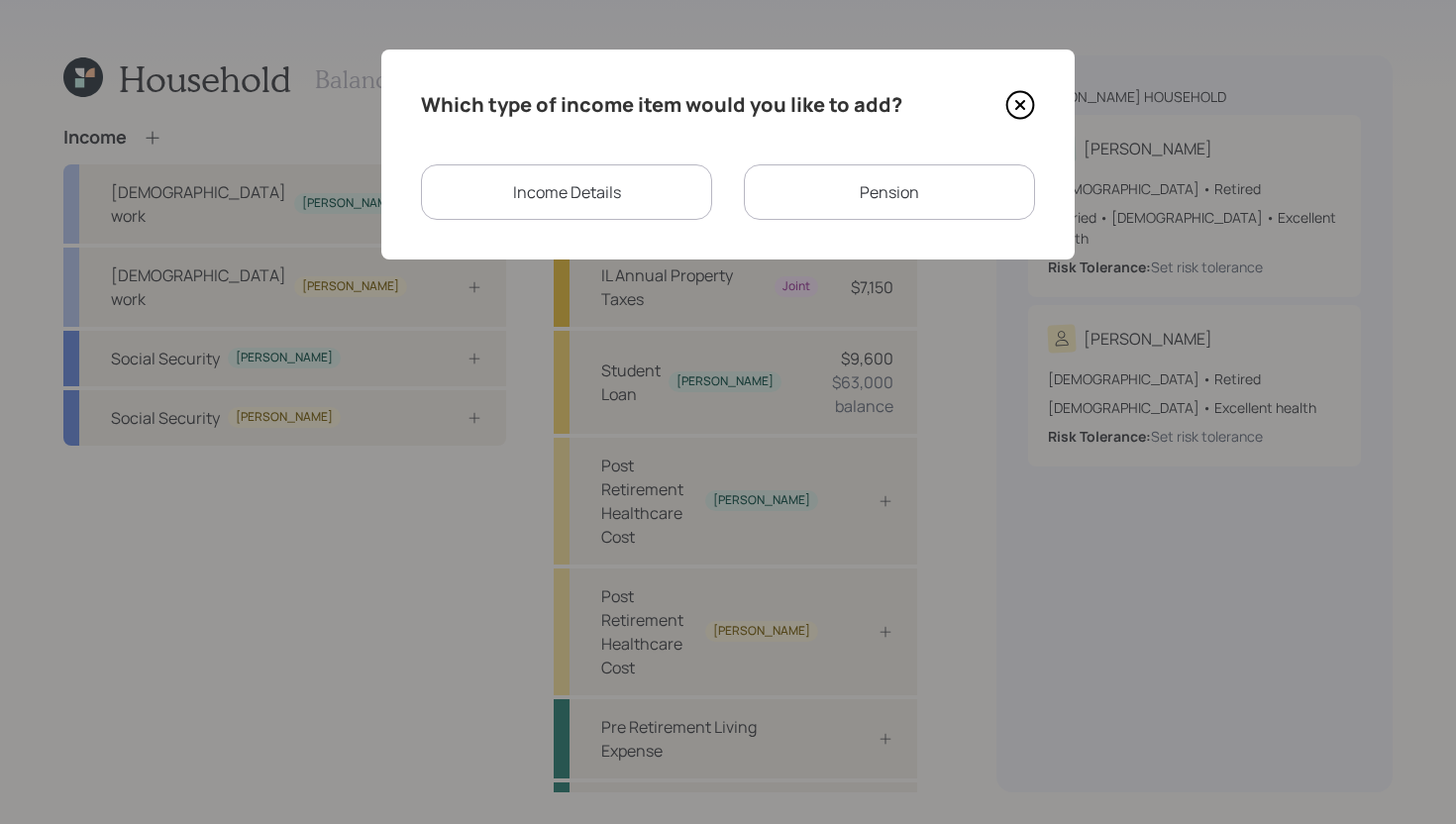 click on "Pension" at bounding box center (889, 192) 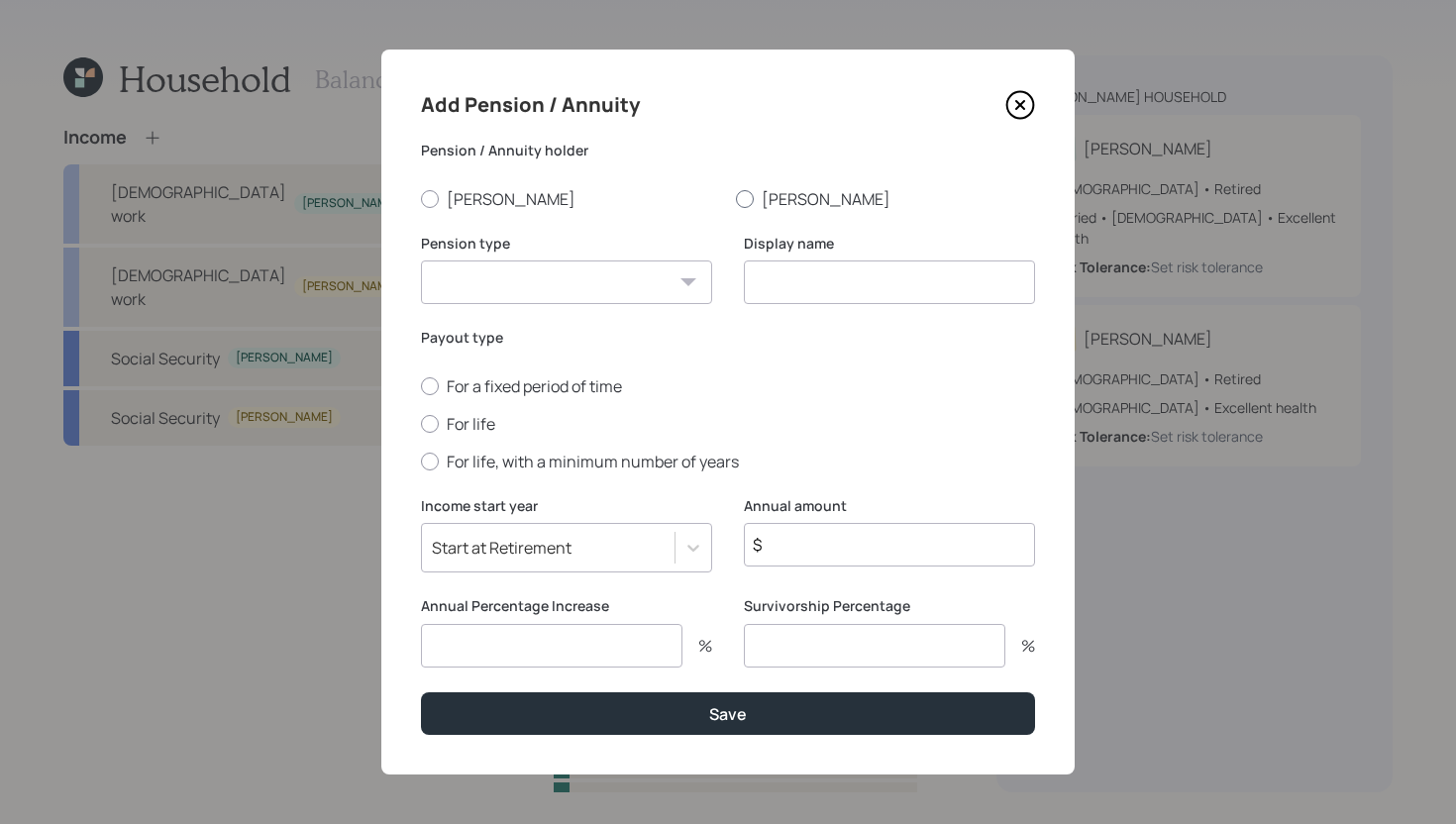click on "Kimberly" at bounding box center [885, 199] 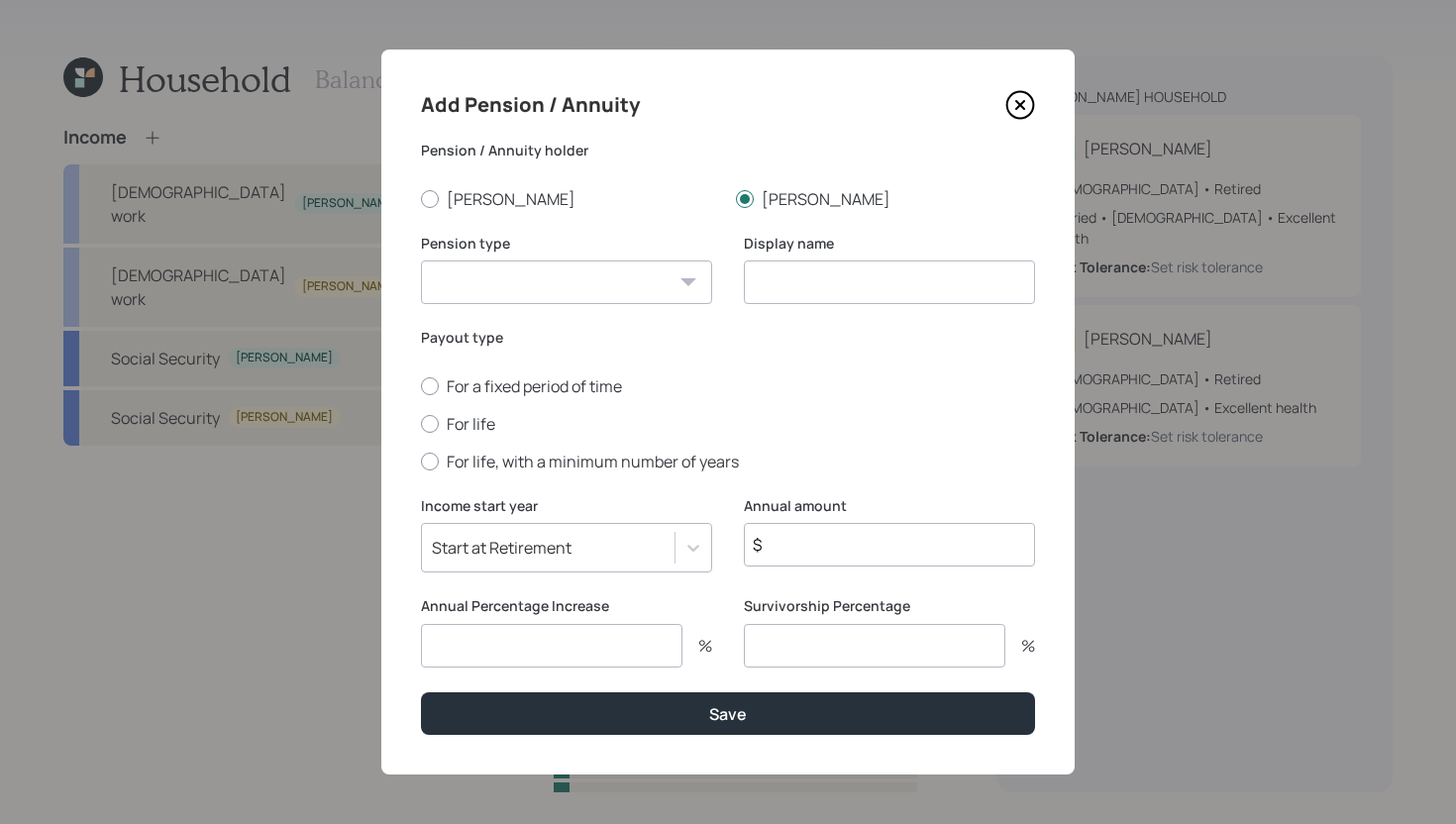 click on "$" at bounding box center [889, 545] 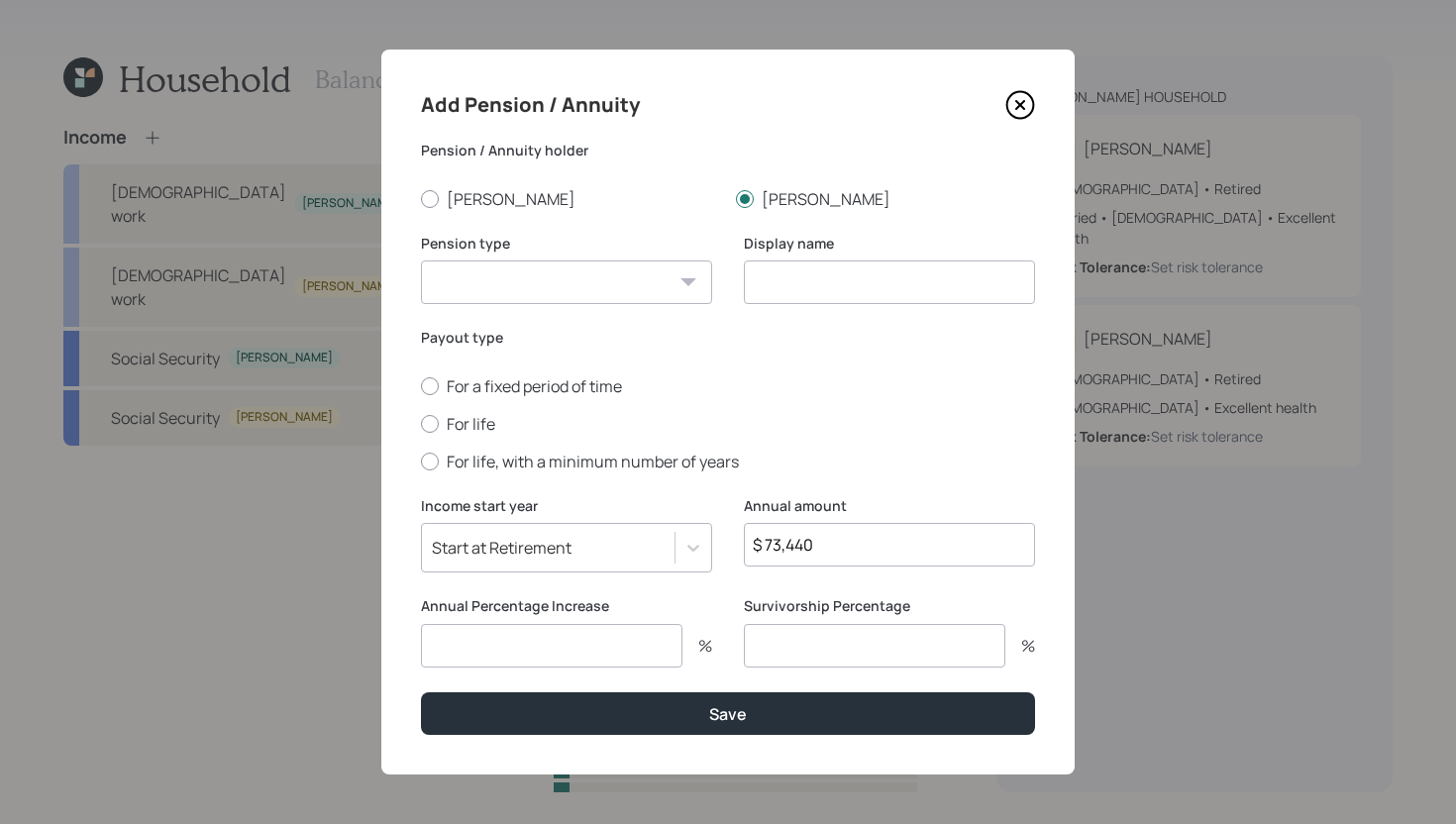 type on "$ 73,440" 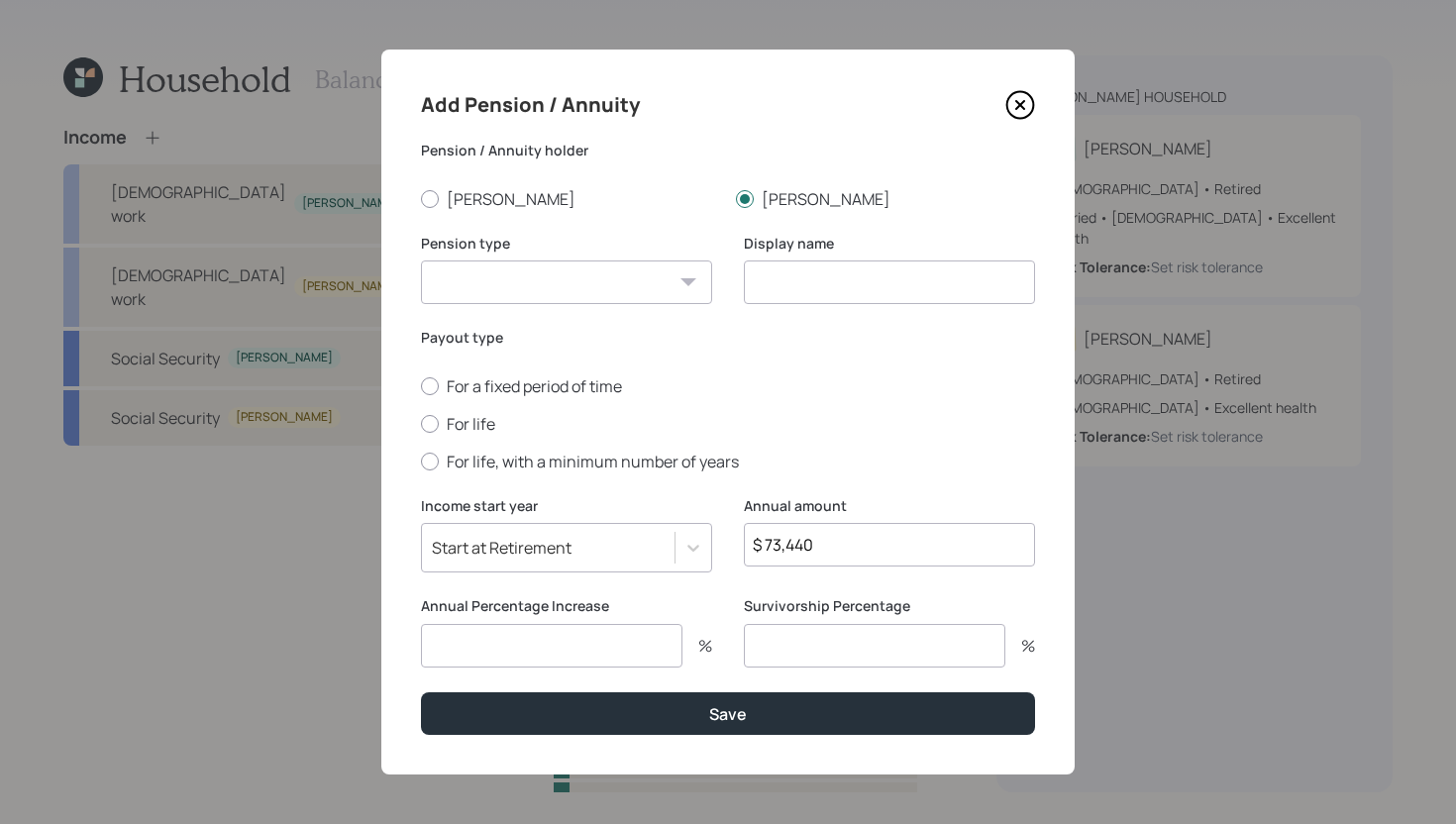click on "Pension Annuity" at bounding box center (567, 282) 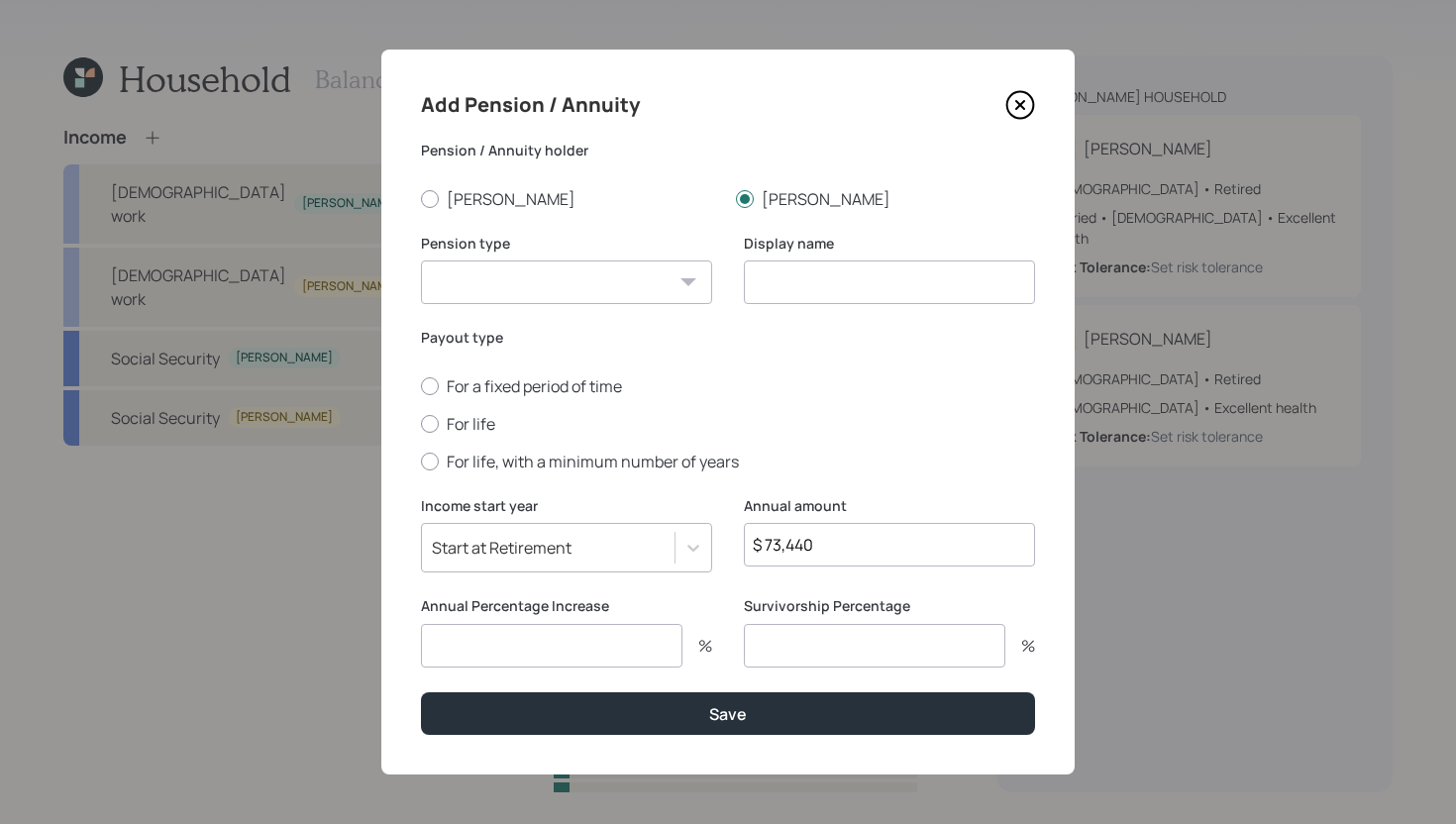 select on "pension" 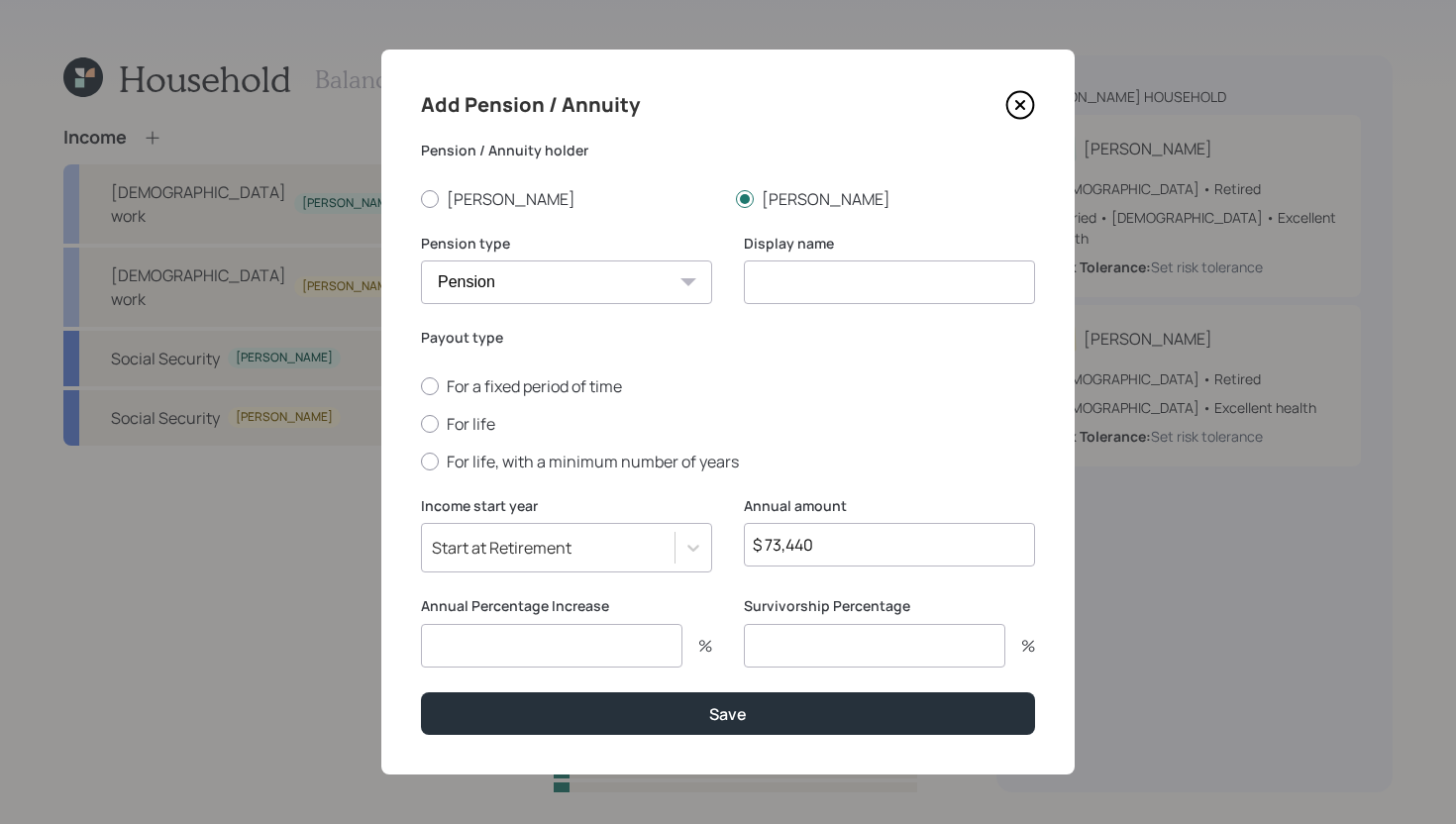 click at bounding box center (889, 282) 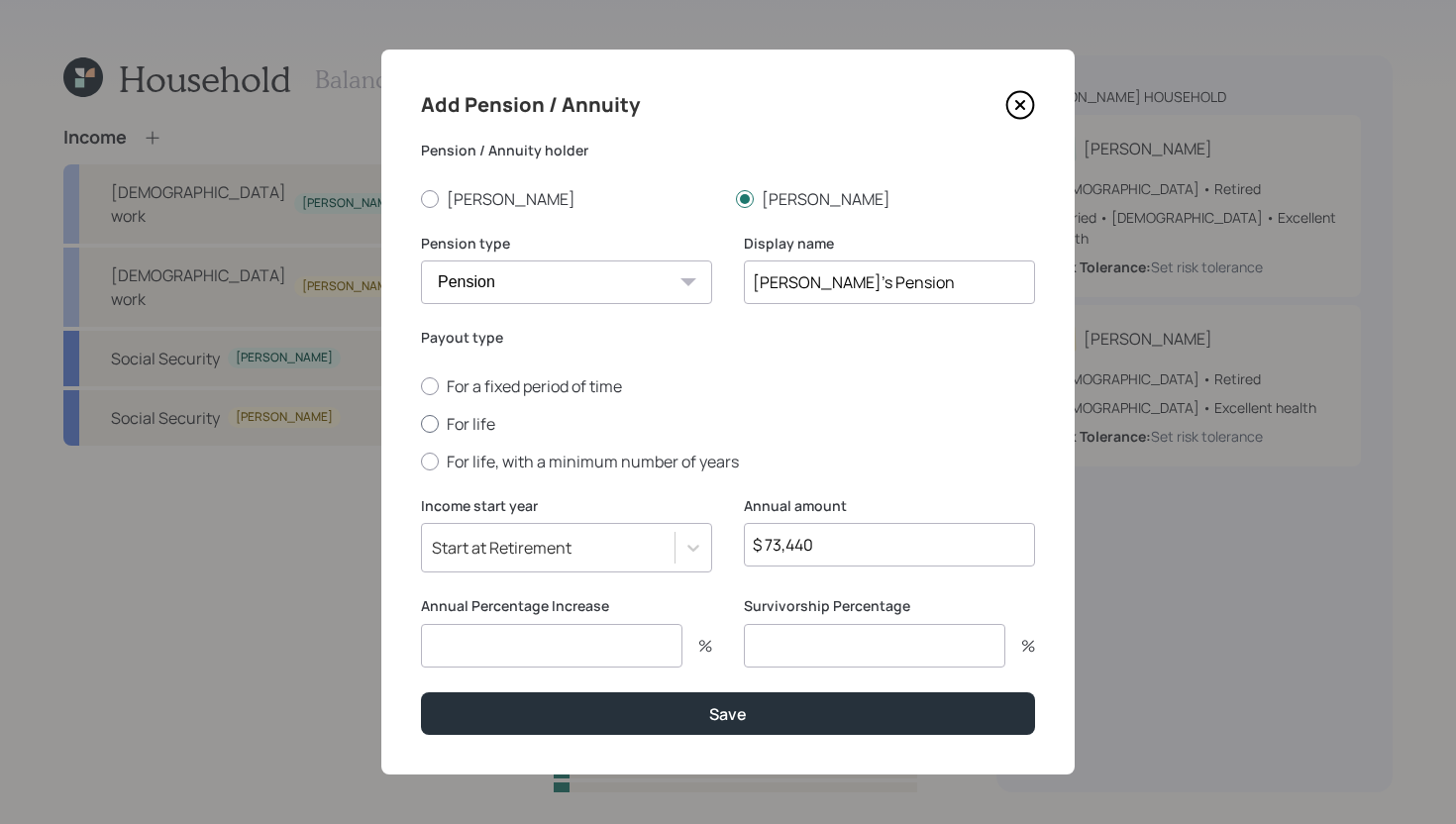 type on "Kimberly's Pension" 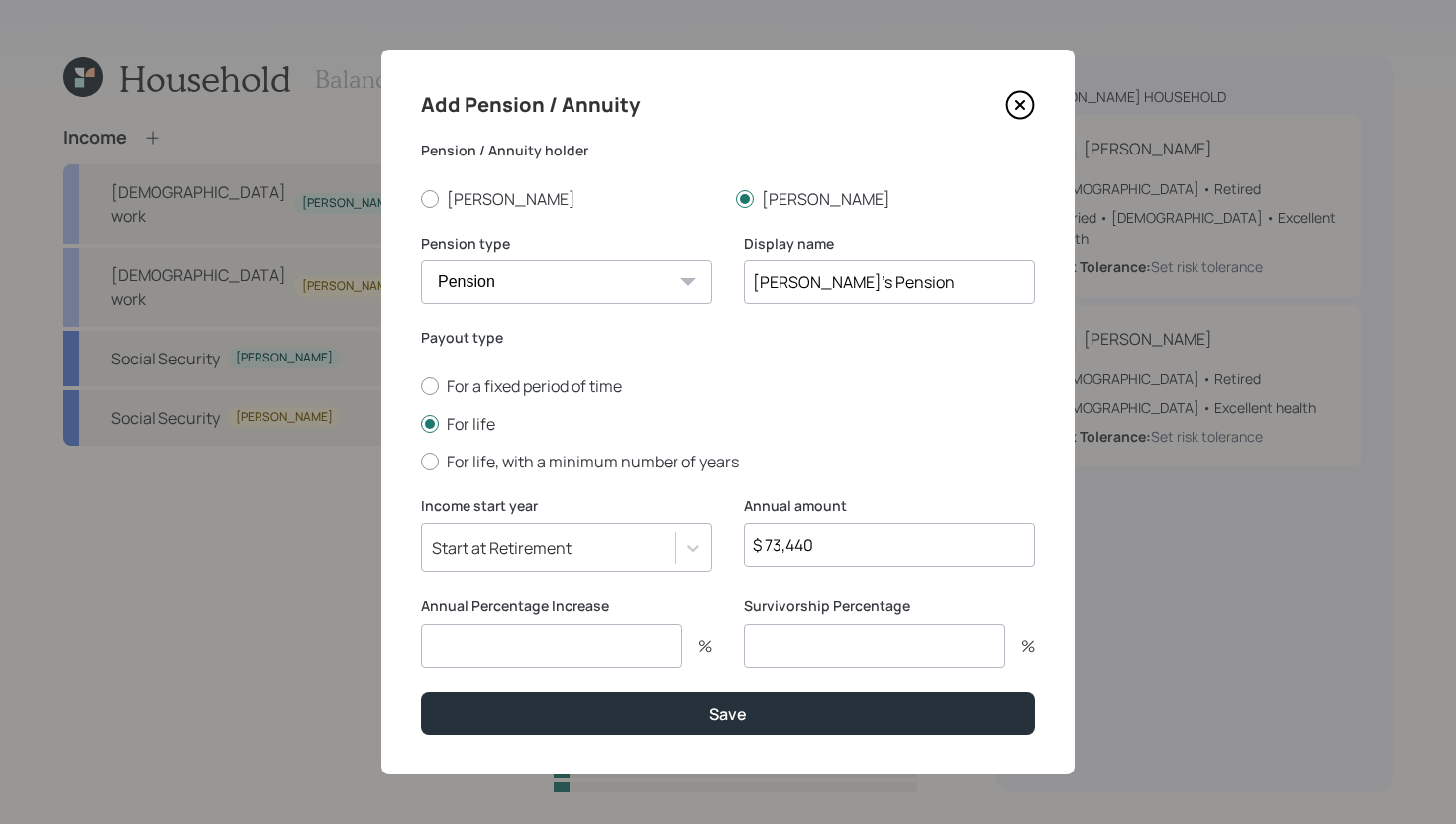 click at bounding box center [552, 646] 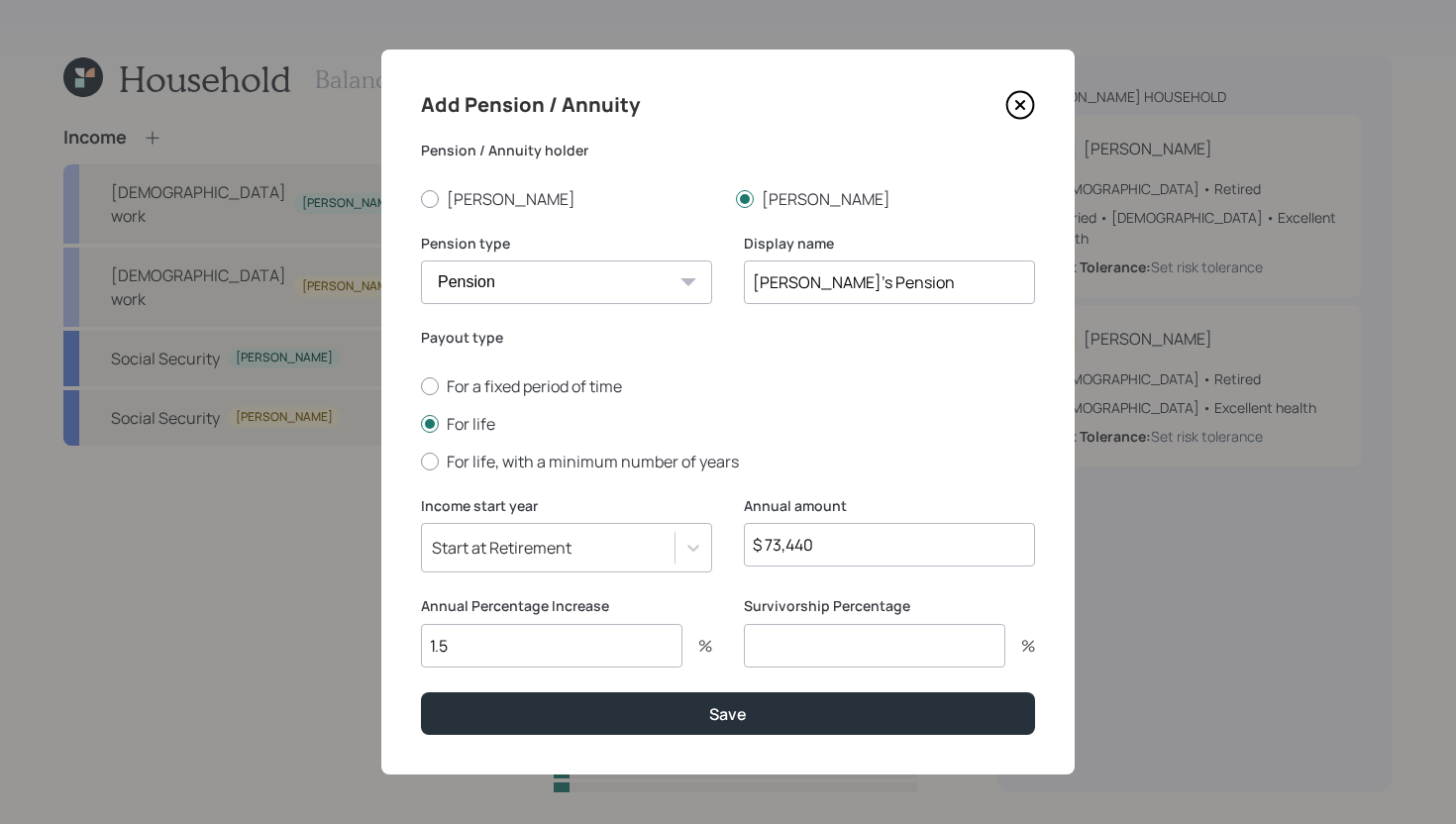 type on "1.5" 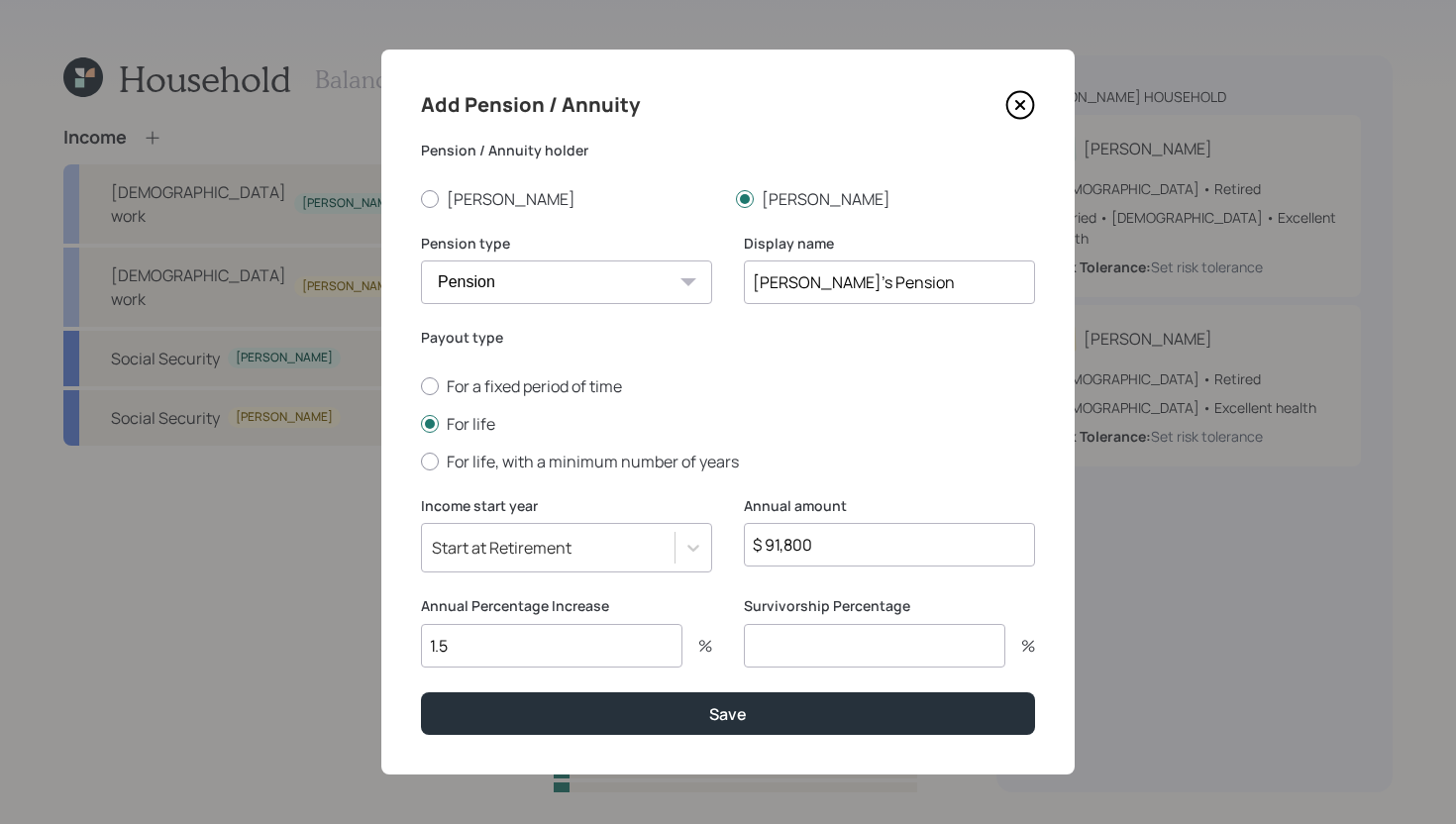 type on "$ 91,800" 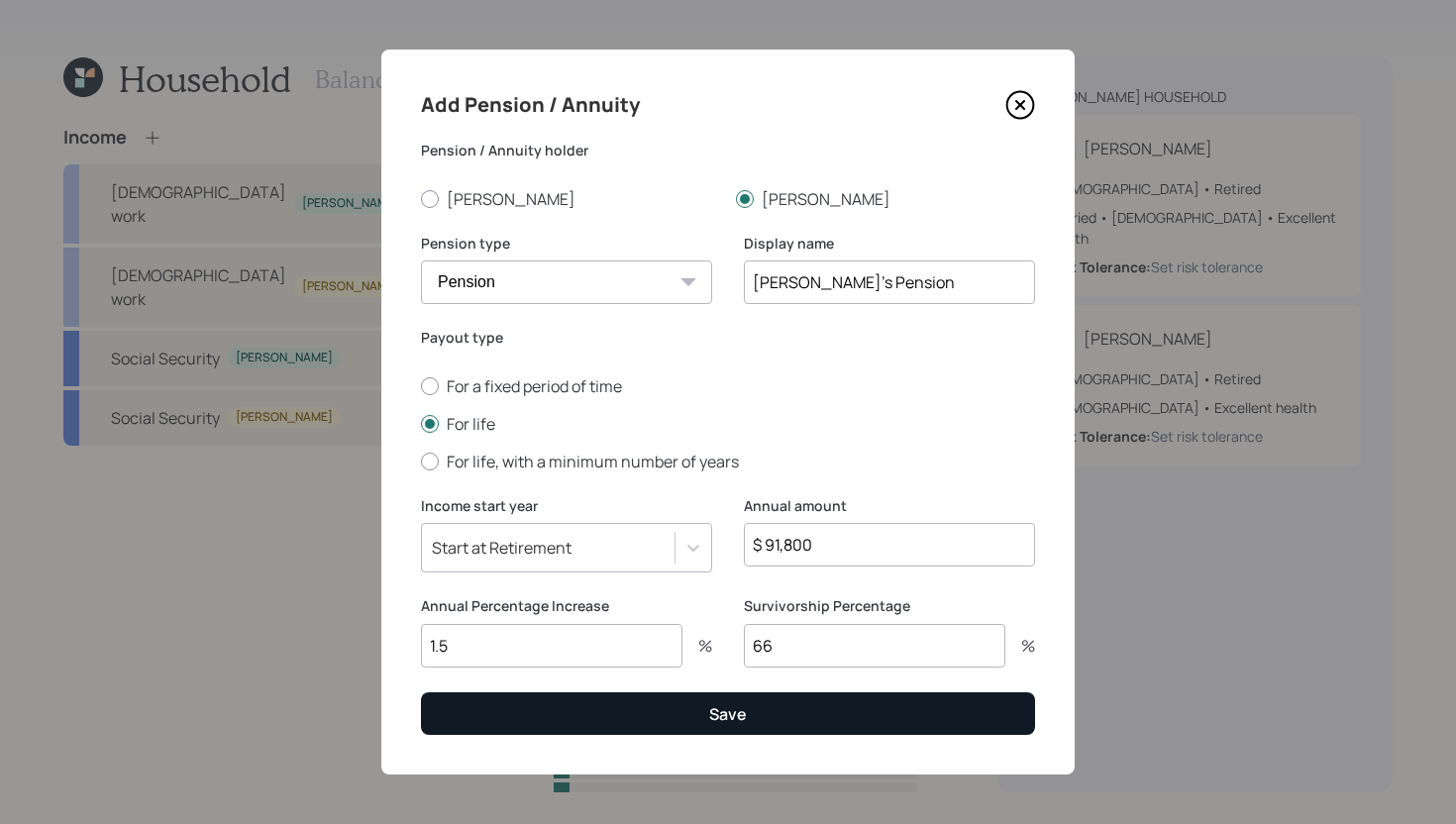 type on "66" 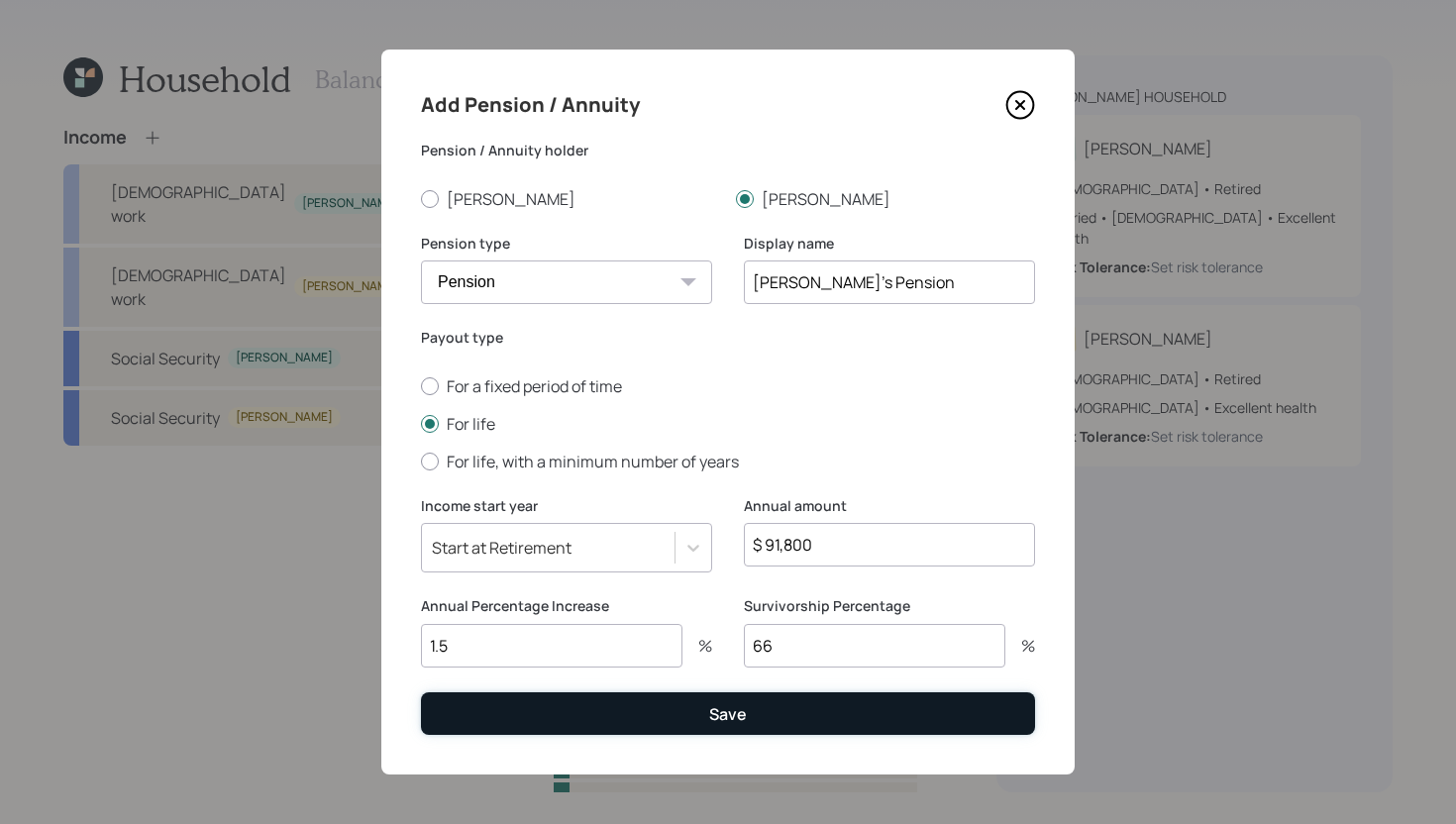 click on "Save" at bounding box center [728, 713] 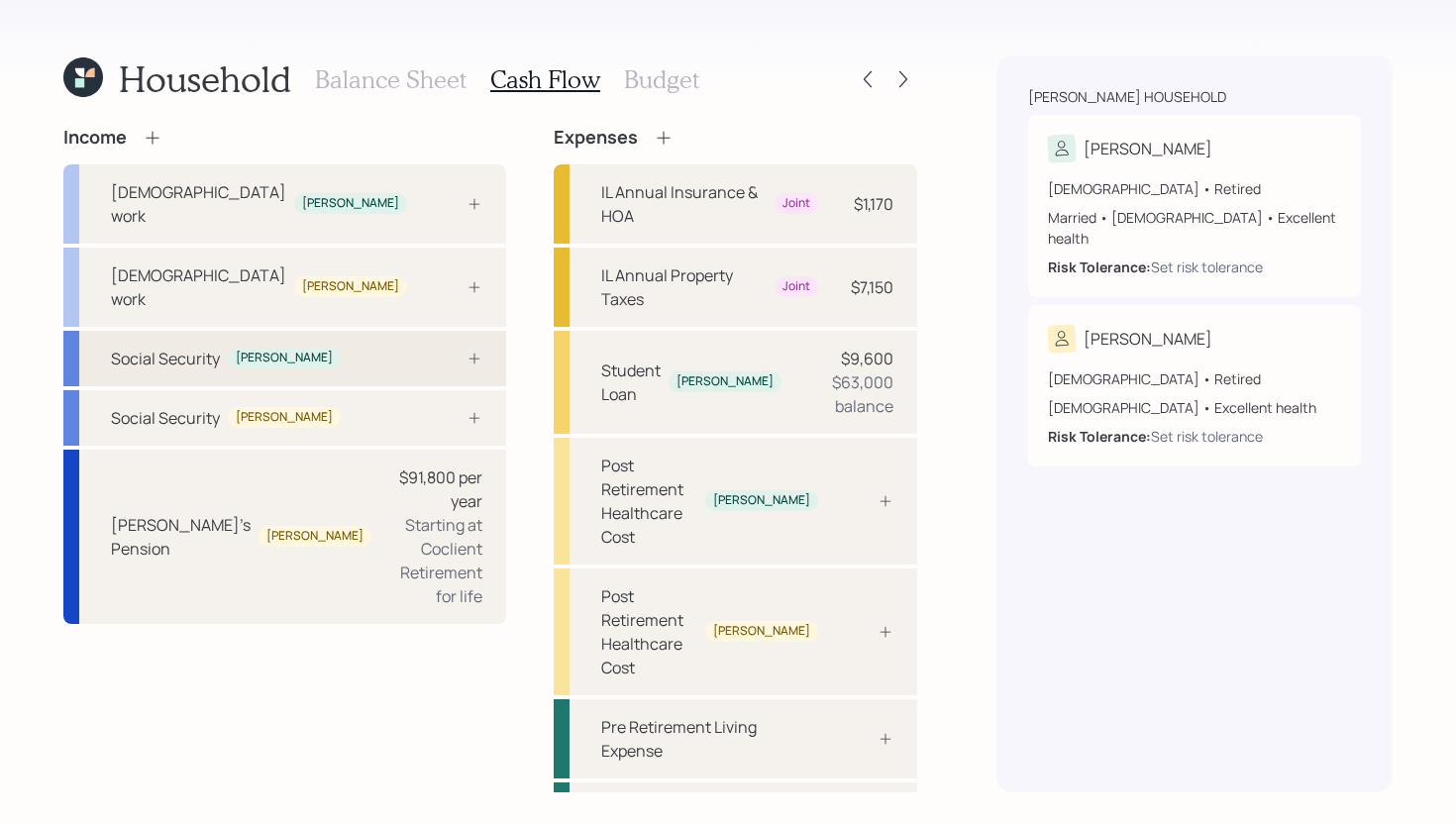 click on "Social Security Anthony" at bounding box center (284, 359) 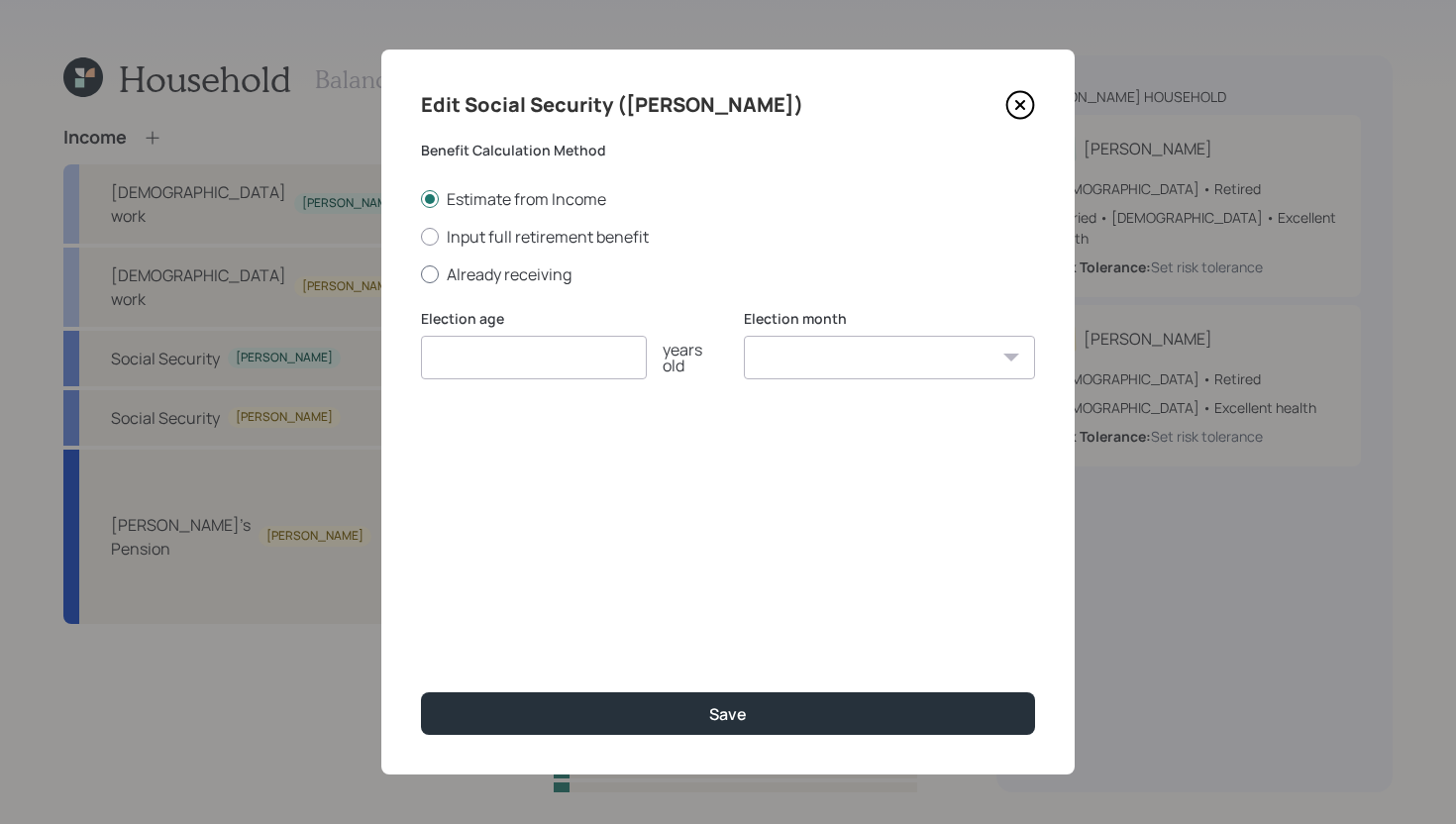 click on "Already receiving" at bounding box center (728, 274) 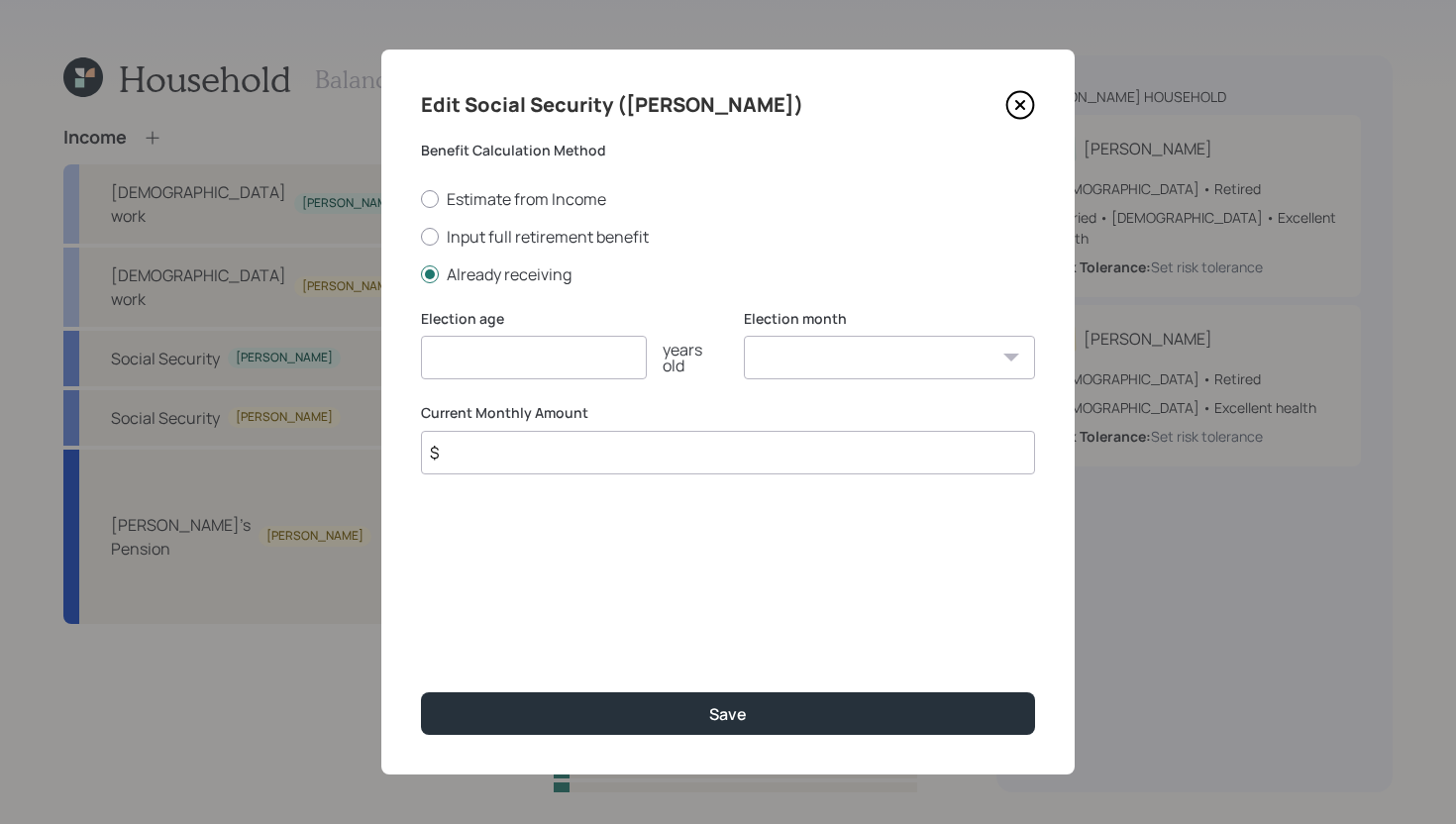 click on "$" at bounding box center (728, 453) 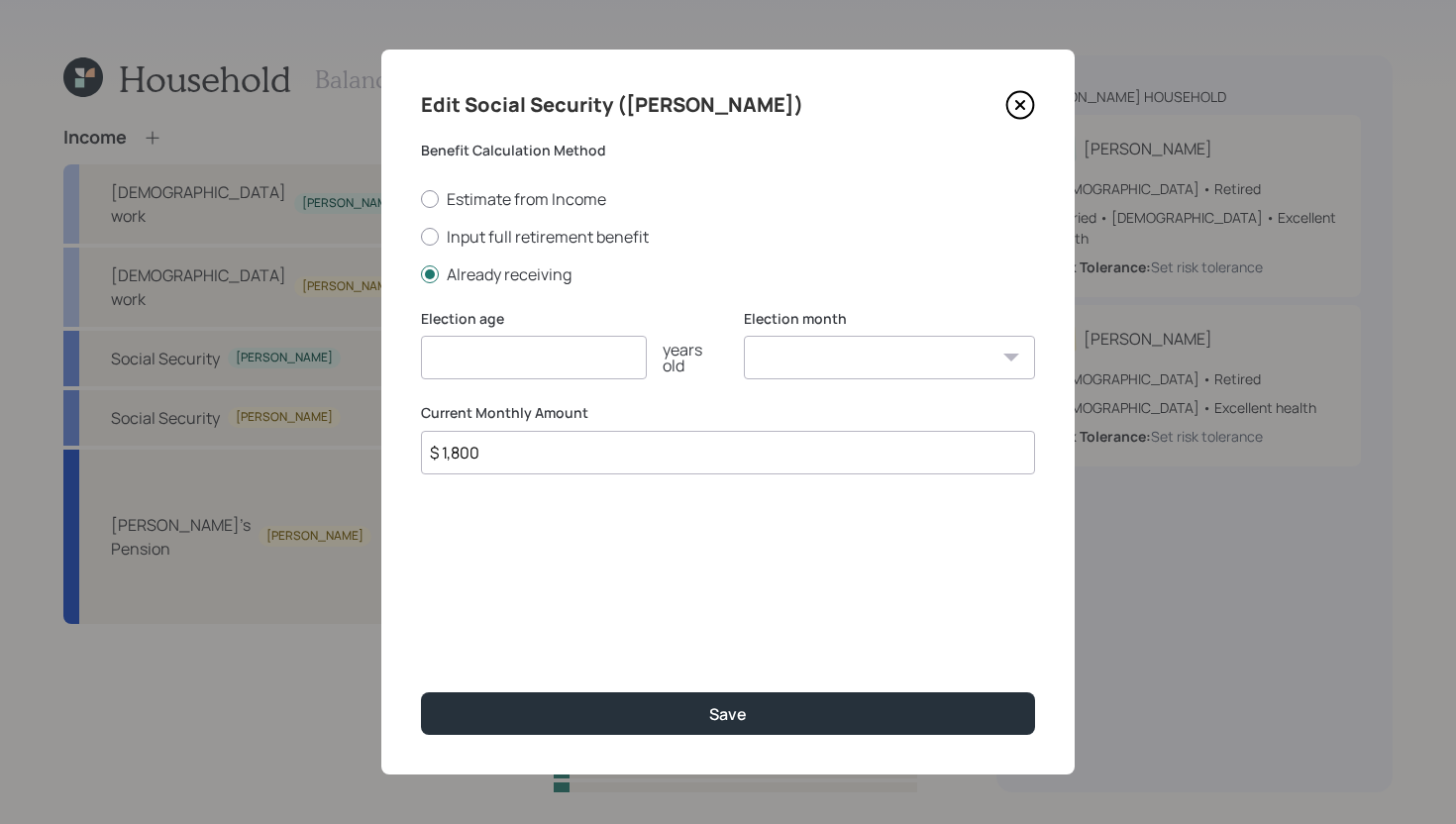 type on "$ 1,800" 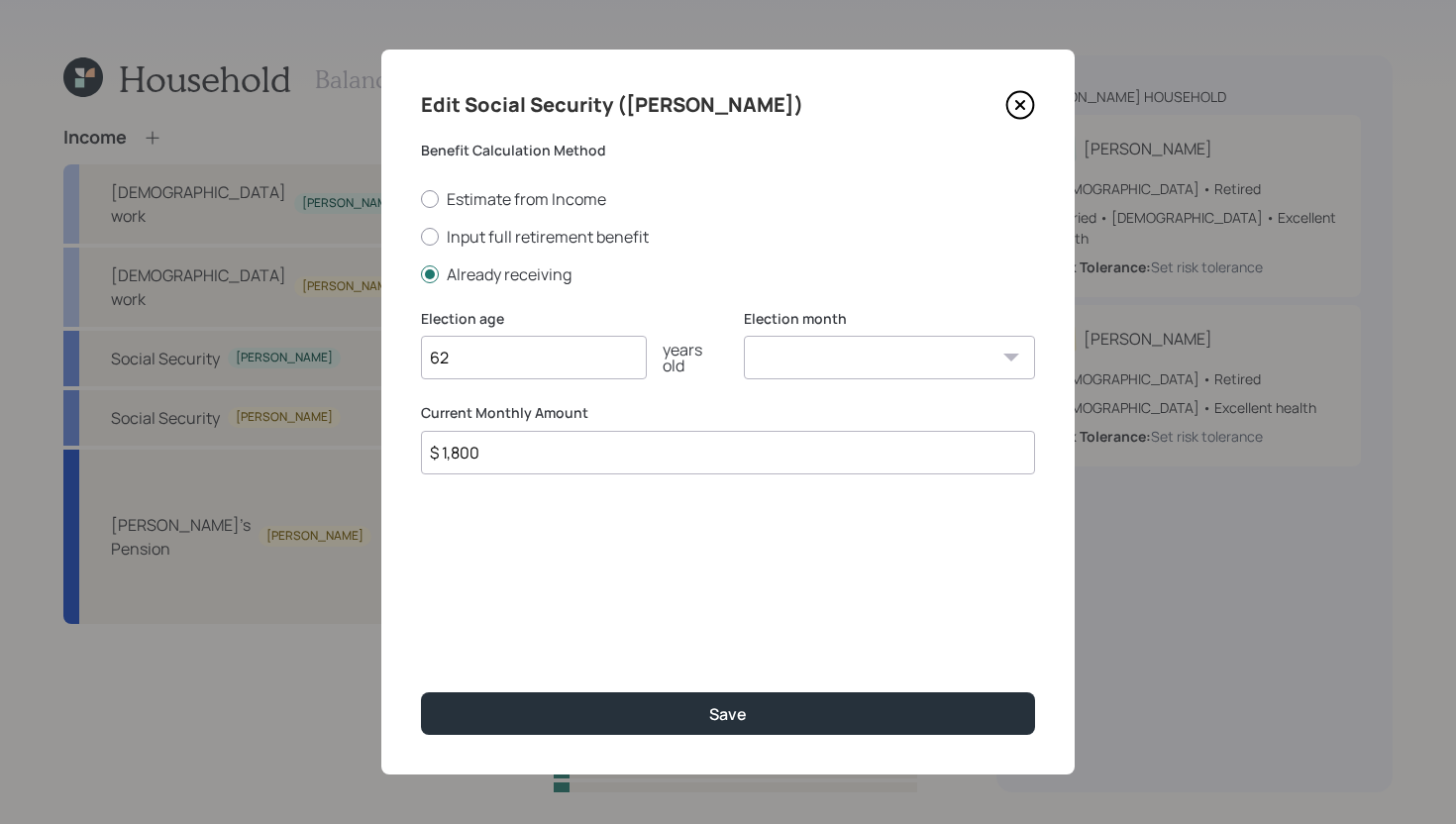 type on "62" 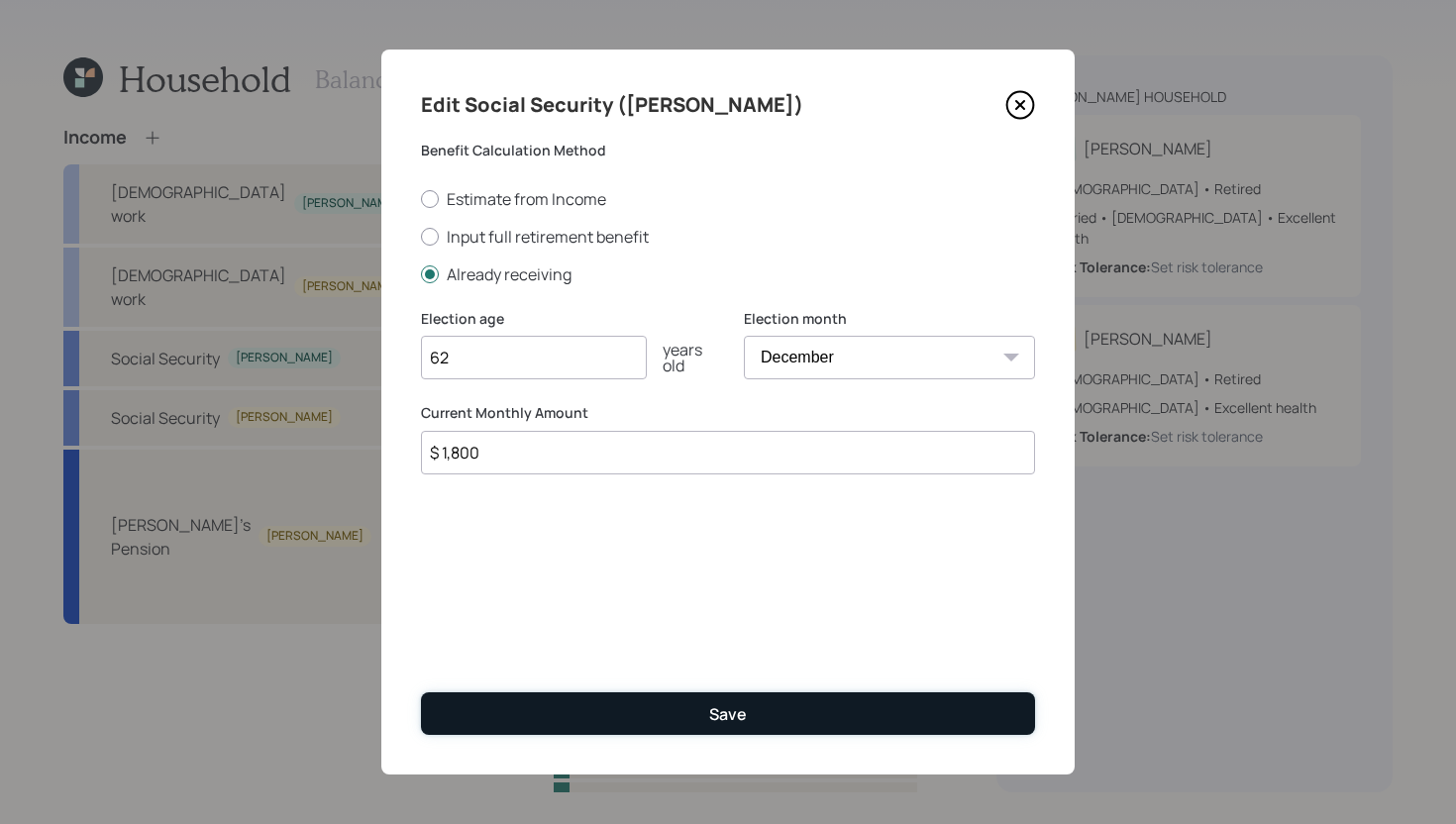 click on "Save" at bounding box center (728, 713) 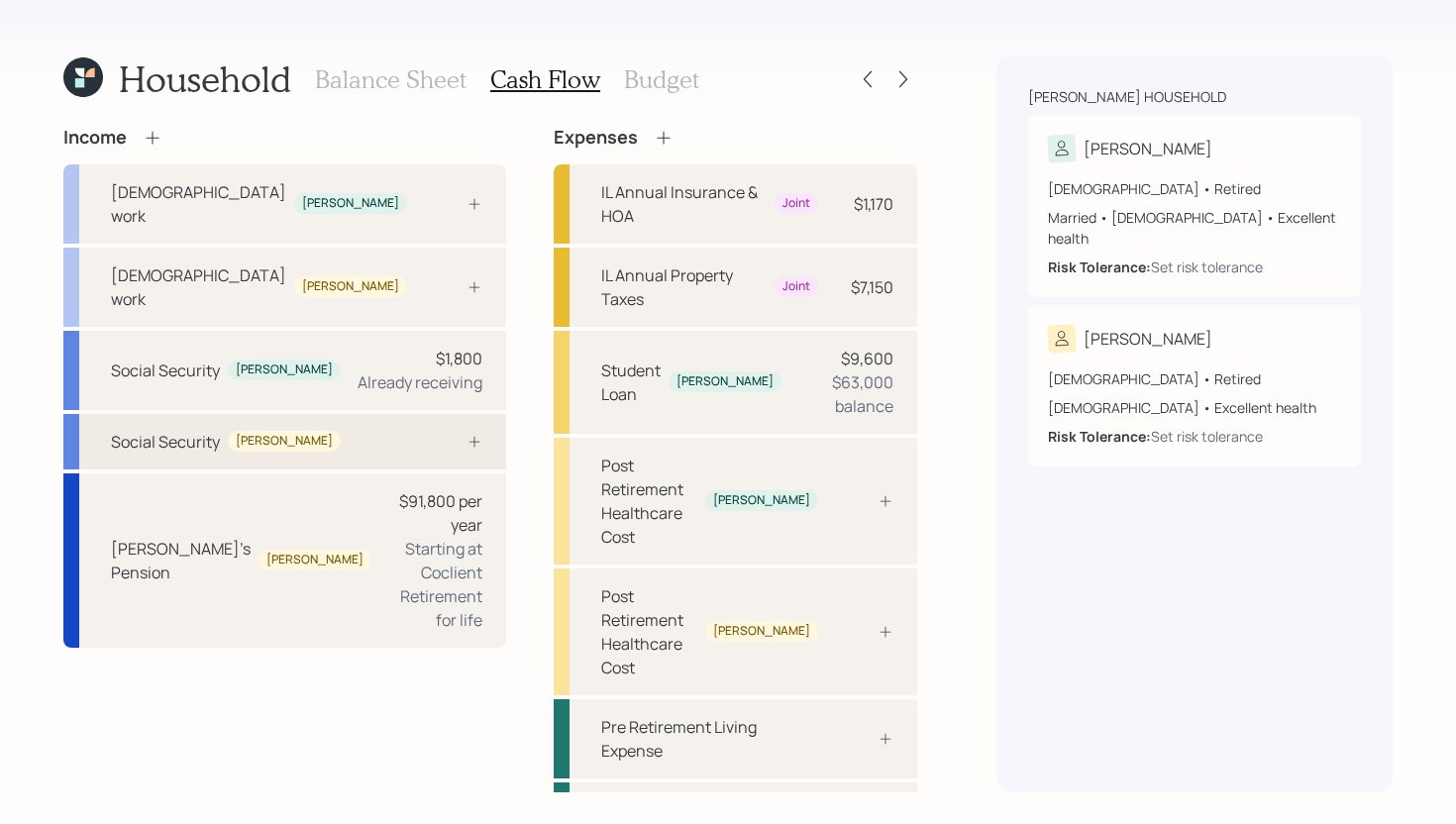 click on "Social Security Kimberly" at bounding box center (284, 442) 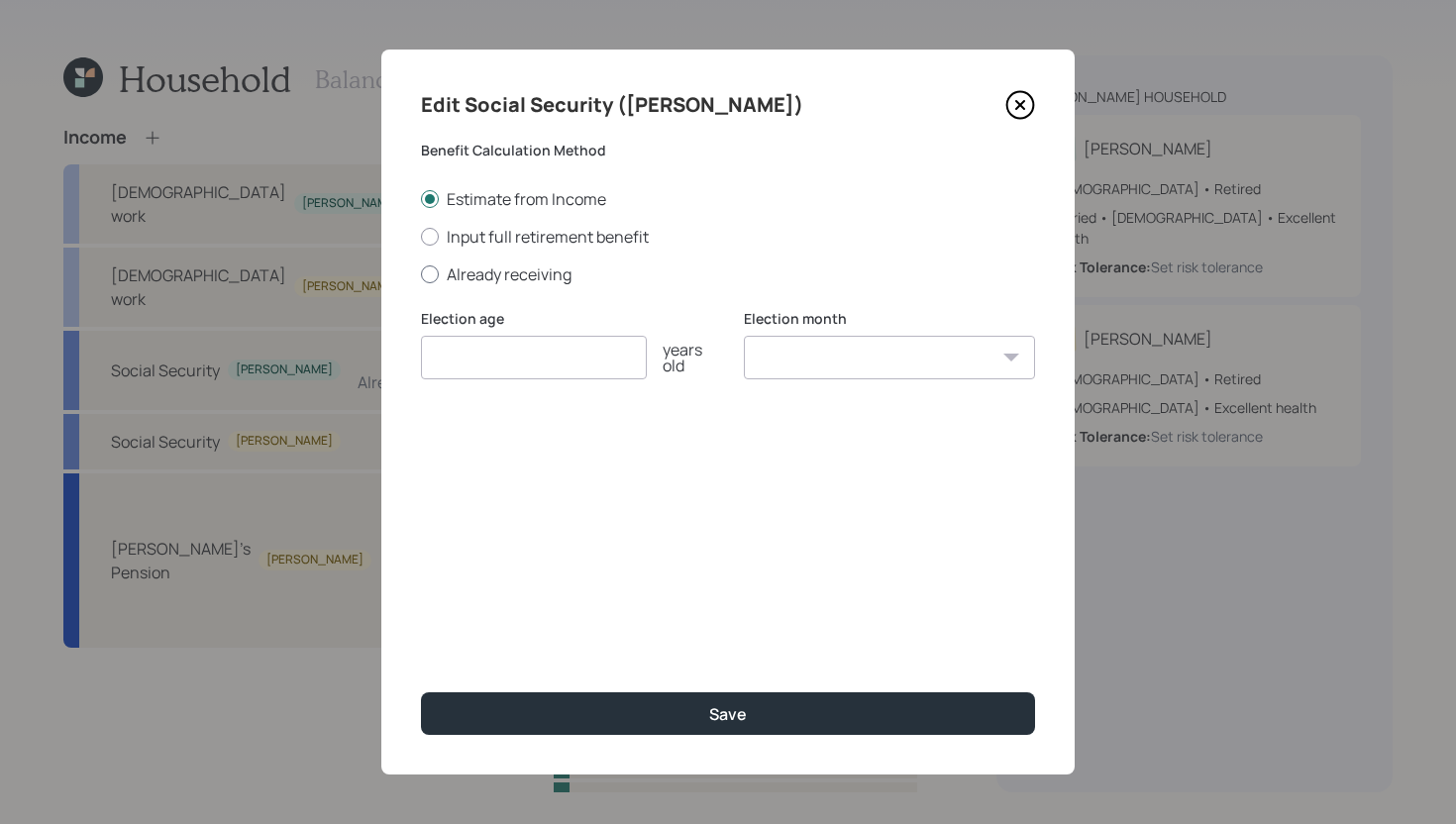 click on "Already receiving" at bounding box center (728, 274) 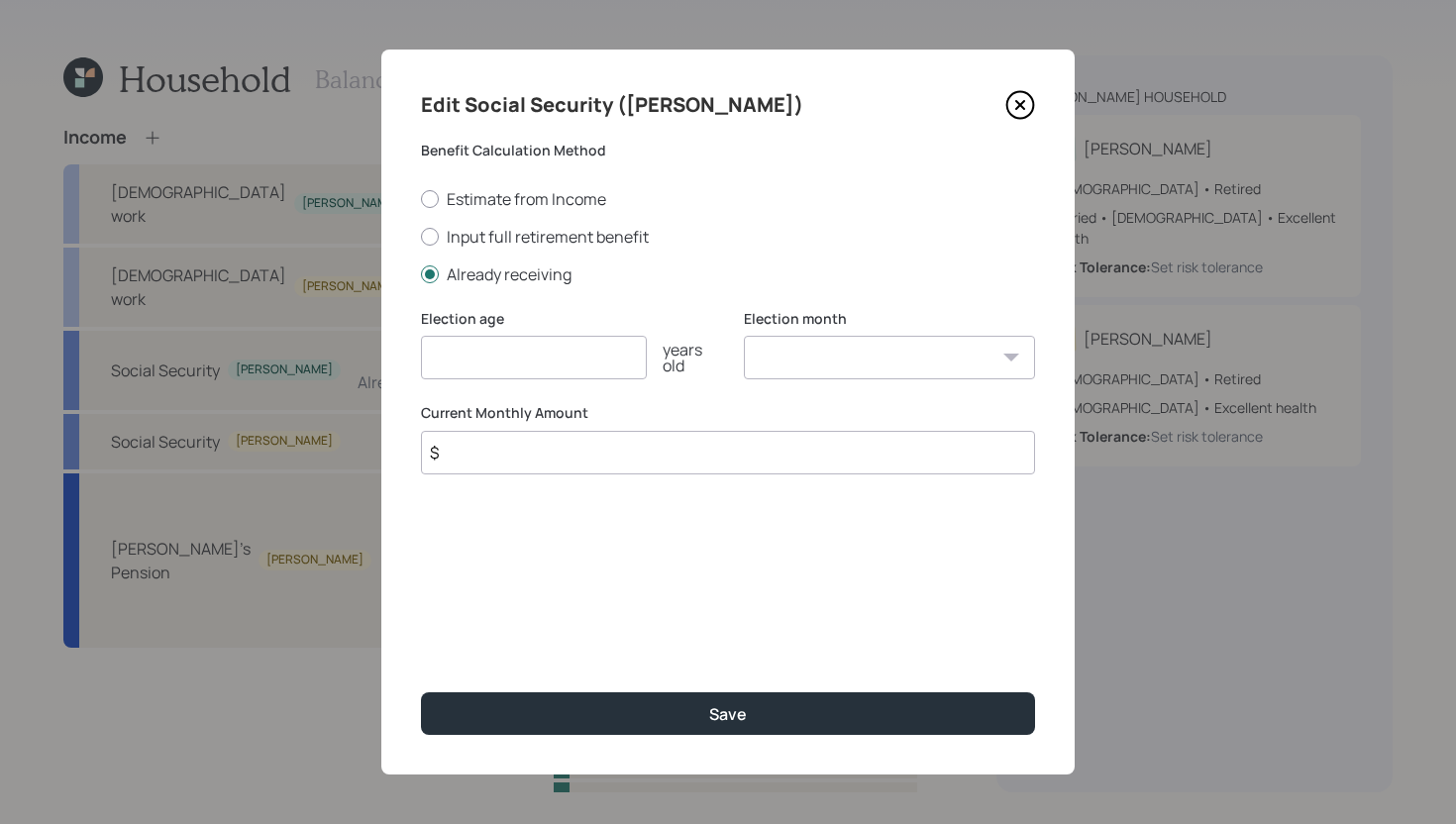 click on "$" at bounding box center [728, 453] 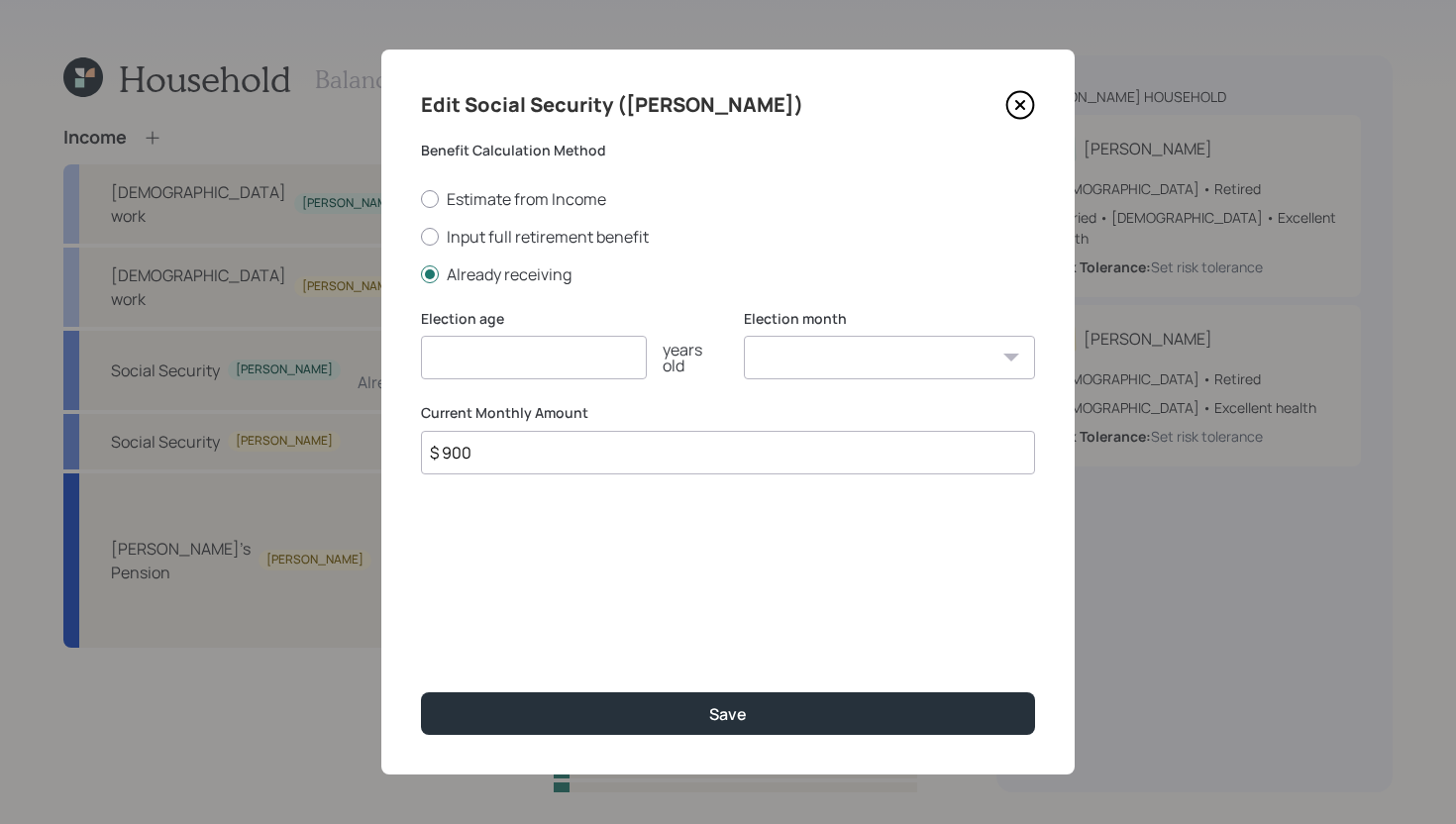 type on "$ 900" 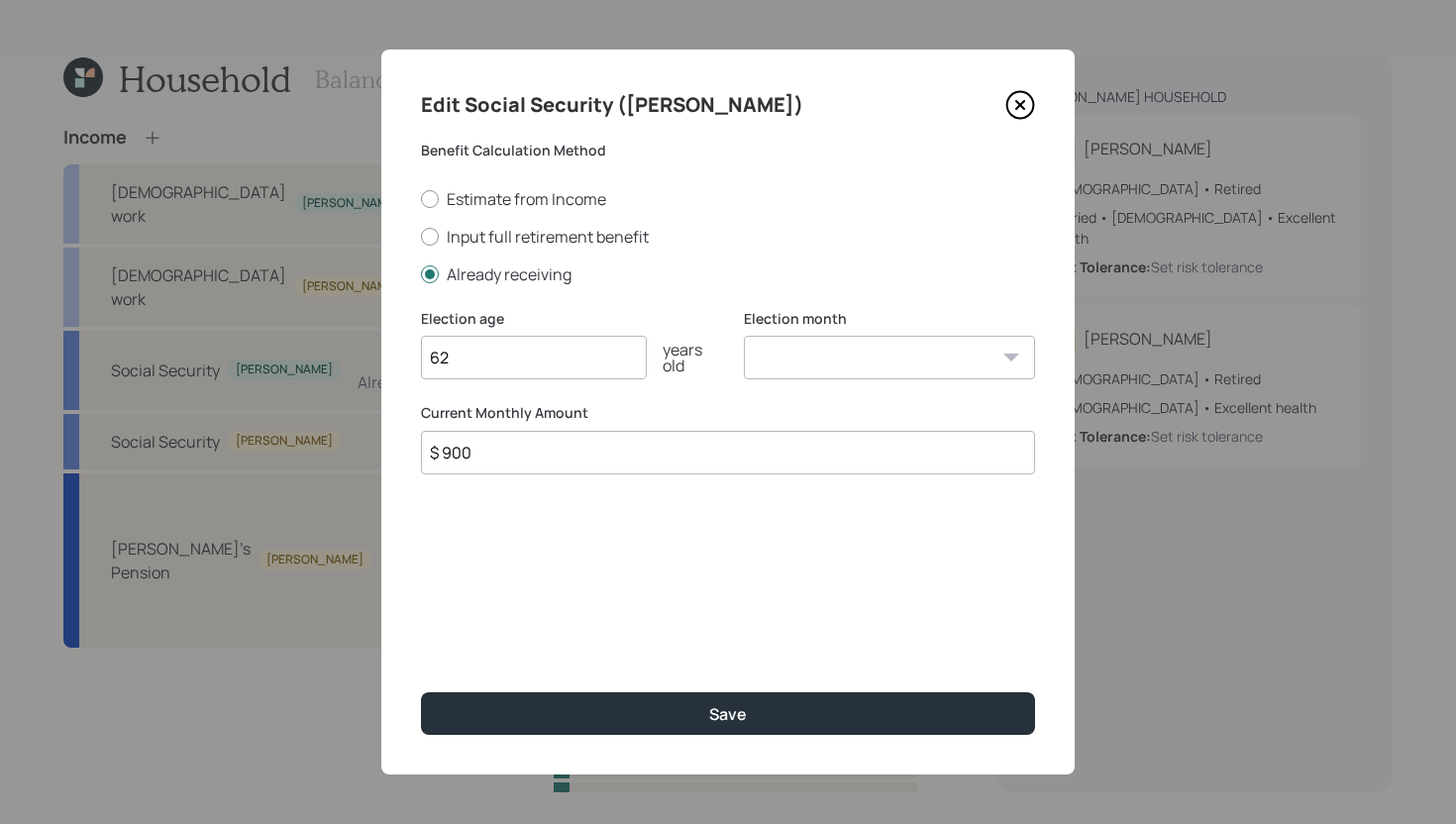 type on "62" 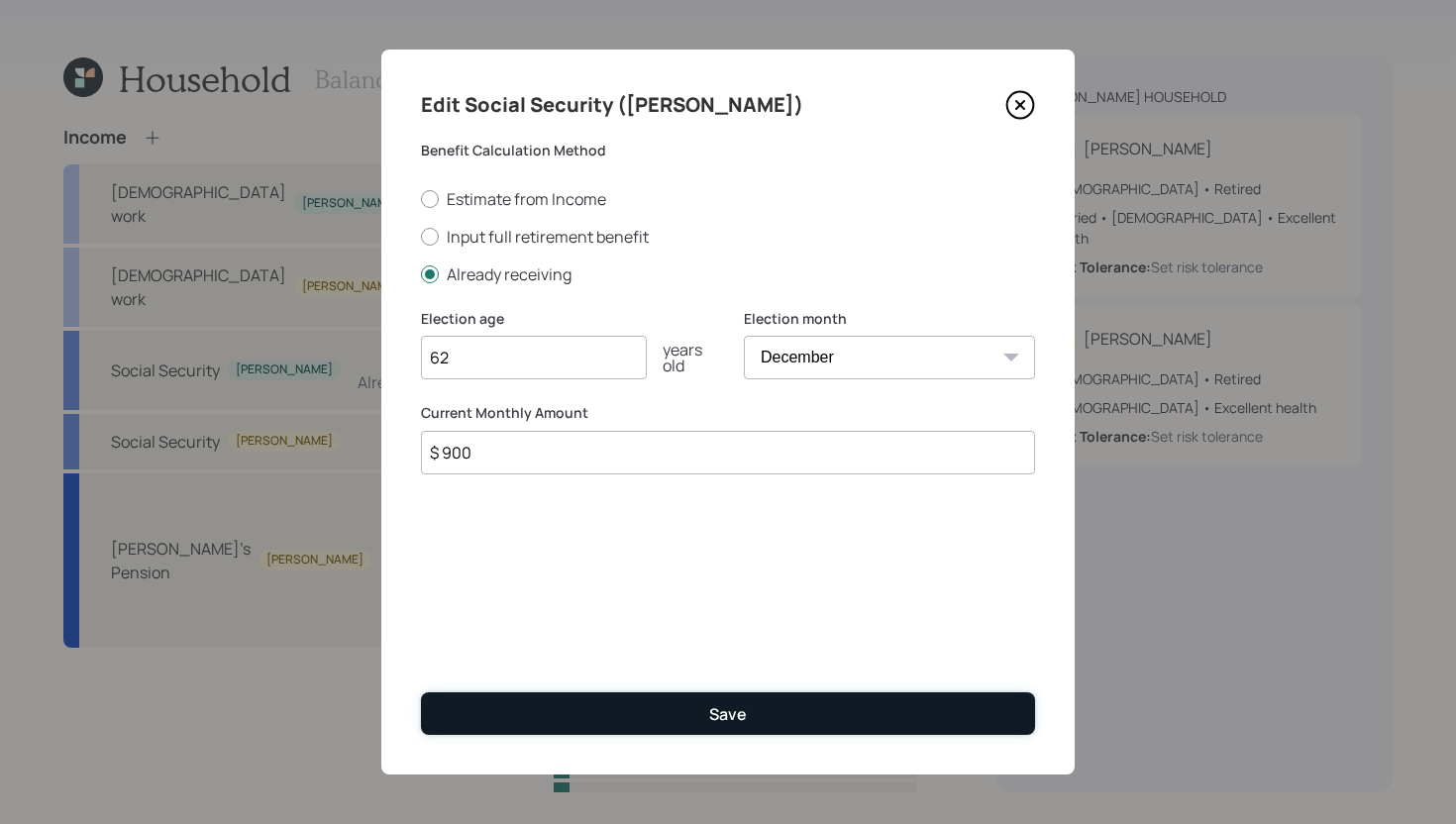 click on "Save" at bounding box center (728, 713) 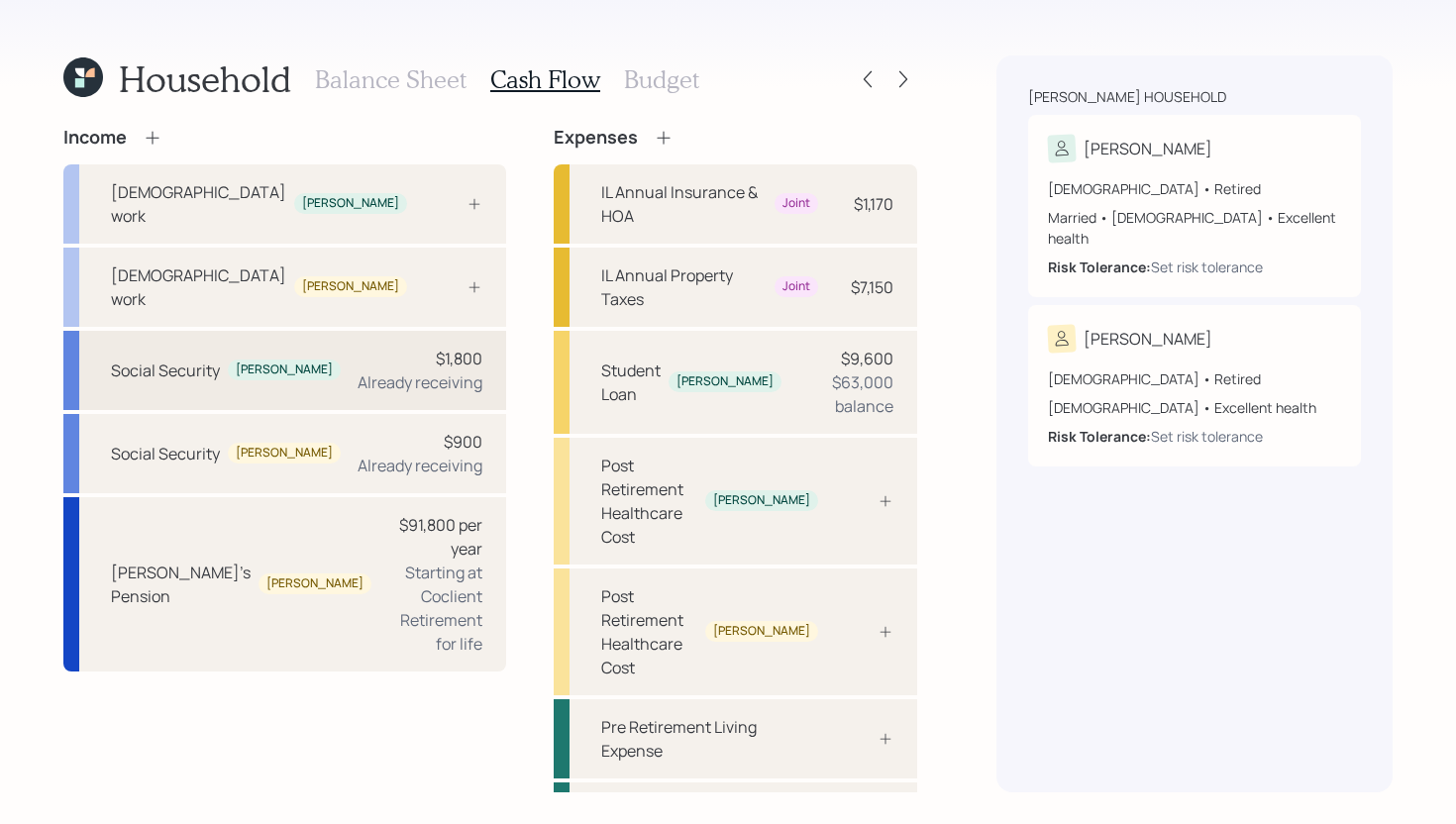 click on "$1,800" at bounding box center [459, 359] 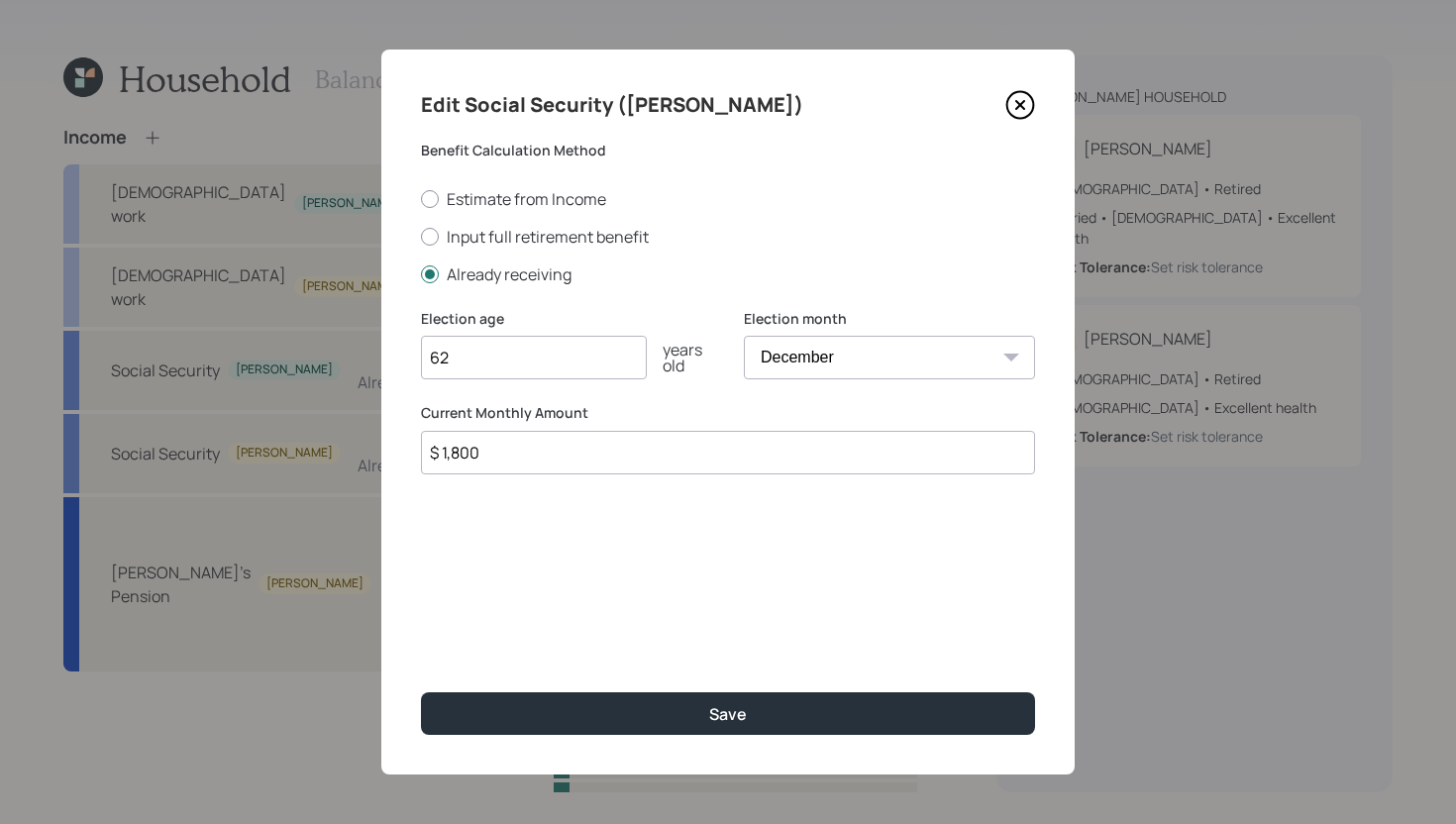 click on "$ 1,800" at bounding box center (728, 453) 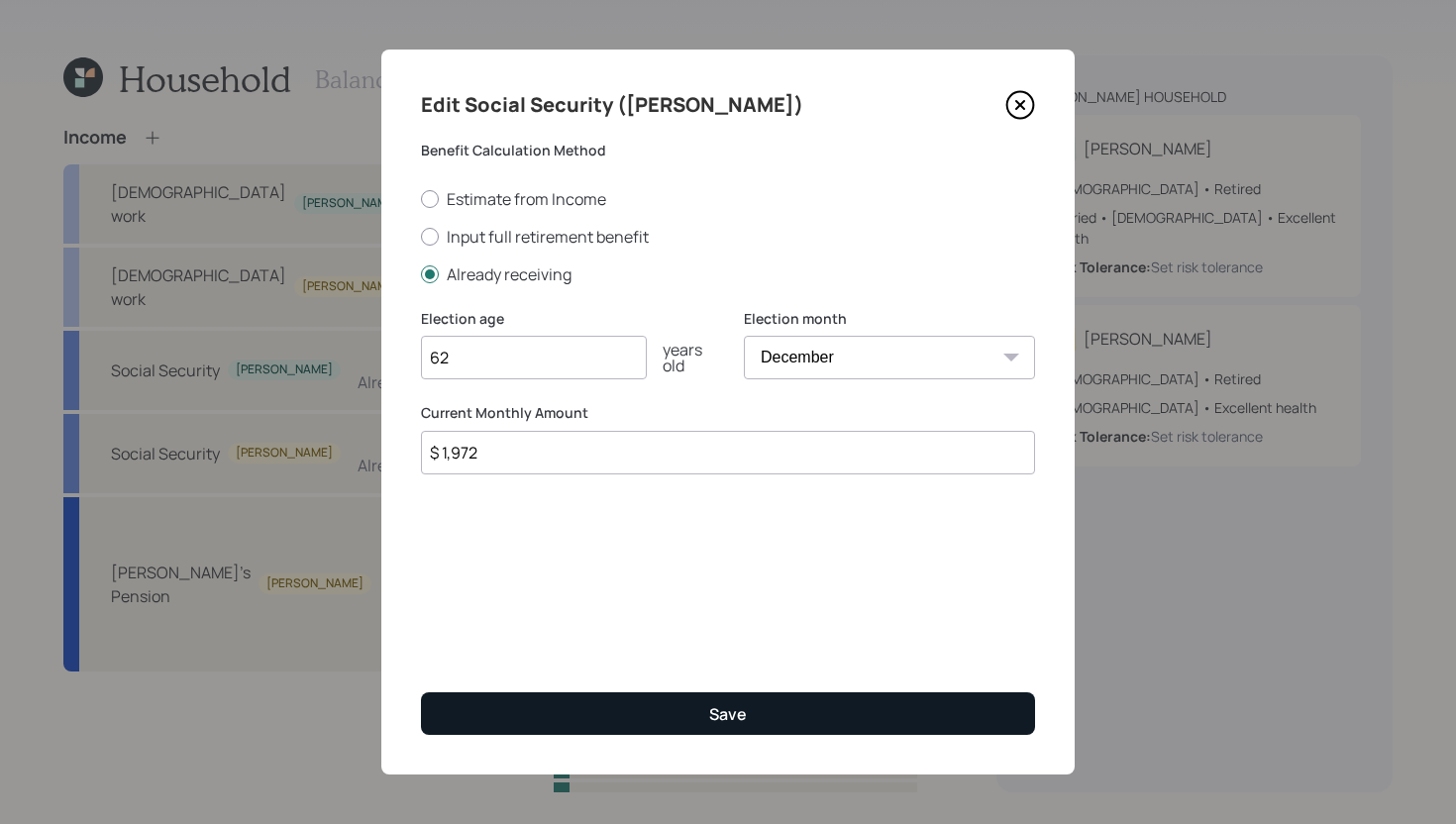 type on "$ 1,972" 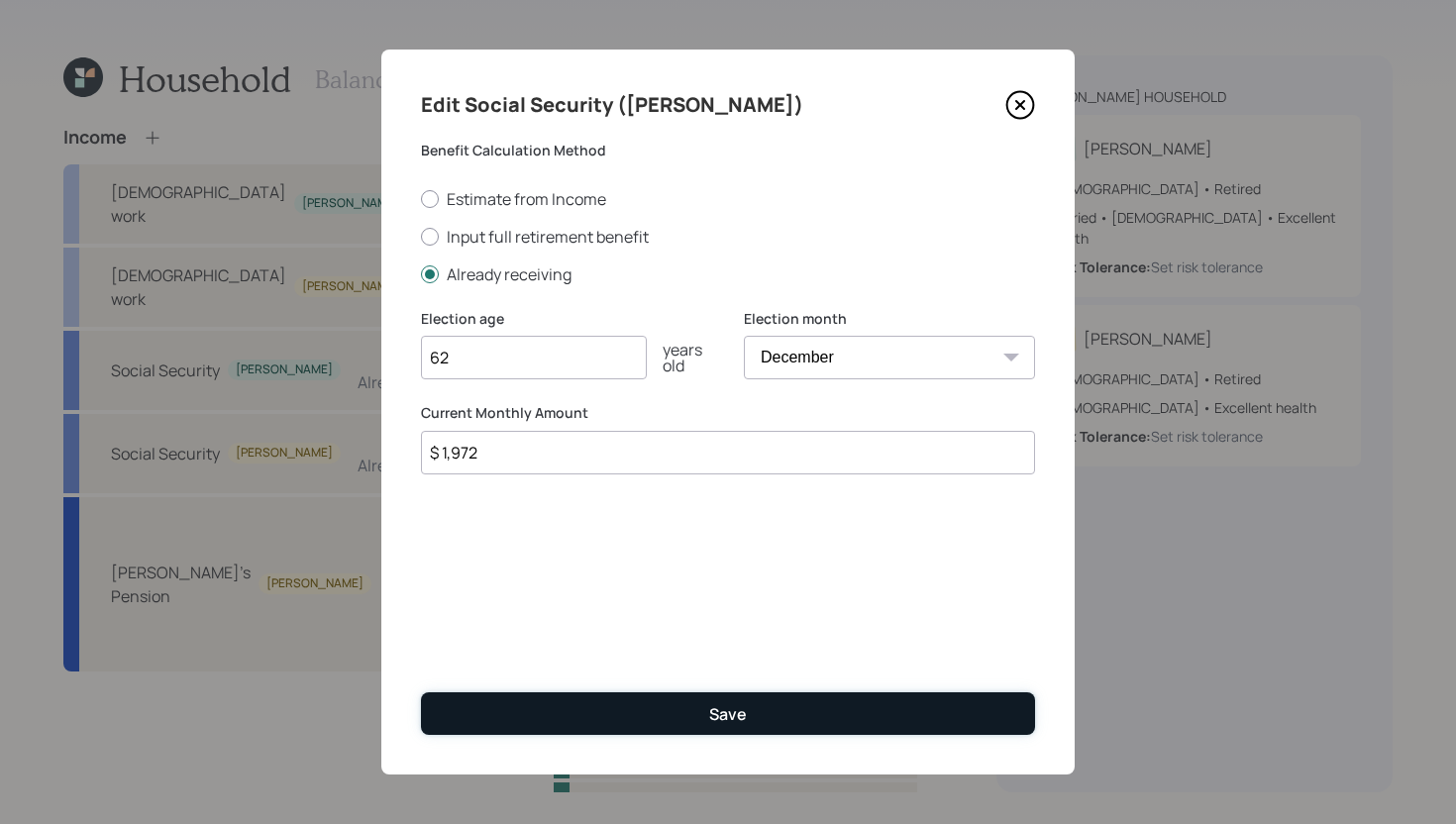 click on "Save" at bounding box center [728, 713] 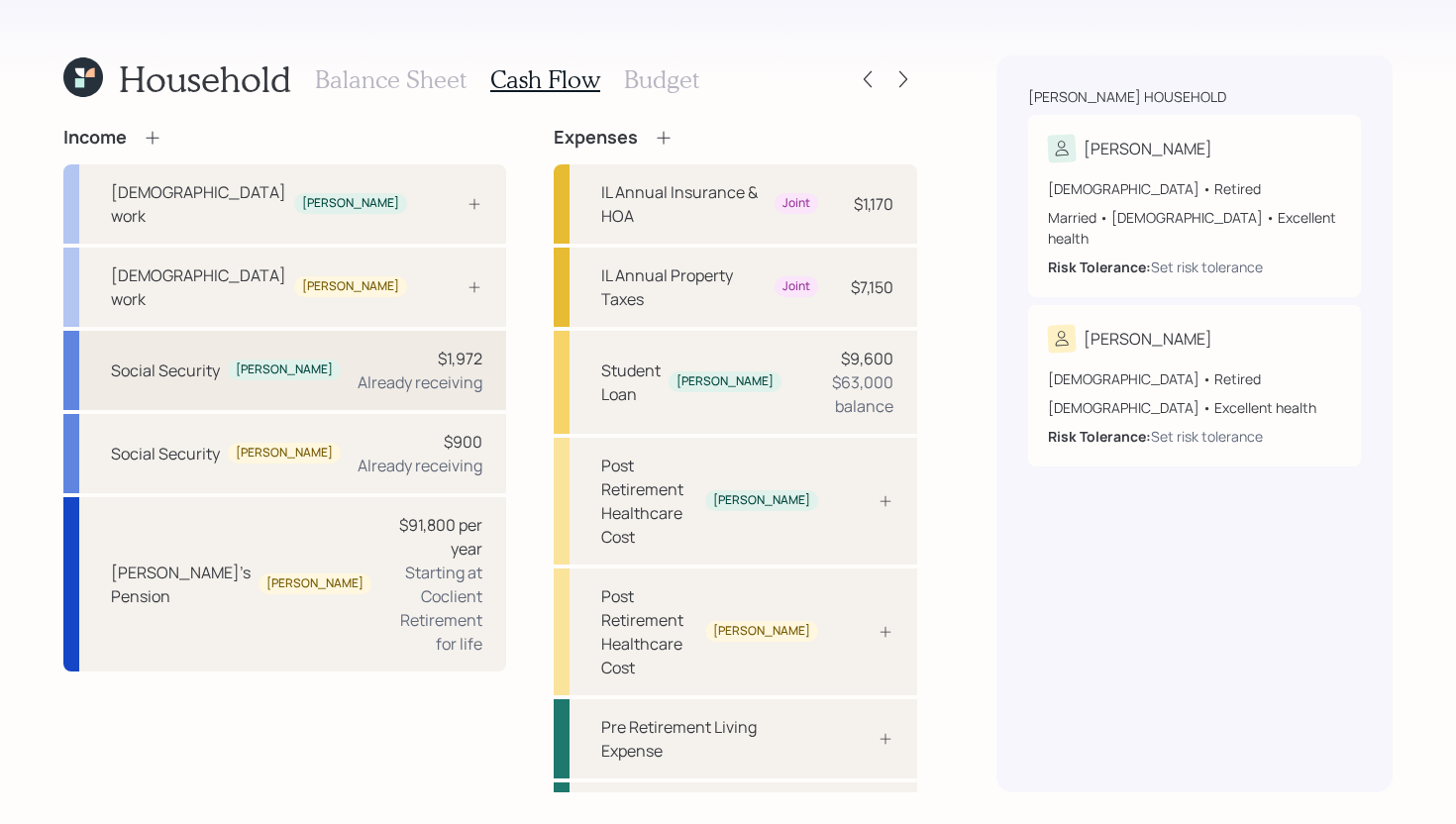 click on "$1,972 Already receiving" at bounding box center (420, 370) 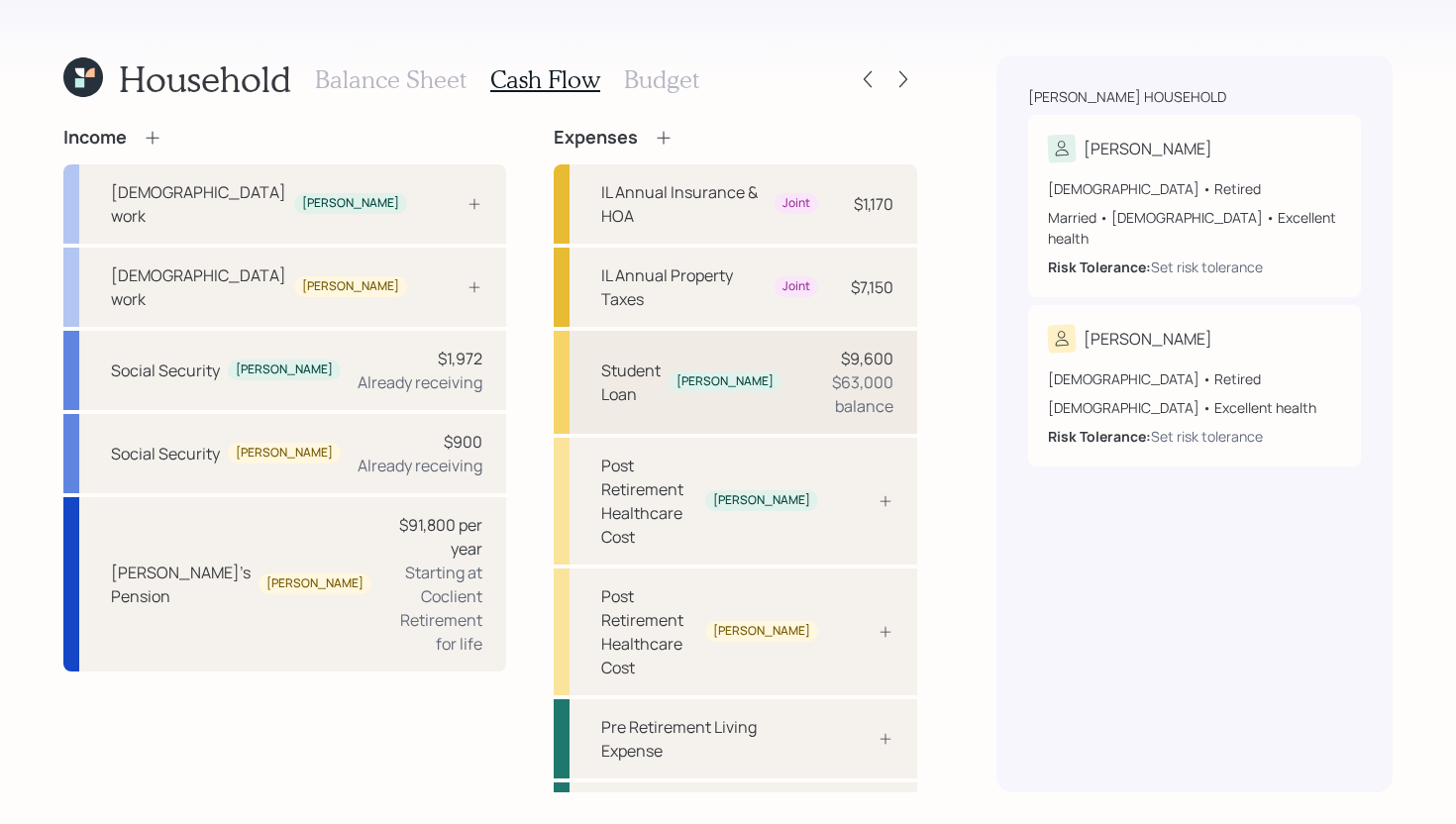 select on "12" 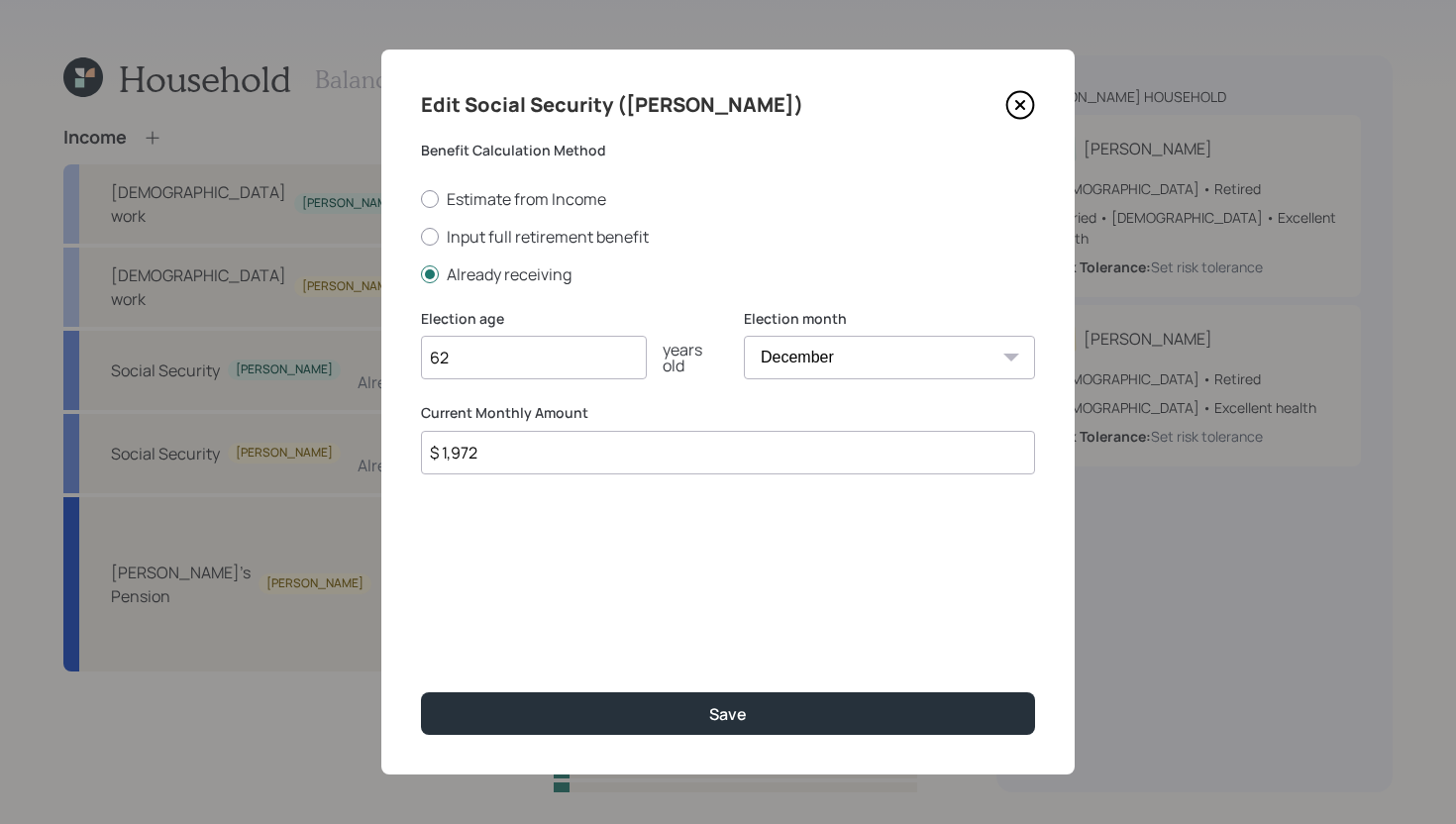 click on "$ 1,972" at bounding box center [728, 453] 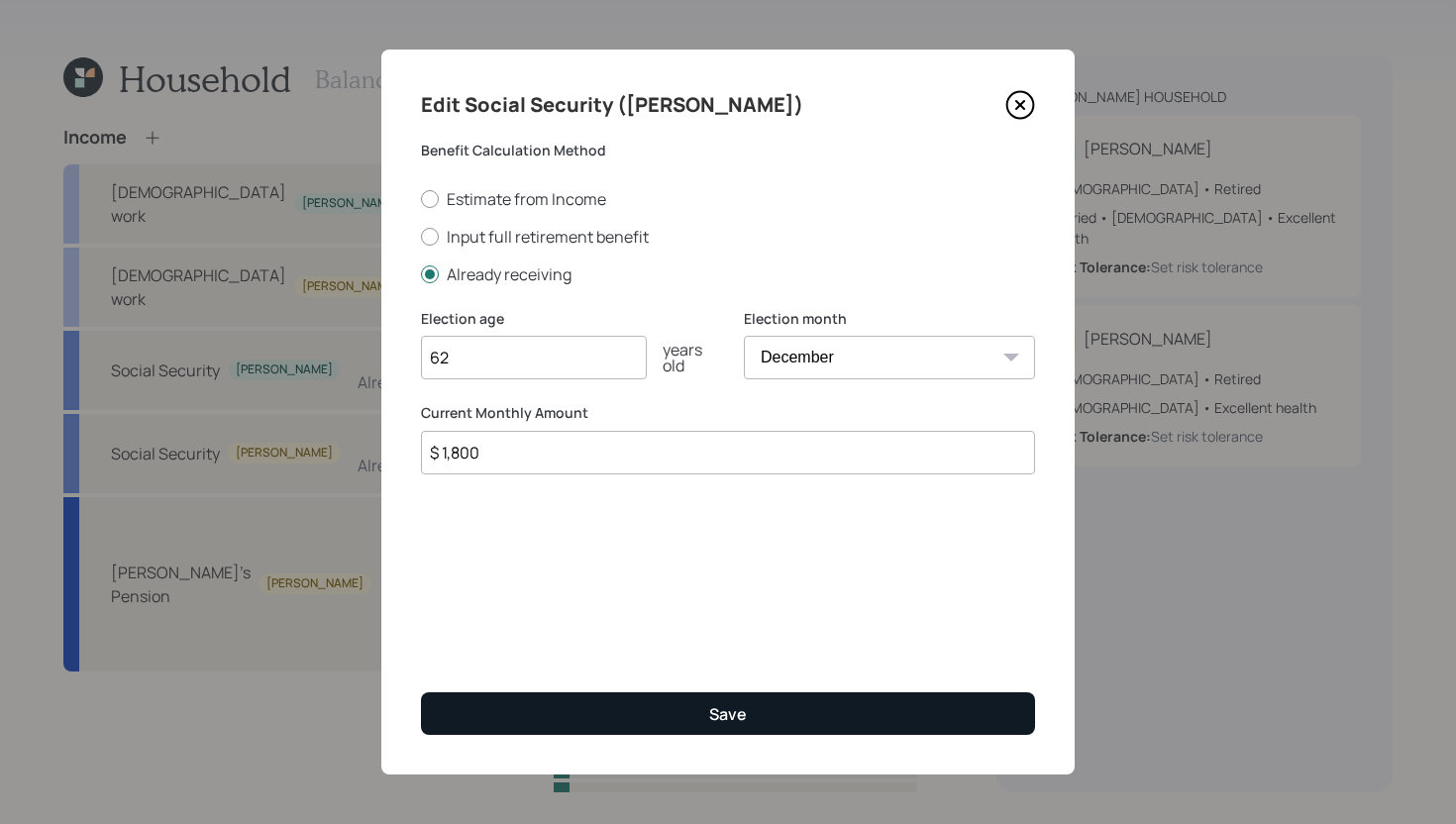 type on "$ 1,800" 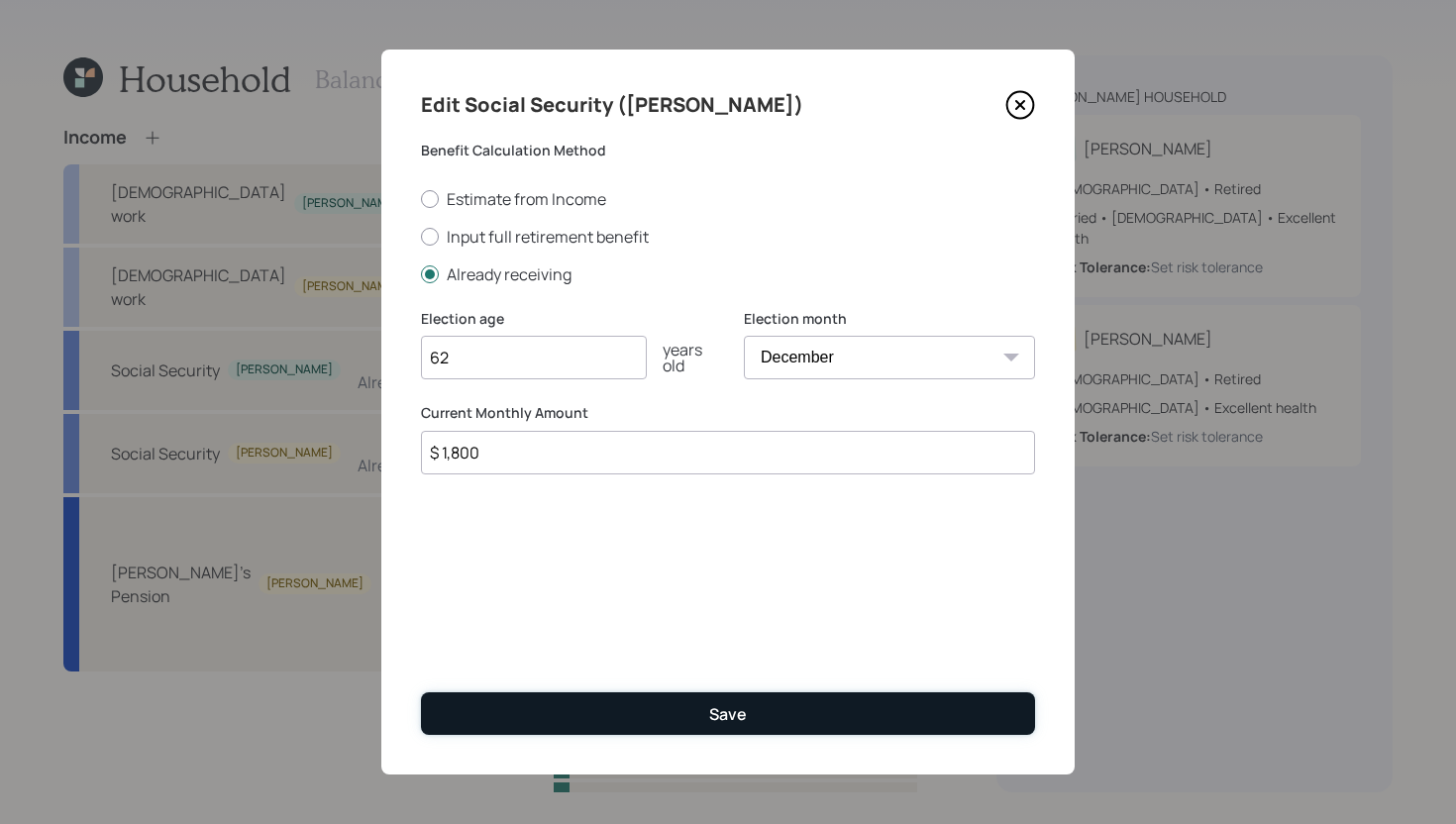 click on "Save" at bounding box center (728, 713) 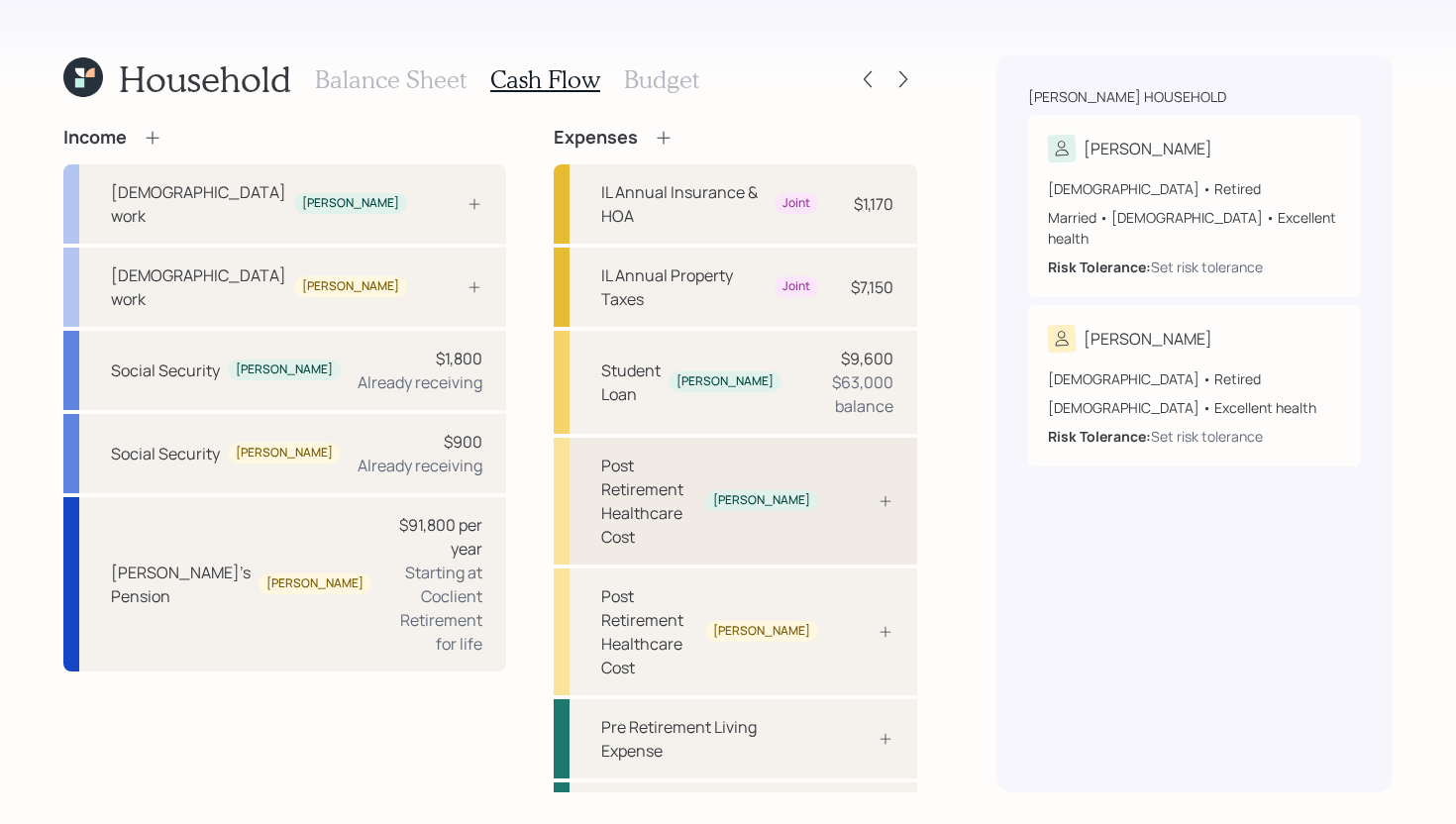 click 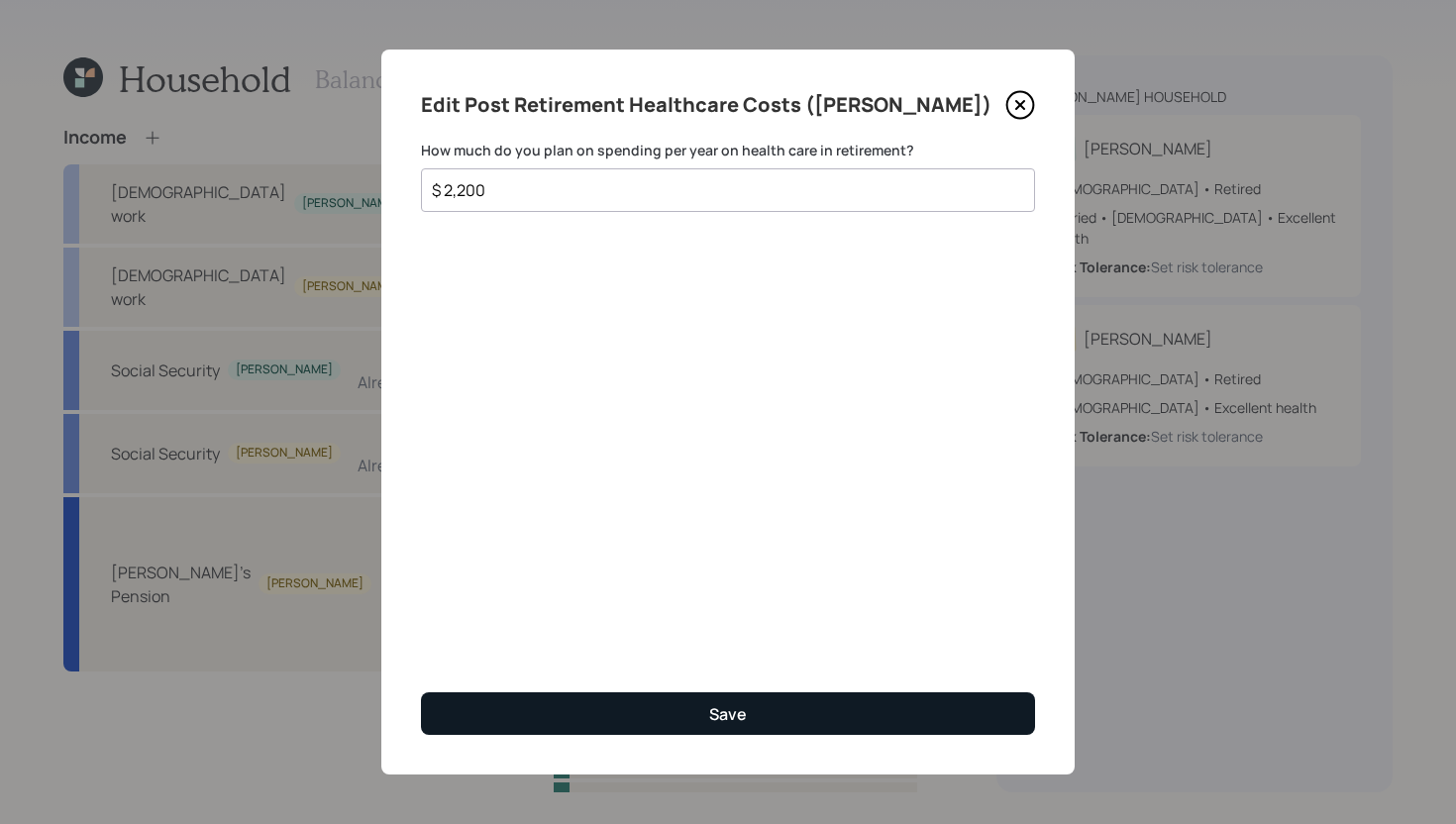 type on "$ 2,200" 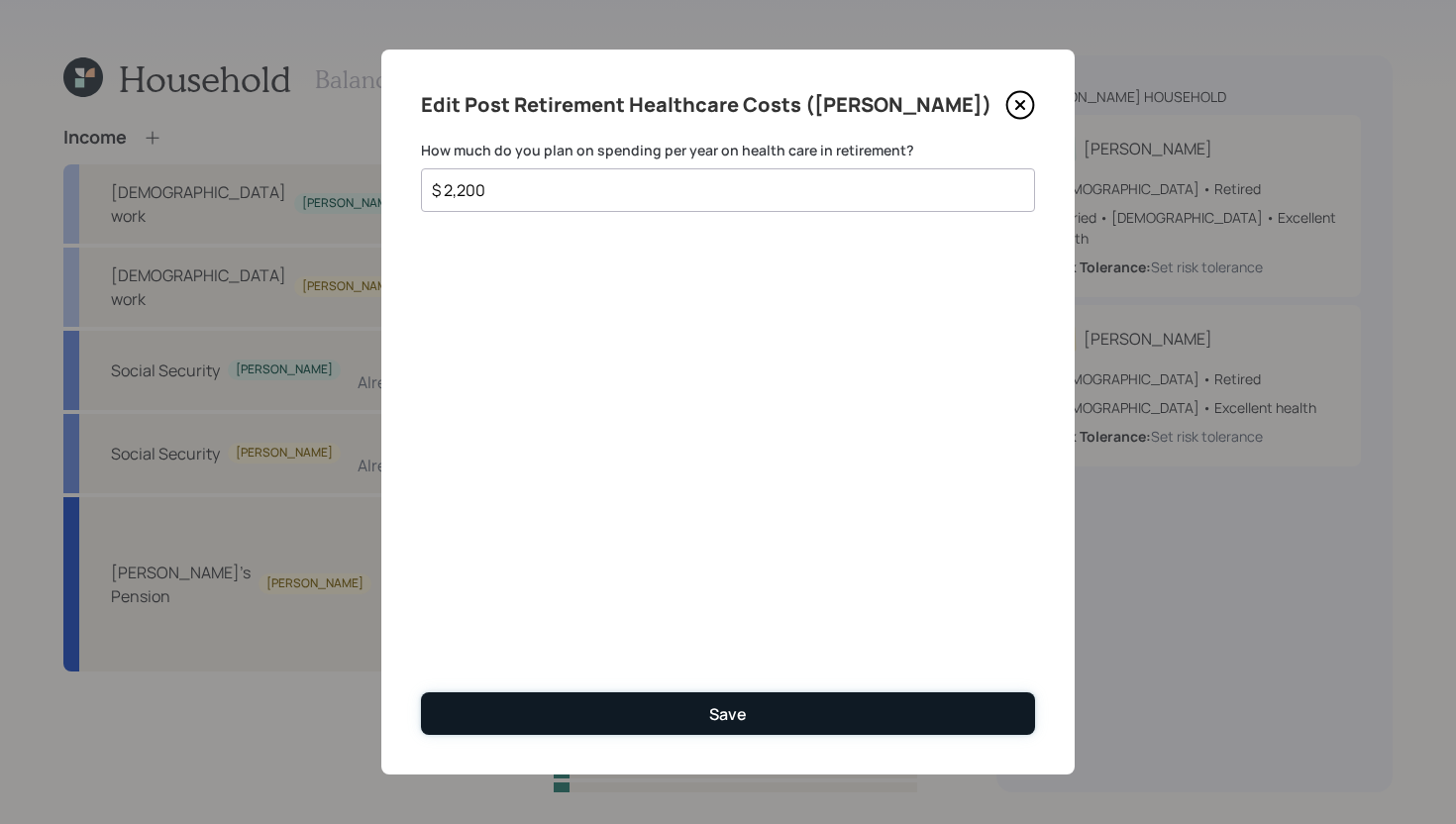 click on "Save" at bounding box center (728, 714) 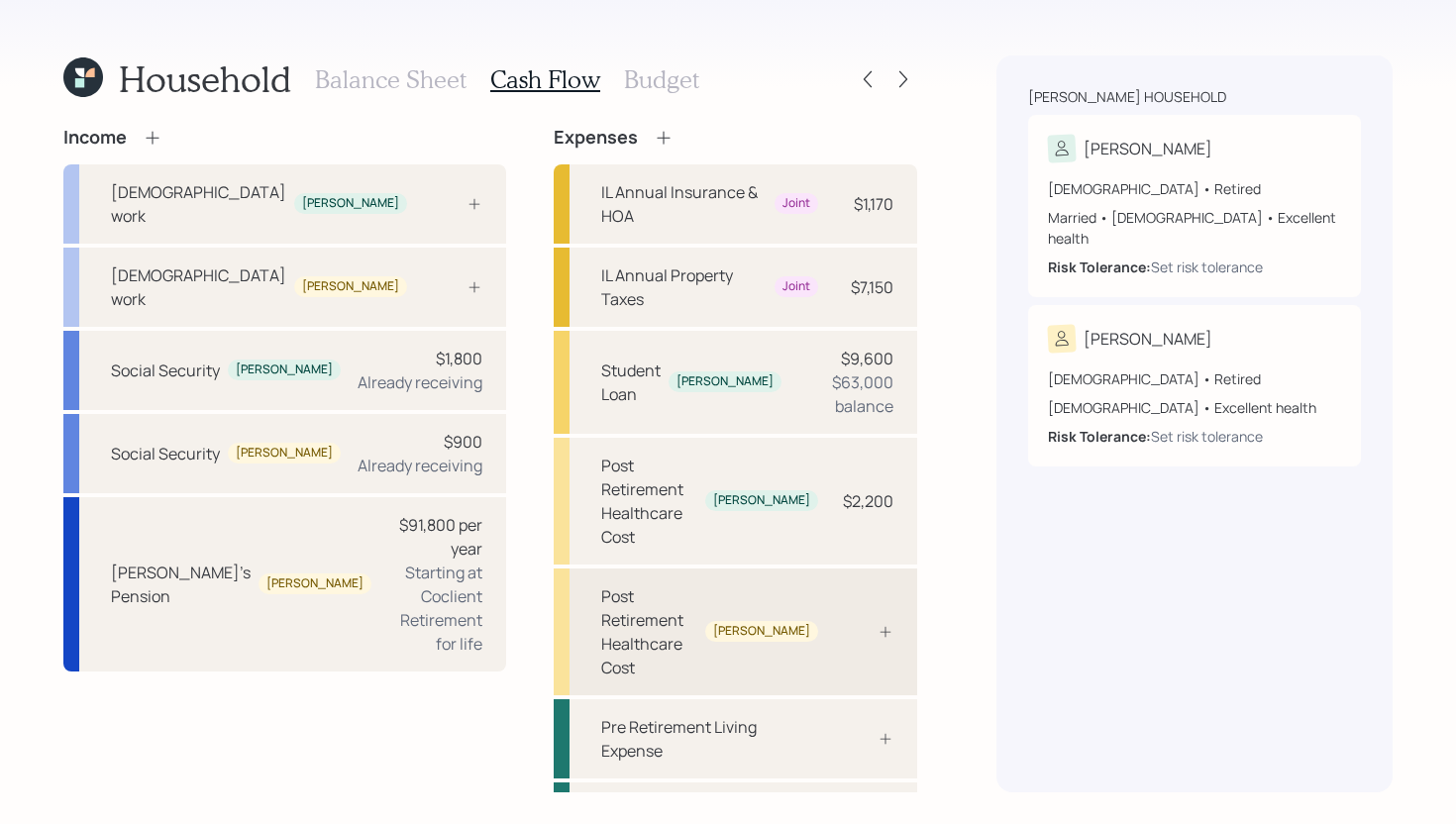 click on "Post Retirement Healthcare Cost Kimberly" at bounding box center [735, 632] 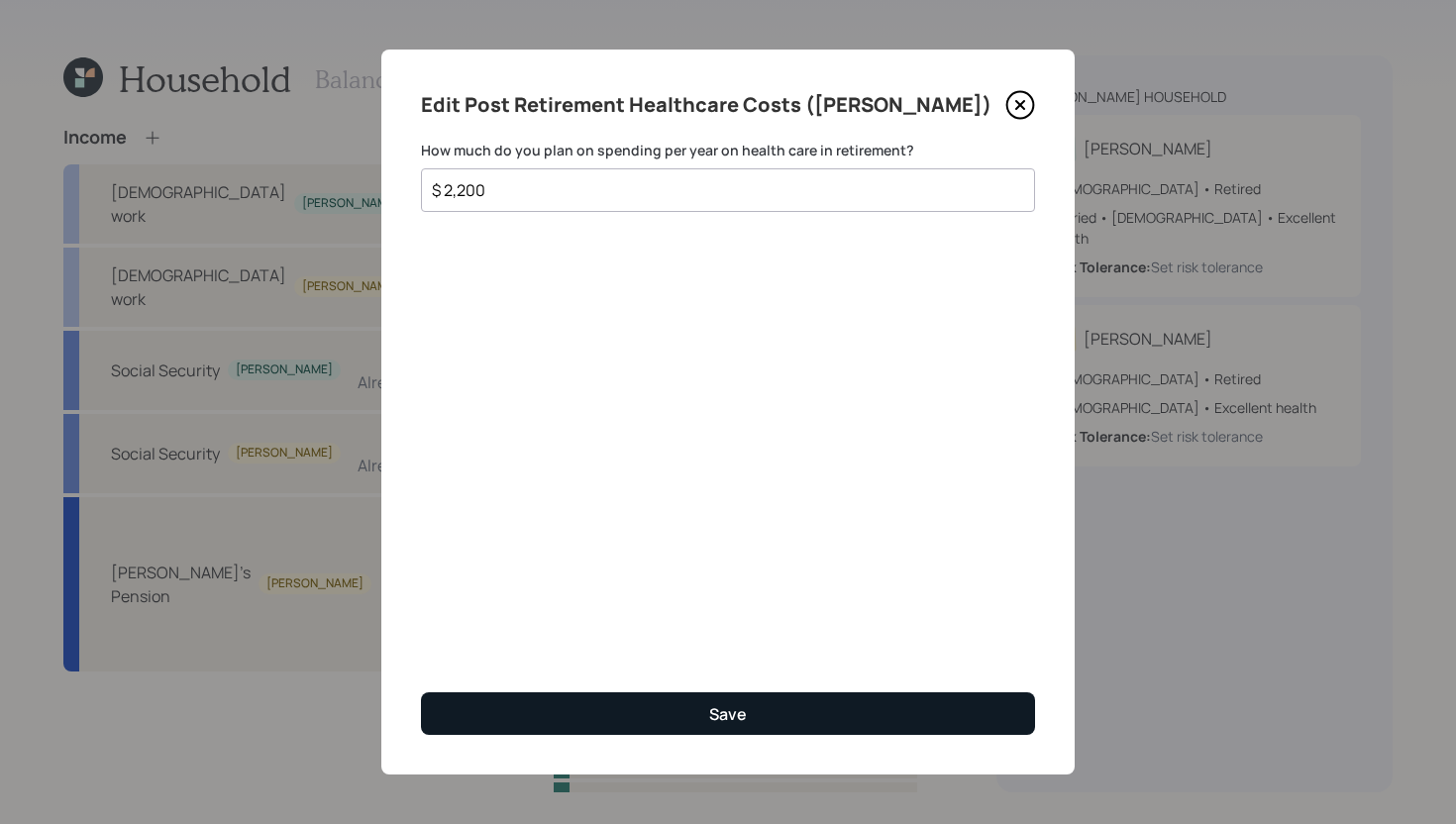 type on "$ 2,200" 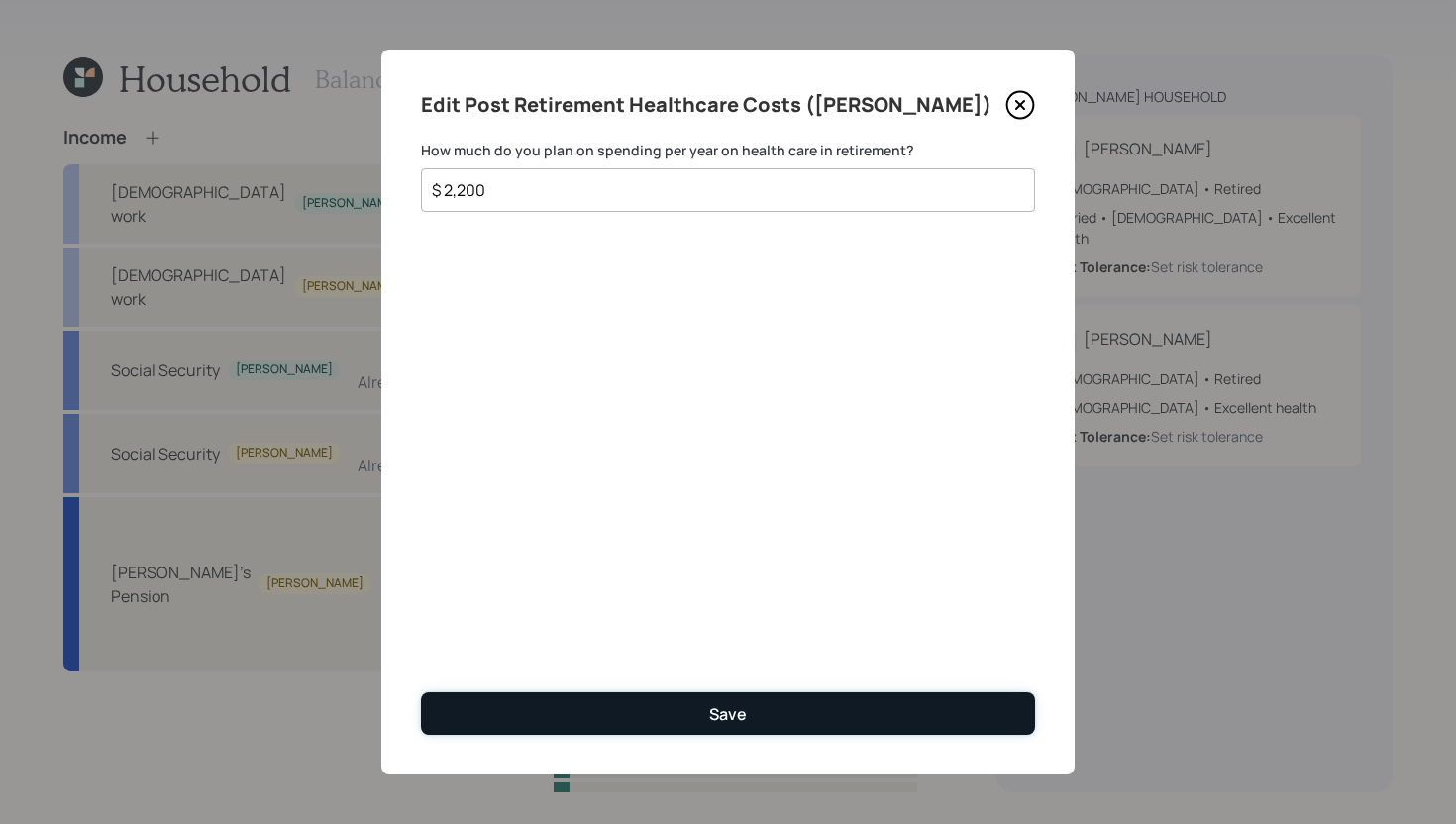 click on "Save" at bounding box center [728, 713] 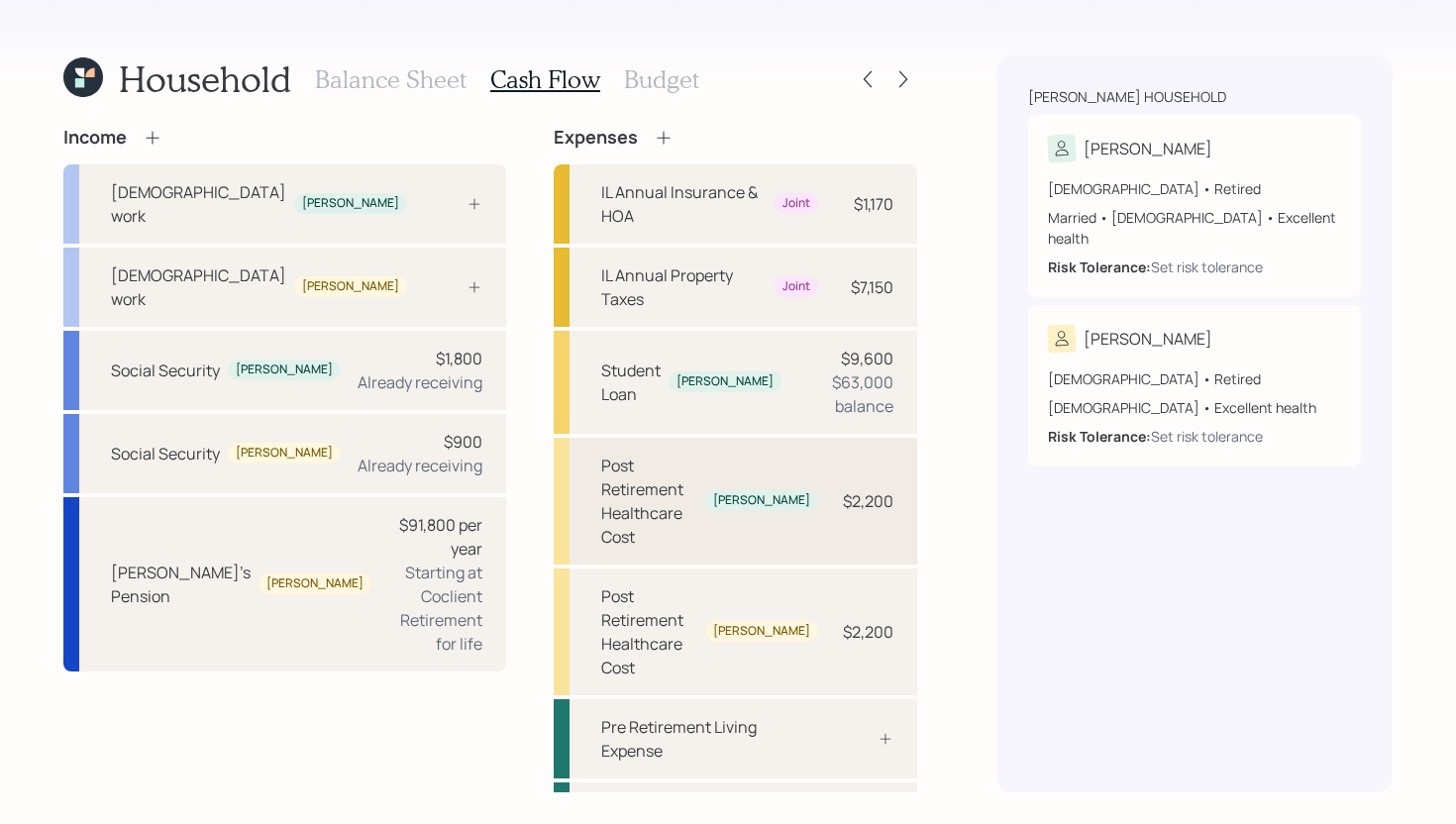 click on "Post Retirement Healthcare Cost" at bounding box center [649, 501] 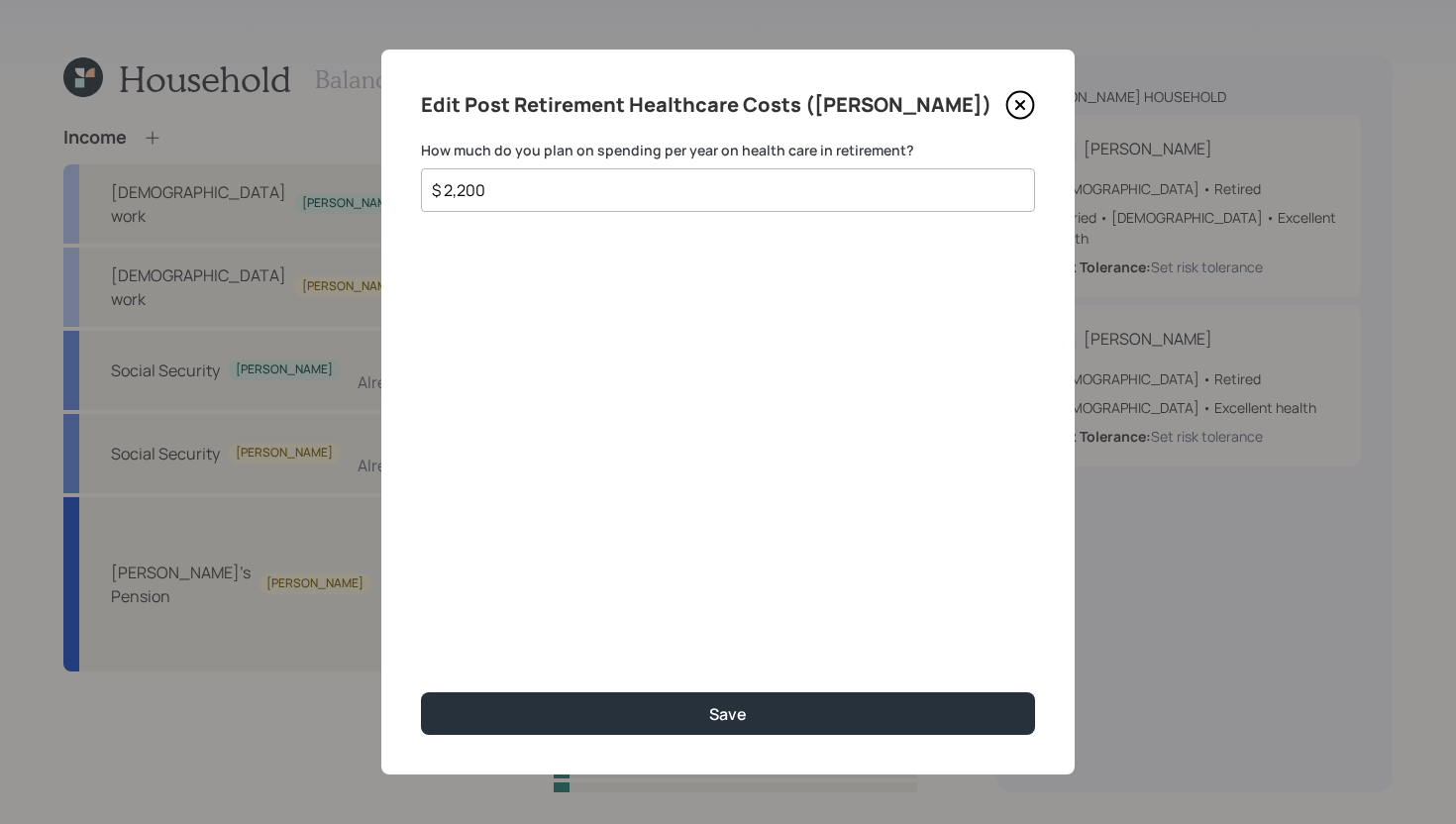 click on "$ 2,200" at bounding box center (720, 190) 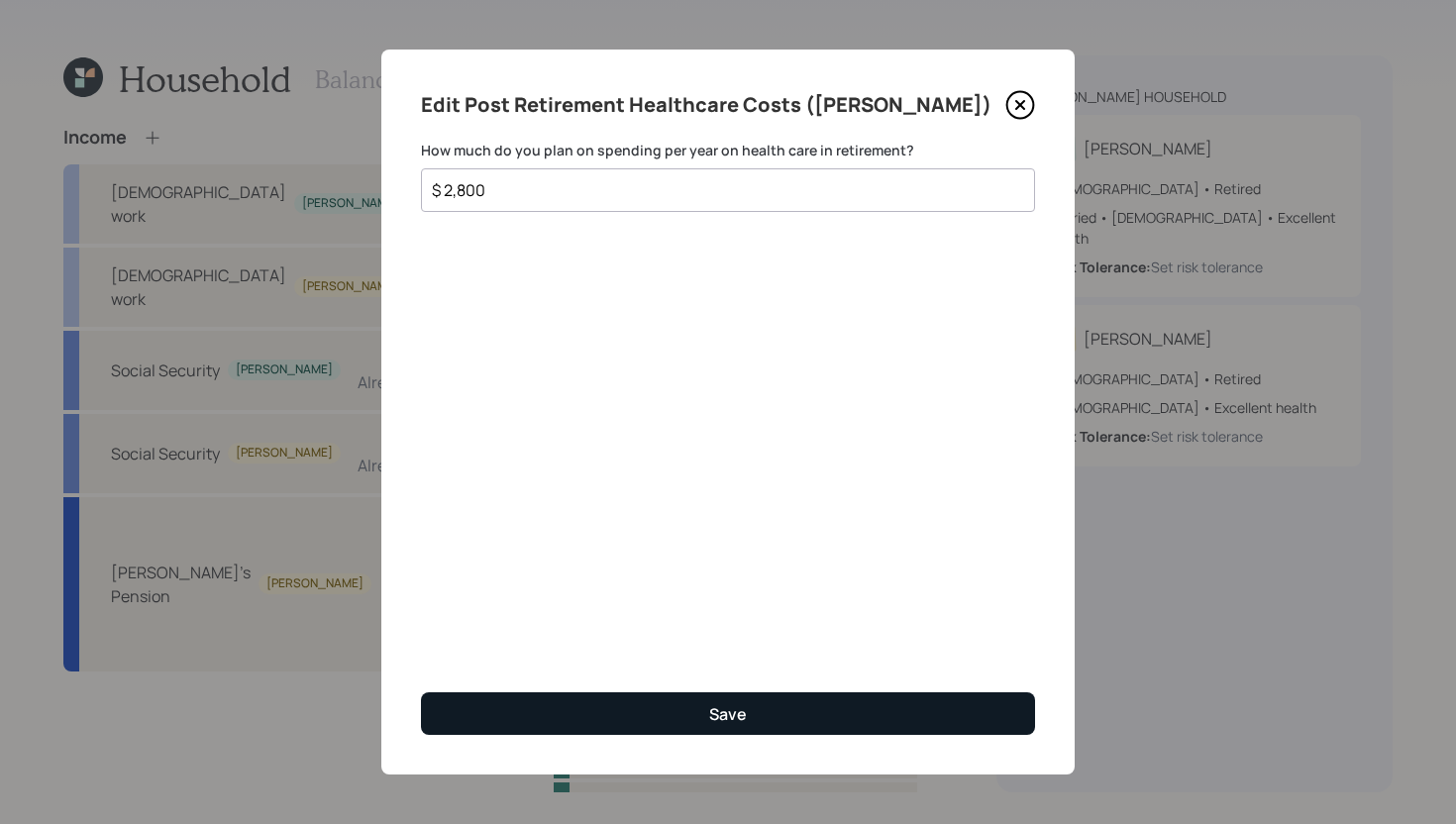 type on "$ 2,800" 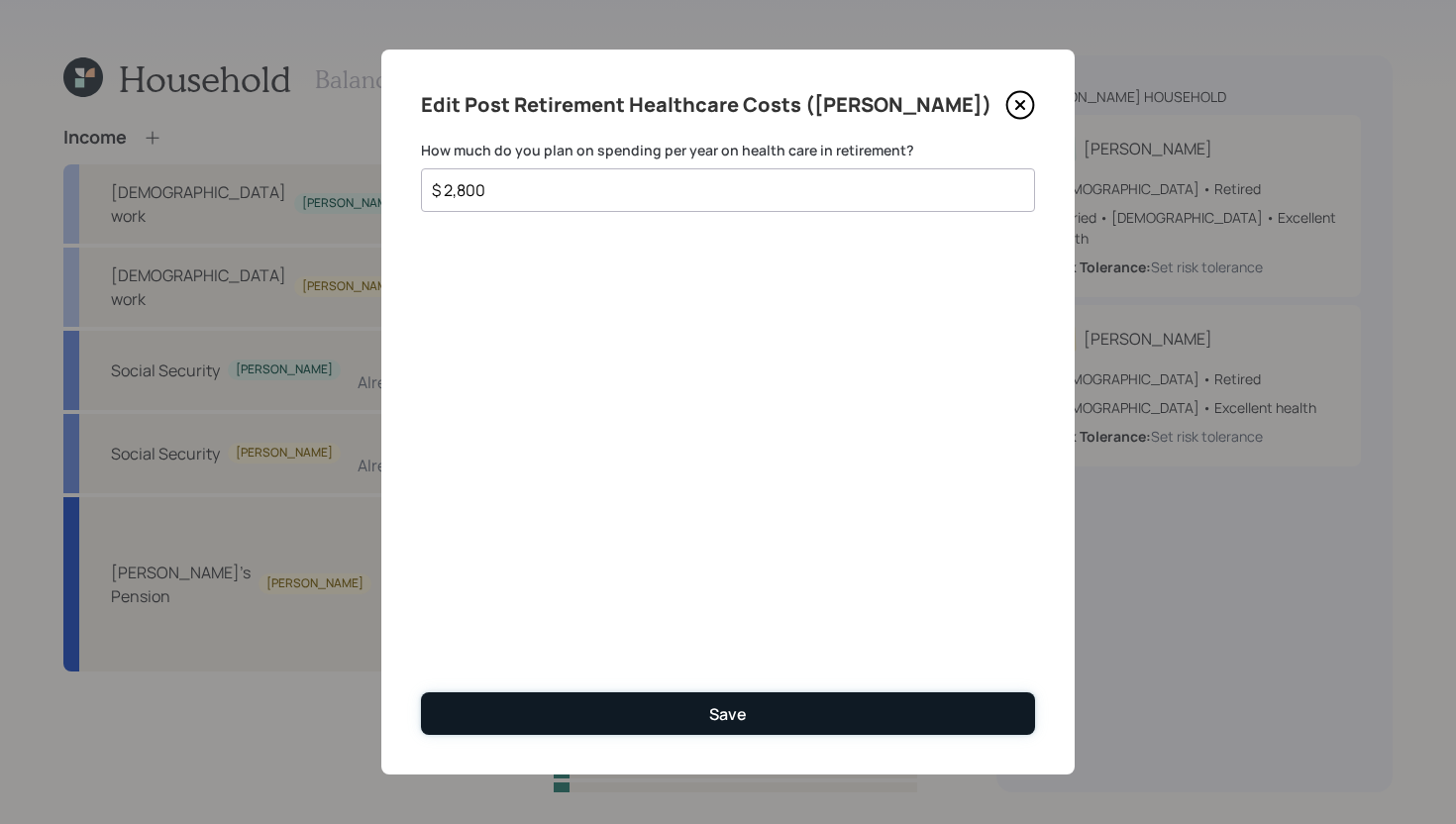 click on "Save" at bounding box center [728, 713] 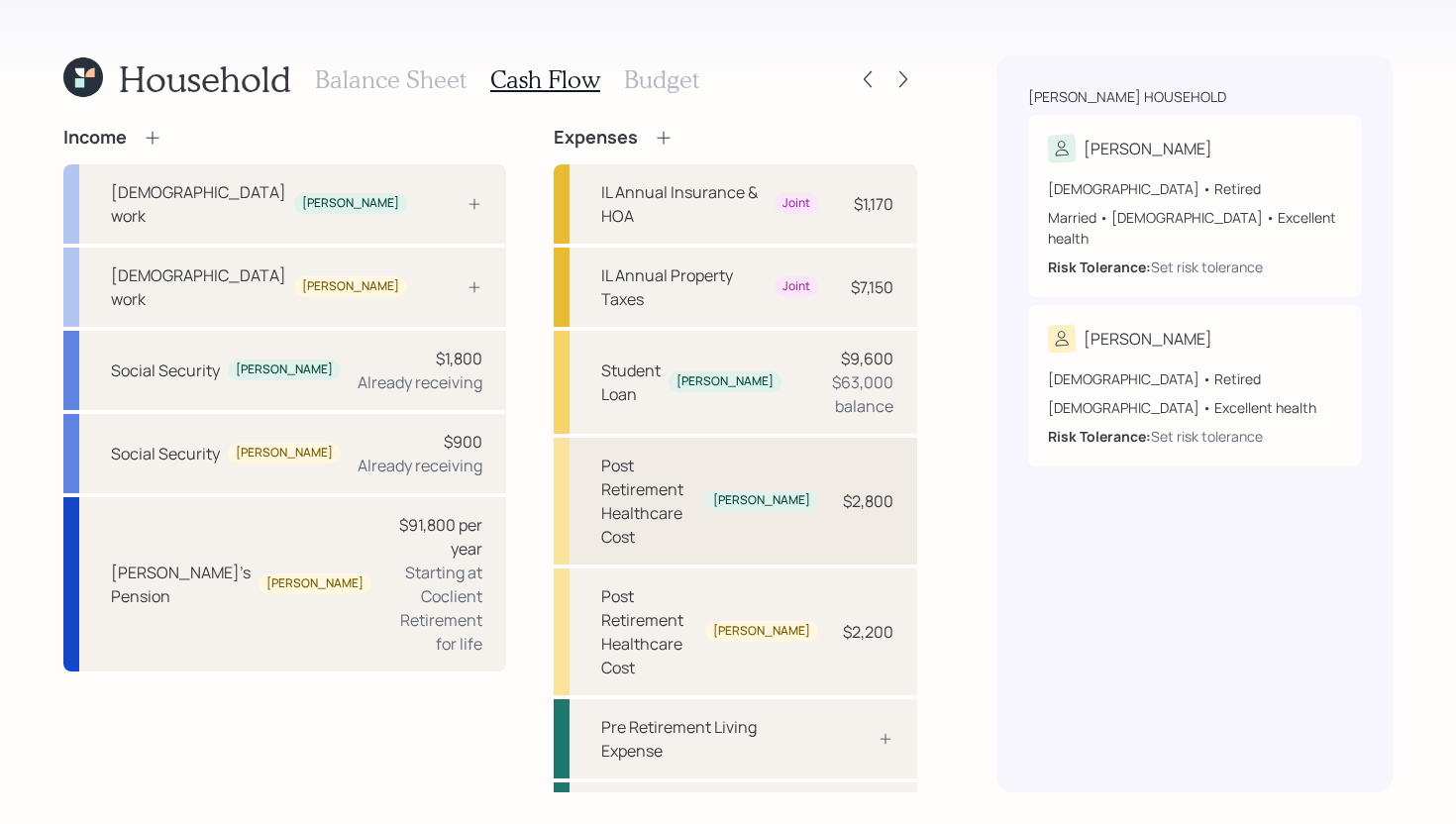 click on "Post Retirement Healthcare Cost Anthony $2,800" at bounding box center [735, 501] 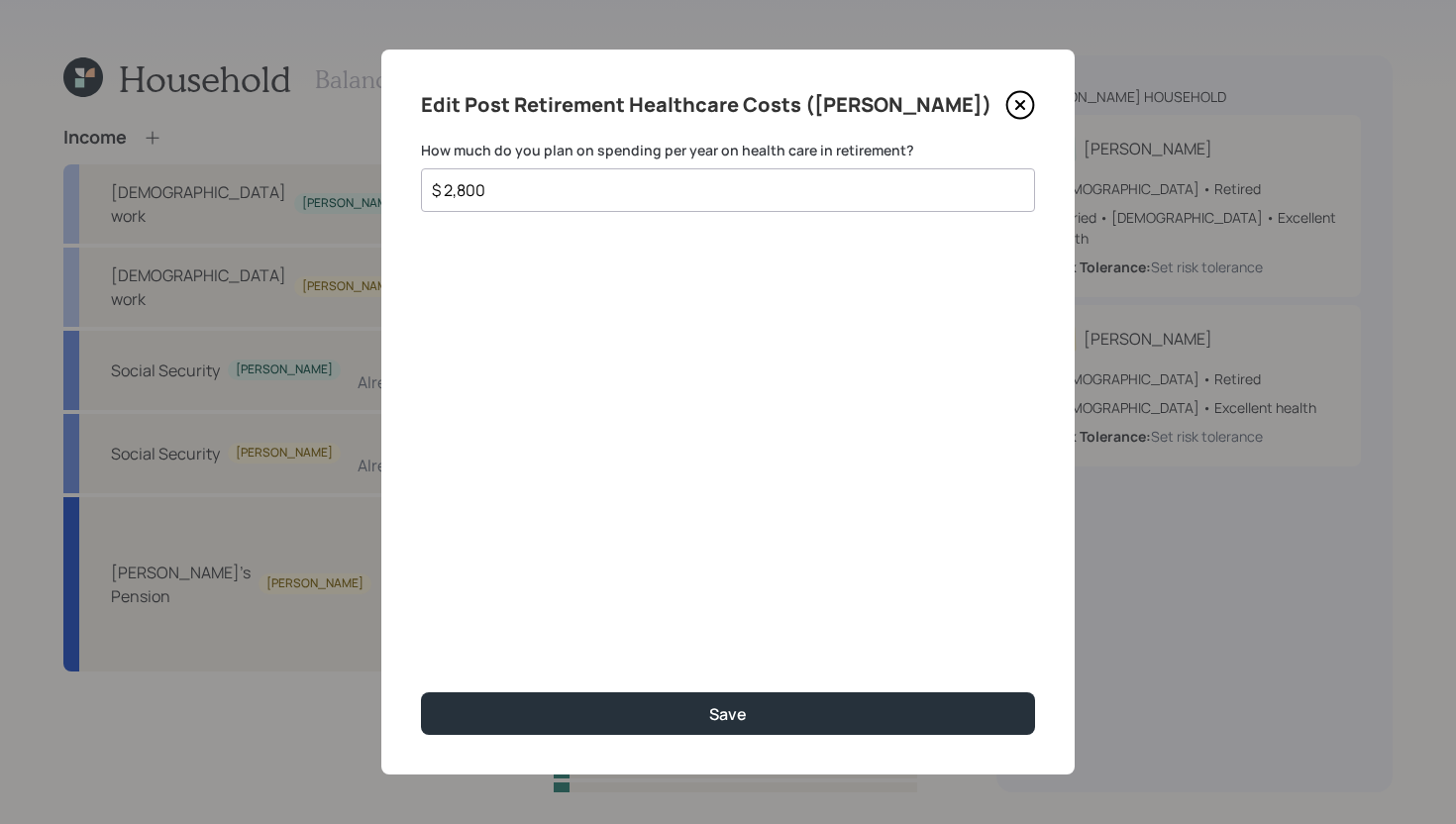 click on "$ 2,800" at bounding box center [720, 190] 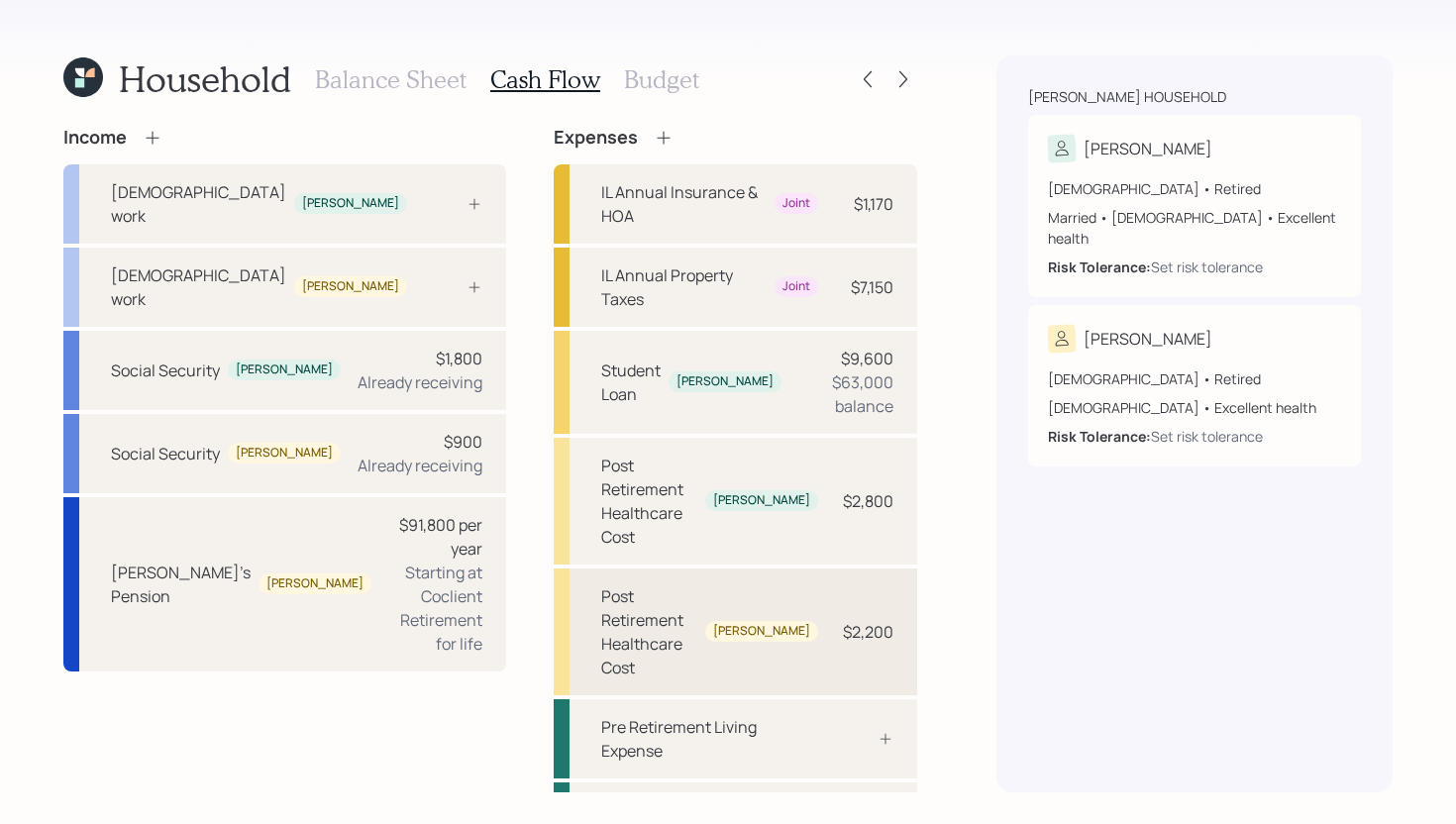 click on "Post Retirement Healthcare Cost Kimberly $2,200" at bounding box center (735, 632) 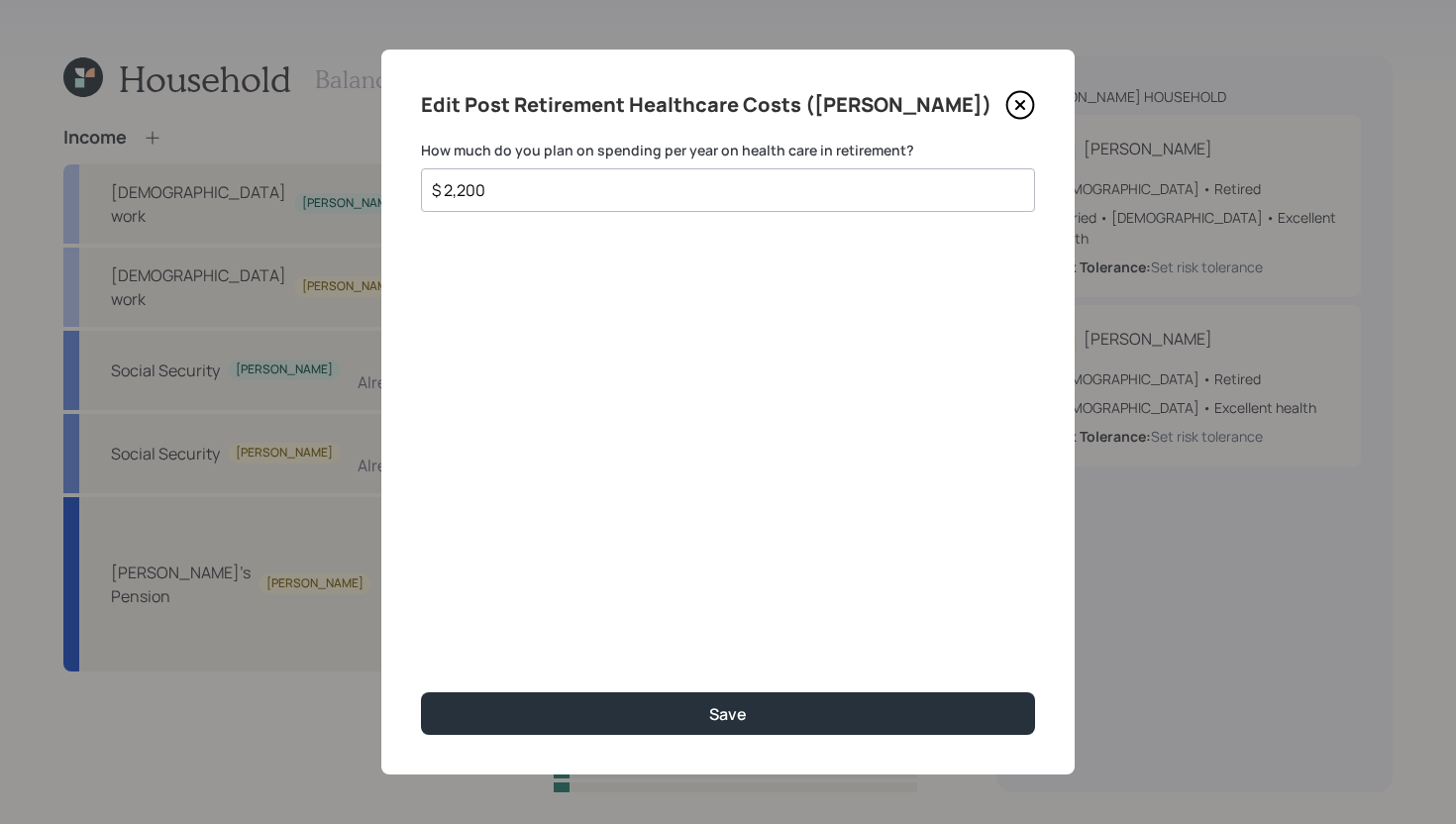 click on "$ 2,200" at bounding box center [728, 190] 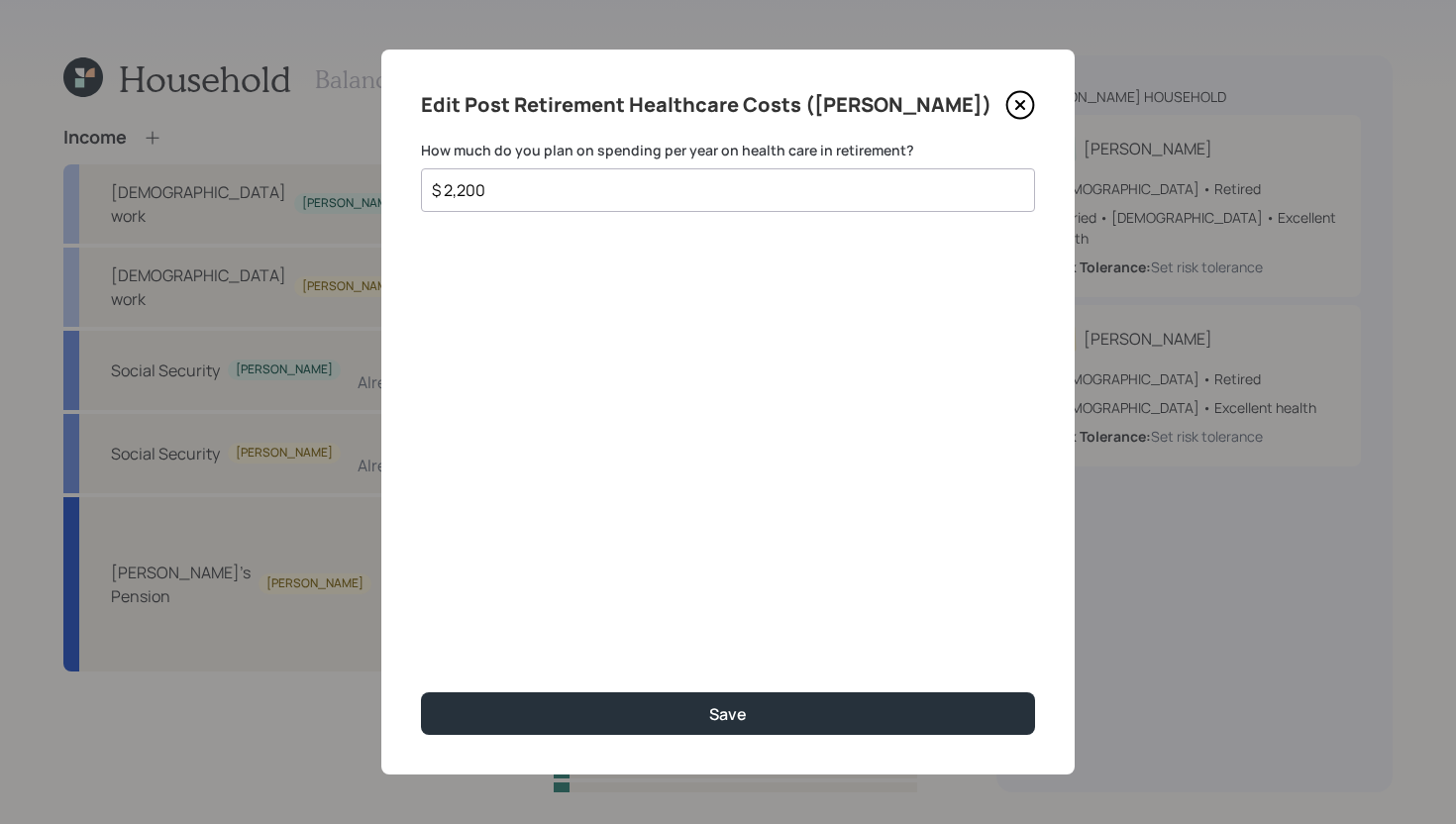 click on "$ 2,200" at bounding box center [720, 190] 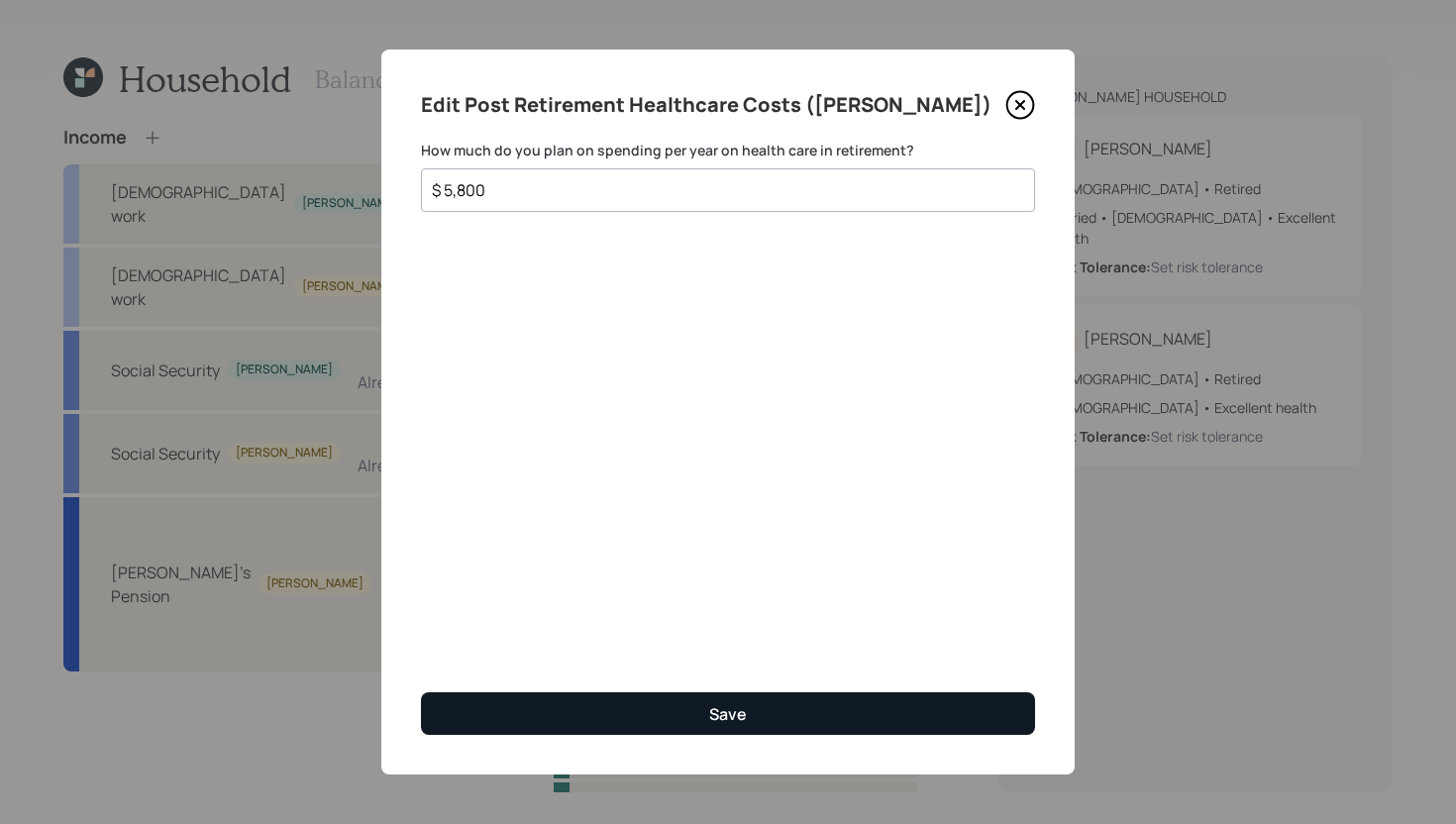 type on "$ 5,800" 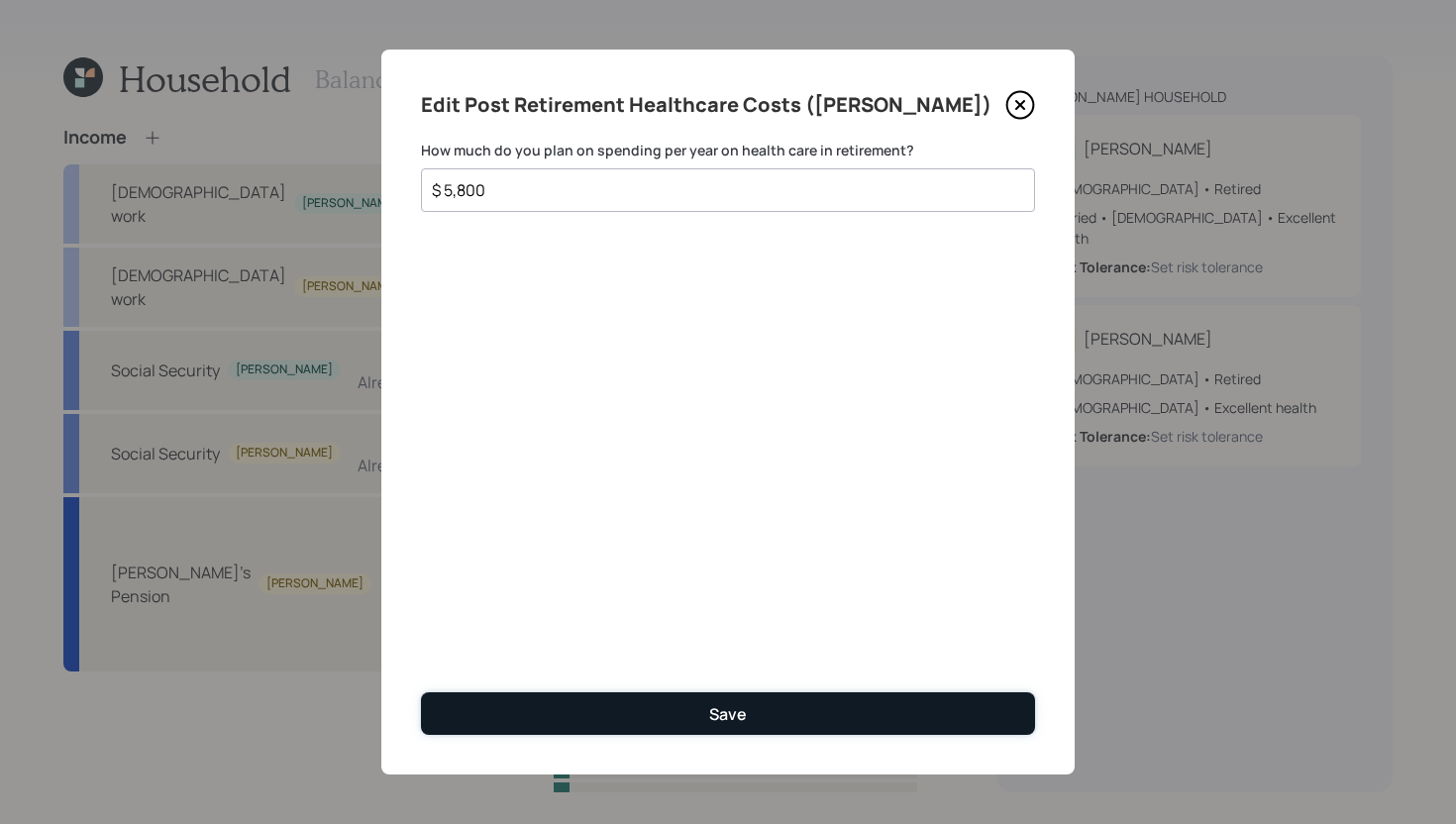 click on "Save" at bounding box center (728, 713) 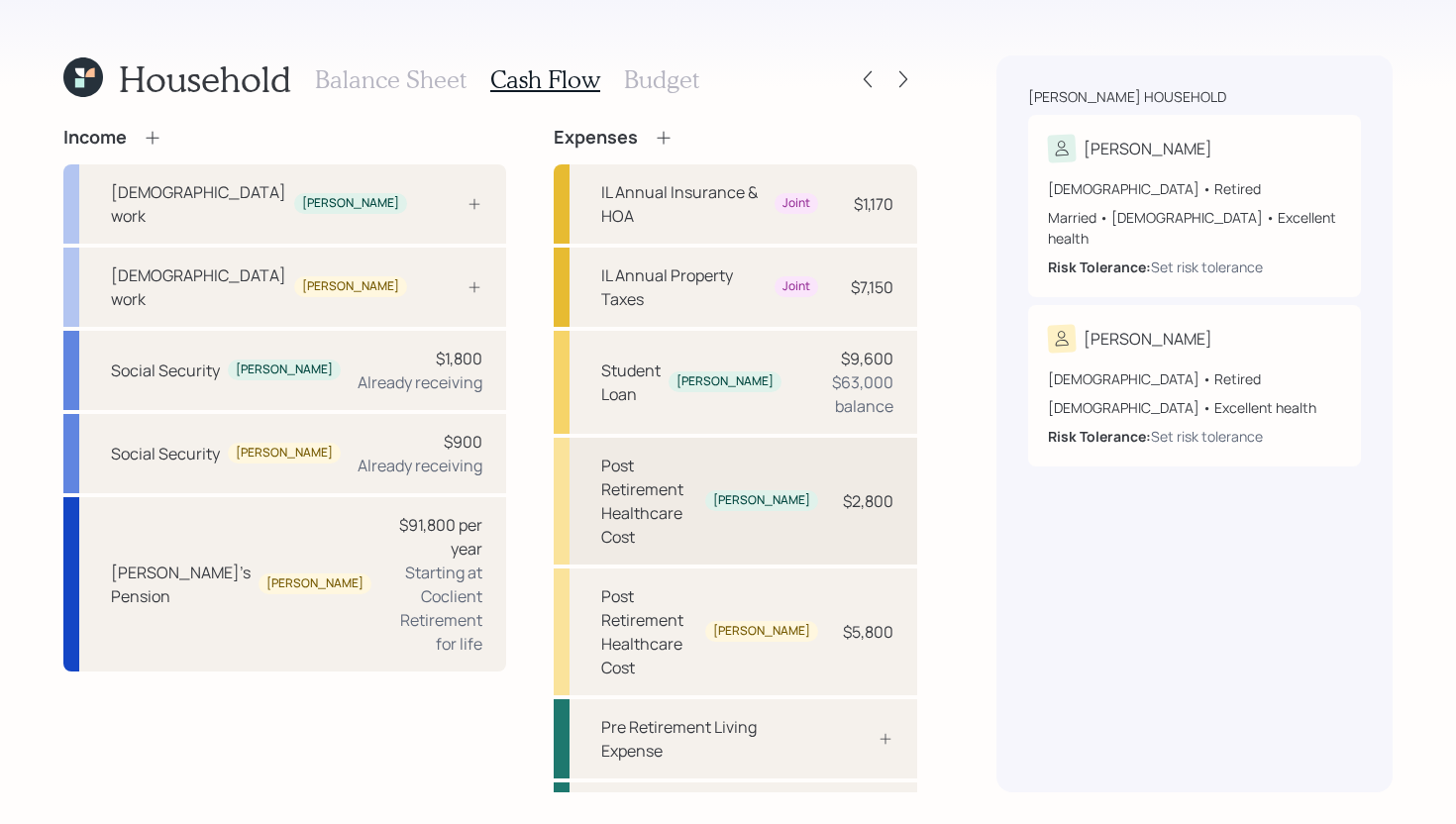 click on "Post Retirement Healthcare Cost" at bounding box center (649, 501) 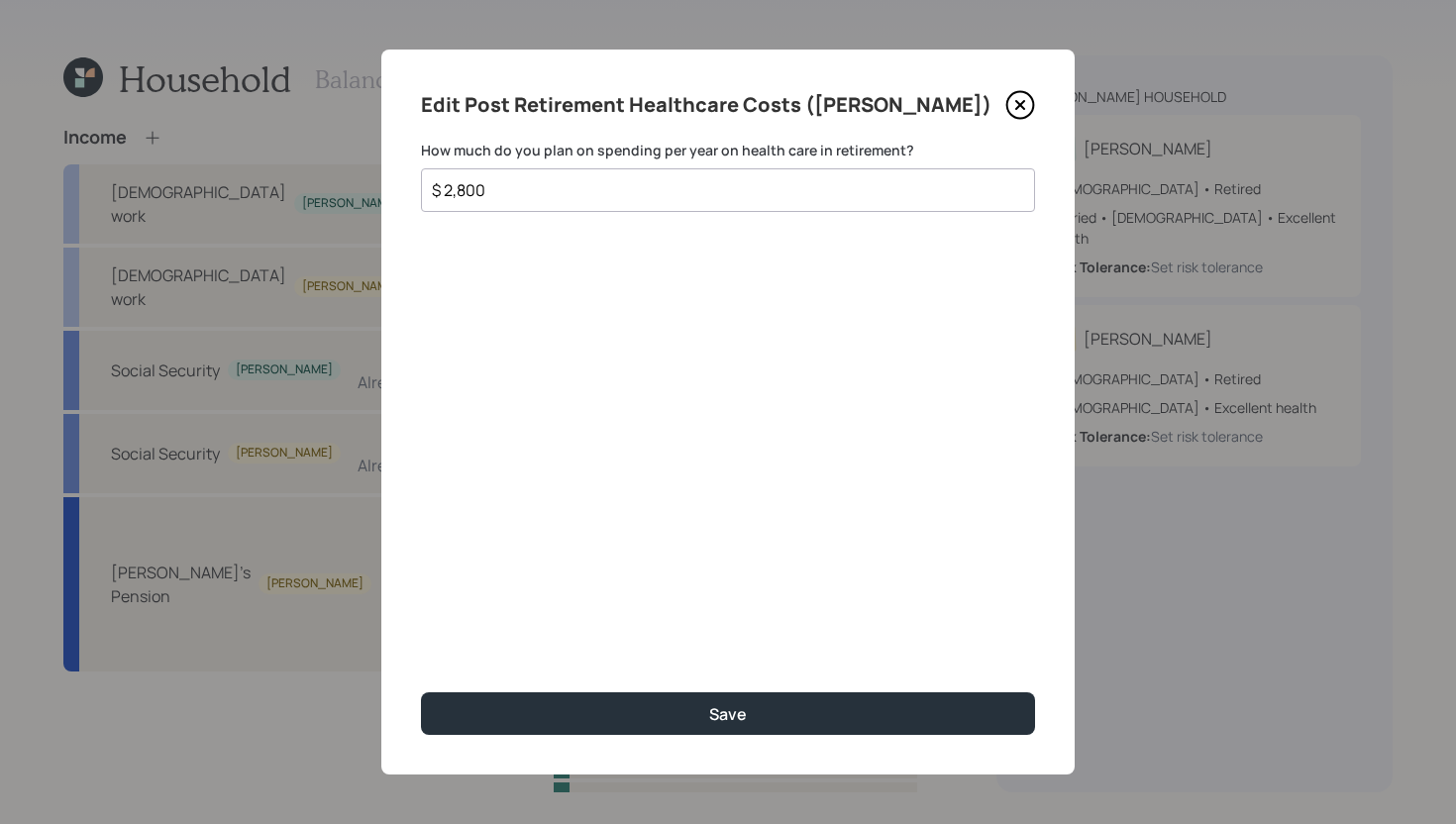 click on "$ 2,800" at bounding box center (720, 190) 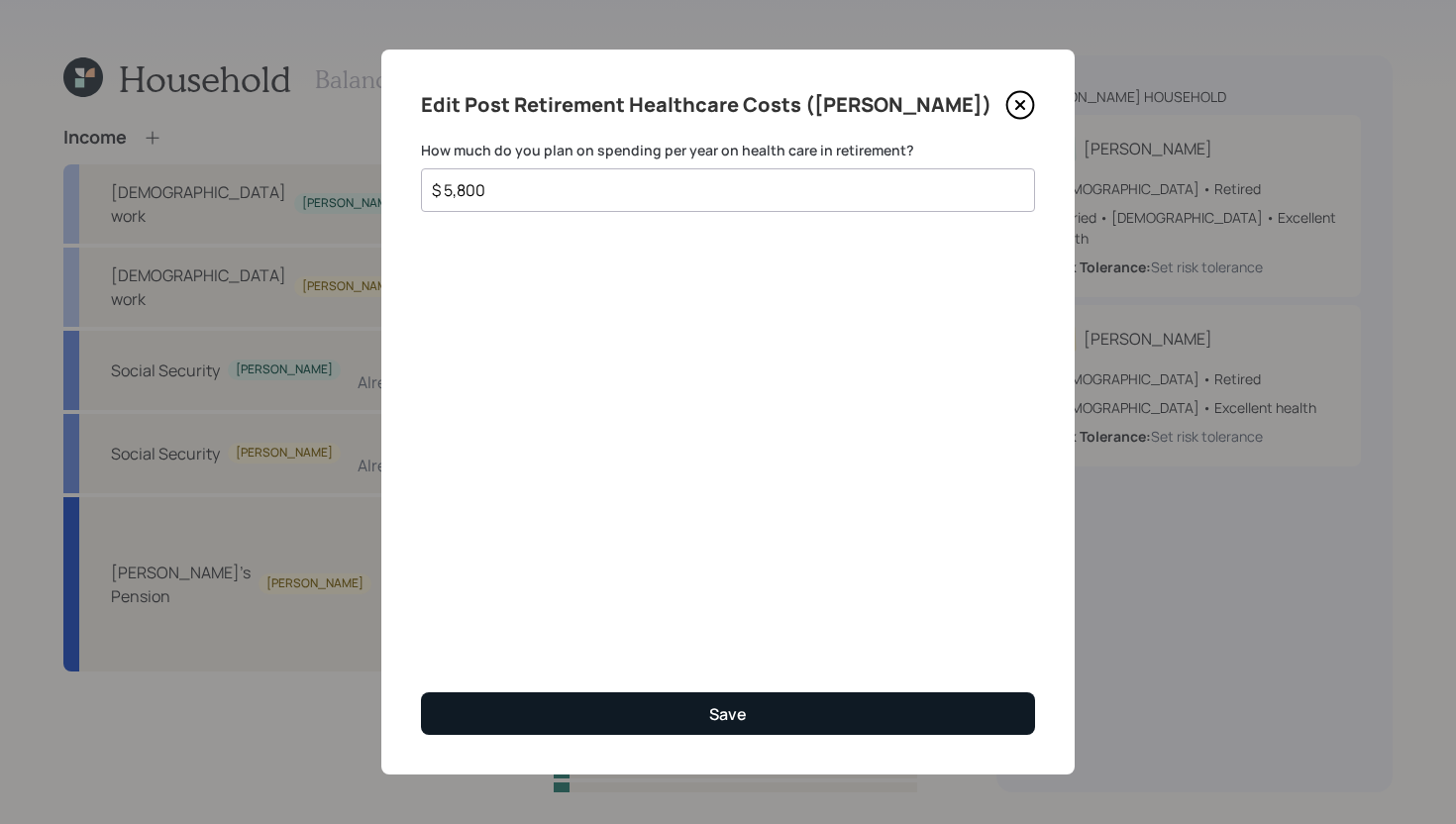 type on "$ 5,800" 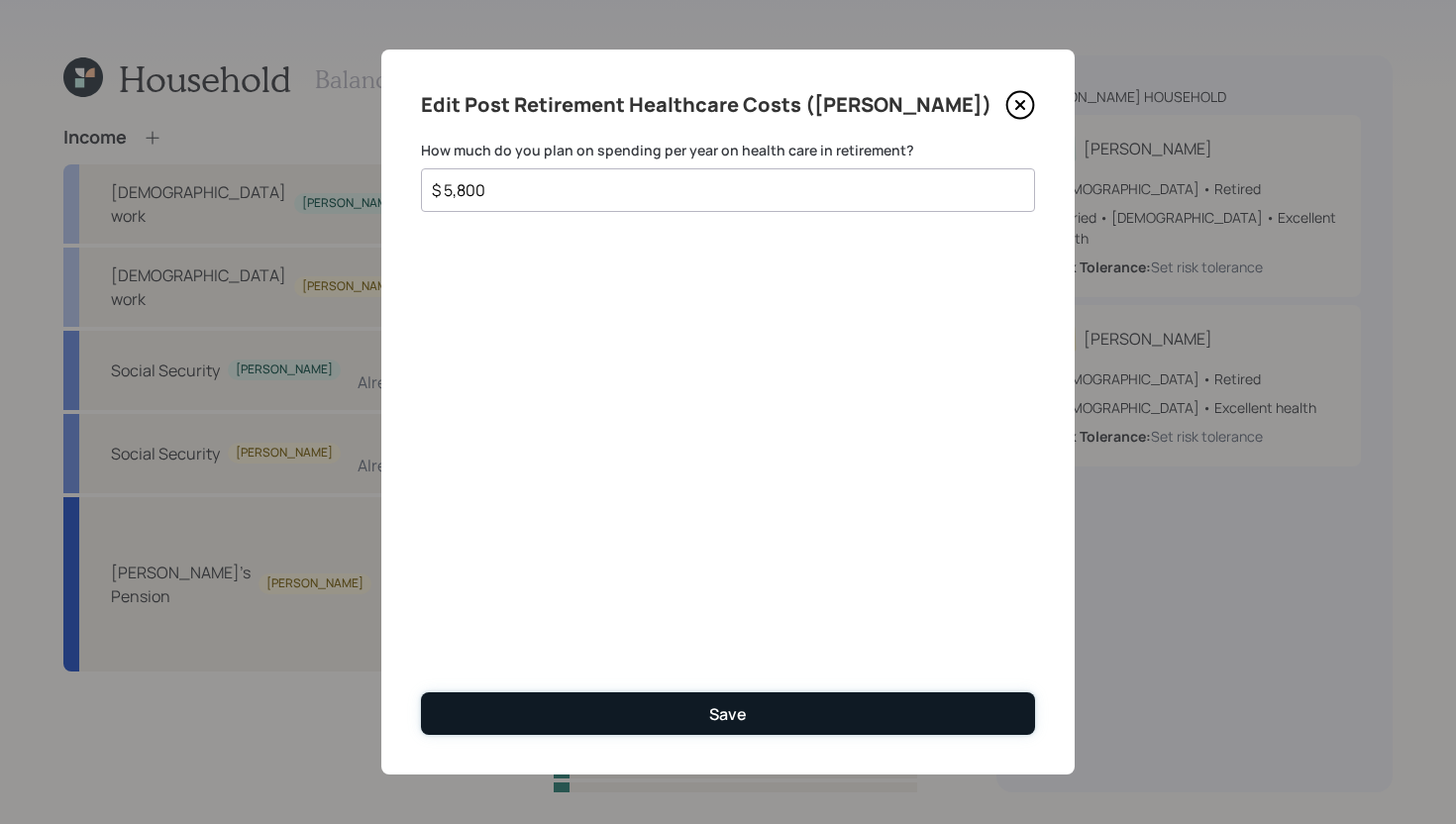click on "Save" at bounding box center [728, 713] 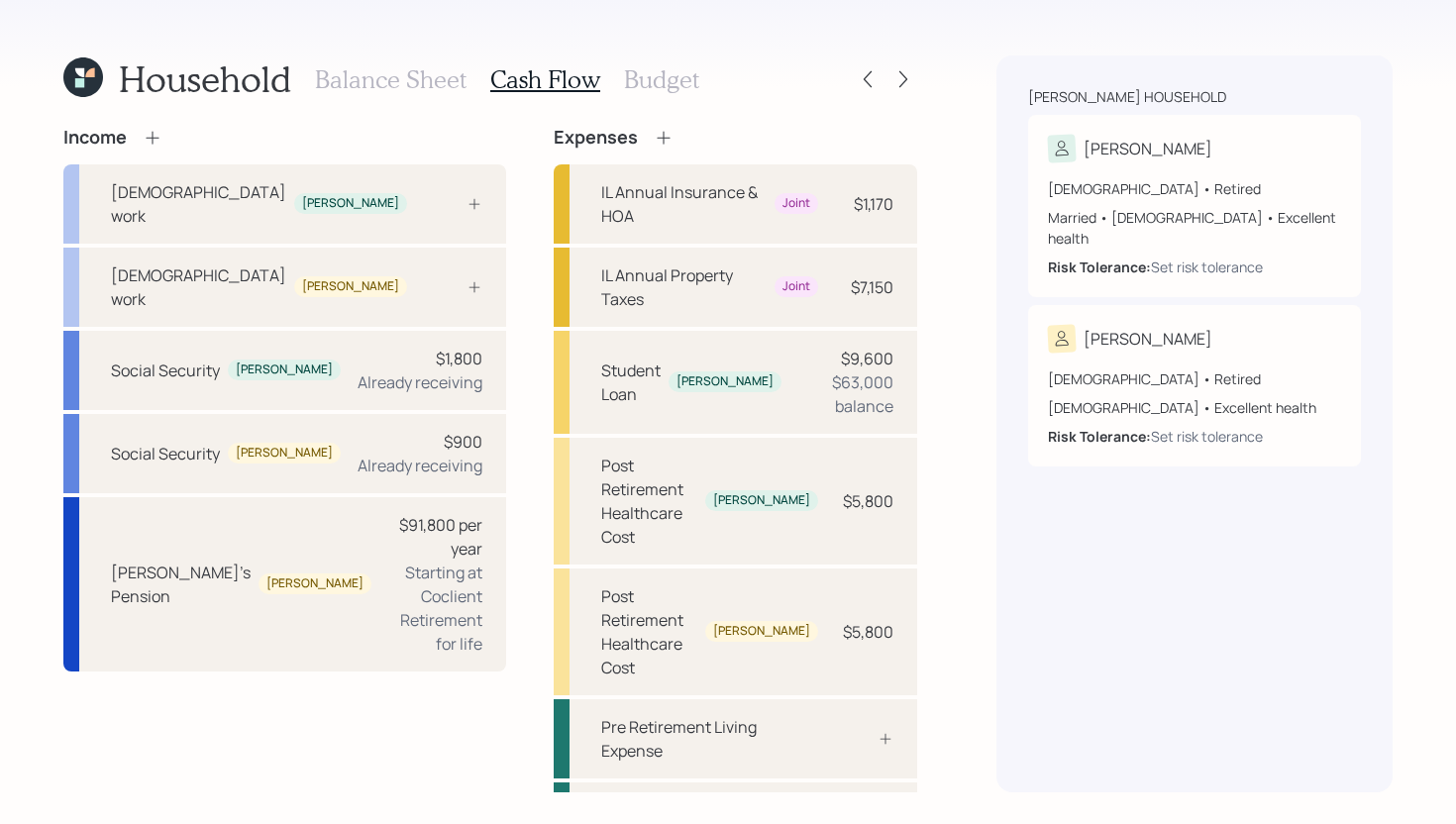 click on "Budget" at bounding box center [662, 79] 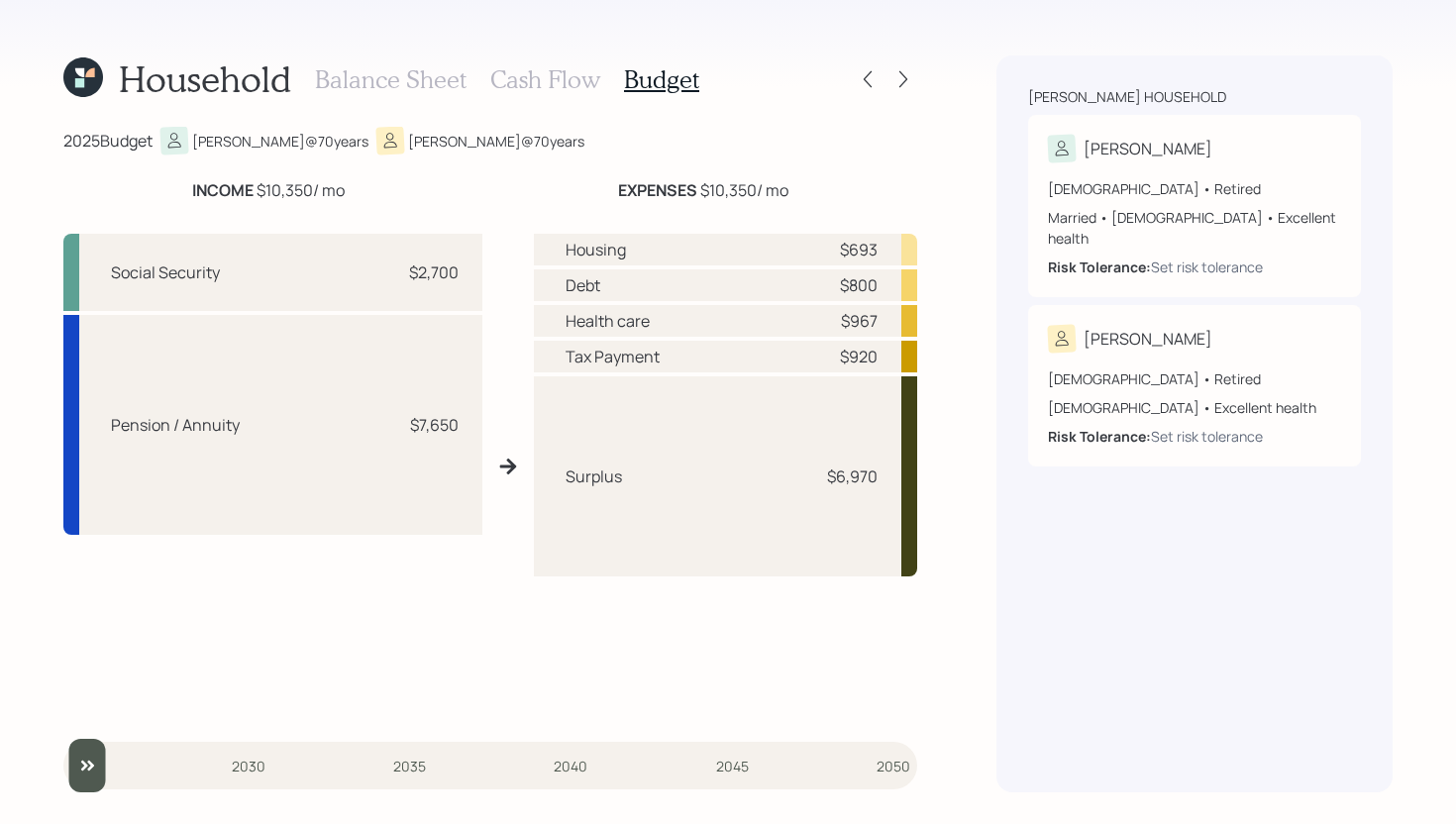 click on "Cash Flow" at bounding box center [545, 79] 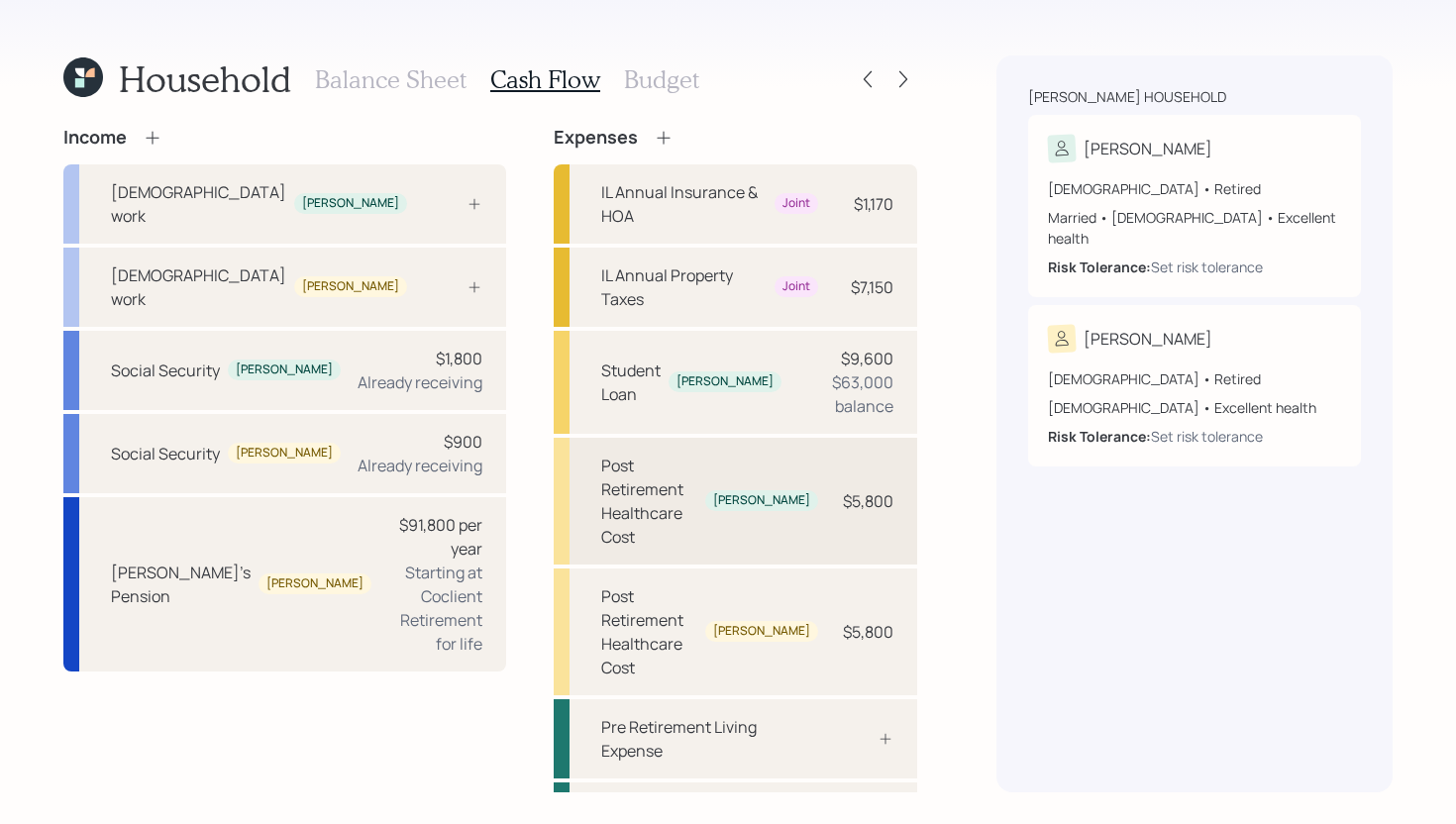 click on "Post Retirement Healthcare Cost" at bounding box center [649, 501] 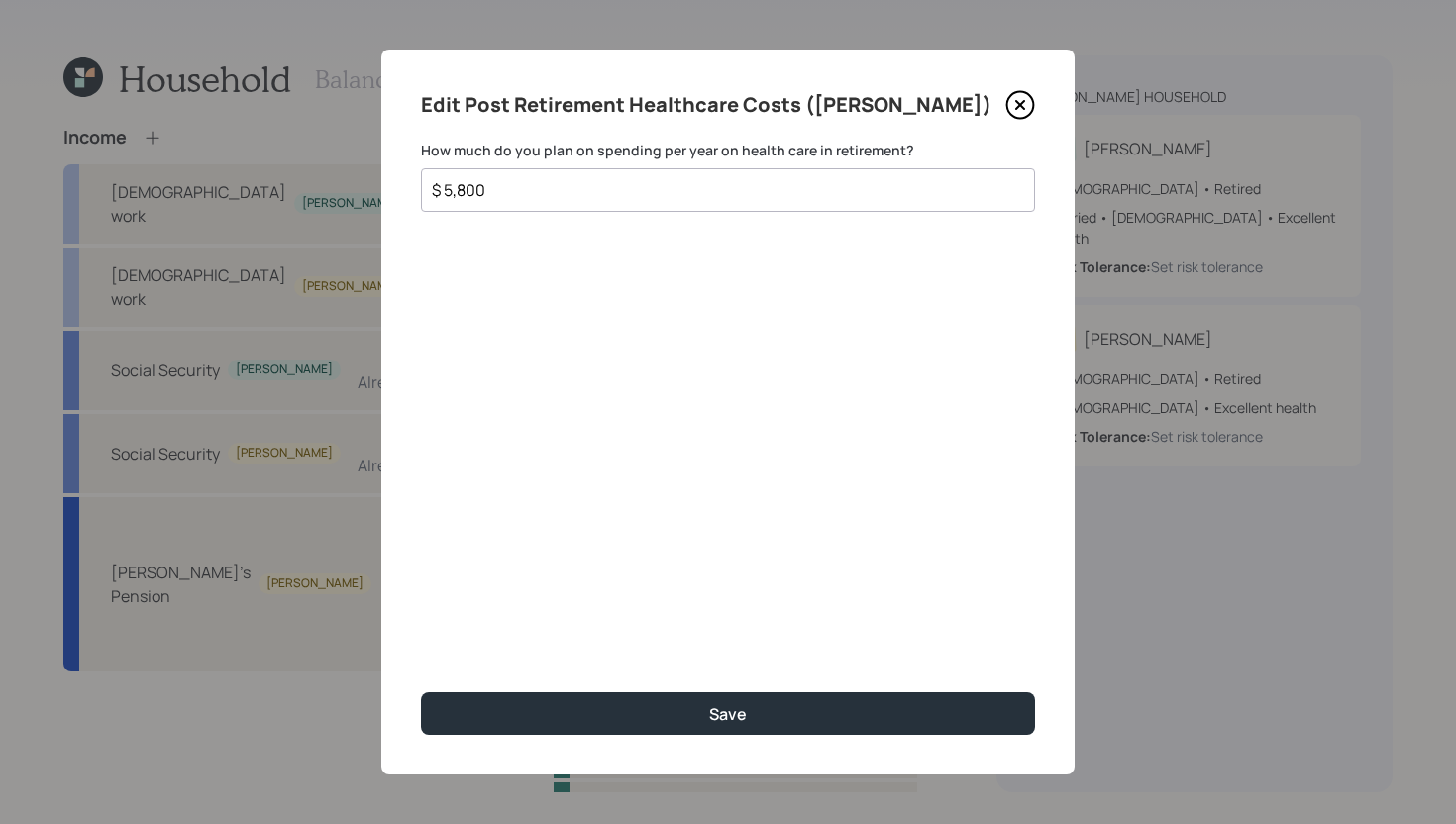 click on "$ 5,800" at bounding box center (720, 190) 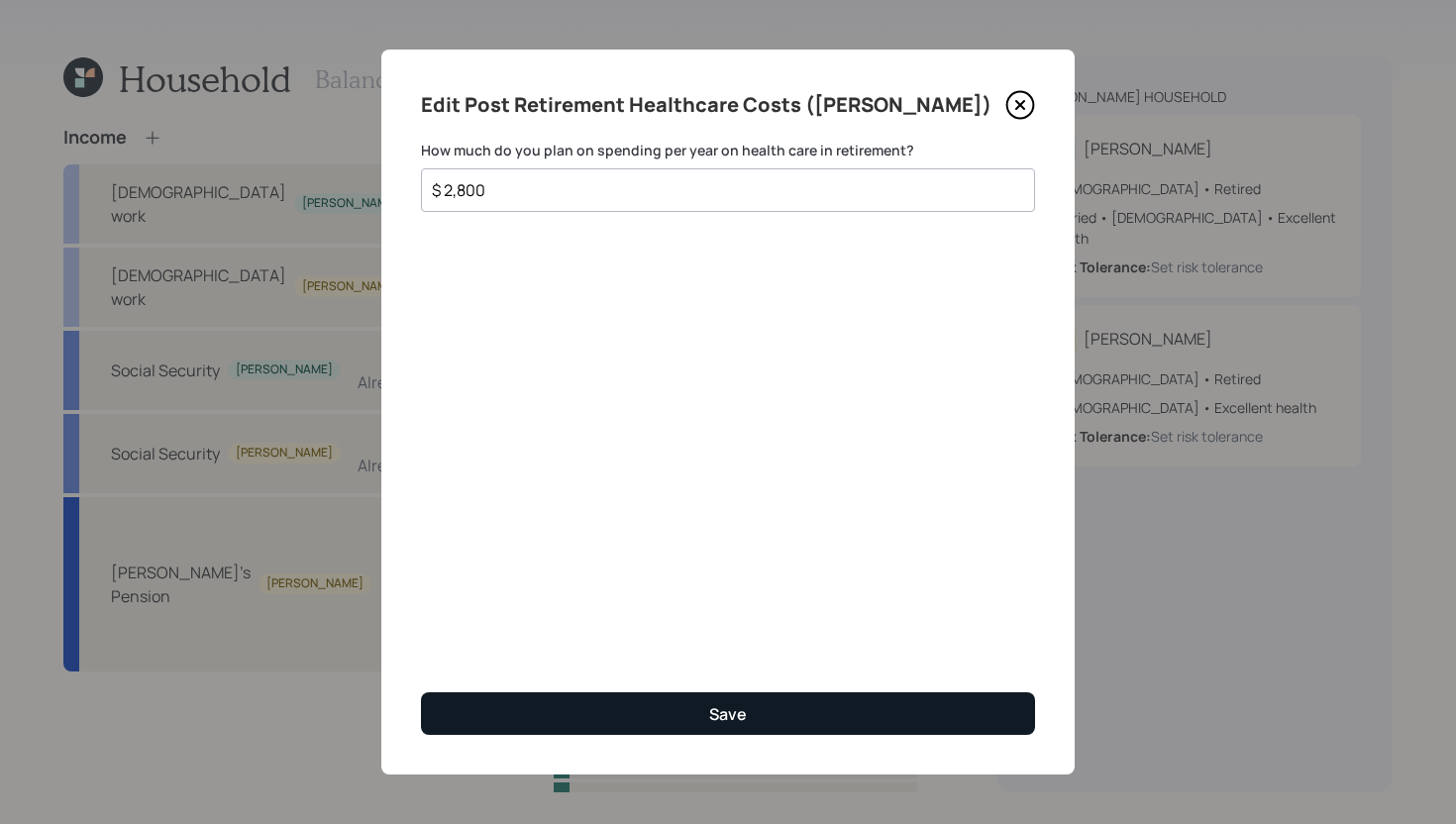type on "$ 2,800" 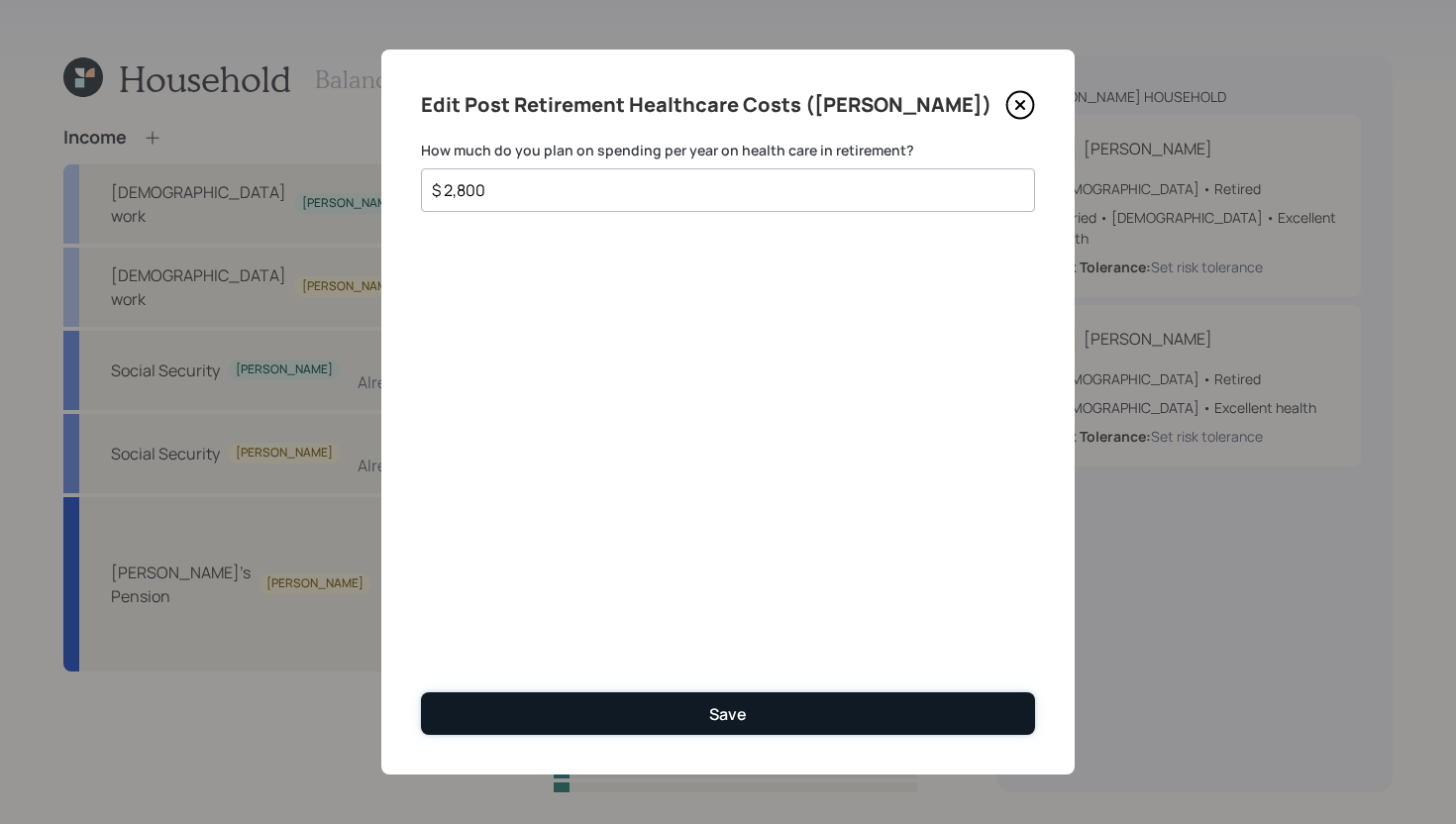 click on "Save" at bounding box center [728, 713] 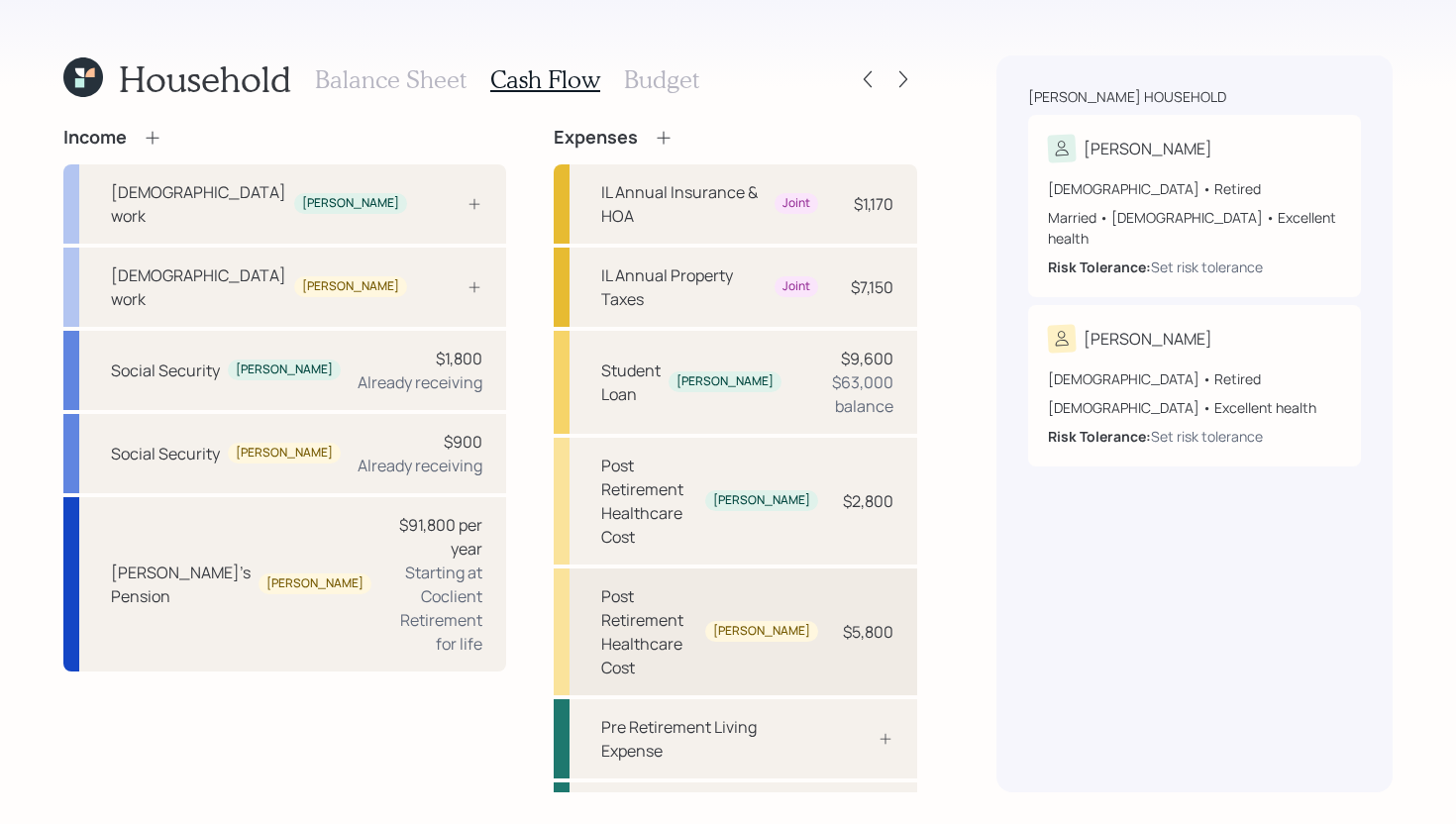 click on "$5,800" at bounding box center (864, 632) 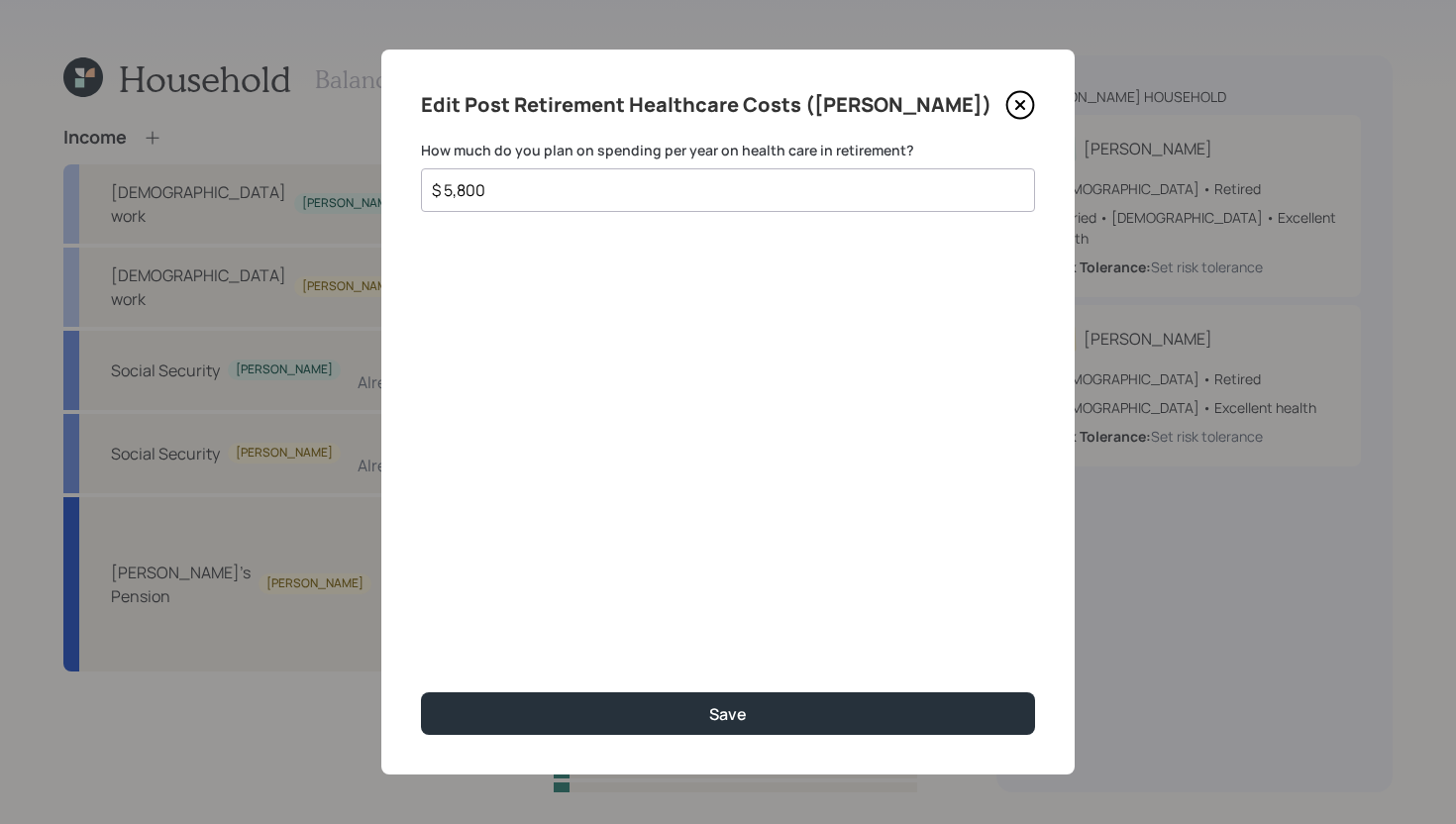 click on "$ 5,800" at bounding box center [720, 190] 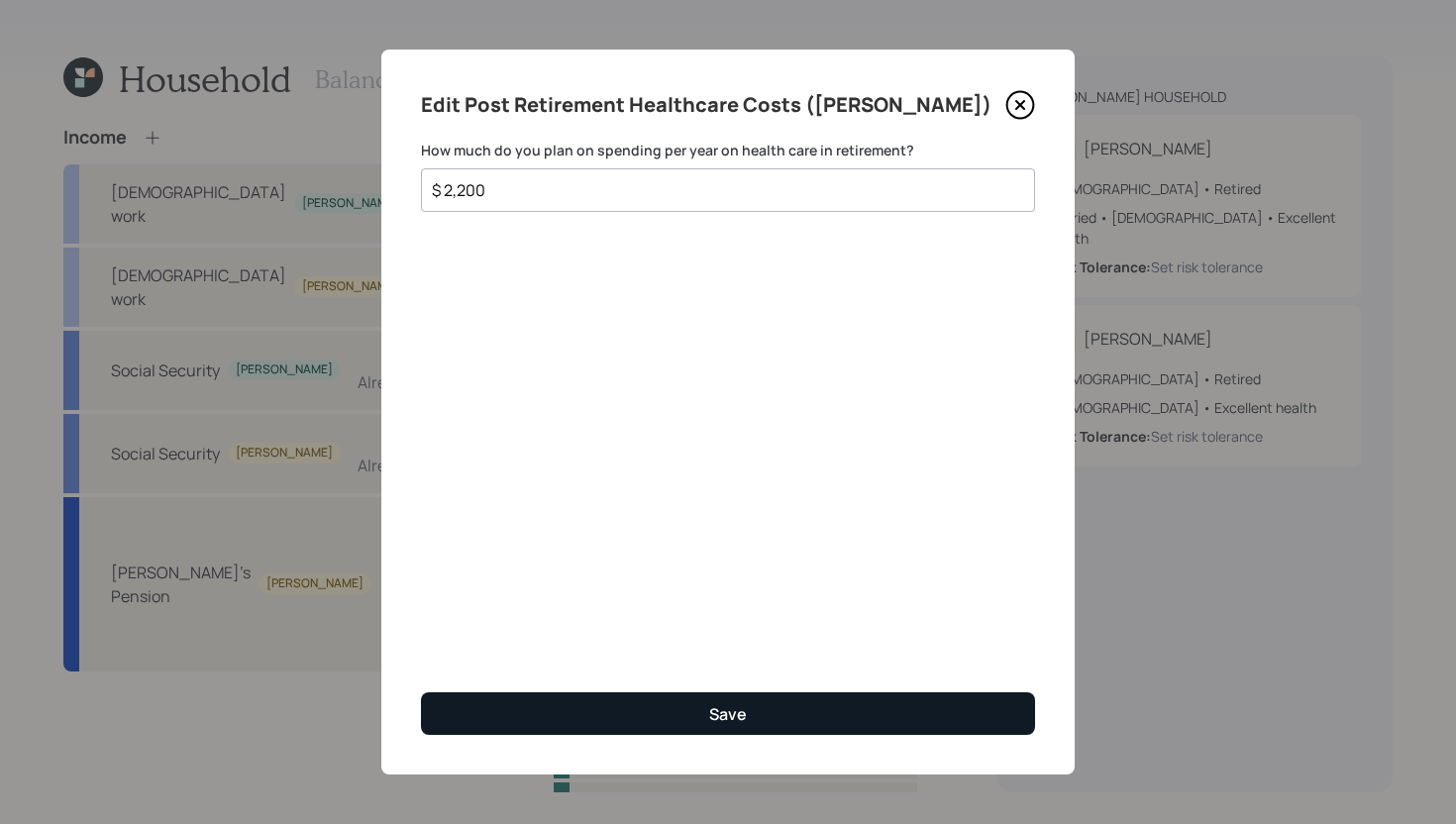 type on "$ 2,200" 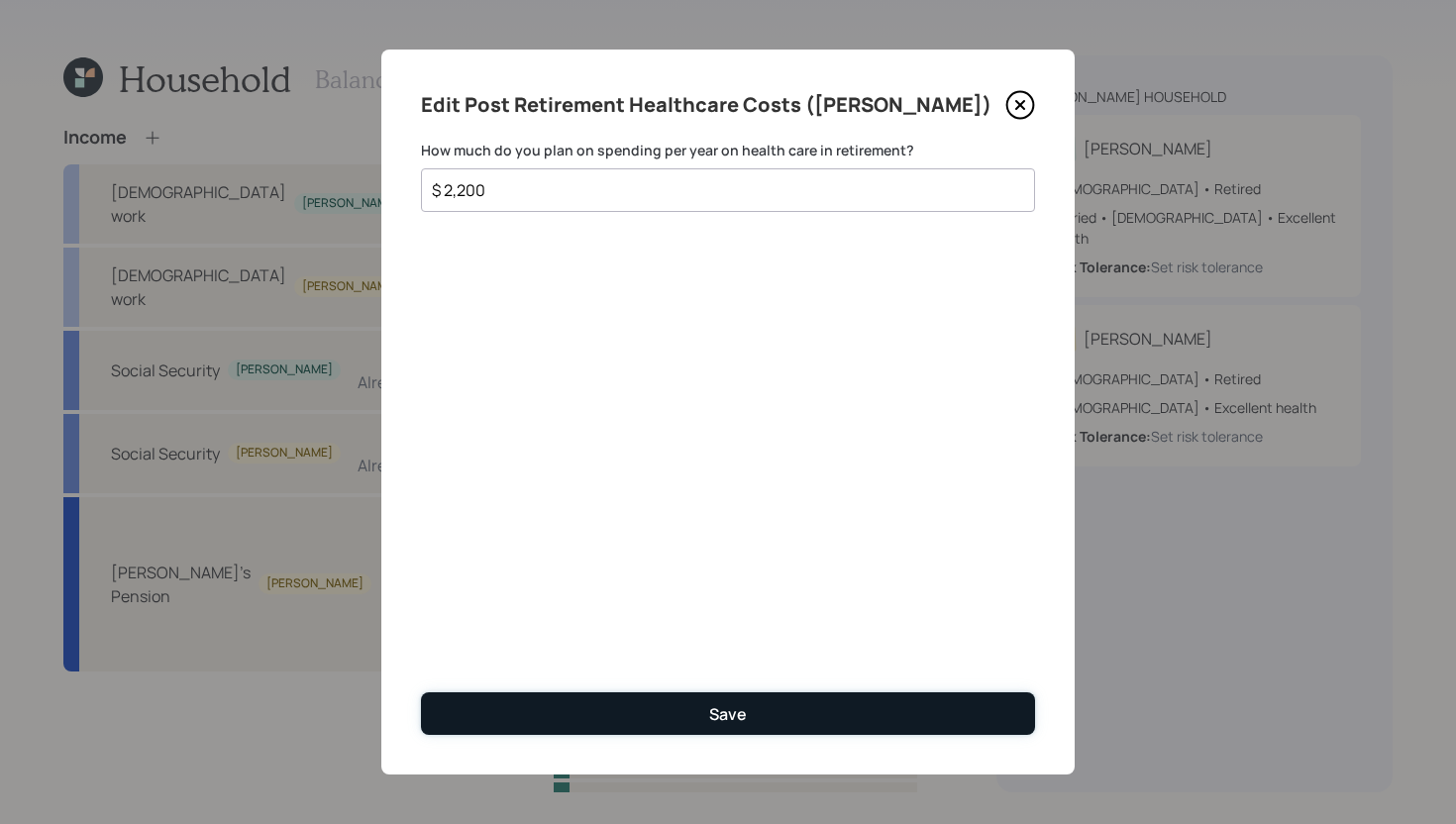 click on "Save" at bounding box center (728, 714) 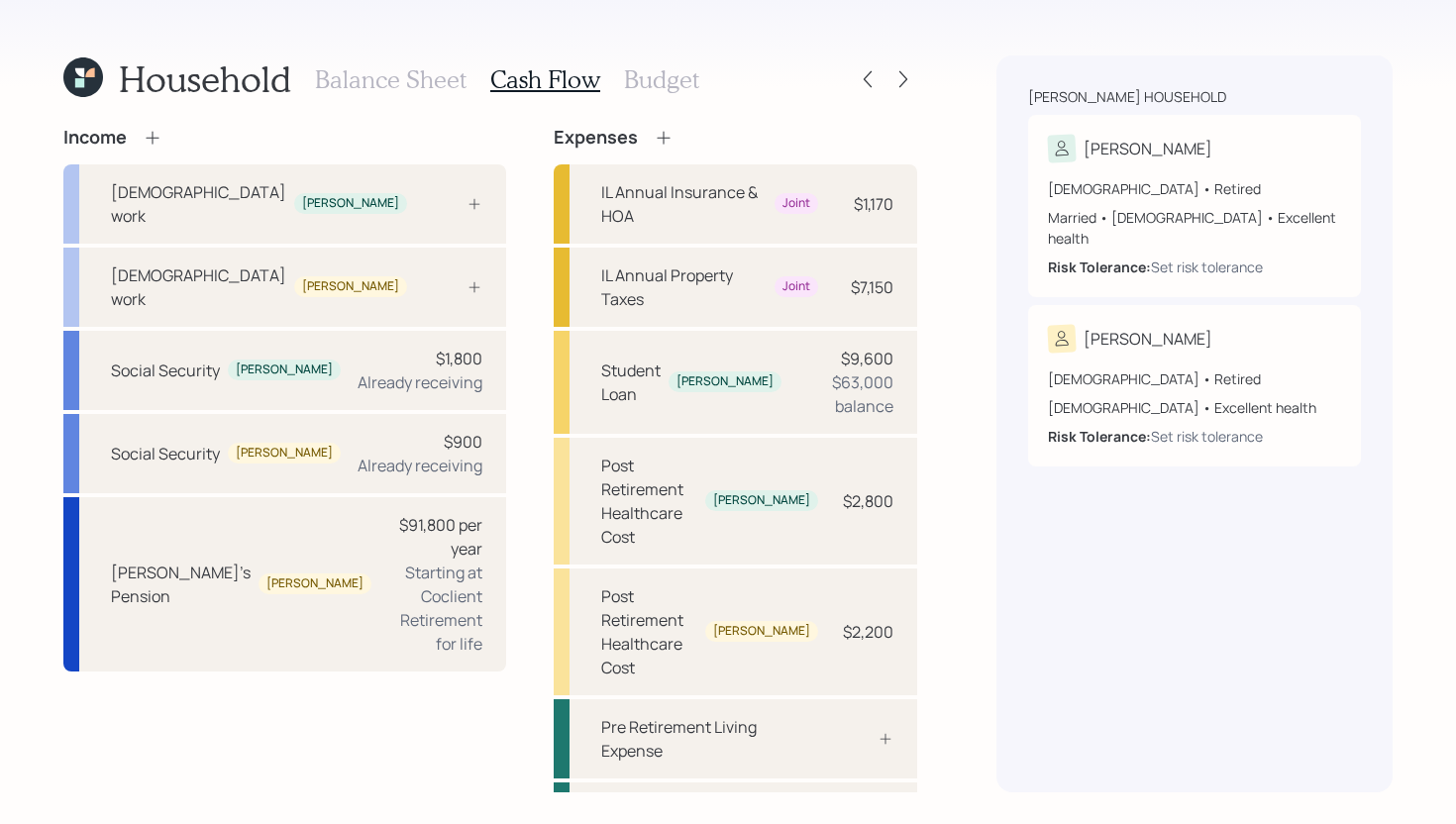 click on "Budget" at bounding box center (662, 79) 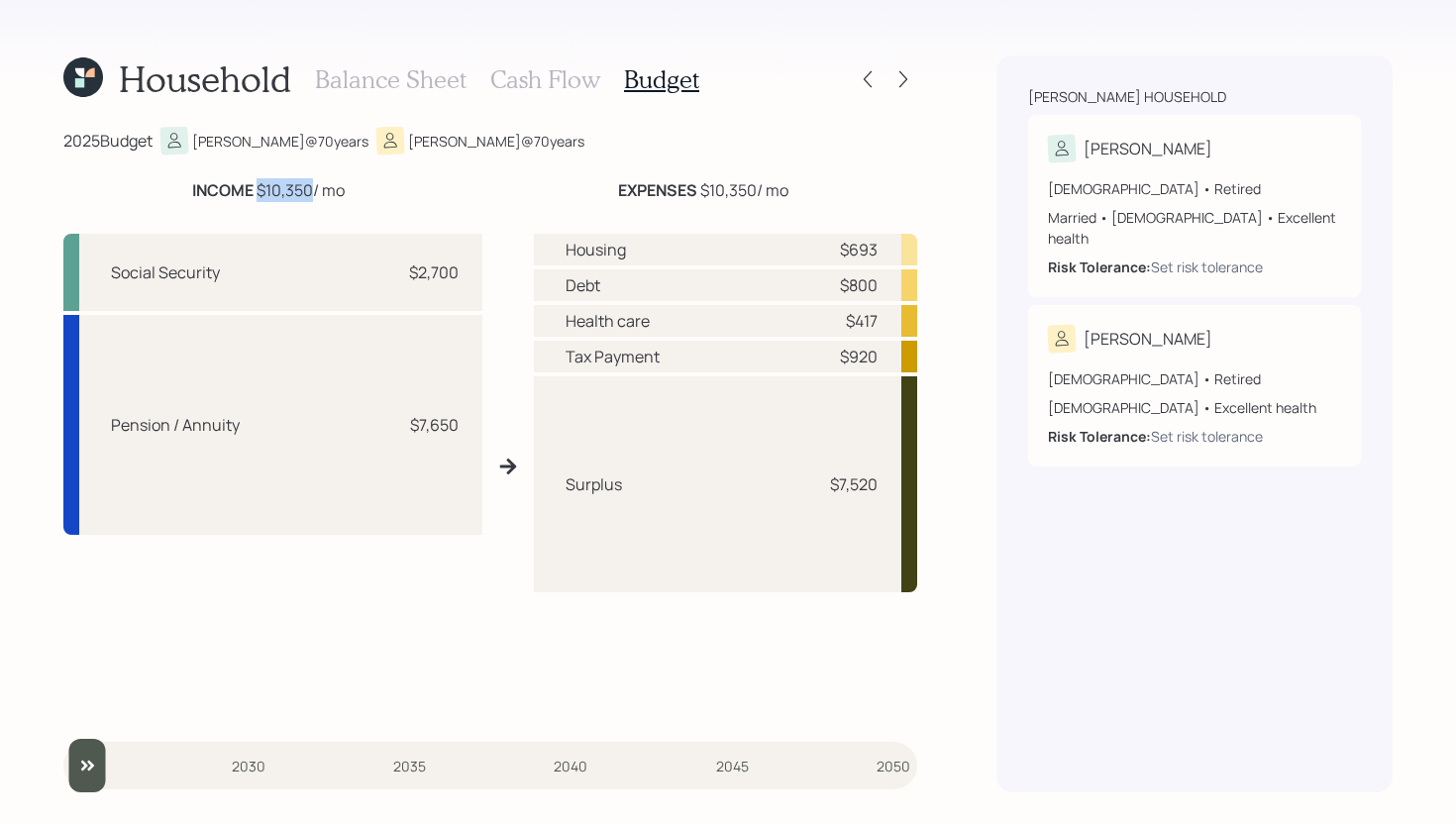 drag, startPoint x: 256, startPoint y: 191, endPoint x: 312, endPoint y: 189, distance: 56.035703 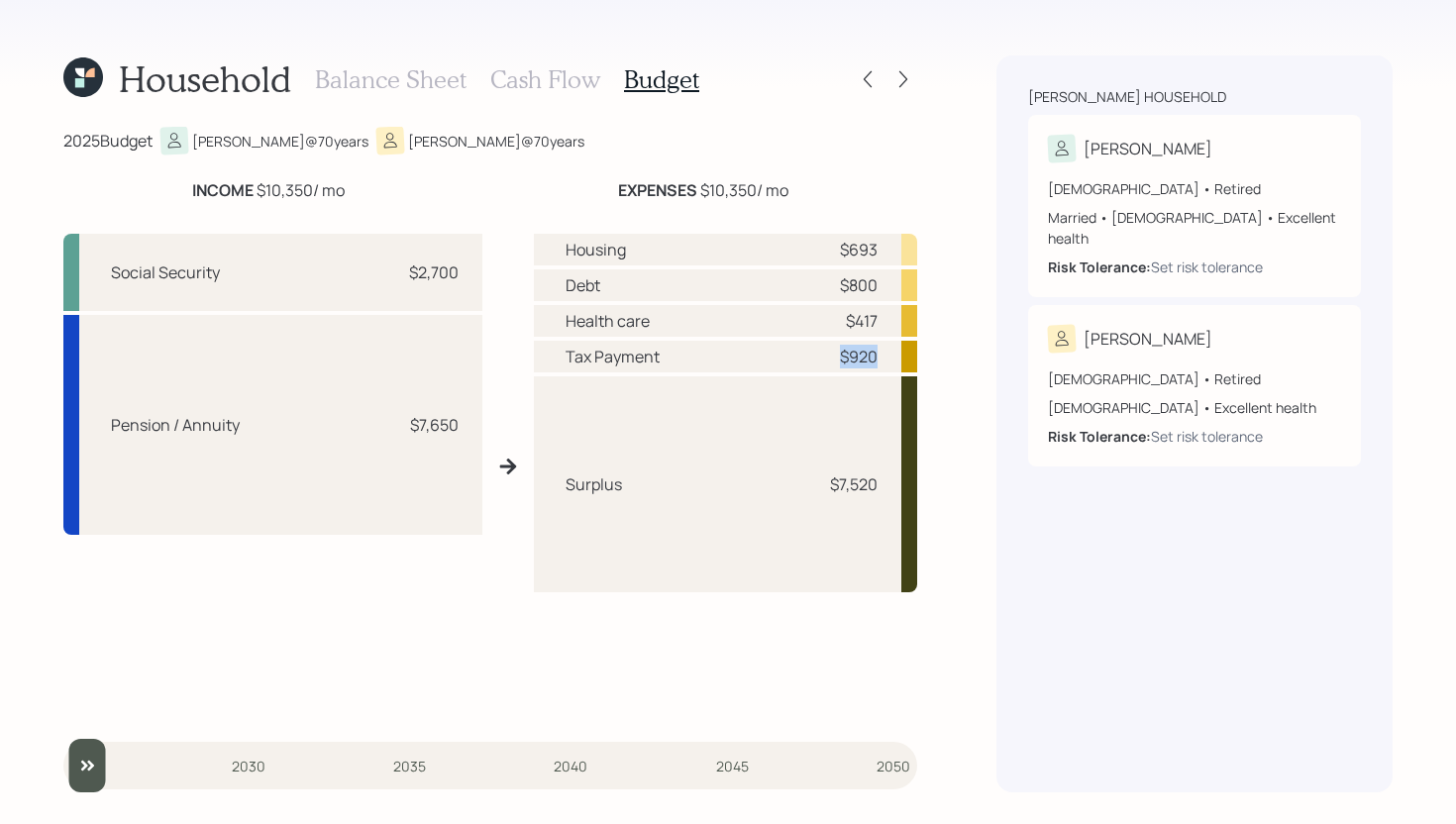 drag, startPoint x: 883, startPoint y: 360, endPoint x: 833, endPoint y: 360, distance: 50 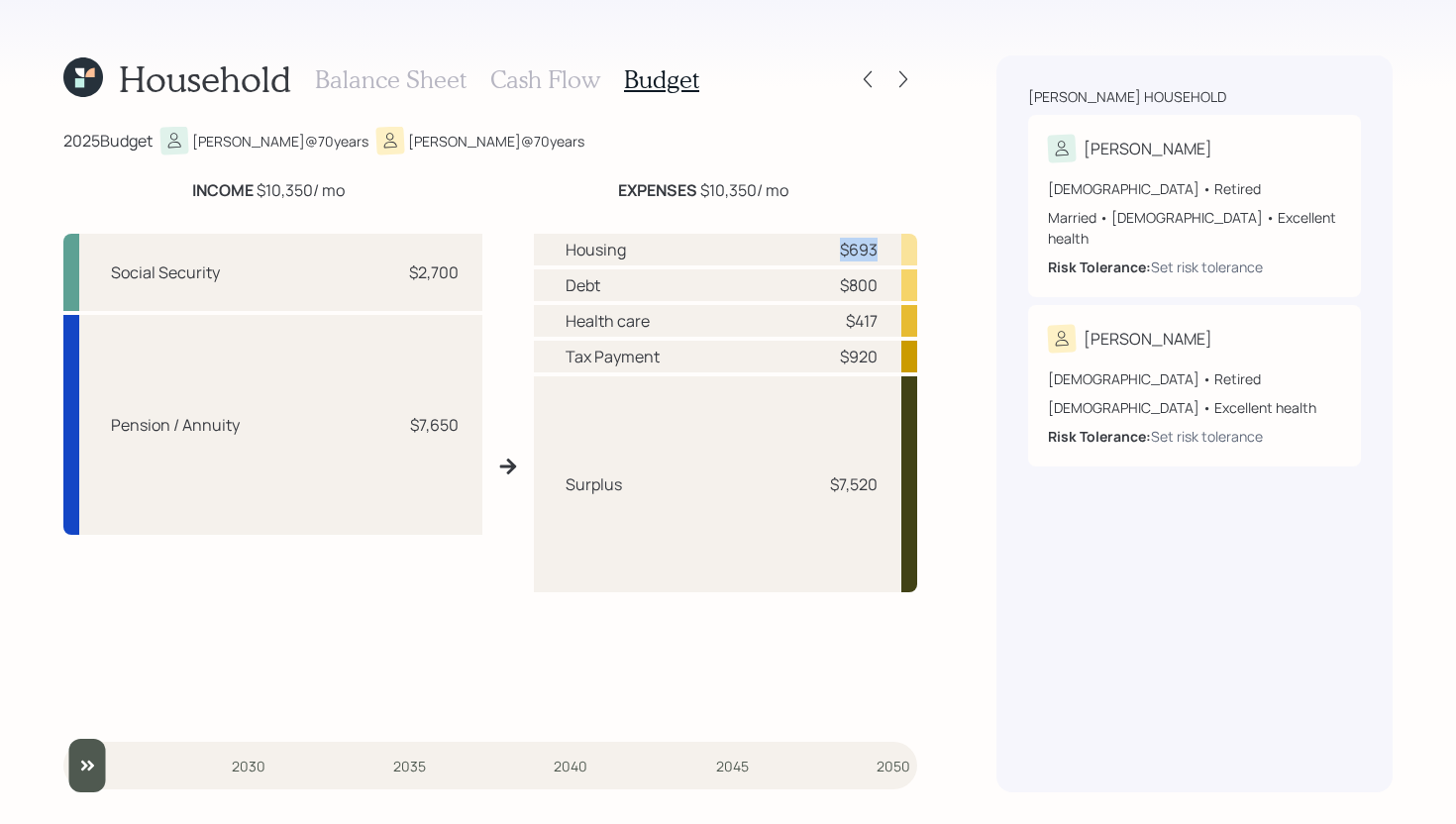 drag, startPoint x: 841, startPoint y: 251, endPoint x: 880, endPoint y: 246, distance: 39.319207 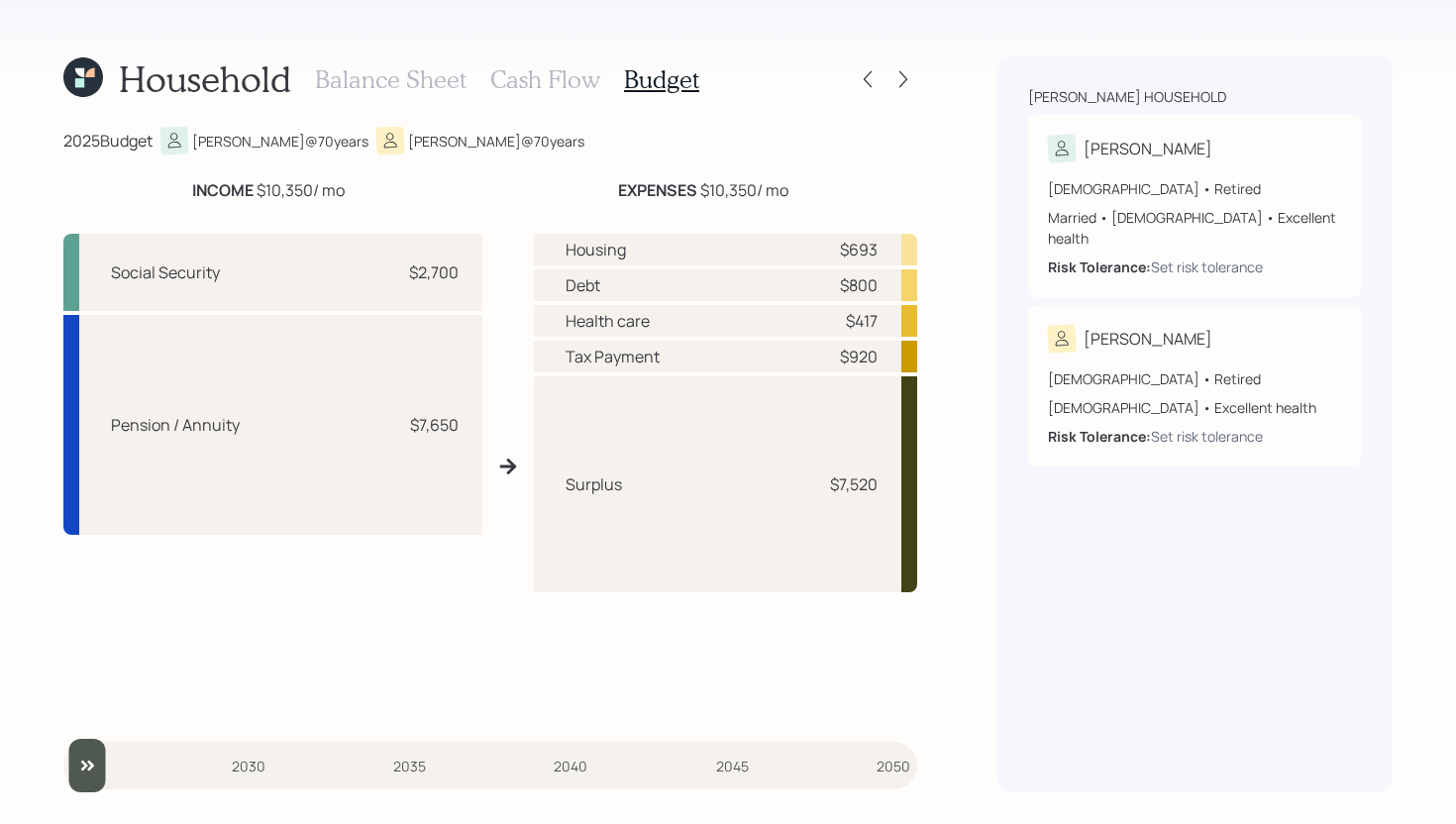 click on "EXPENSES   $10,350  / mo" at bounding box center [703, 190] 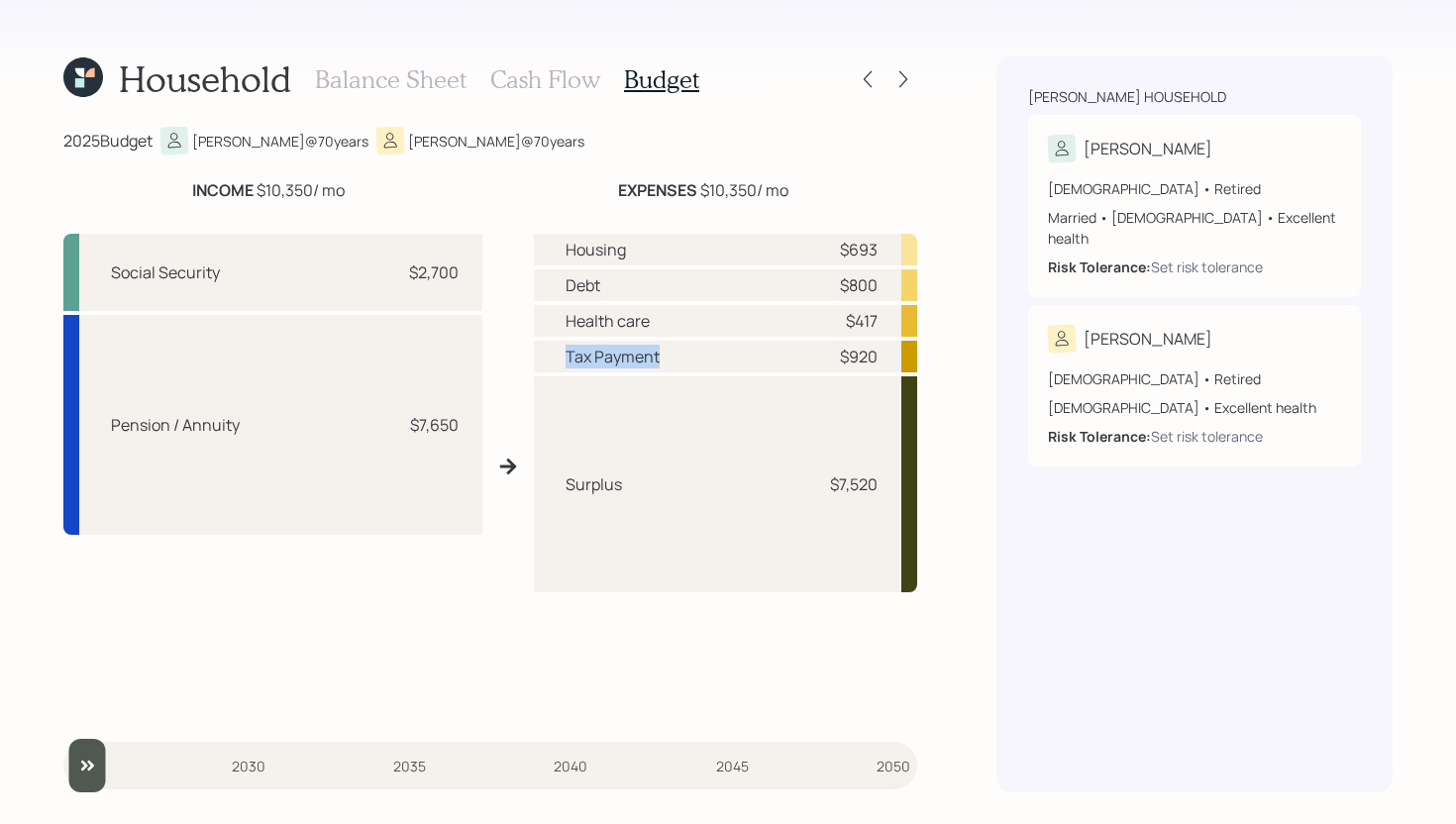 drag, startPoint x: 567, startPoint y: 357, endPoint x: 683, endPoint y: 350, distance: 116.21101 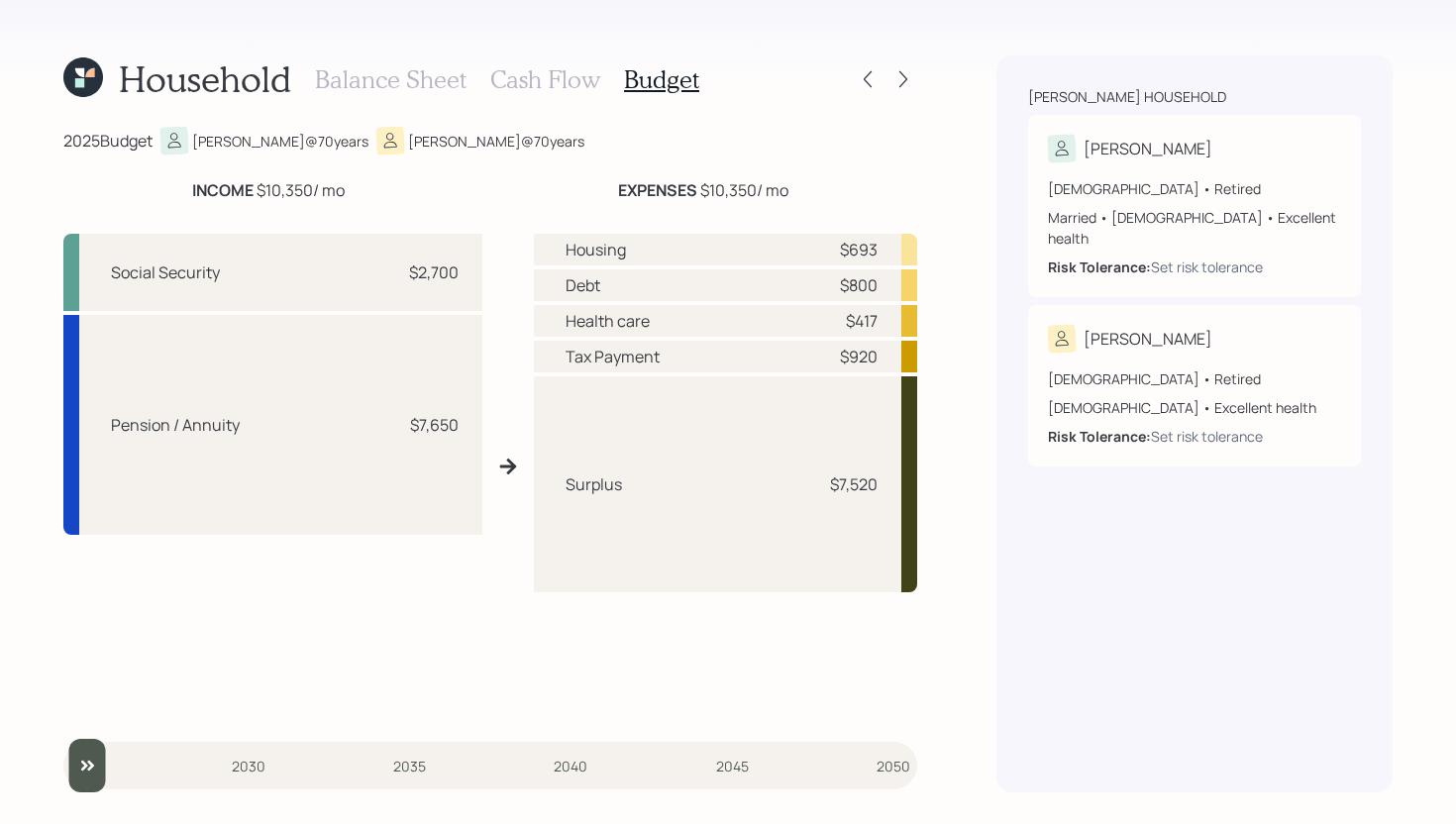 click on "Health care" at bounding box center [607, 321] 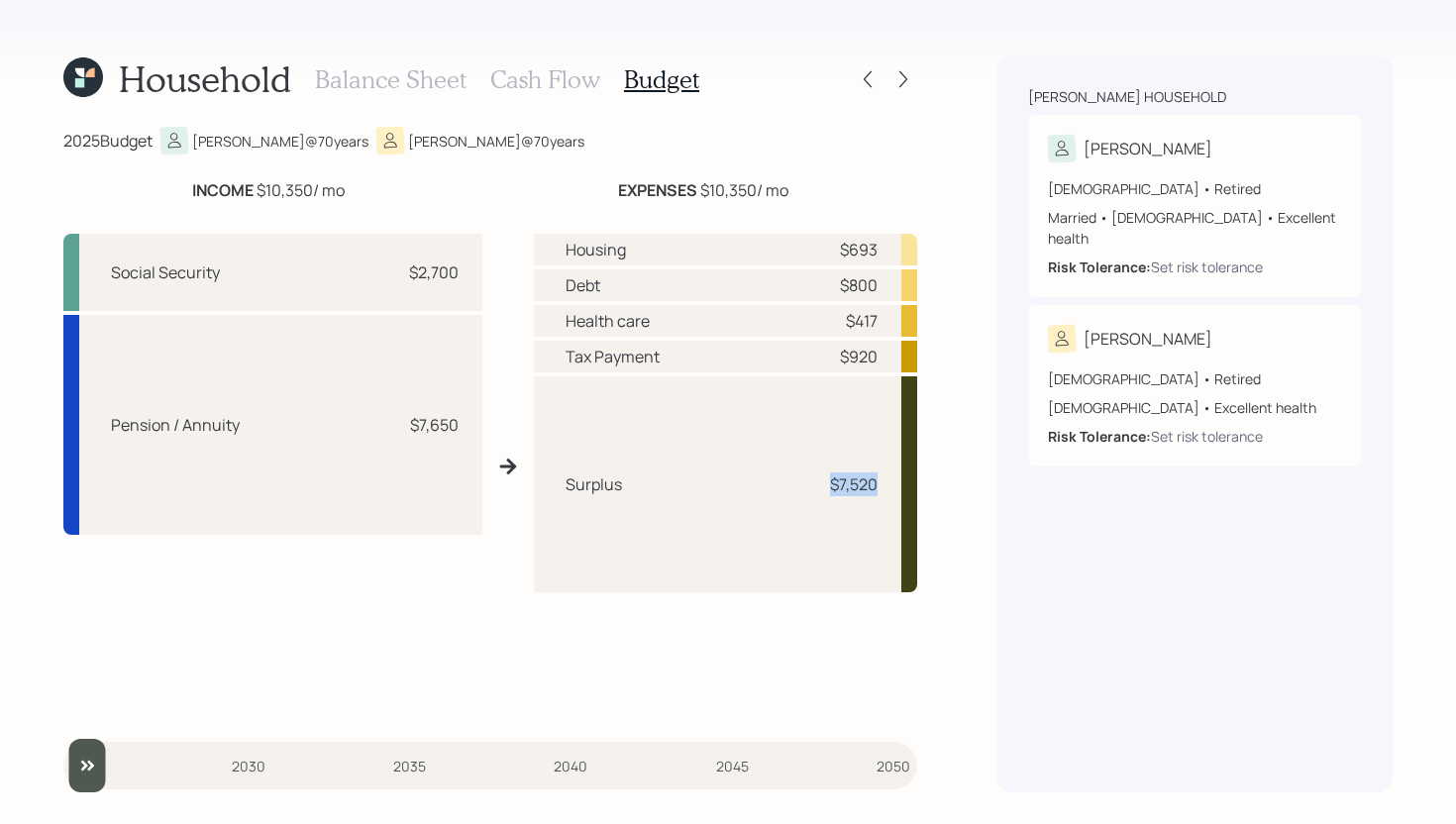drag, startPoint x: 828, startPoint y: 485, endPoint x: 878, endPoint y: 481, distance: 50.159745 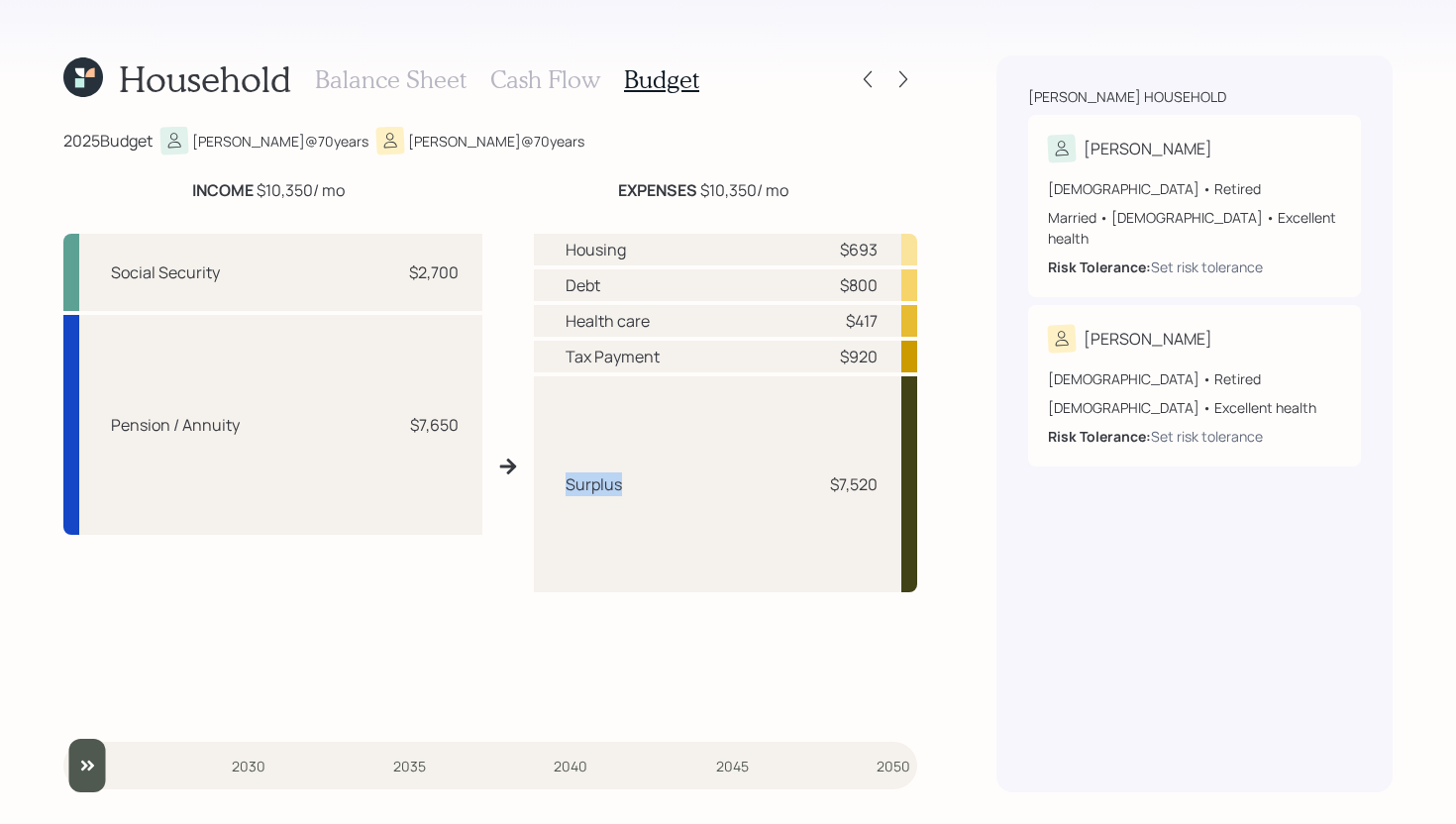 drag, startPoint x: 621, startPoint y: 483, endPoint x: 556, endPoint y: 483, distance: 65 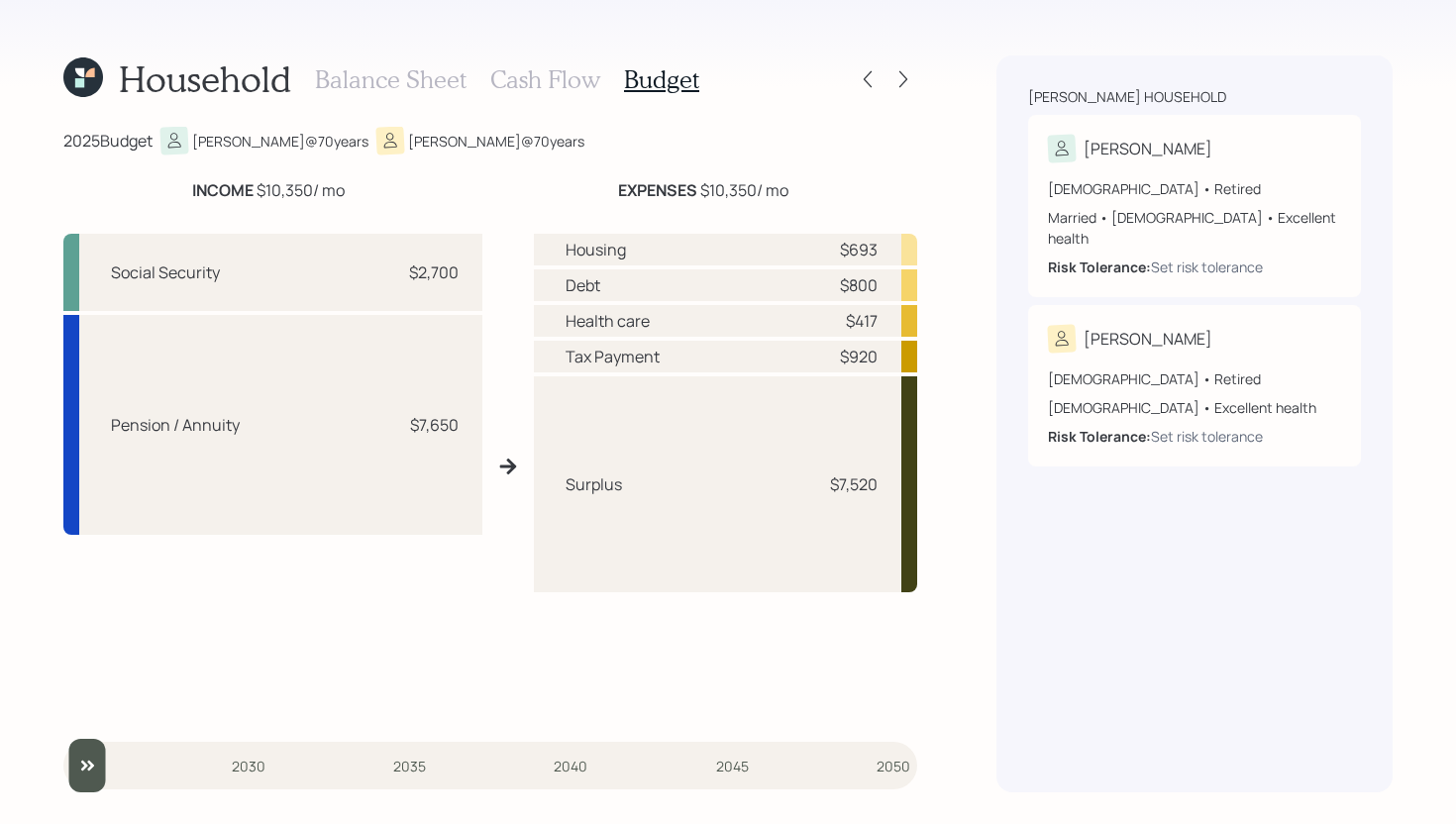 click on "Cash Flow" at bounding box center (545, 79) 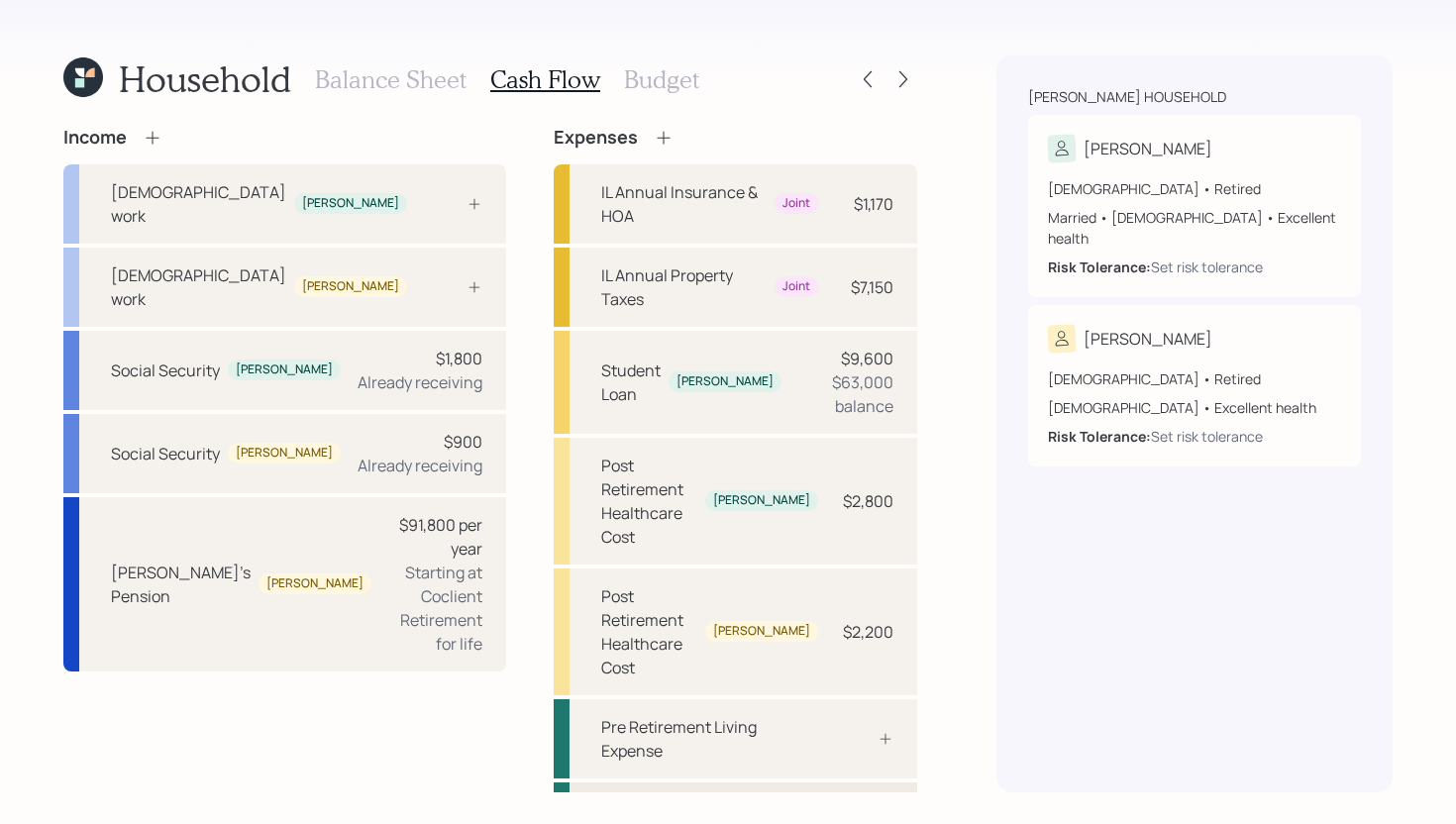 click on "Post Retirement Living Expense" at bounding box center (709, 822) 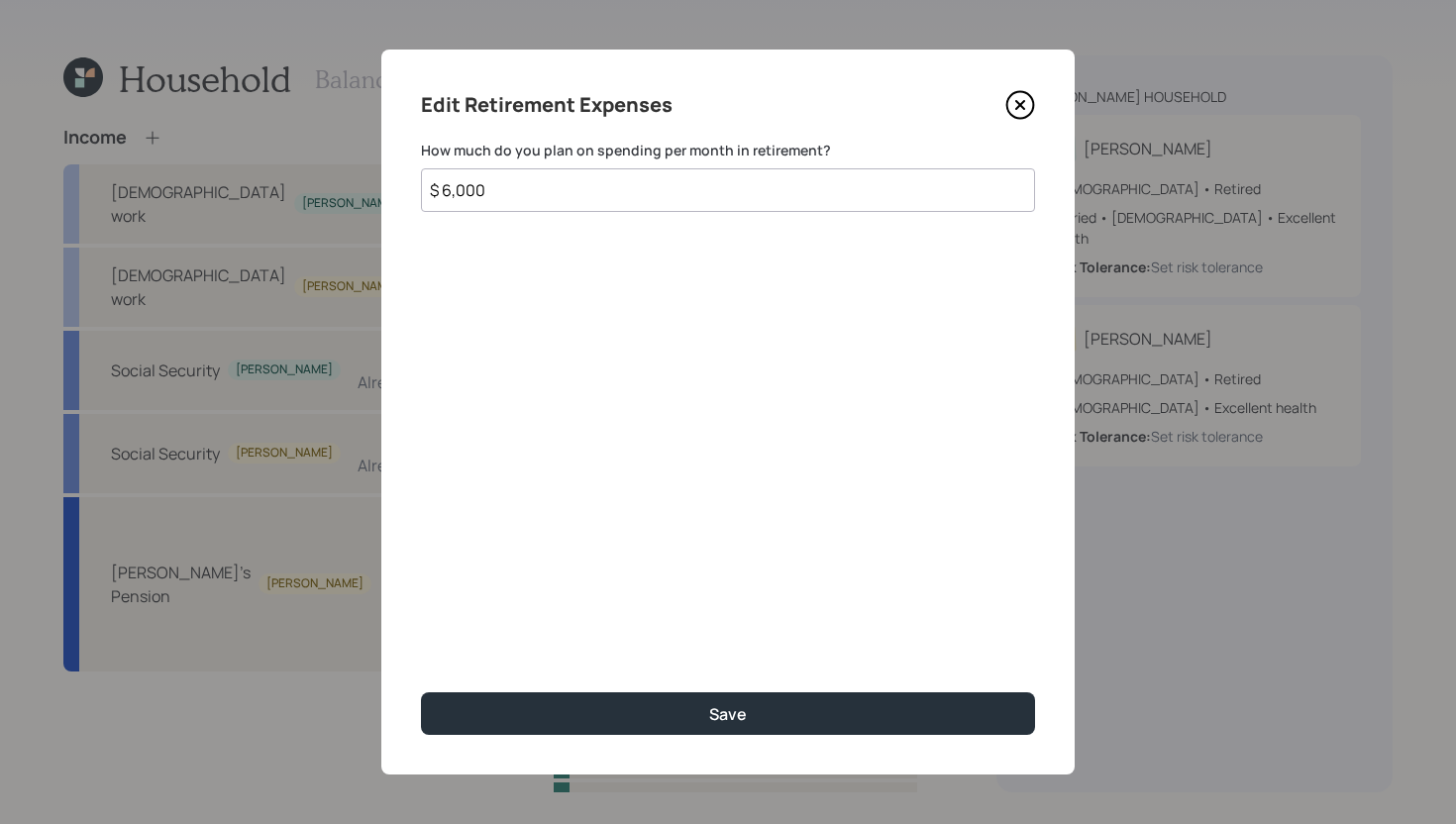 type on "$ 6,000" 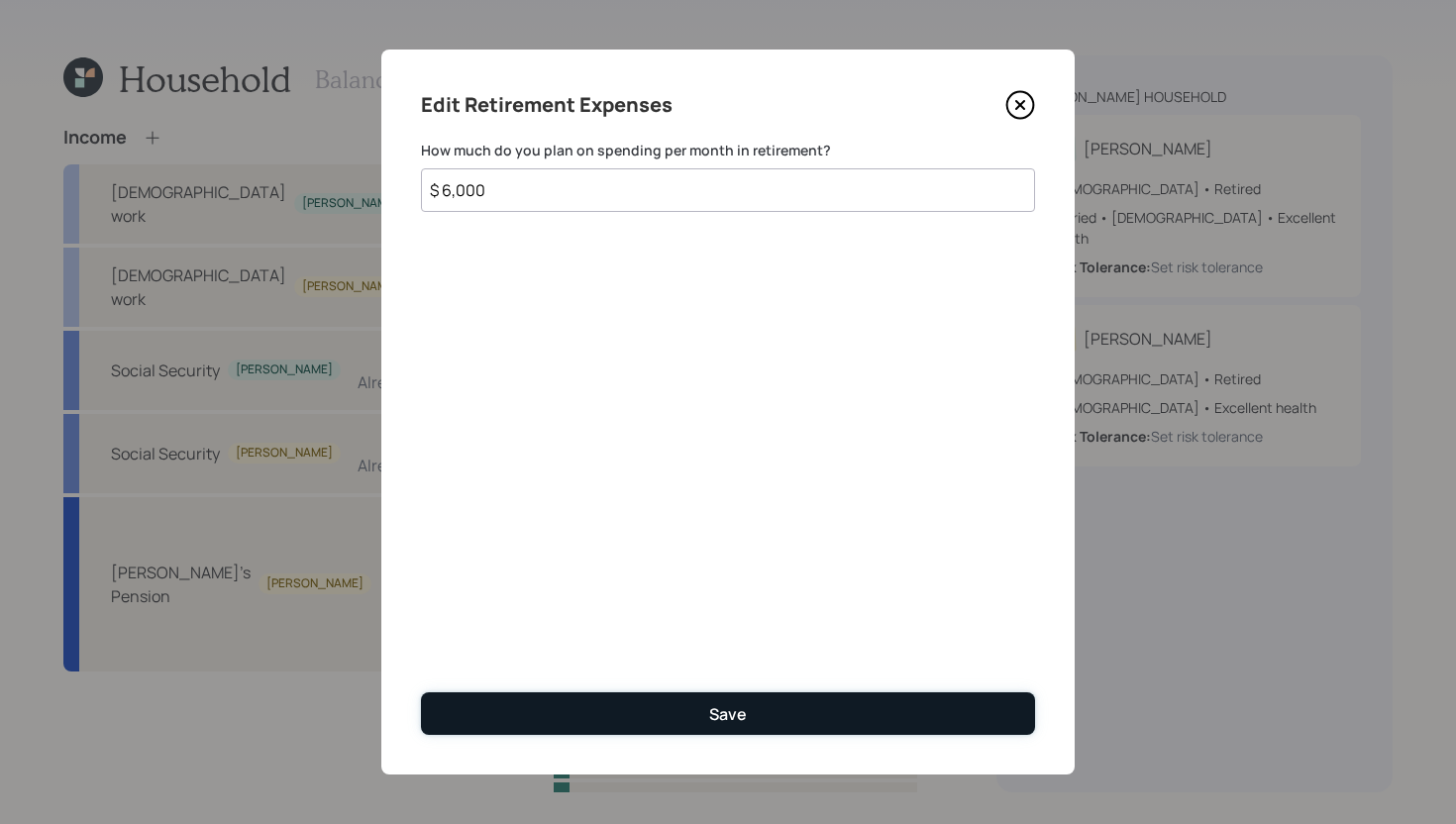 click on "Save" at bounding box center [728, 714] 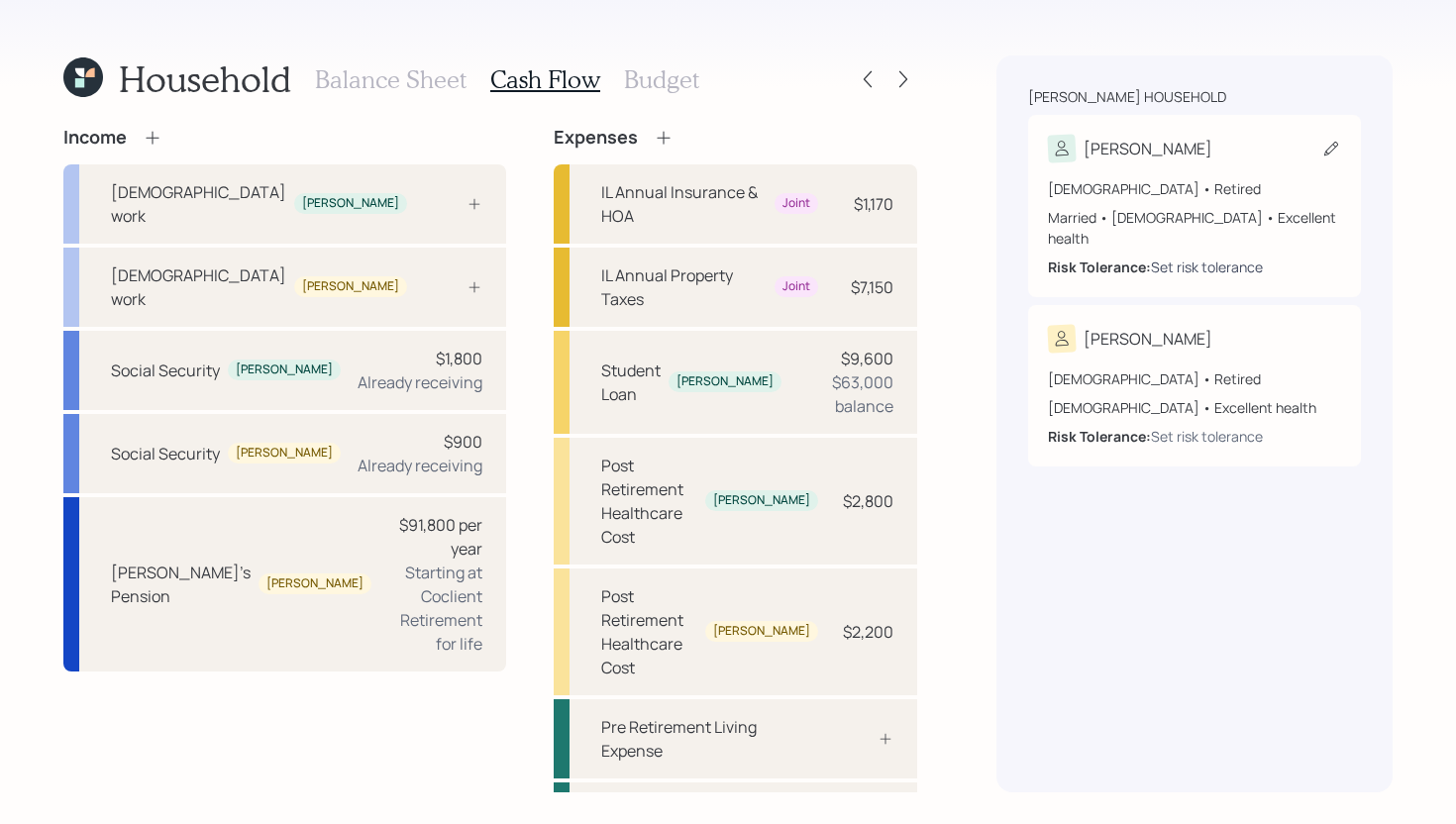 click on "Set risk tolerance" at bounding box center [1206, 266] 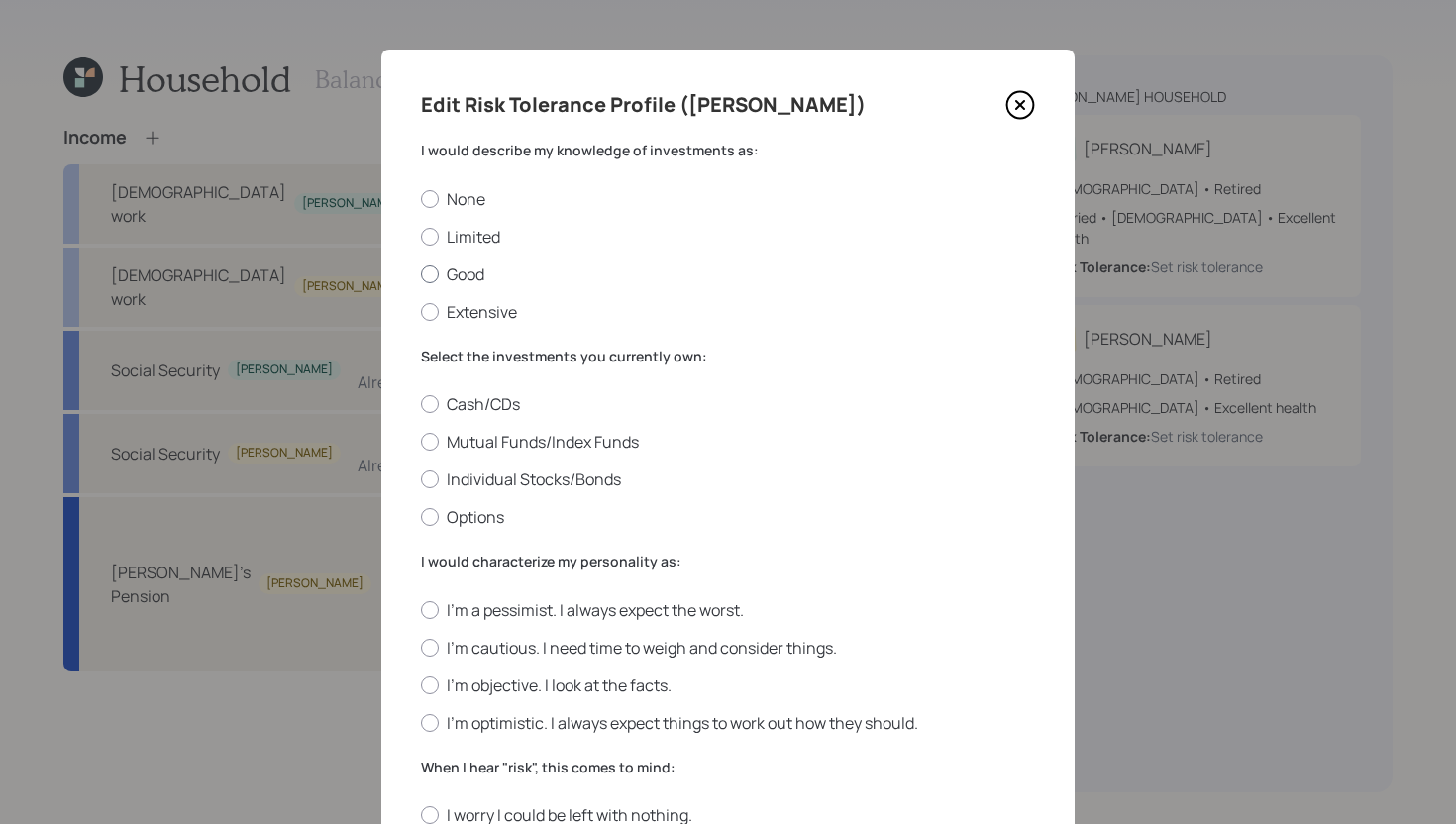 click on "Good" at bounding box center [728, 274] 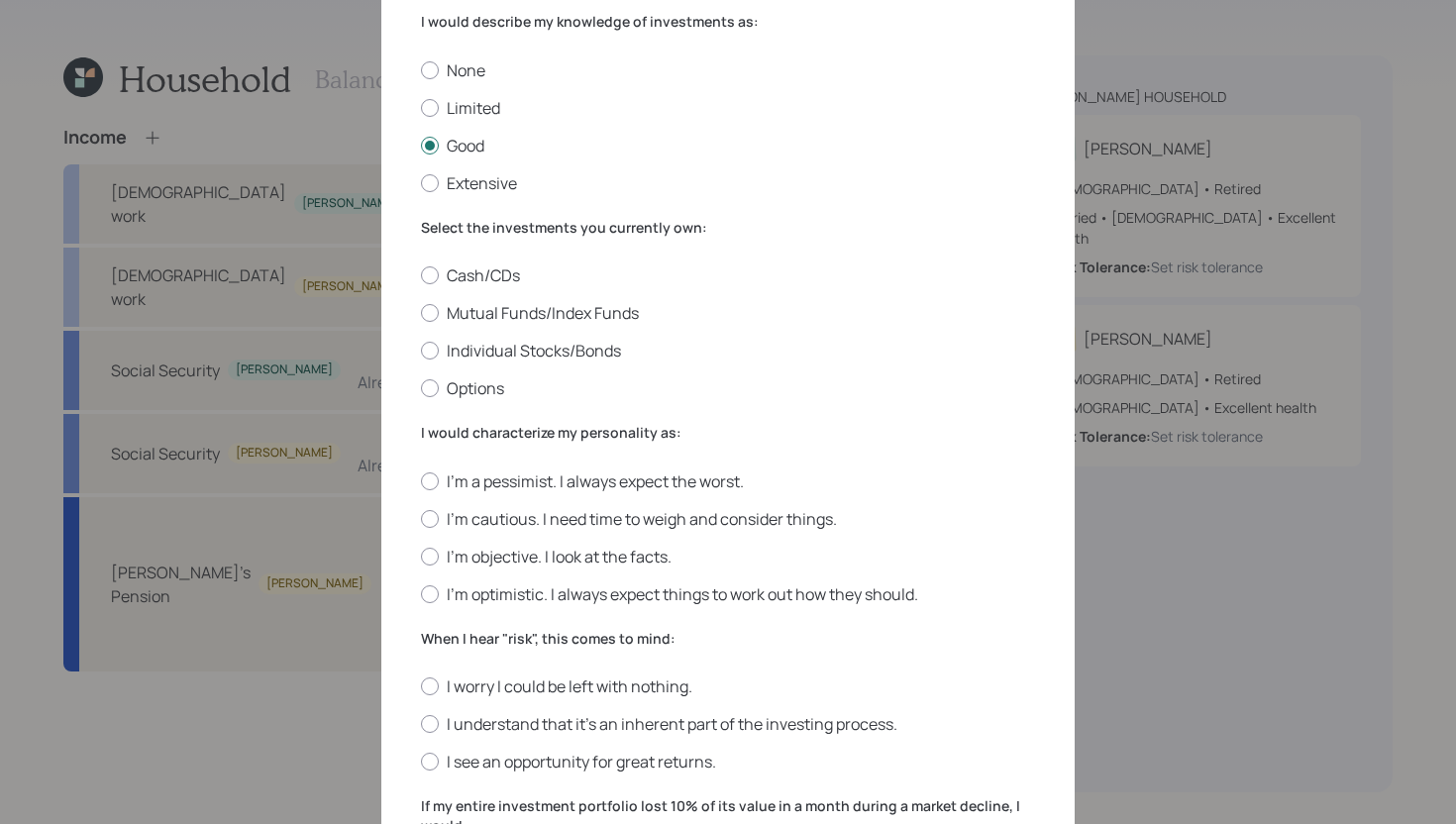scroll, scrollTop: 169, scrollLeft: 0, axis: vertical 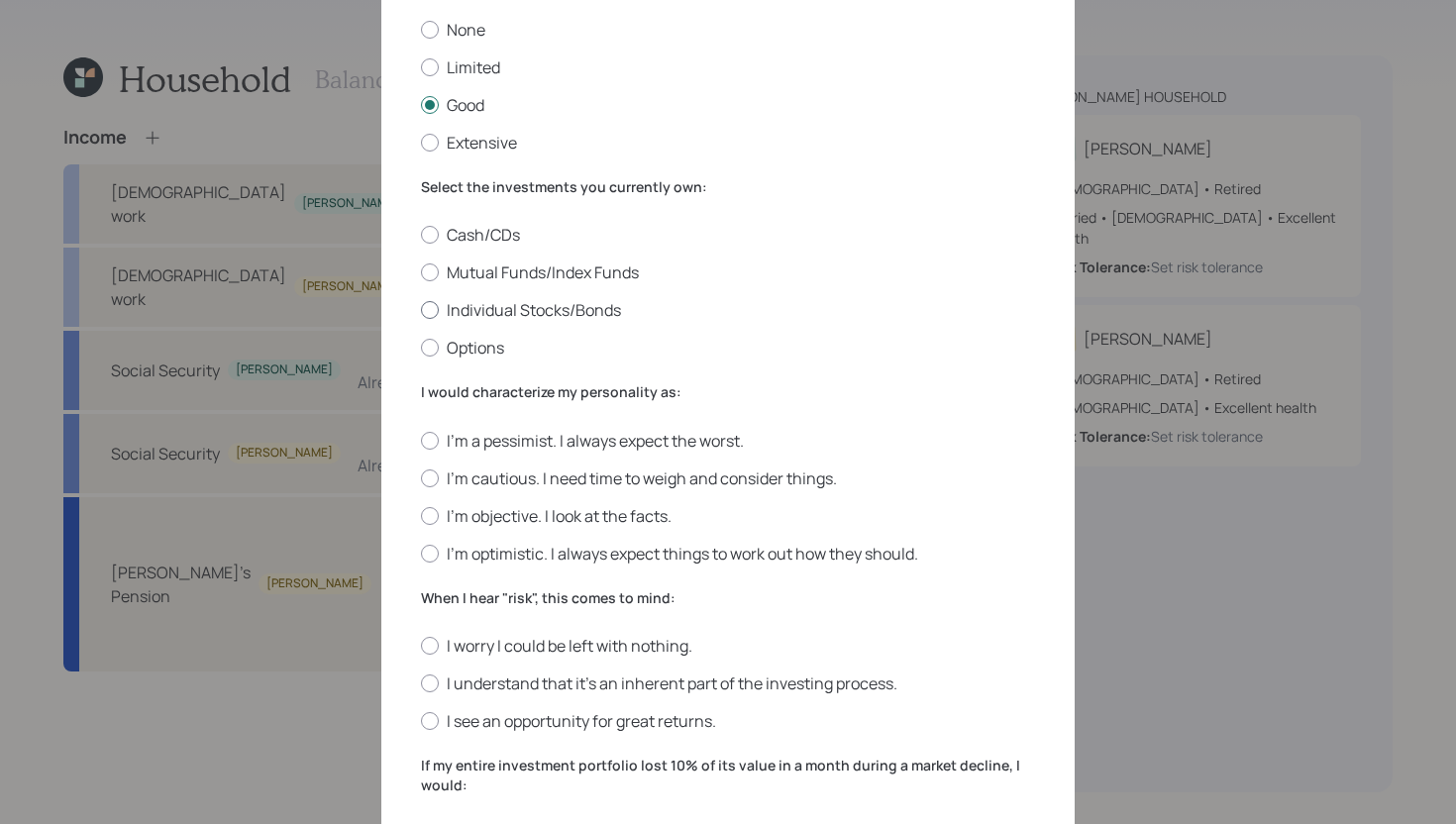 click on "Individual Stocks/Bonds" at bounding box center [728, 310] 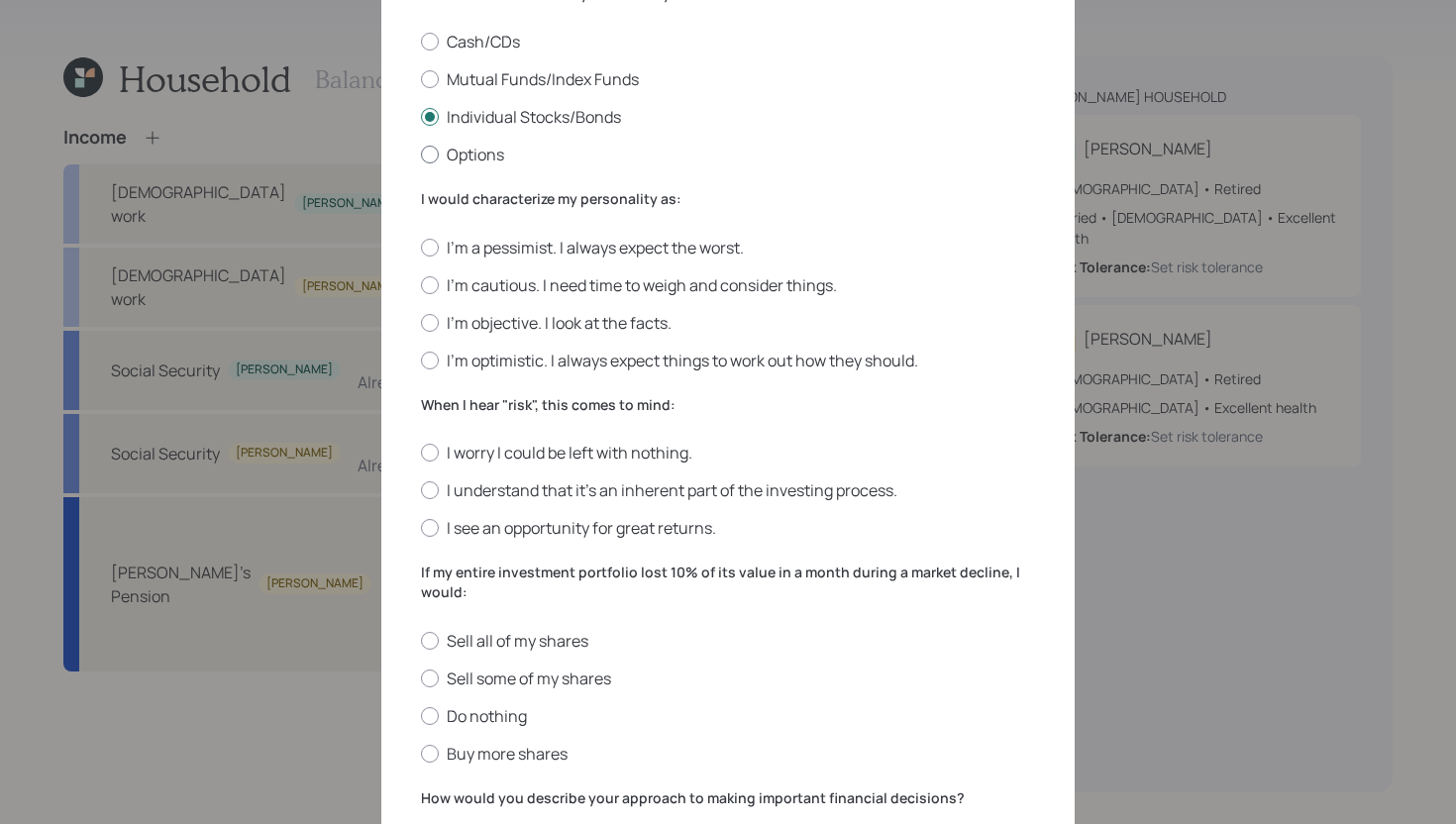 scroll, scrollTop: 381, scrollLeft: 0, axis: vertical 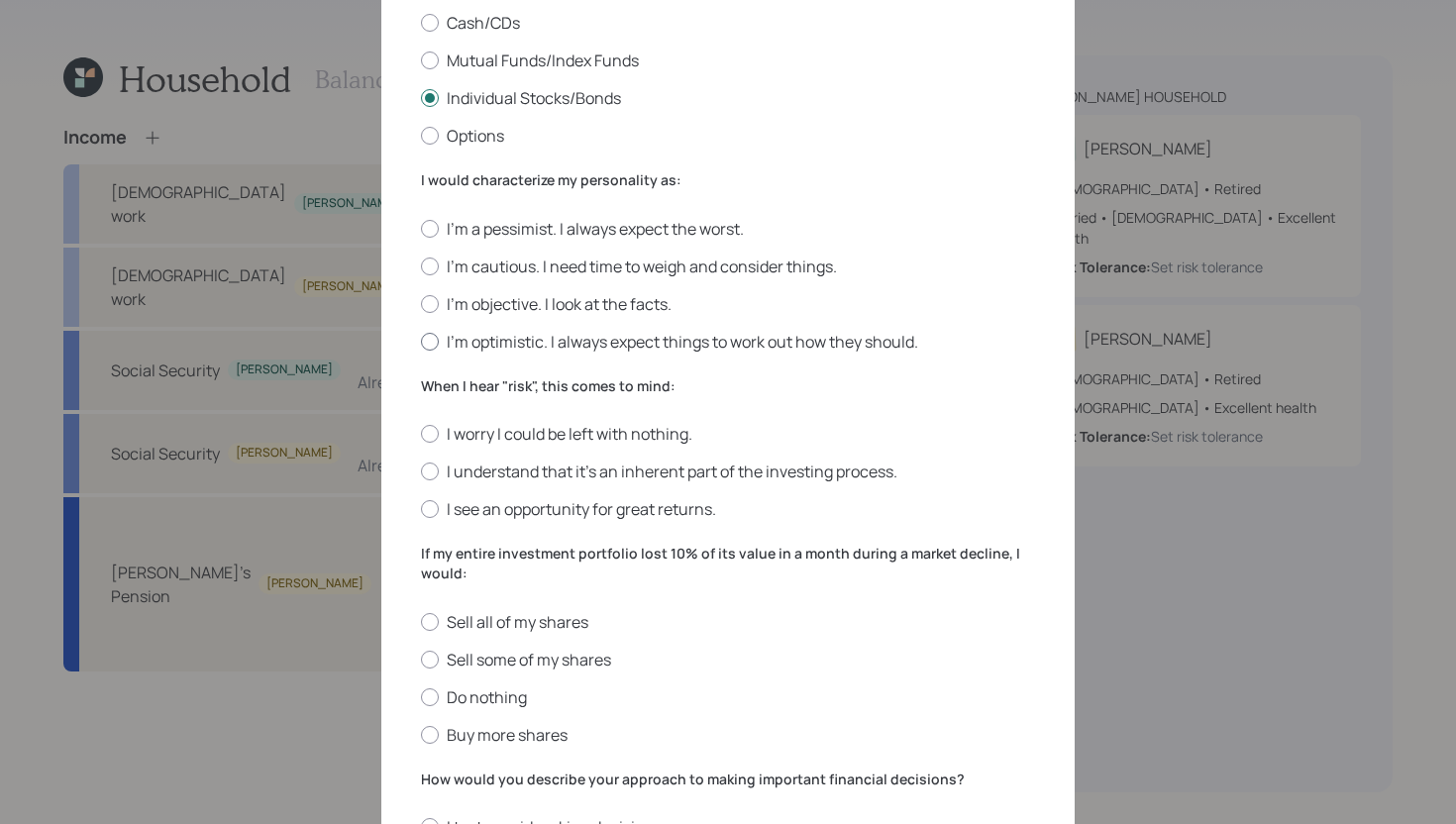 click on "I'm optimistic. I always expect things to work out how they should." at bounding box center (728, 342) 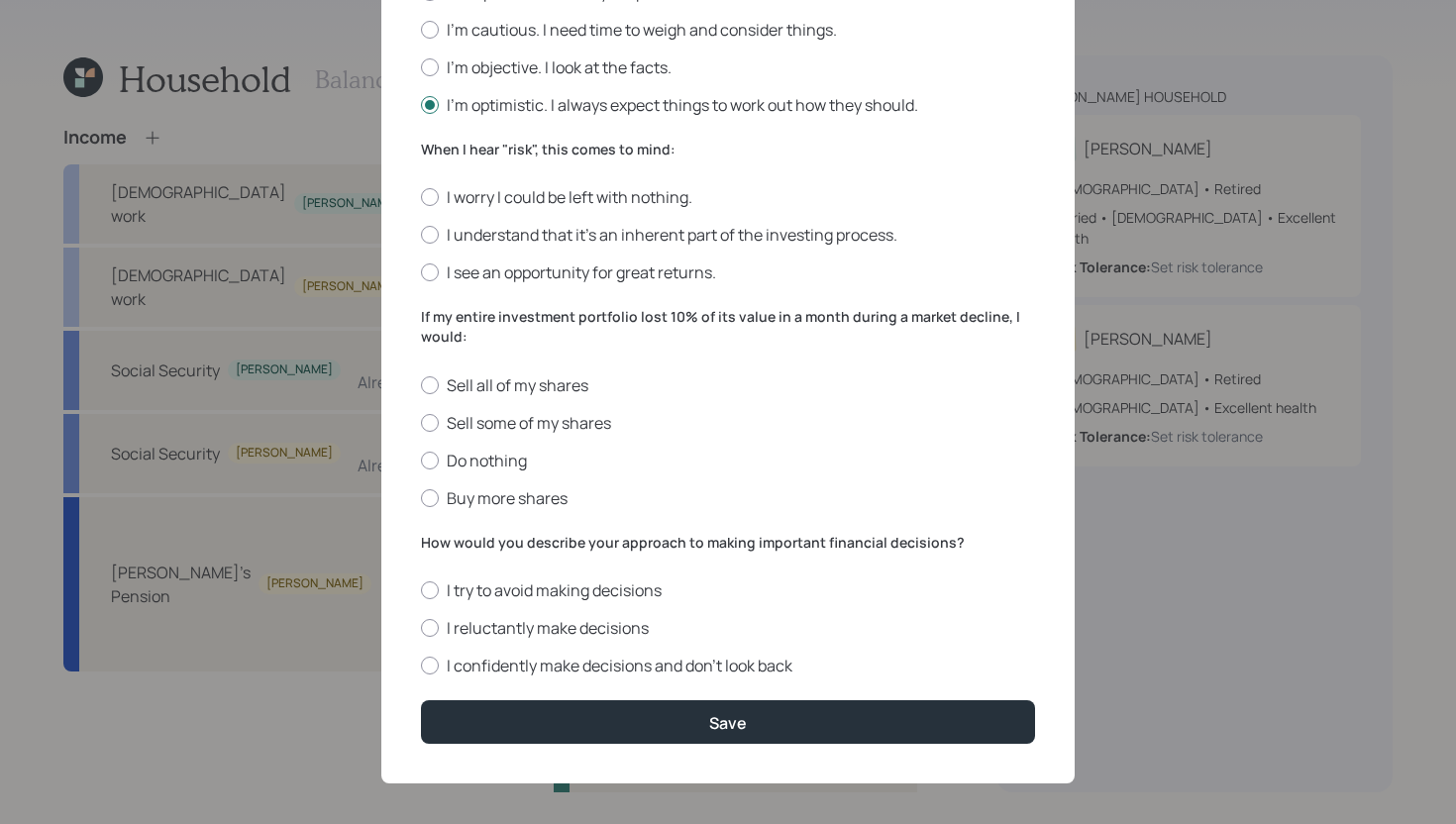 scroll, scrollTop: 622, scrollLeft: 0, axis: vertical 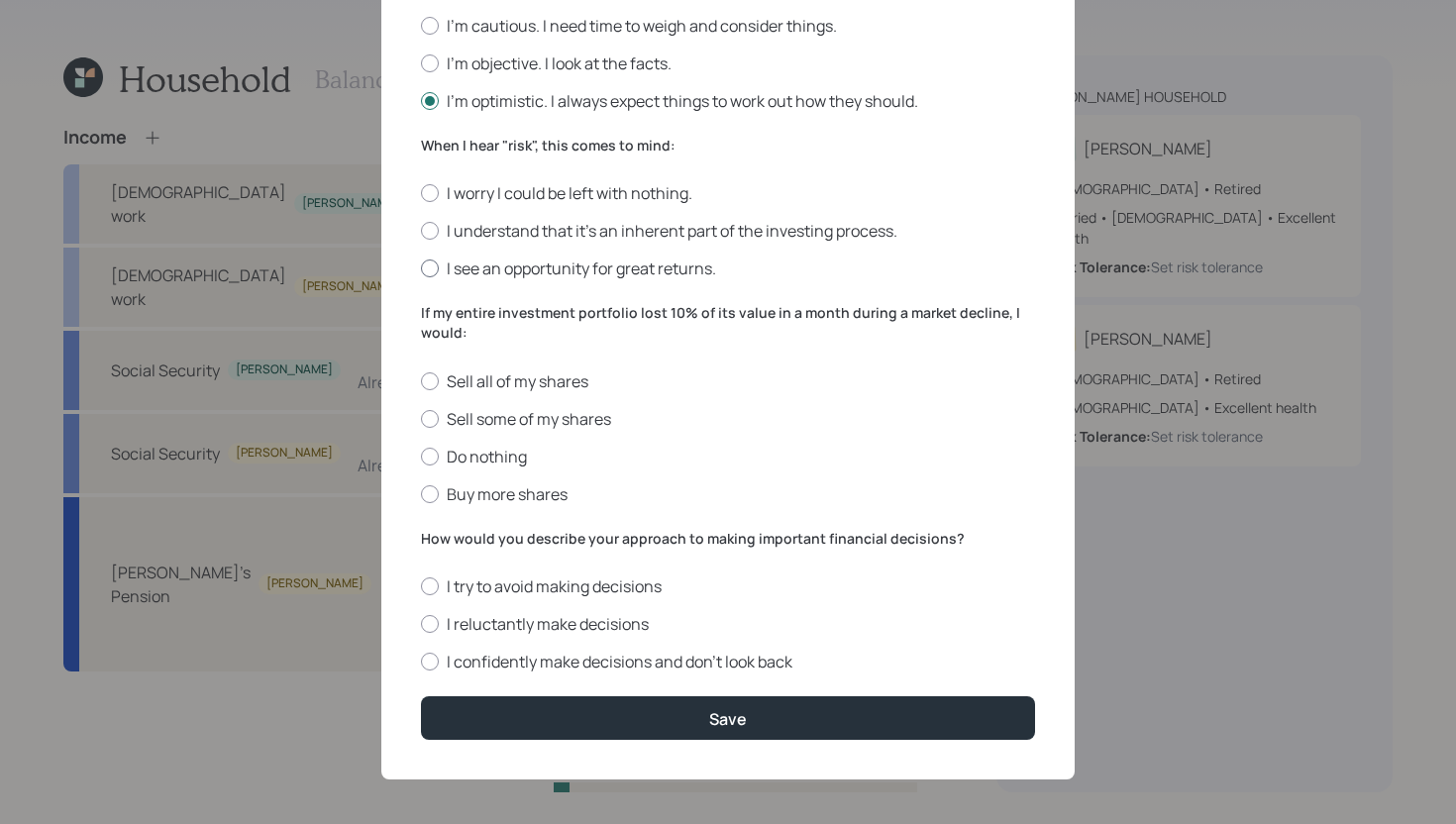 click on "I see an opportunity for great returns." at bounding box center [728, 268] 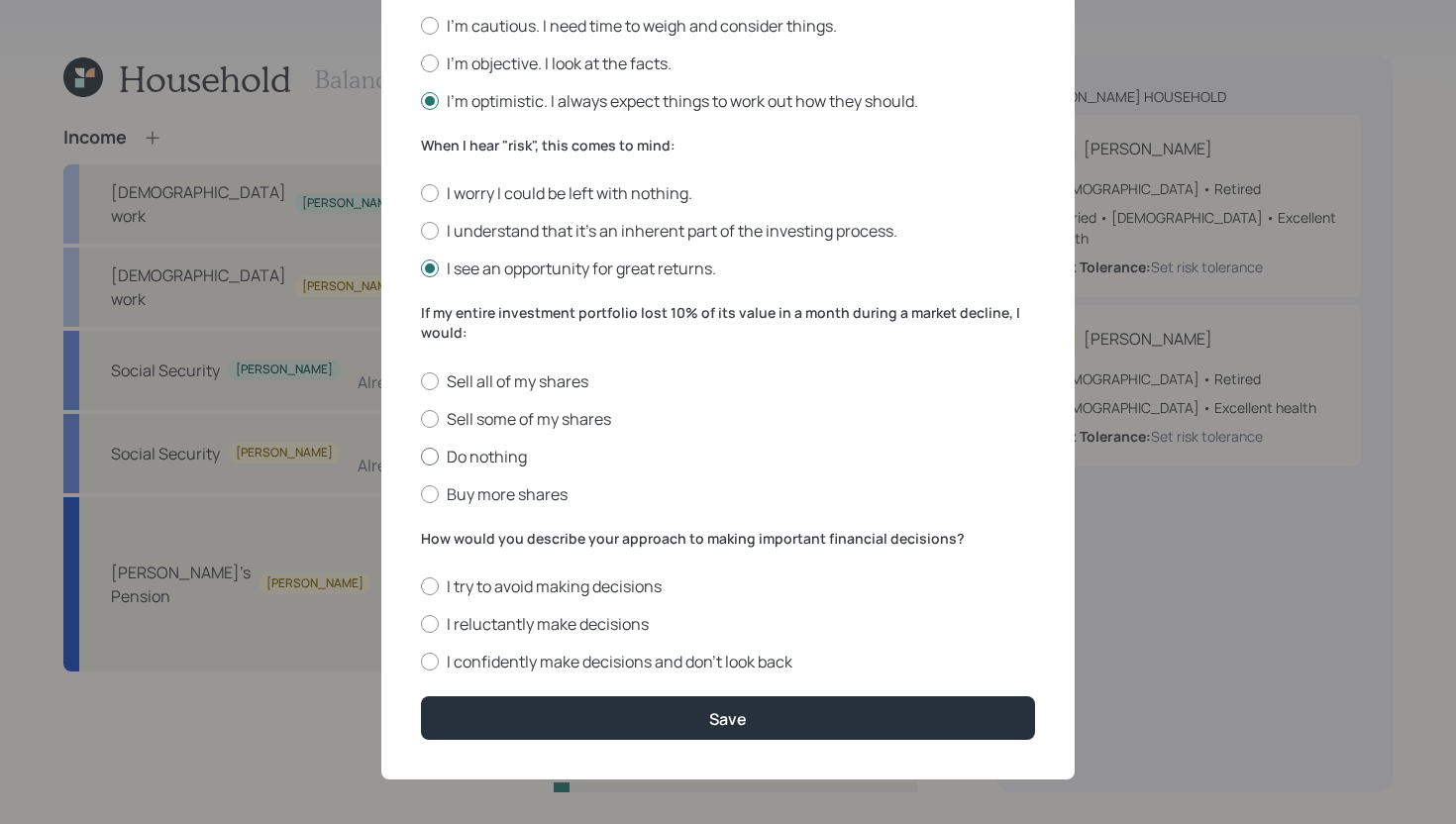 click on "Do nothing" at bounding box center (728, 457) 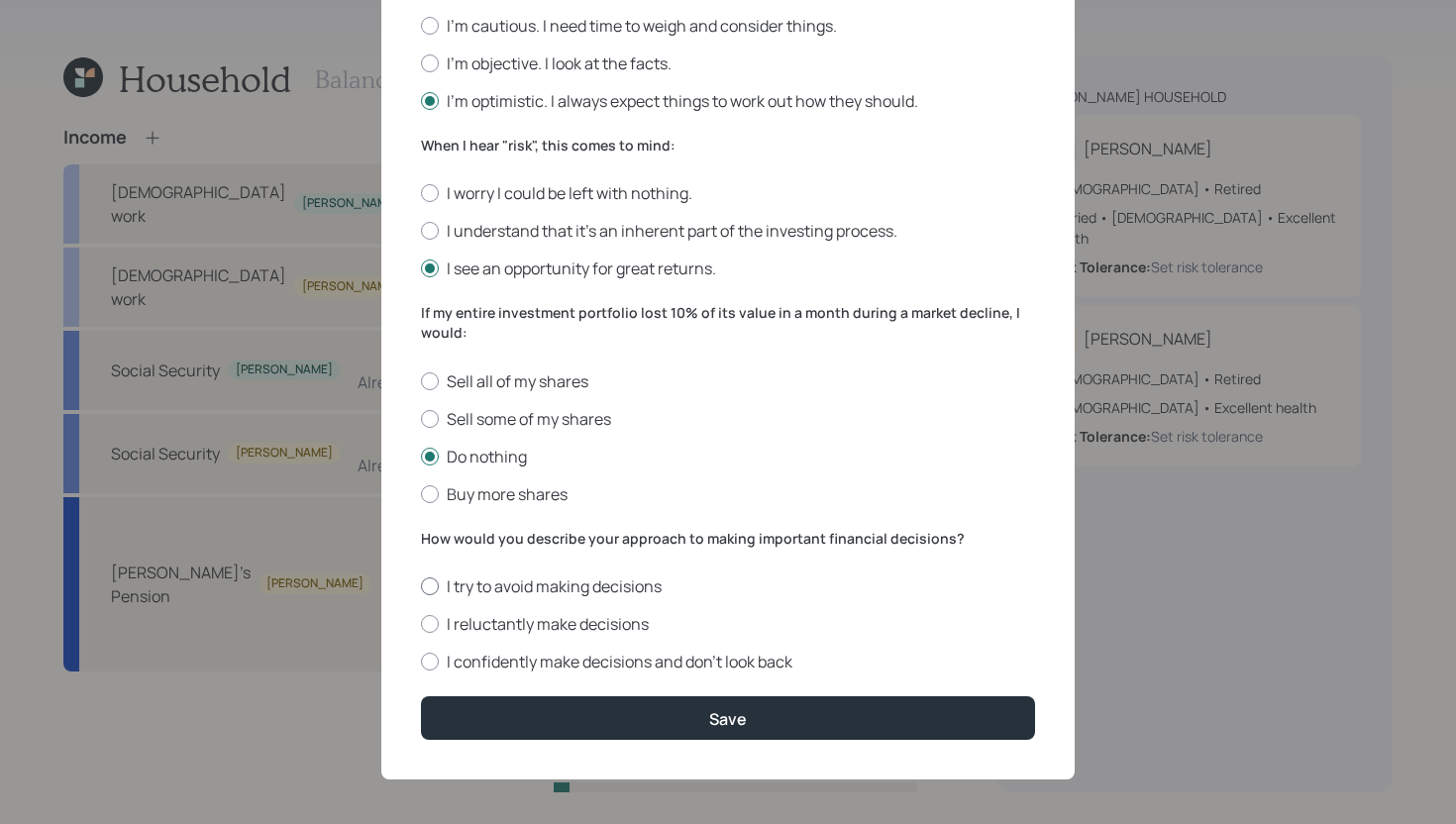 scroll, scrollTop: 627, scrollLeft: 0, axis: vertical 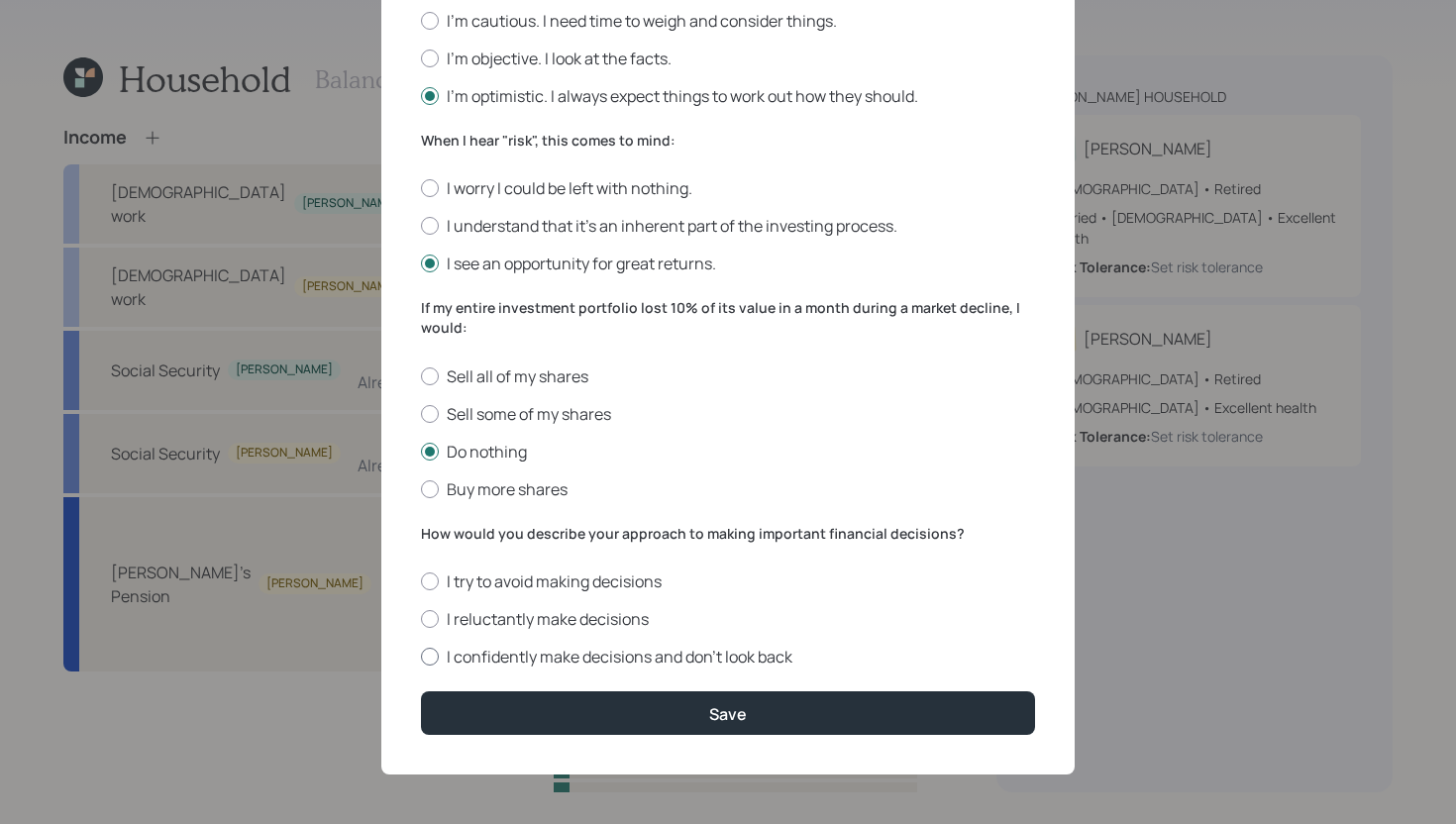 click on "I confidently make decisions and don’t look back" at bounding box center (728, 657) 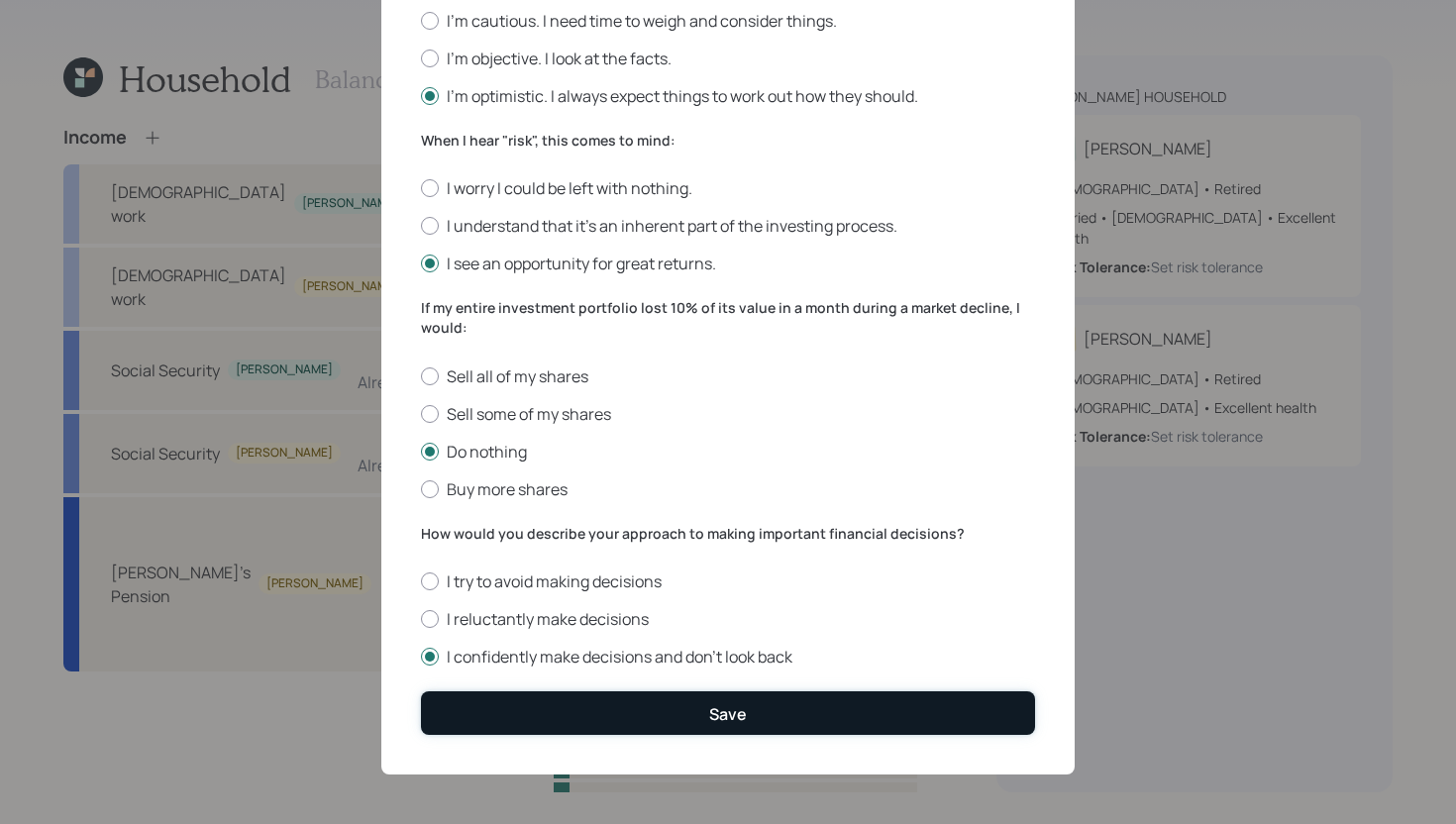 click on "Save" at bounding box center (728, 712) 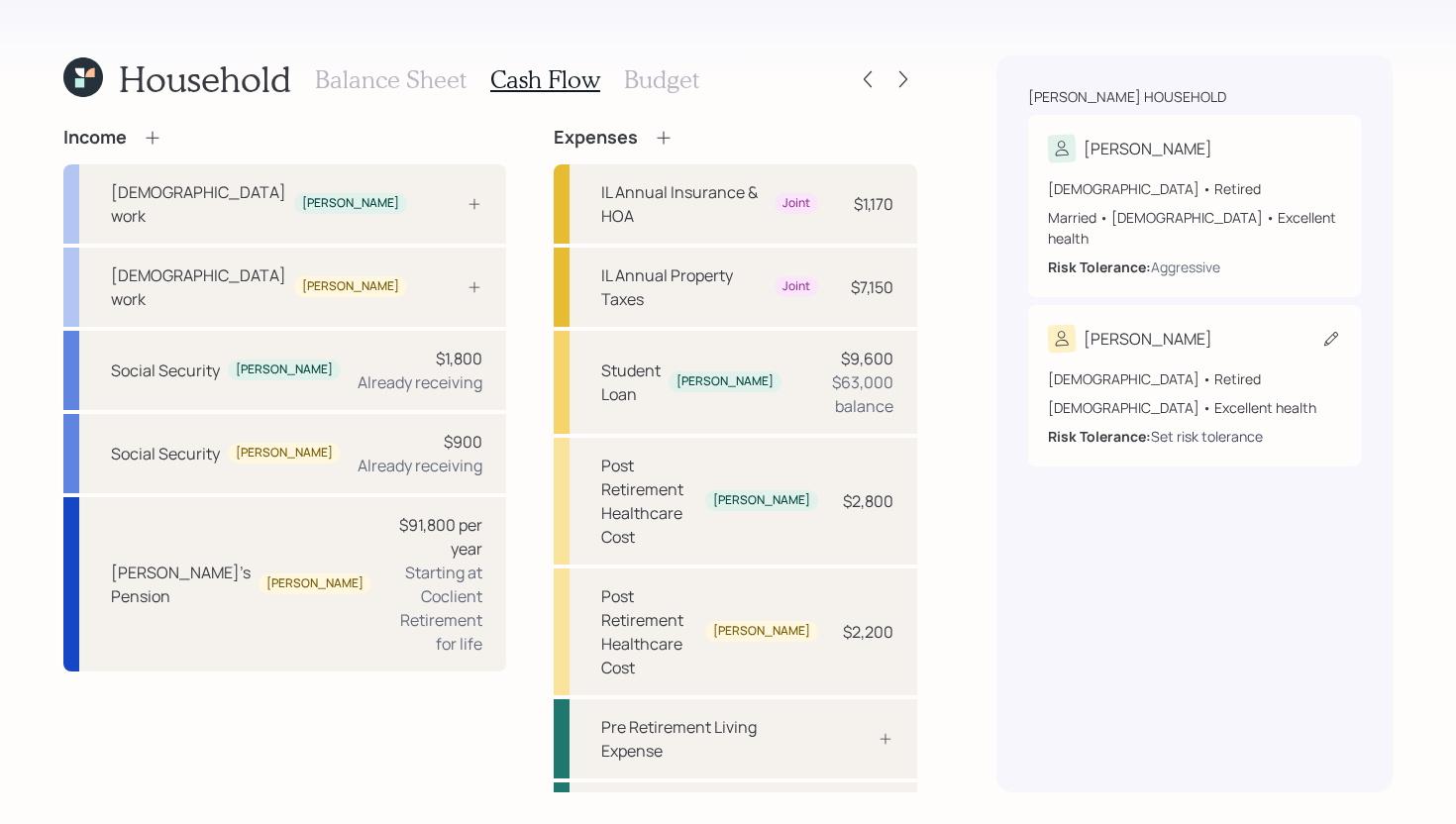 click on "Set risk tolerance" at bounding box center (1206, 436) 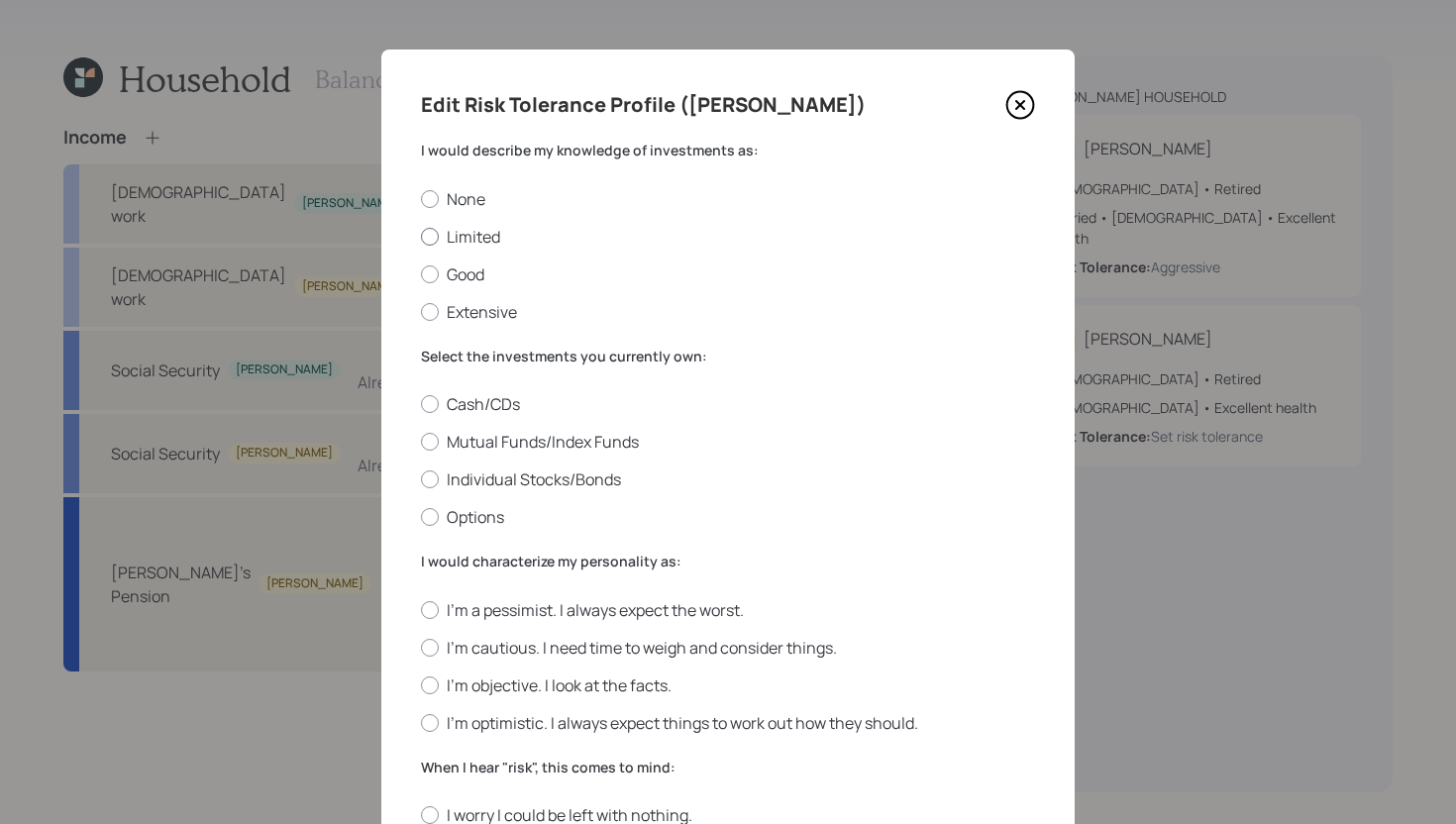 click on "Limited" at bounding box center [728, 237] 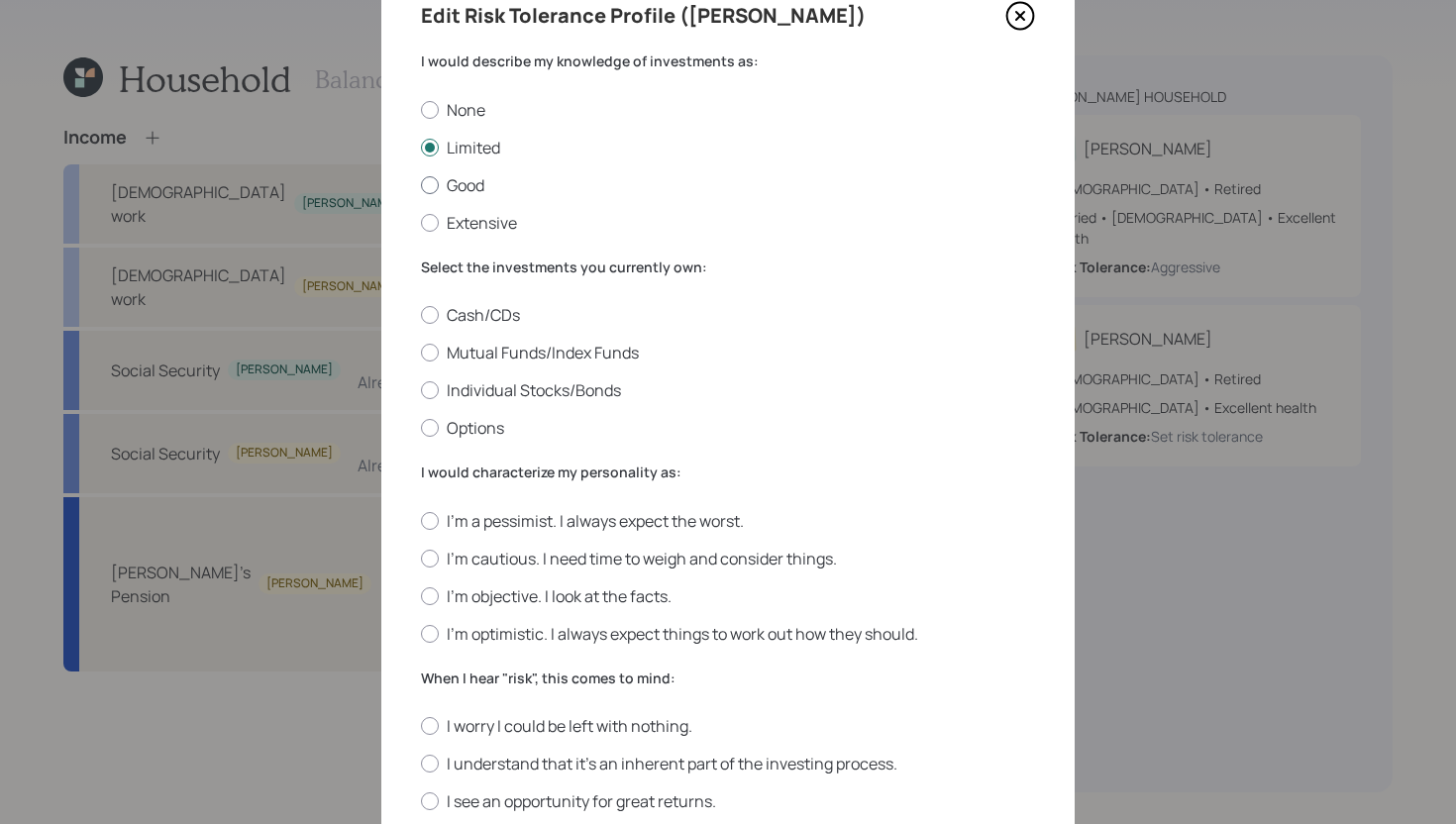 scroll, scrollTop: 91, scrollLeft: 0, axis: vertical 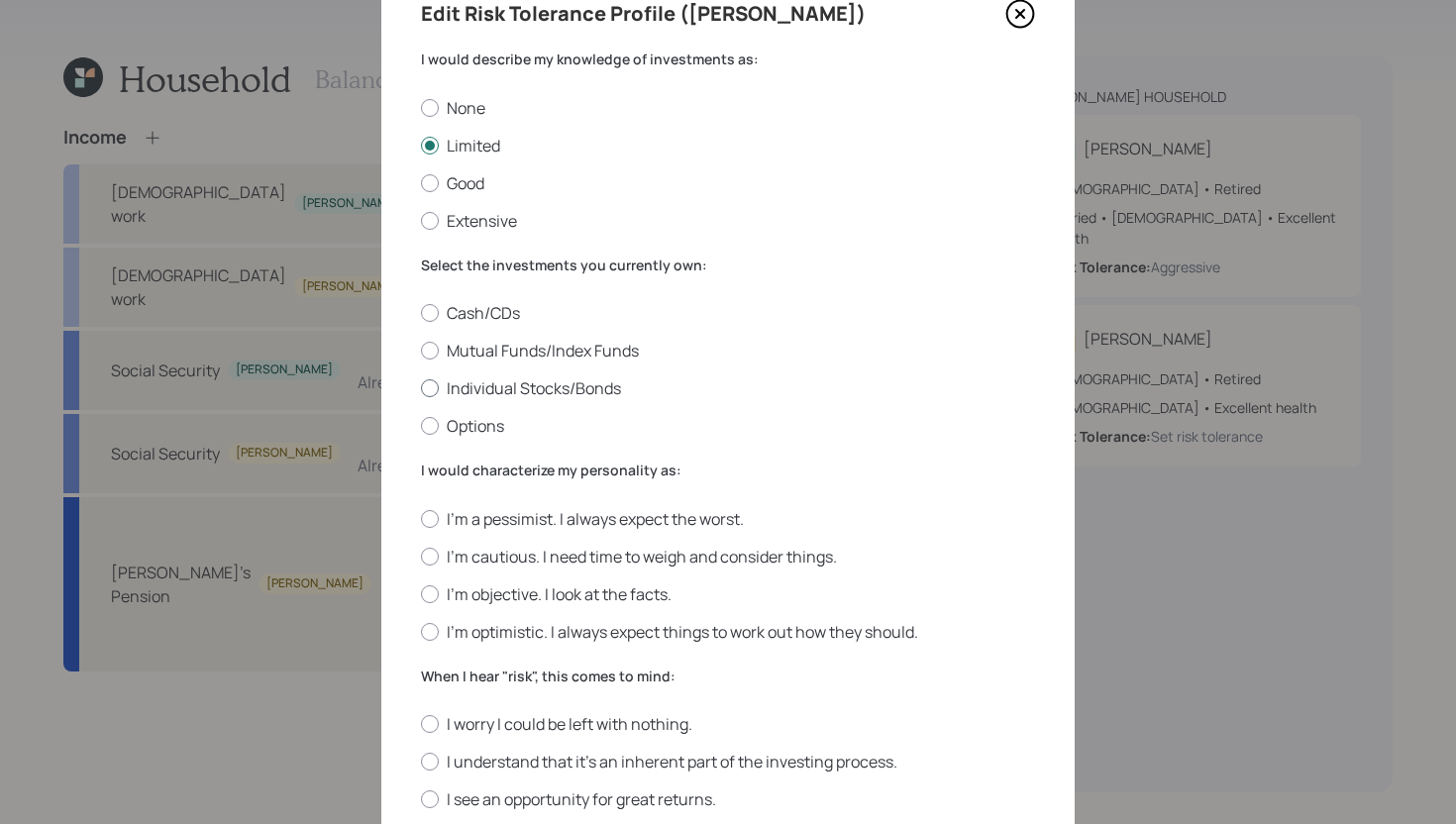 click on "Individual Stocks/Bonds" at bounding box center [728, 388] 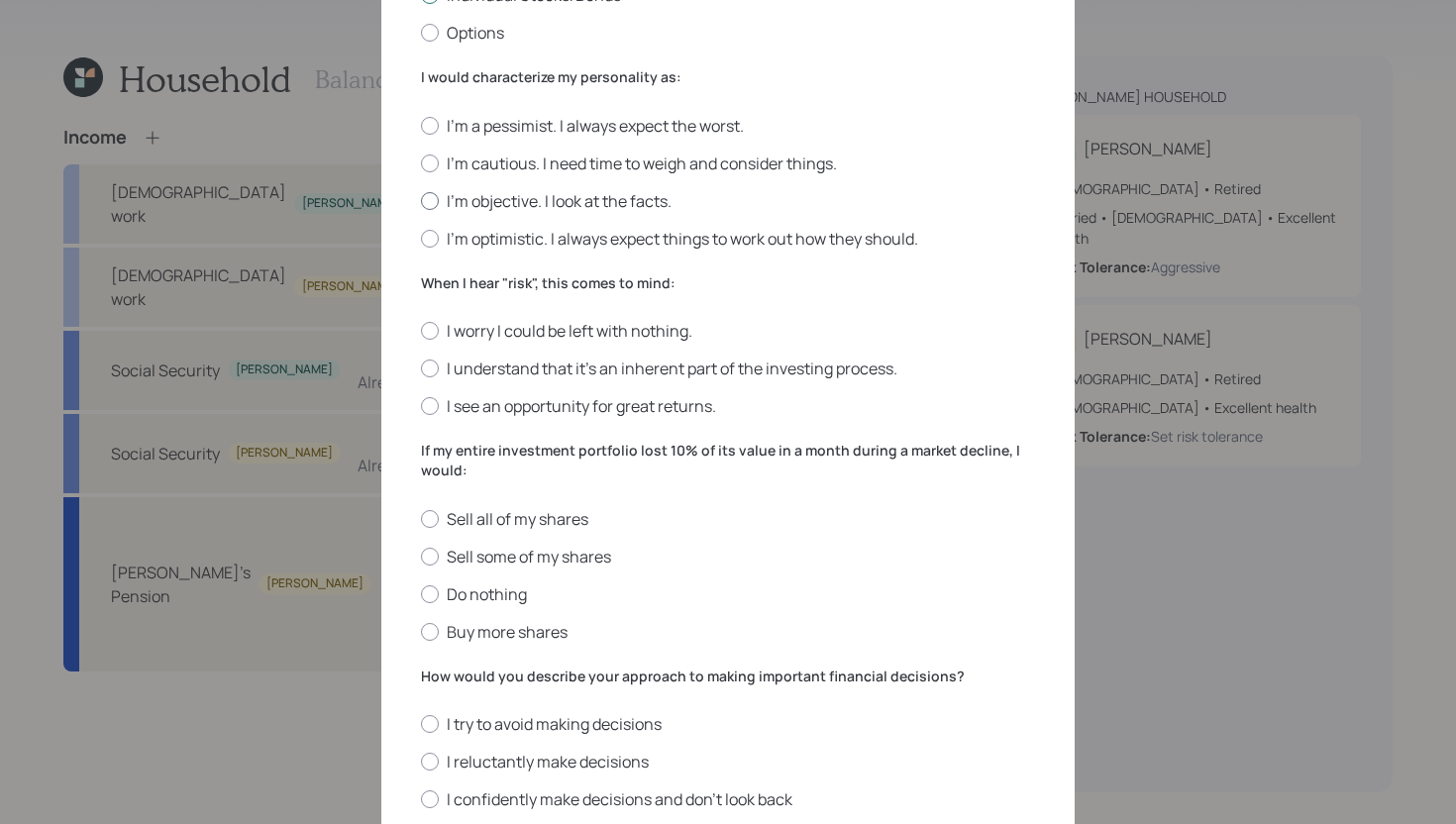 scroll, scrollTop: 481, scrollLeft: 0, axis: vertical 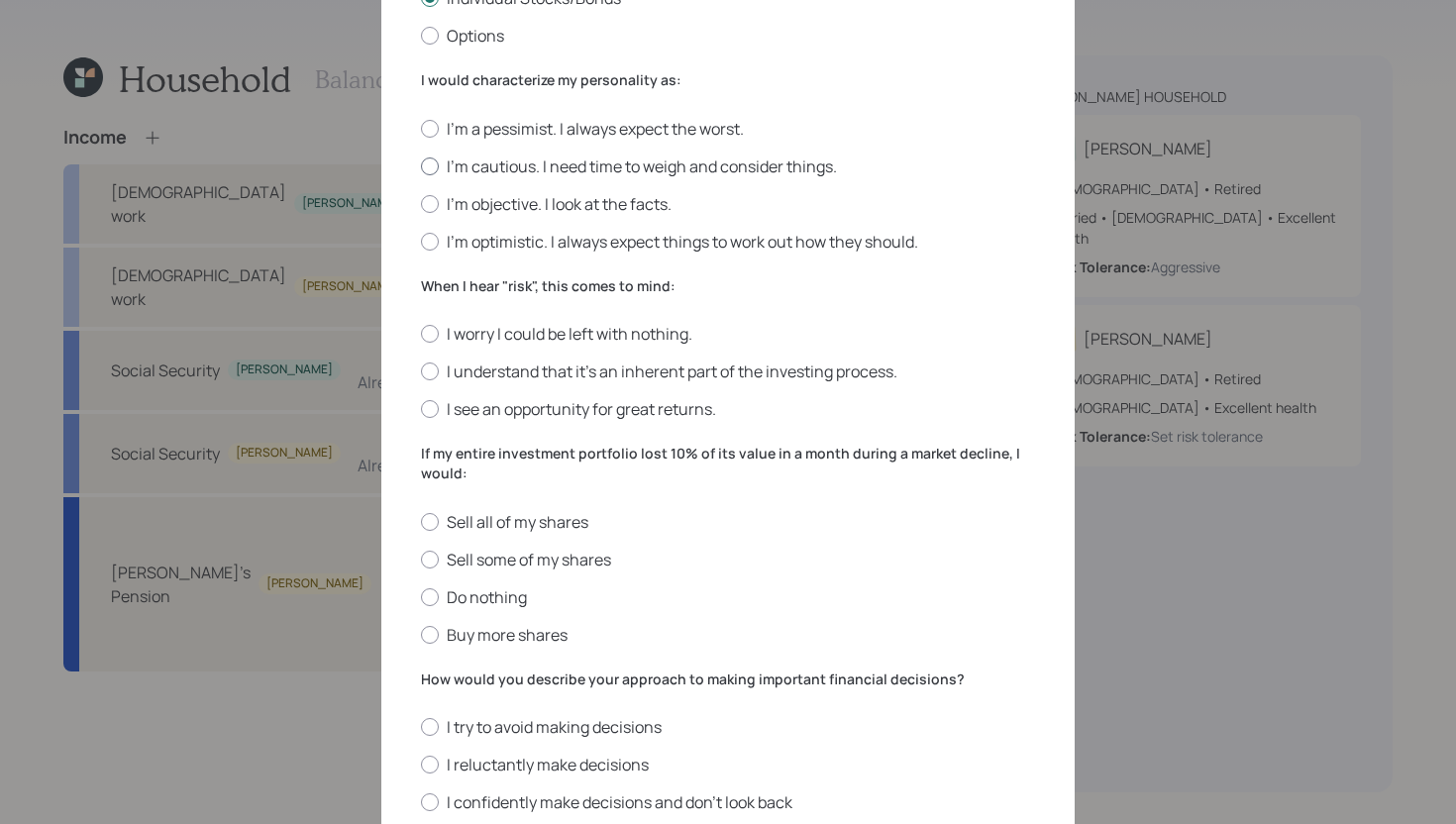 click on "I'm cautious. I need time to weigh and consider things." at bounding box center (728, 166) 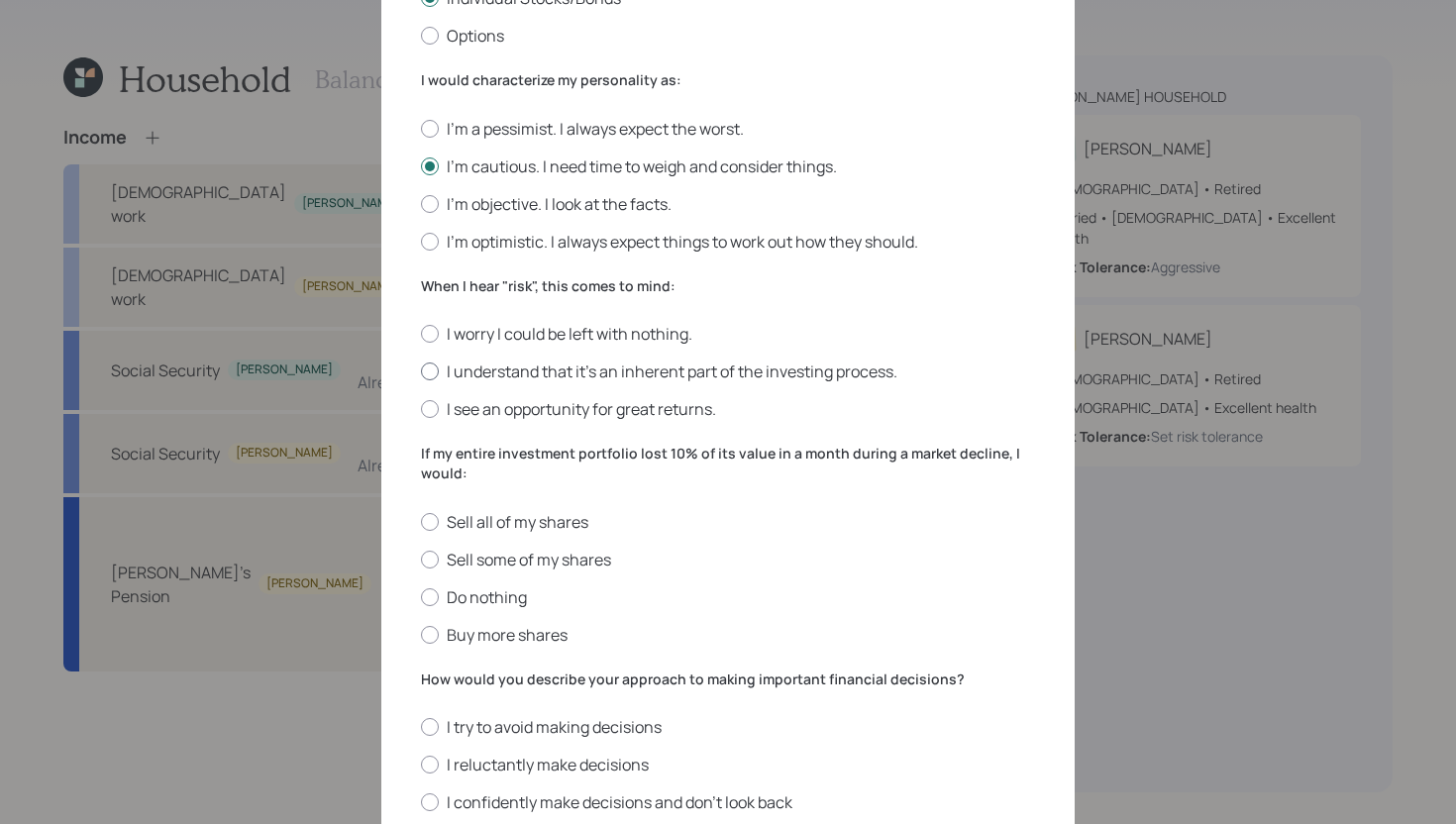 click on "I understand that it’s an inherent part of the investing process." at bounding box center (728, 371) 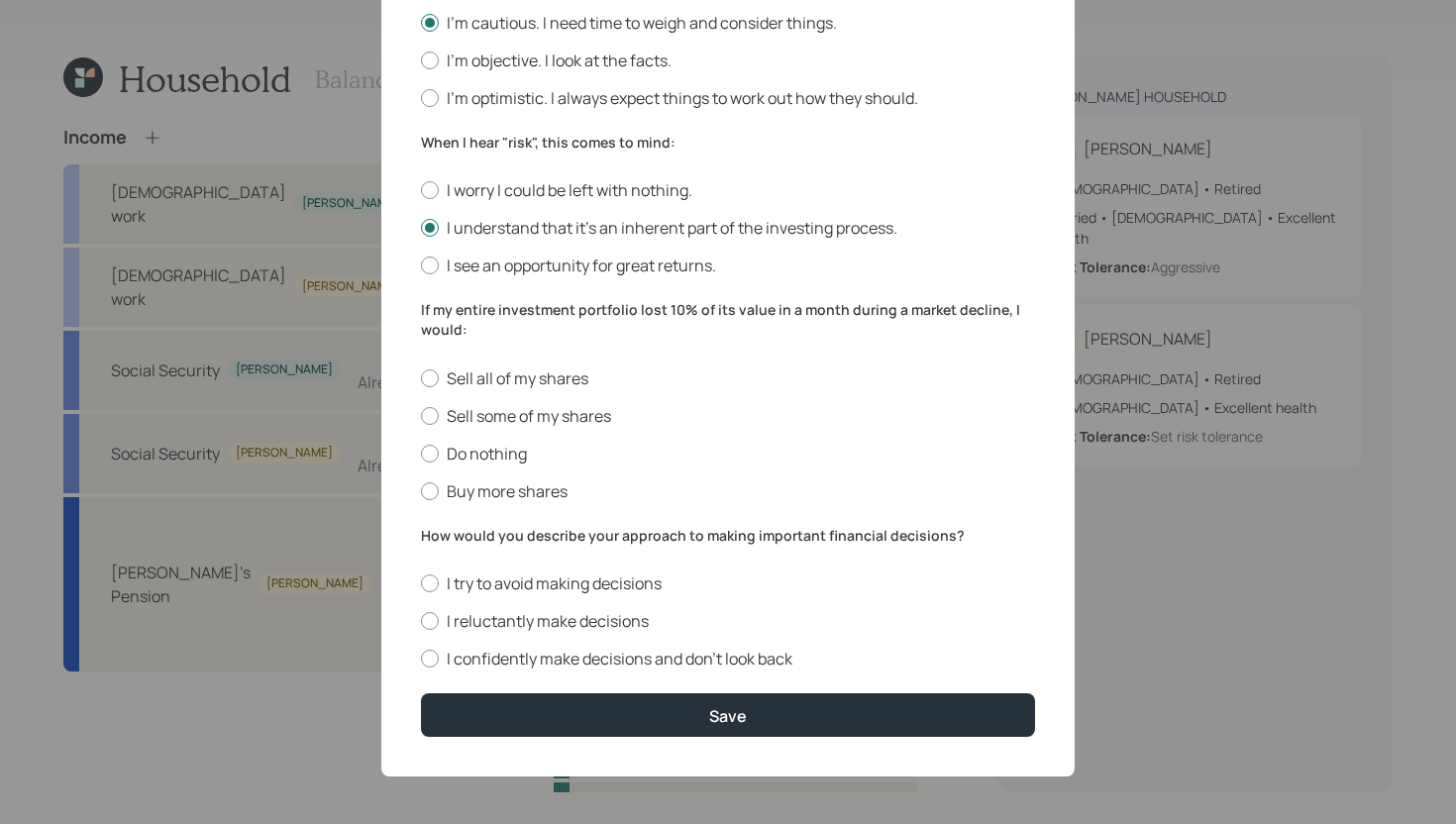 scroll, scrollTop: 627, scrollLeft: 0, axis: vertical 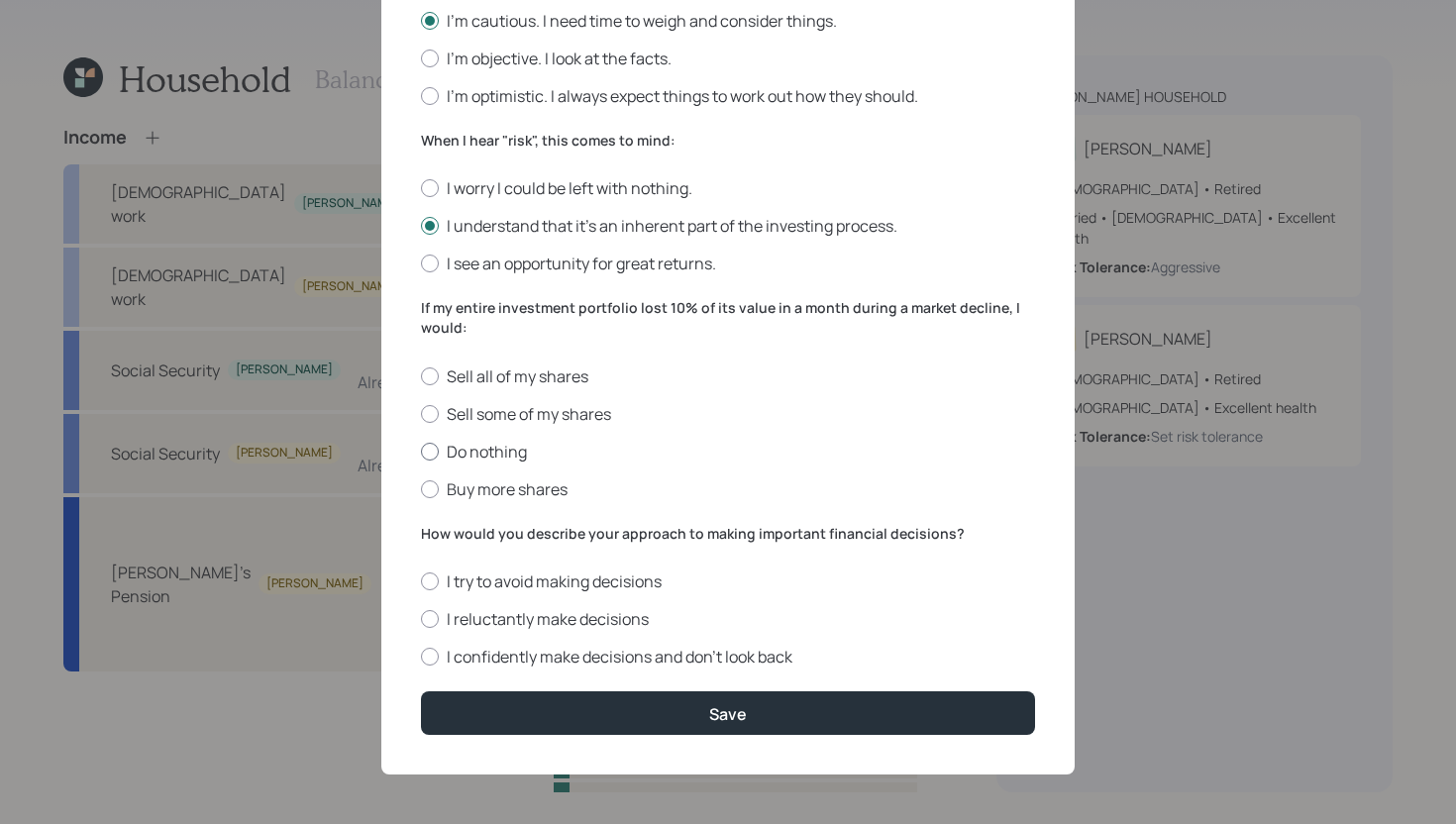 click on "Do nothing" at bounding box center [728, 452] 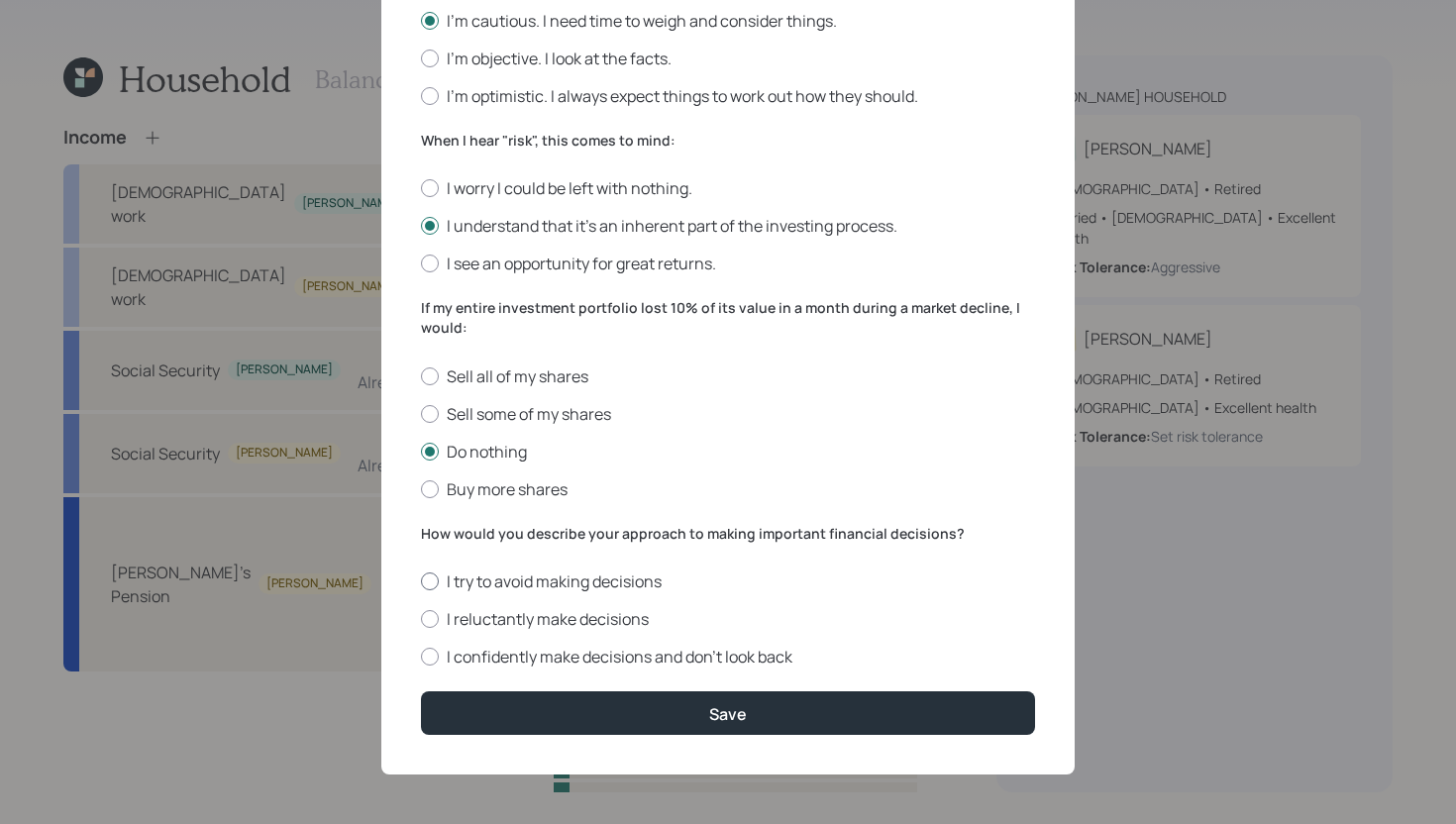 click on "I try to avoid making decisions" at bounding box center (728, 581) 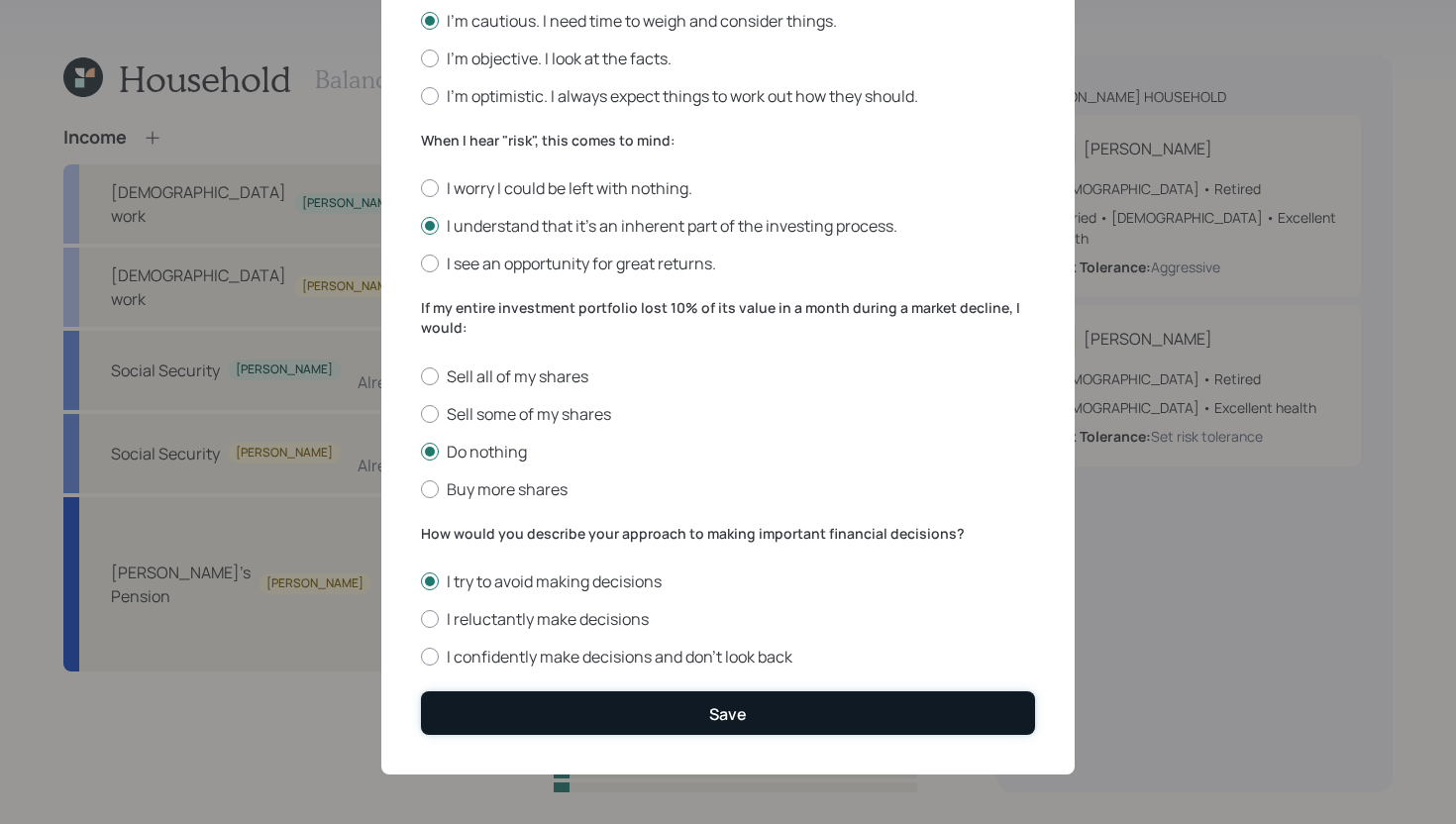 click on "Save" at bounding box center (728, 712) 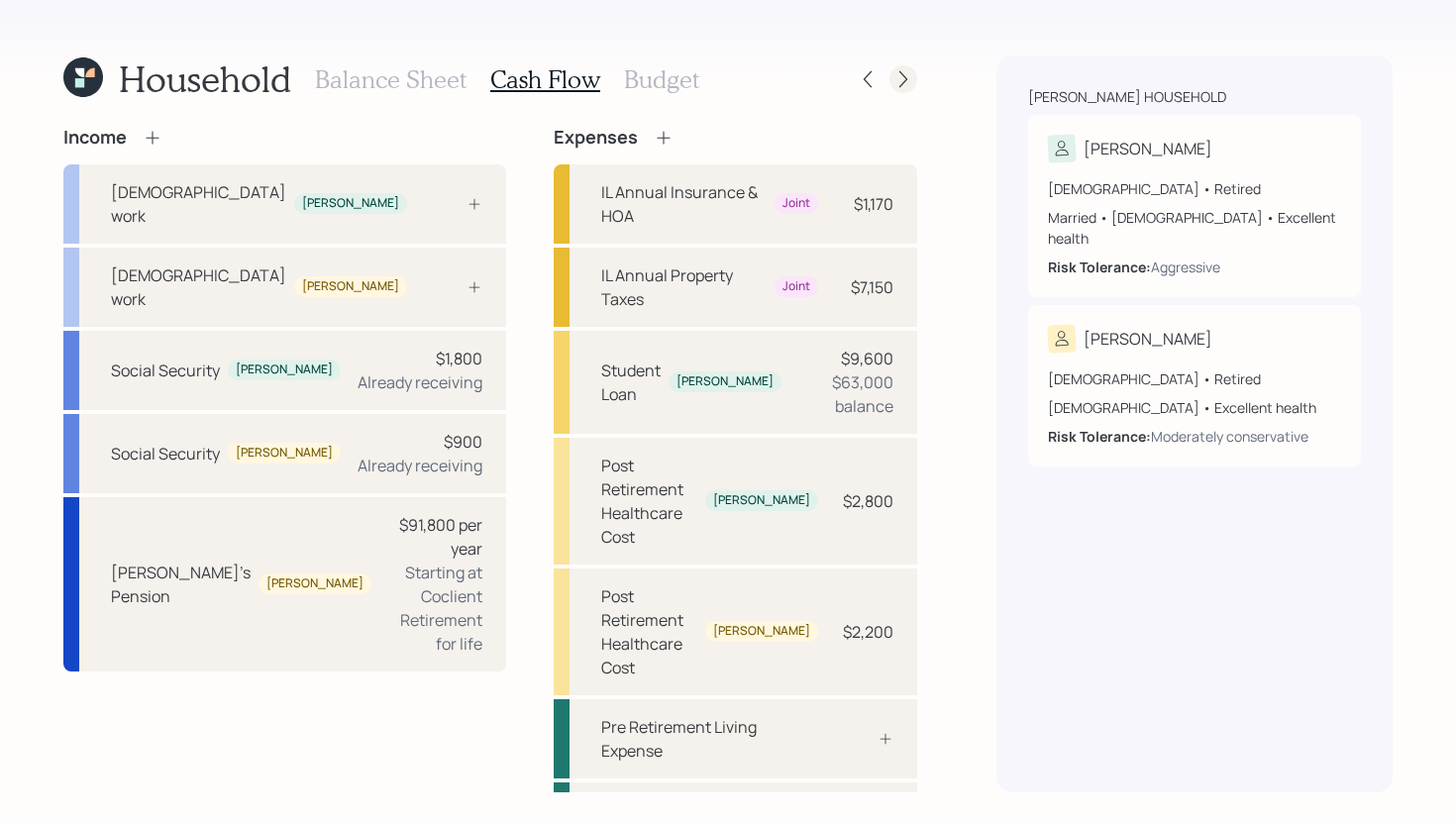 click at bounding box center (903, 79) 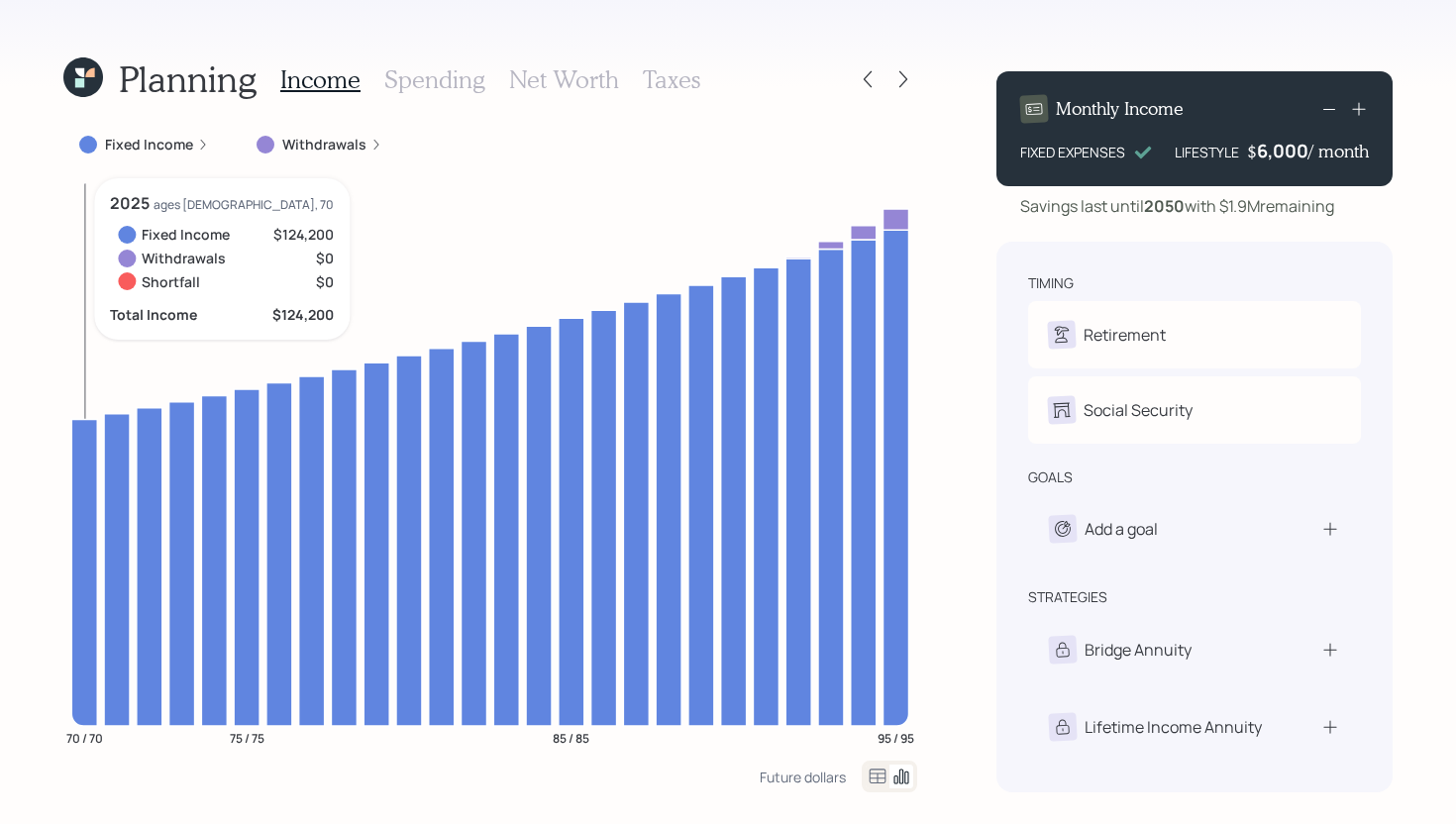 click 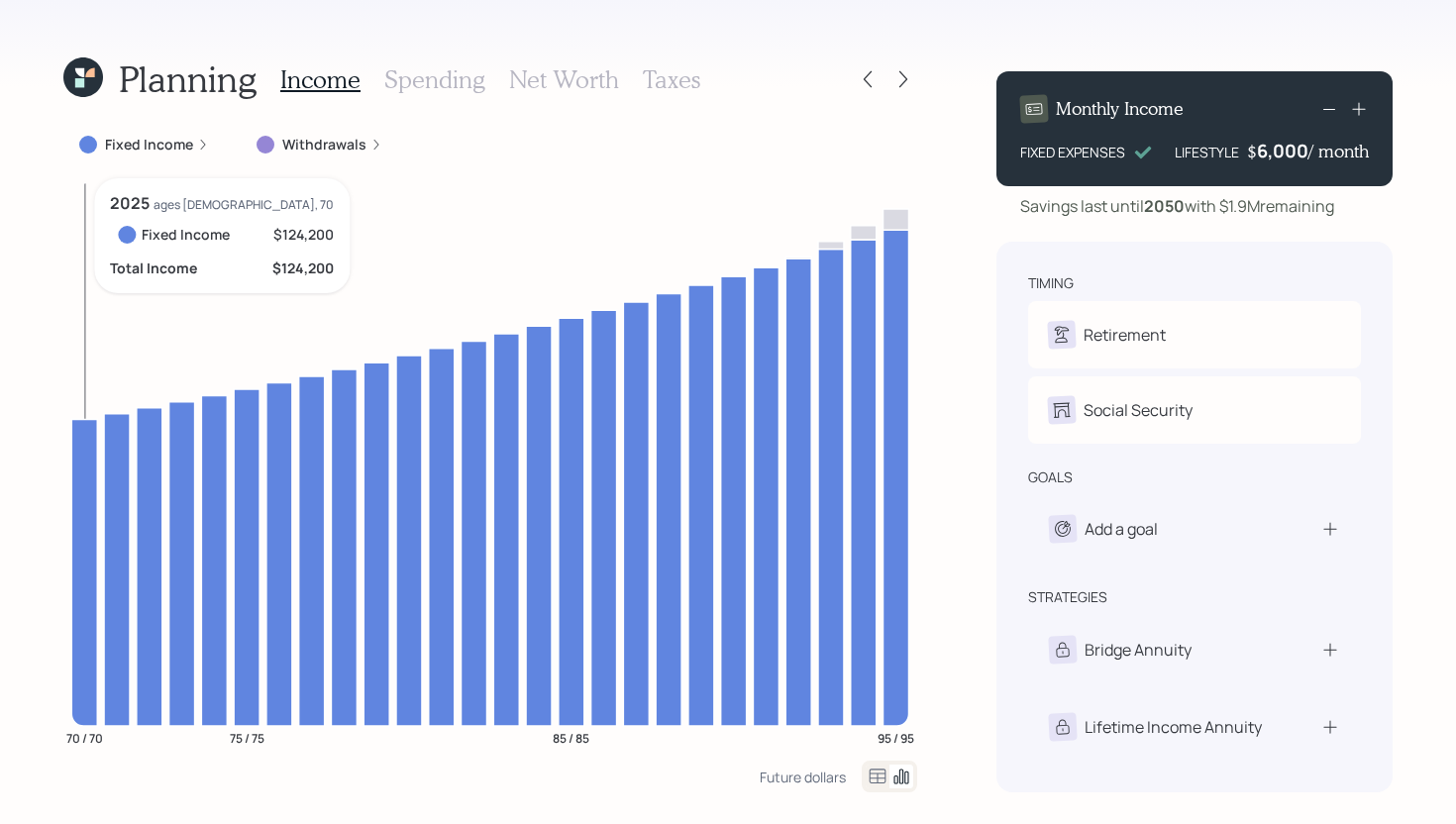 click 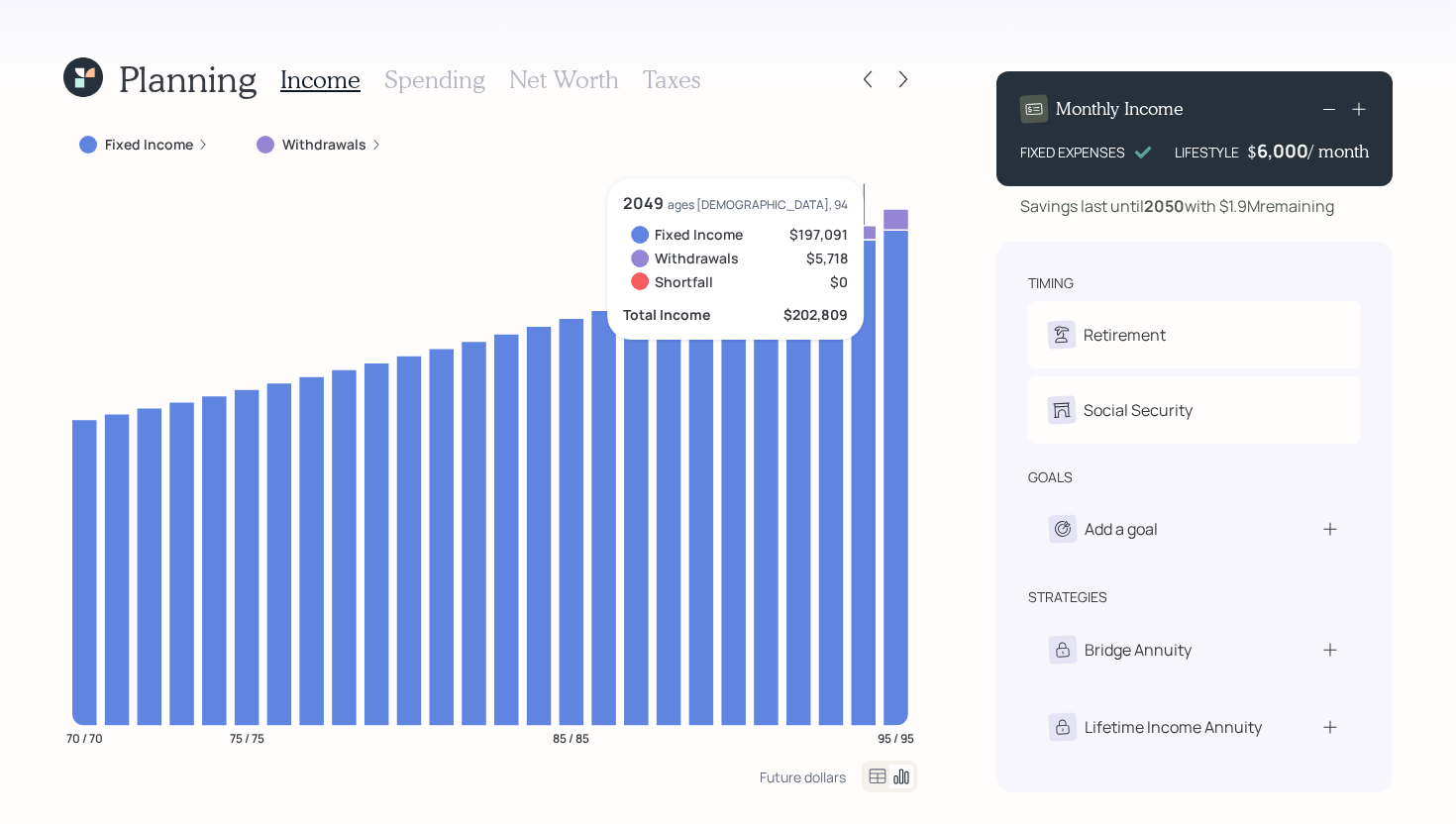 click 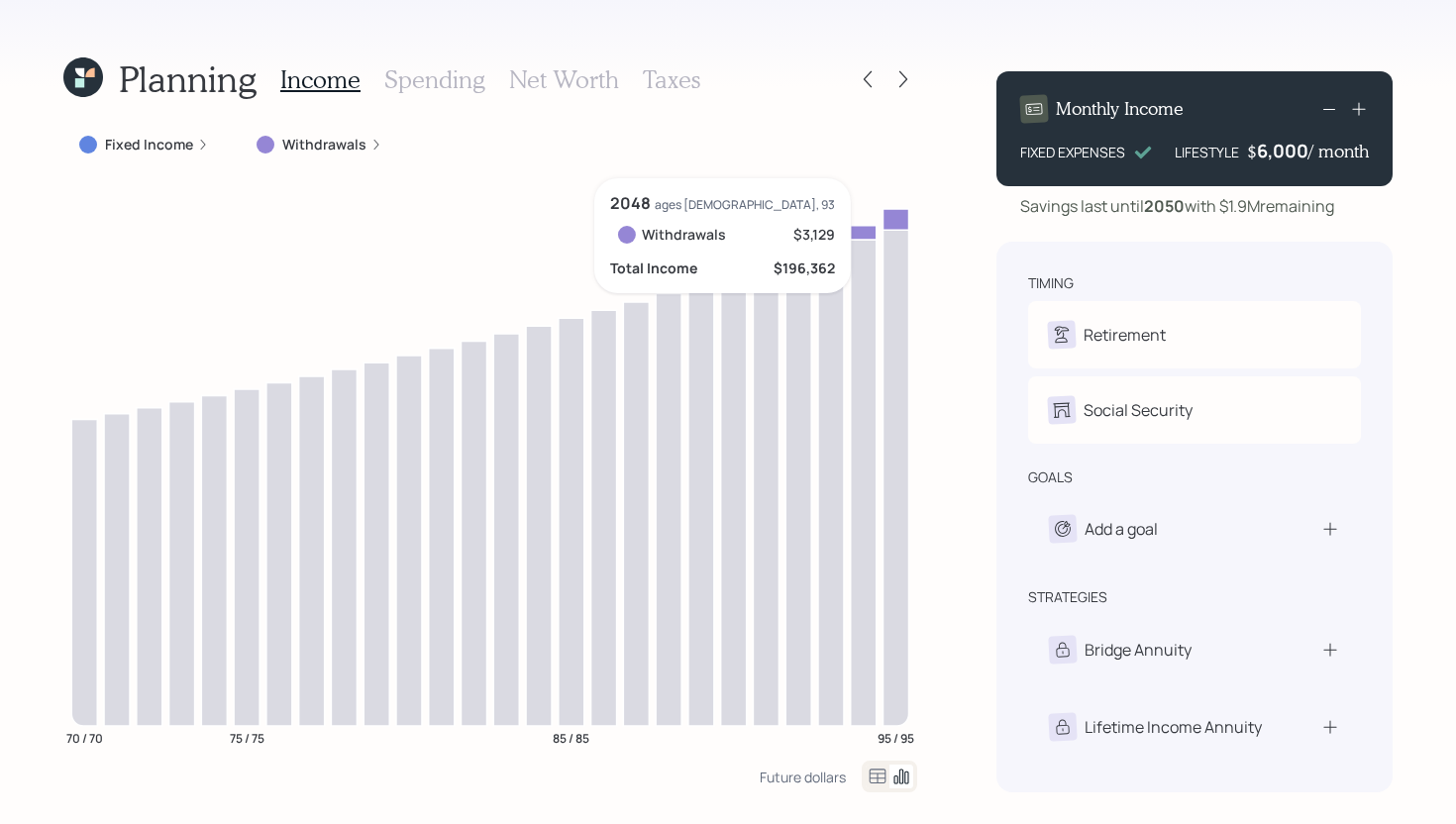 click 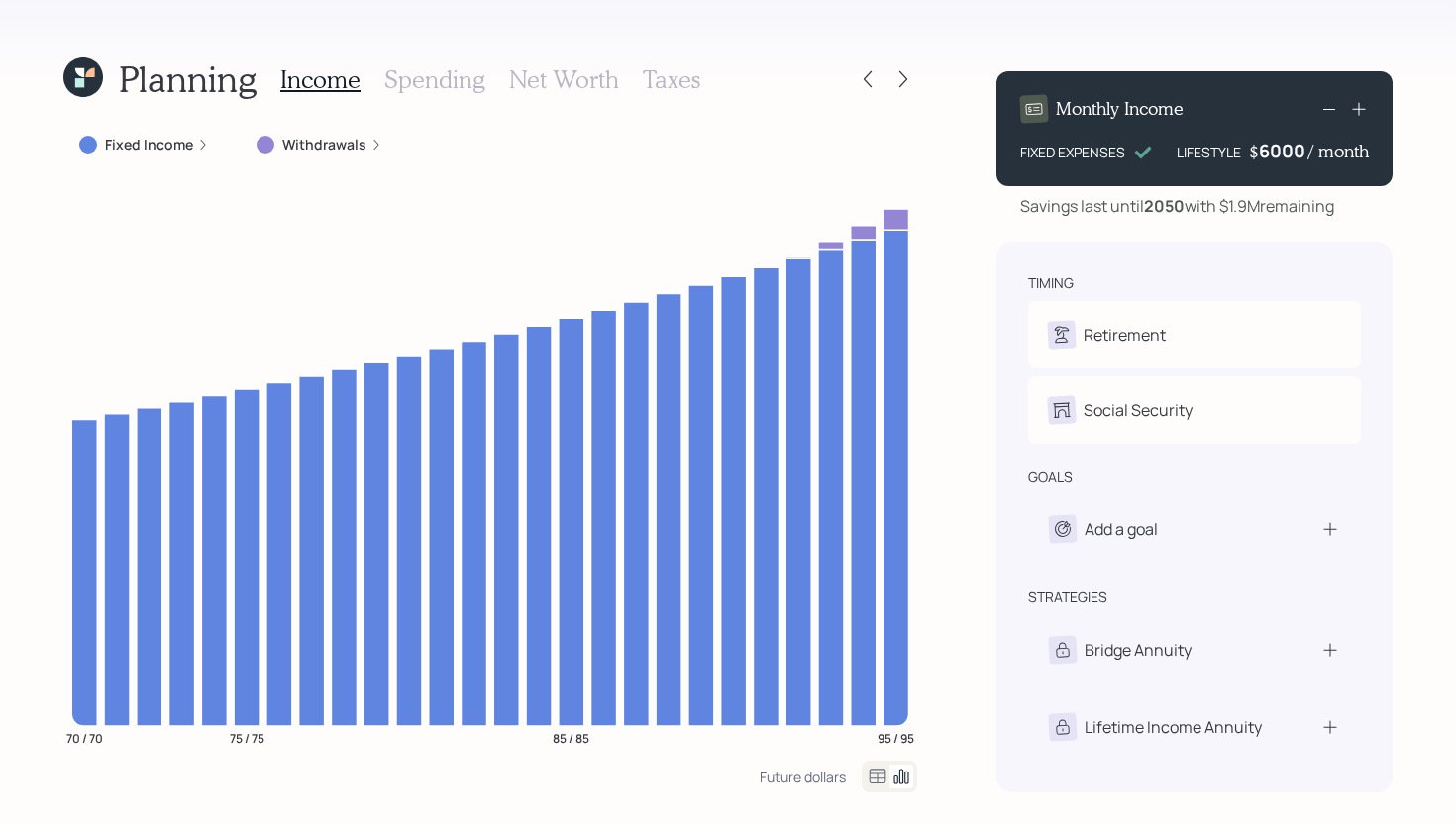click on "6000" at bounding box center [1284, 151] 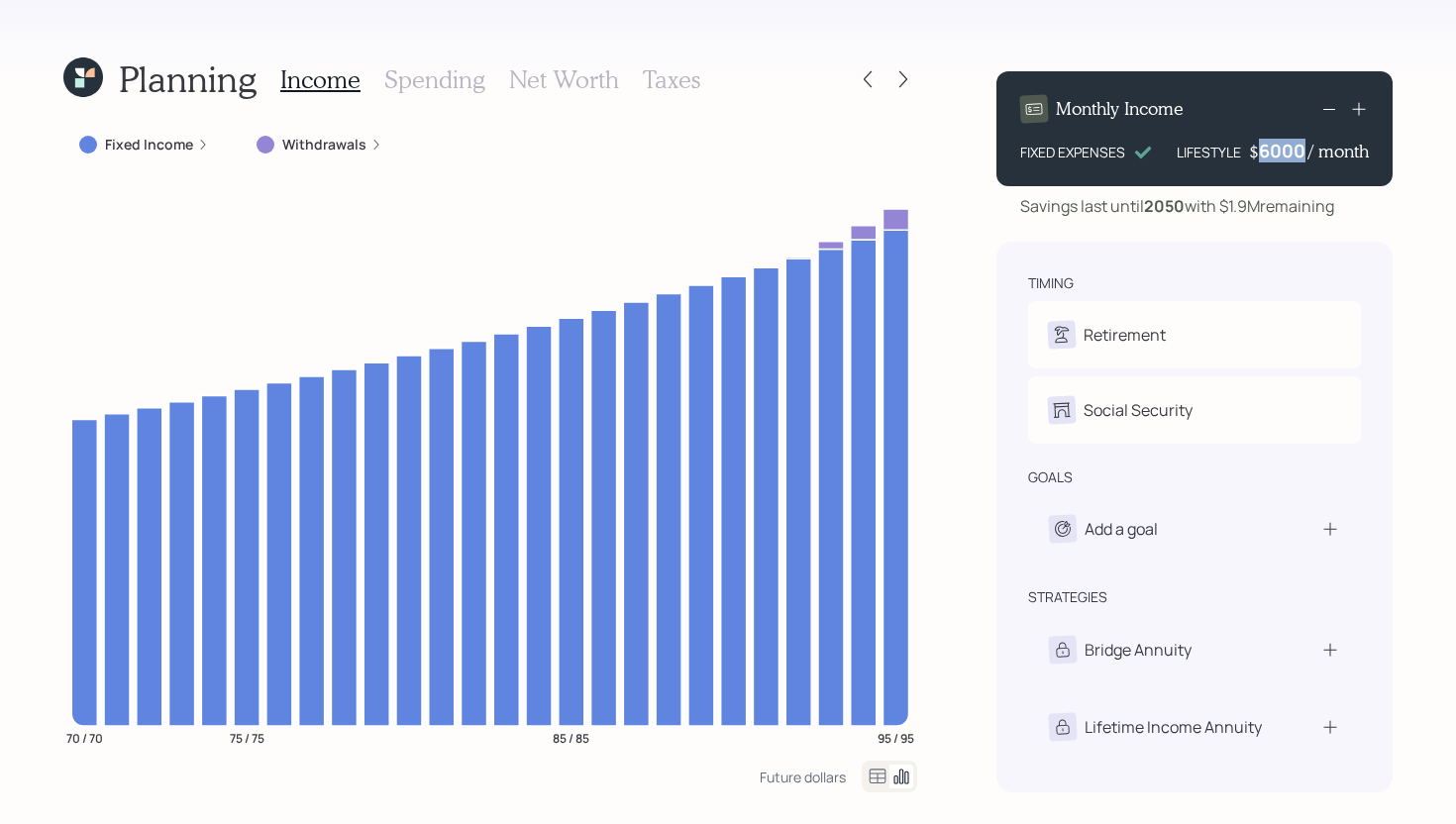 click on "6000" at bounding box center (1284, 151) 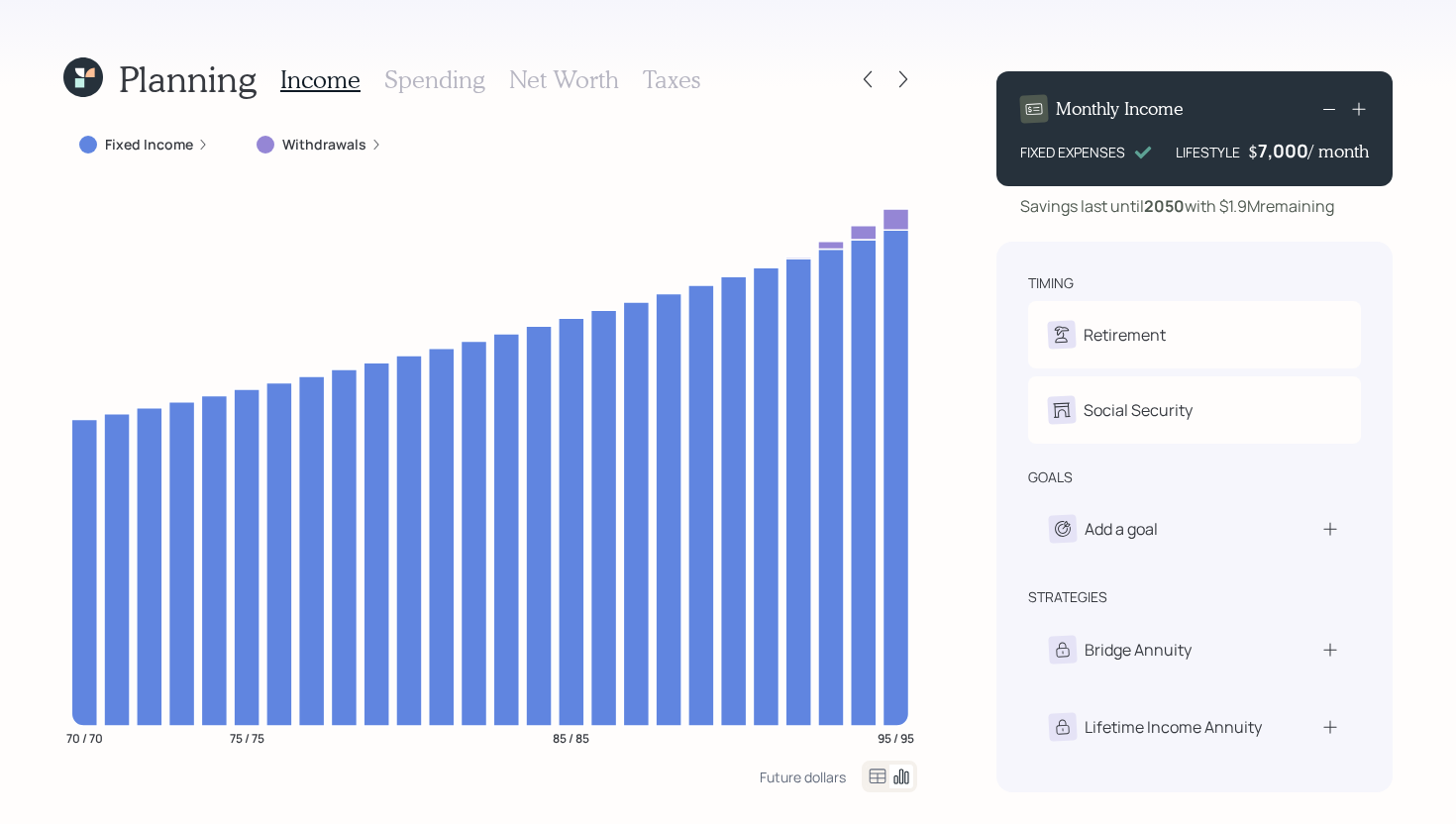 click on "Planning Income Spending Net Worth Taxes Fixed Income Withdrawals 70 / 70 75 / 75 85 / 85 95 / 95 Future dollars Monthly Income FIXED EXPENSES LIFESTYLE $ 7,000  / month Savings last until  2050  with   $1.9M  remaining timing Retirement A Retired K Retired Social Security A Receiving K Receiving goals Add a goal strategies Bridge Annuity Lifetime Income Annuity" at bounding box center [728, 412] 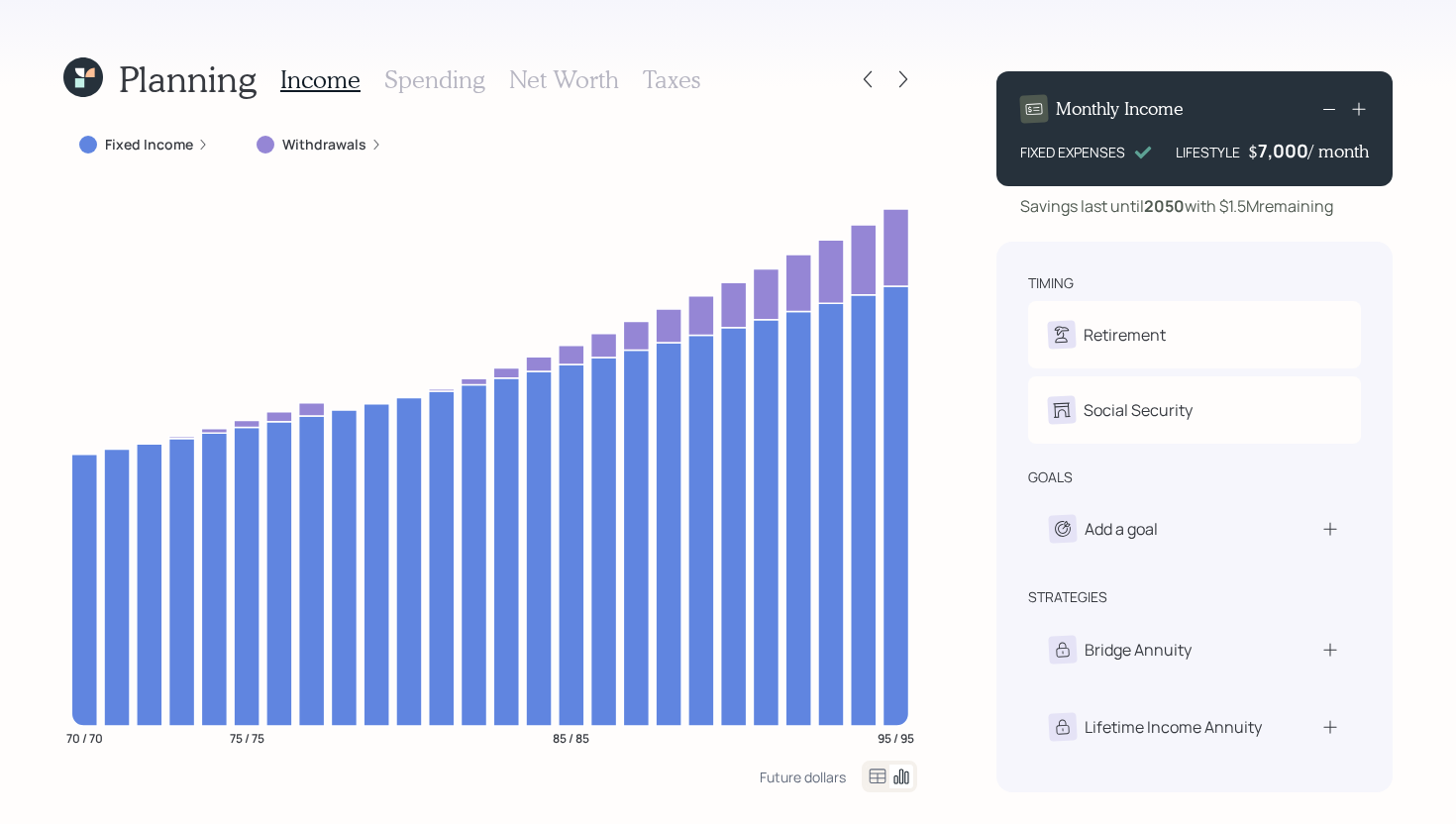 click on "Fixed Income" at bounding box center (149, 145) 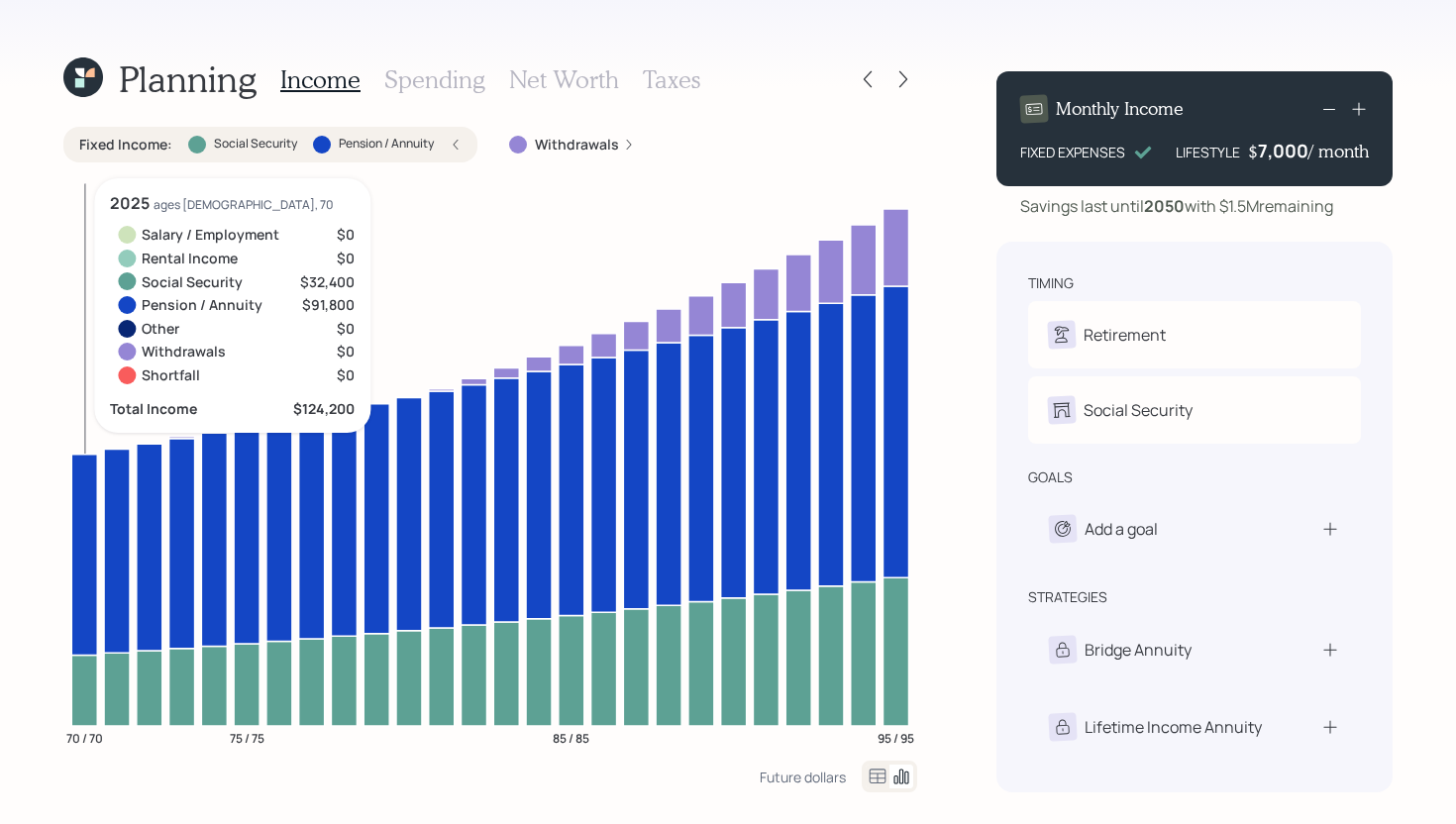 click 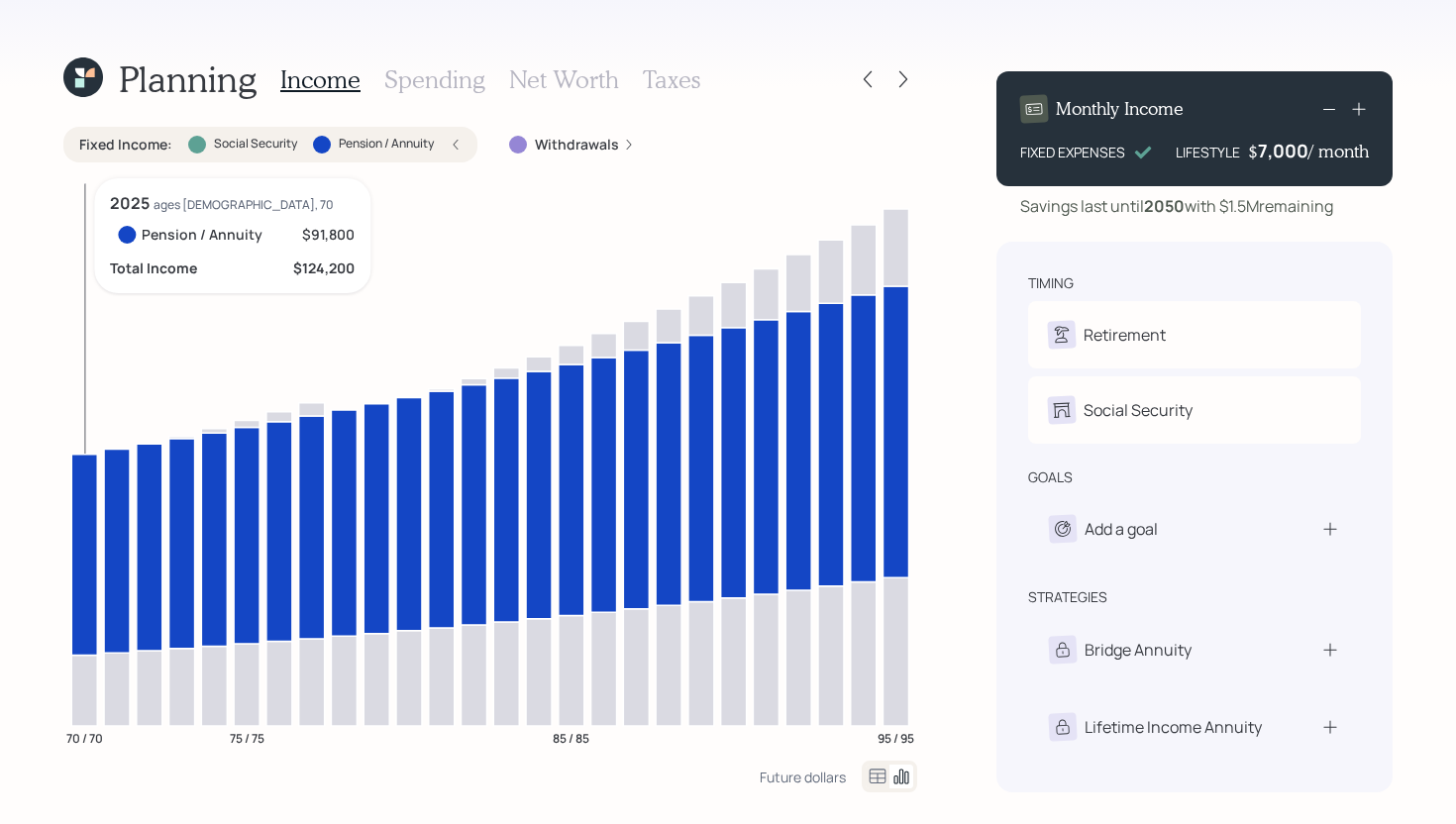 click 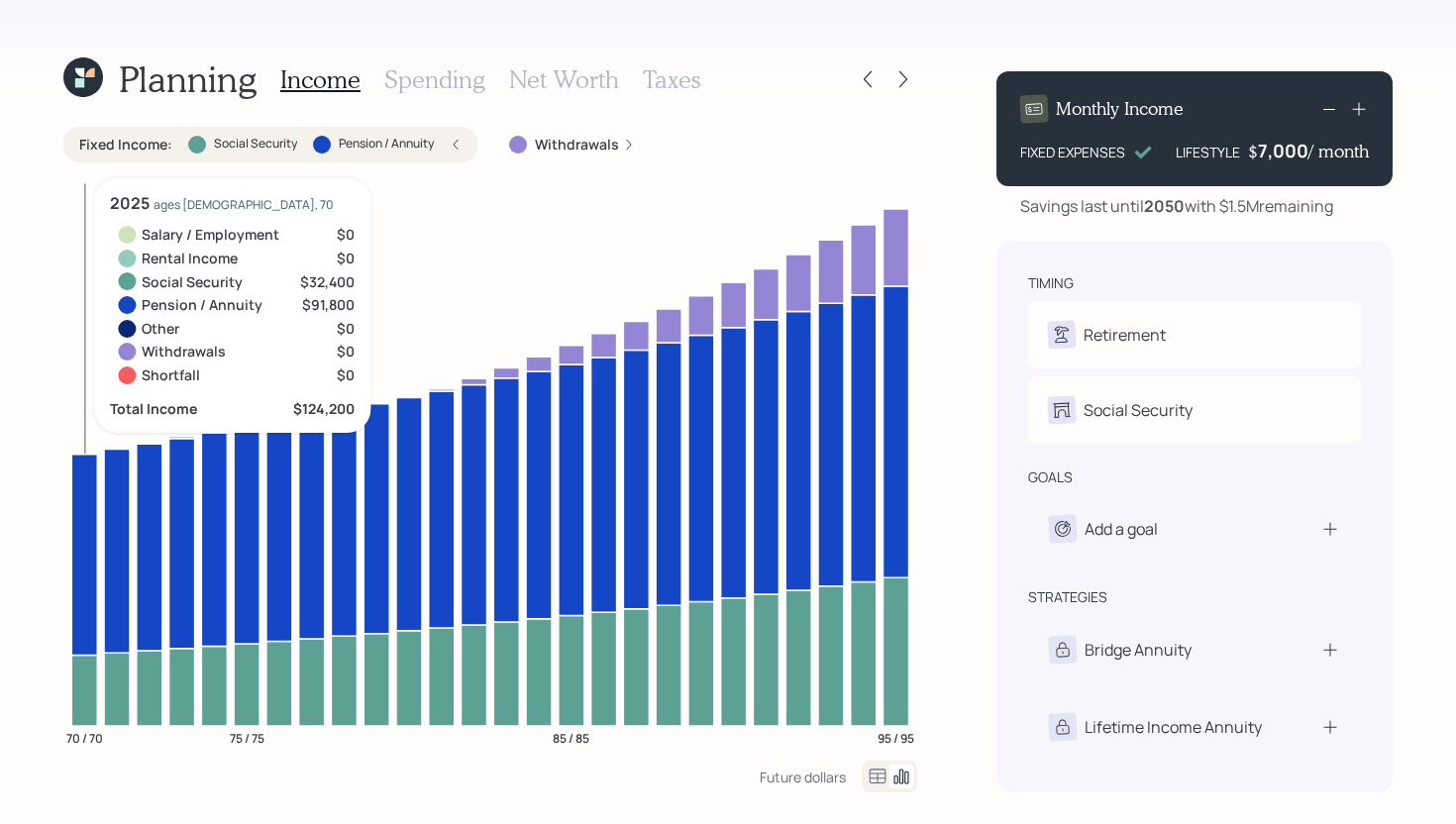 click 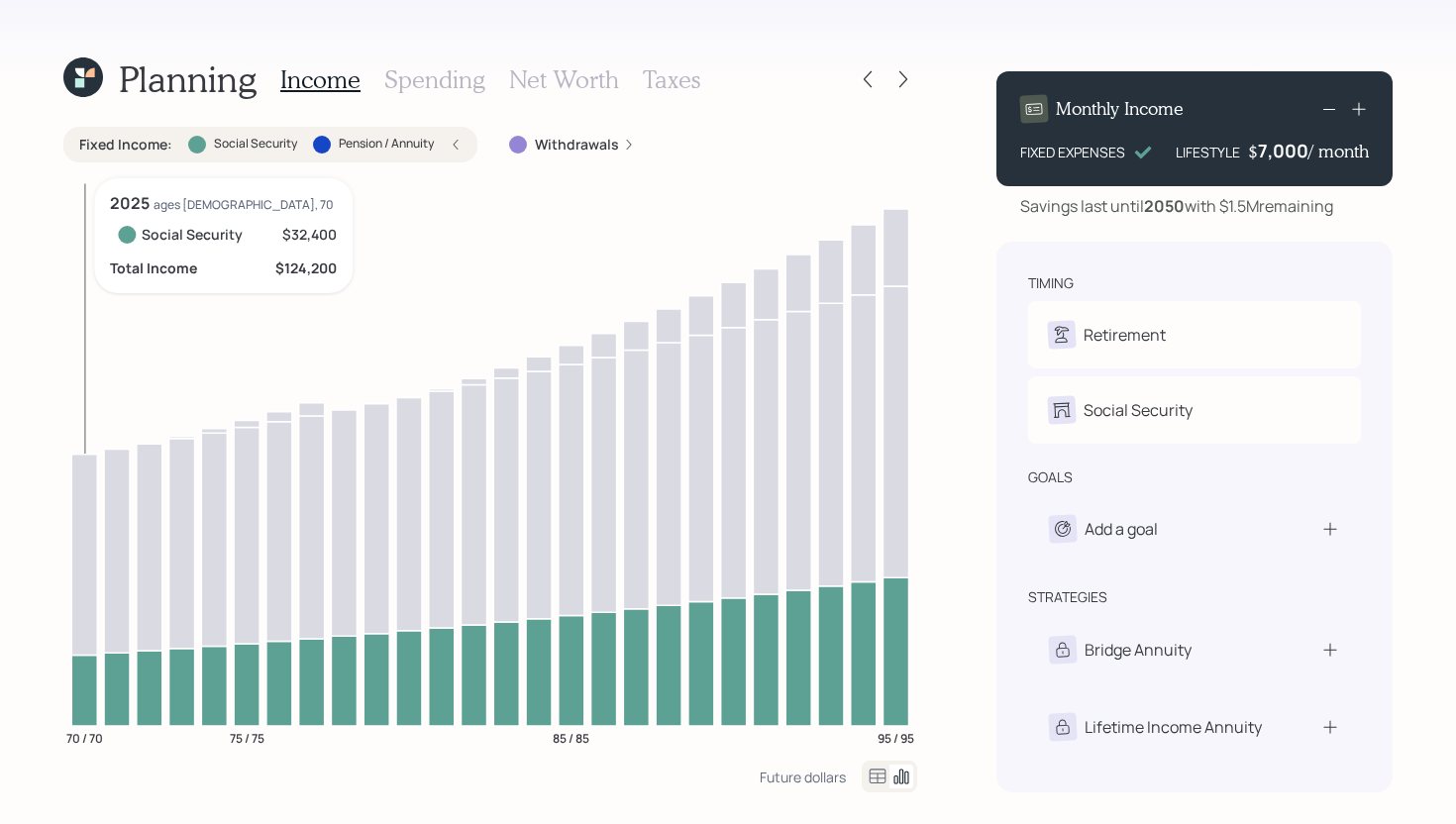 click 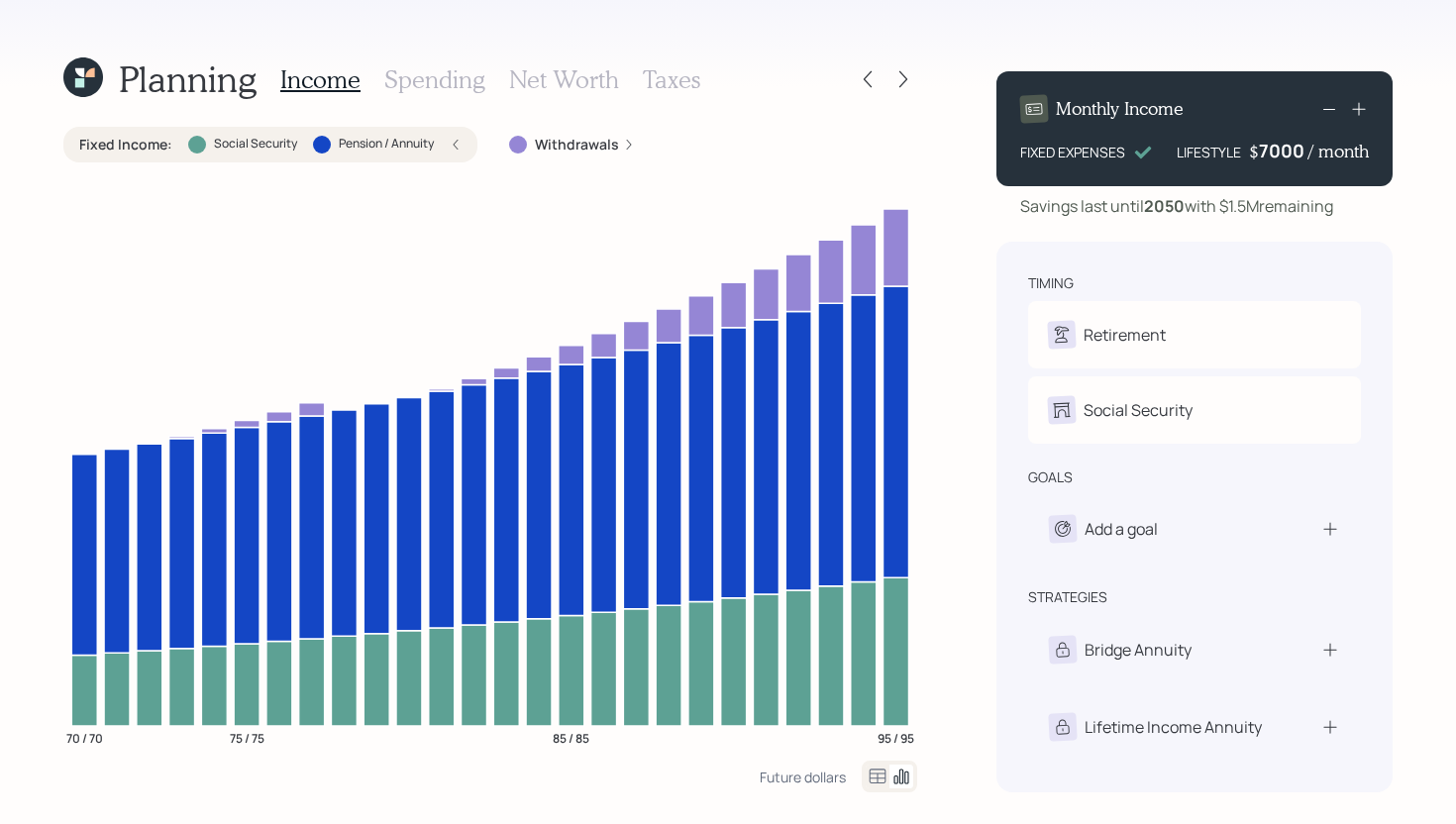 click on "7000" at bounding box center (1284, 151) 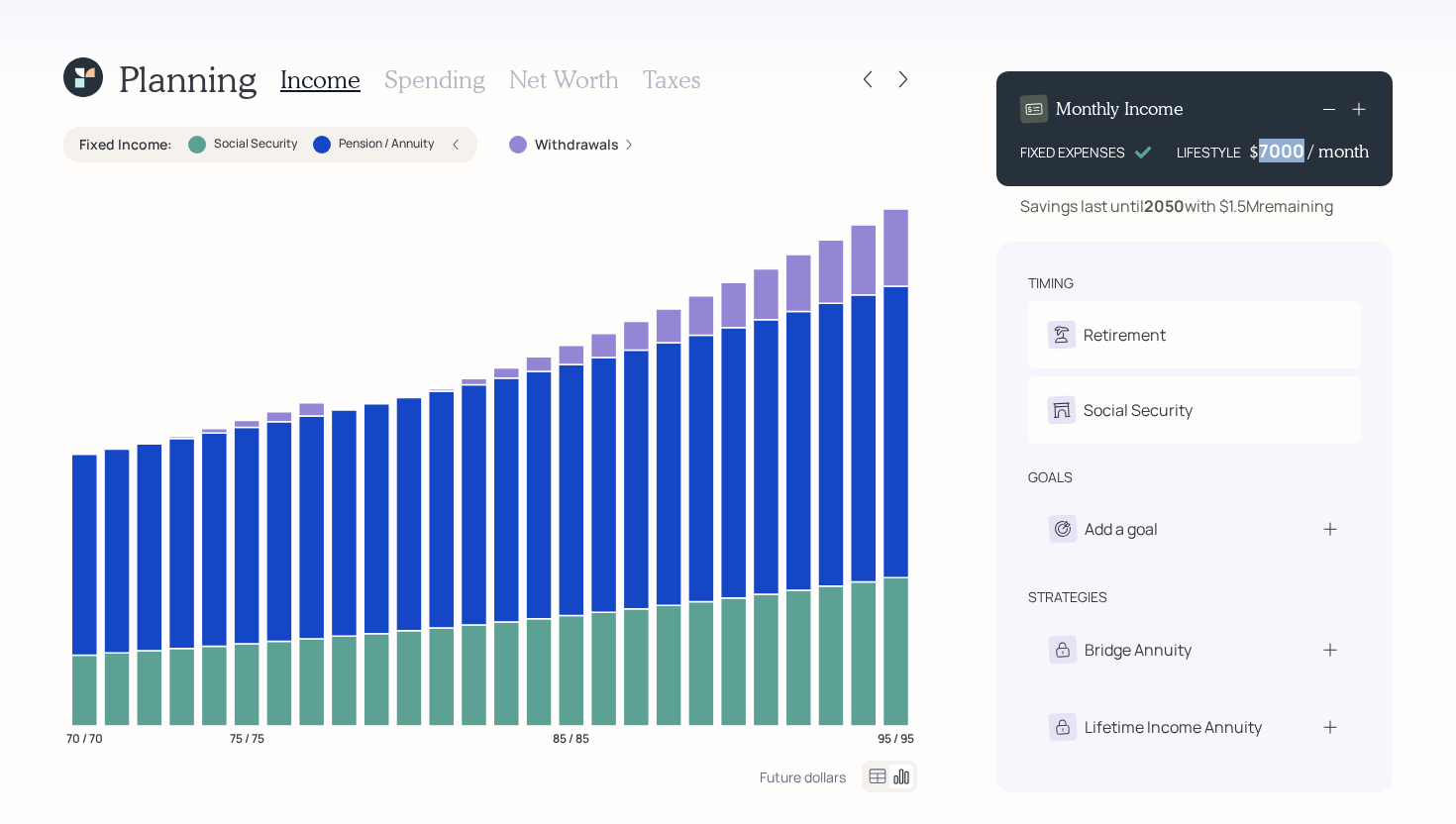 click on "7000" at bounding box center (1284, 151) 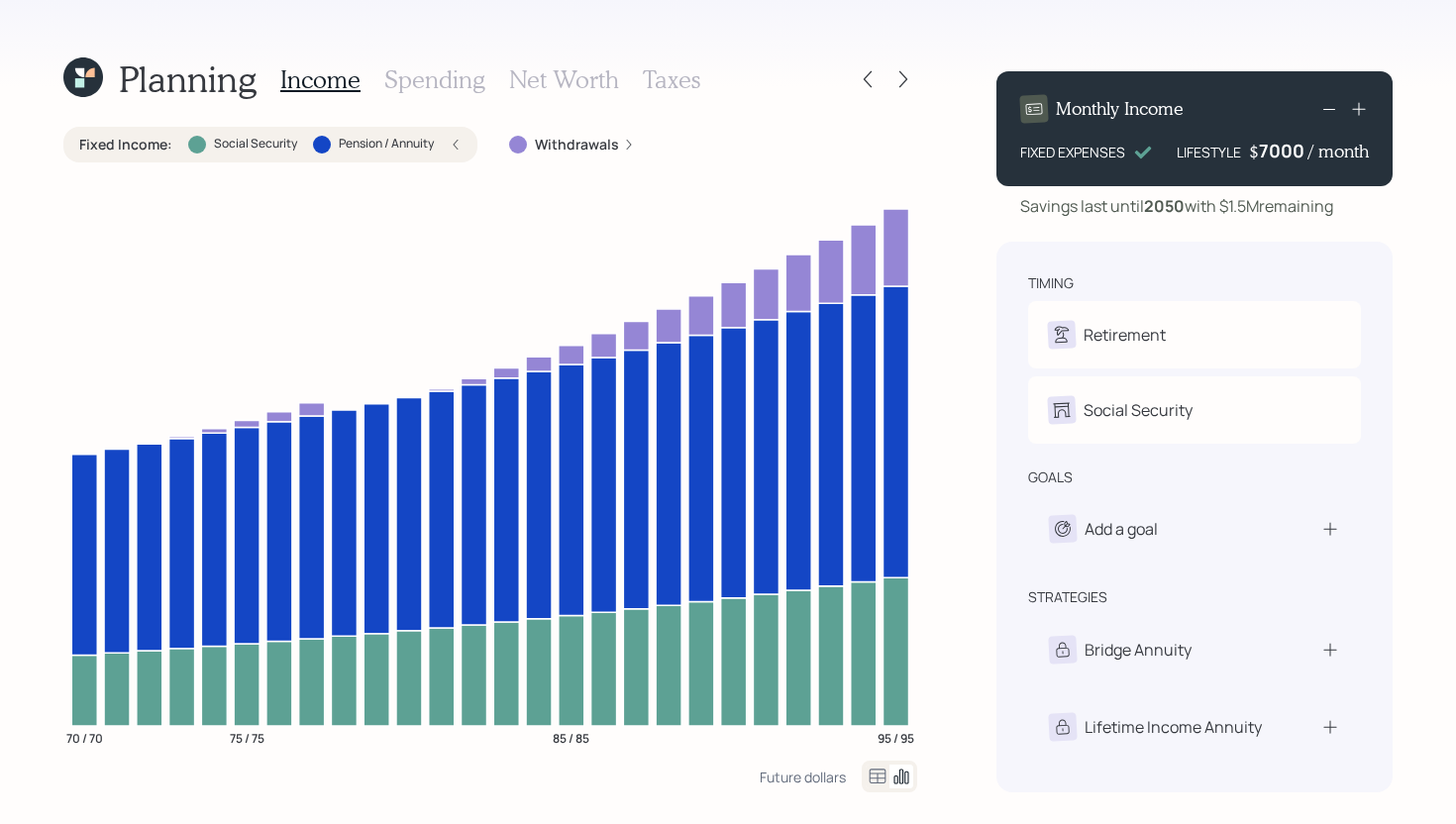 click on "Planning Income Spending Net Worth Taxes Fixed Income : Social Security Pension / Annuity Withdrawals 70 / 70 75 / 75 85 / 85 95 / 95 Future dollars Monthly Income FIXED EXPENSES LIFESTYLE $ 7000  / month Savings last until  2050  with   $1.5M  remaining timing Retirement A Retired K Retired Social Security A Receiving K Receiving goals Add a goal strategies Bridge Annuity Lifetime Income Annuity" at bounding box center [728, 412] 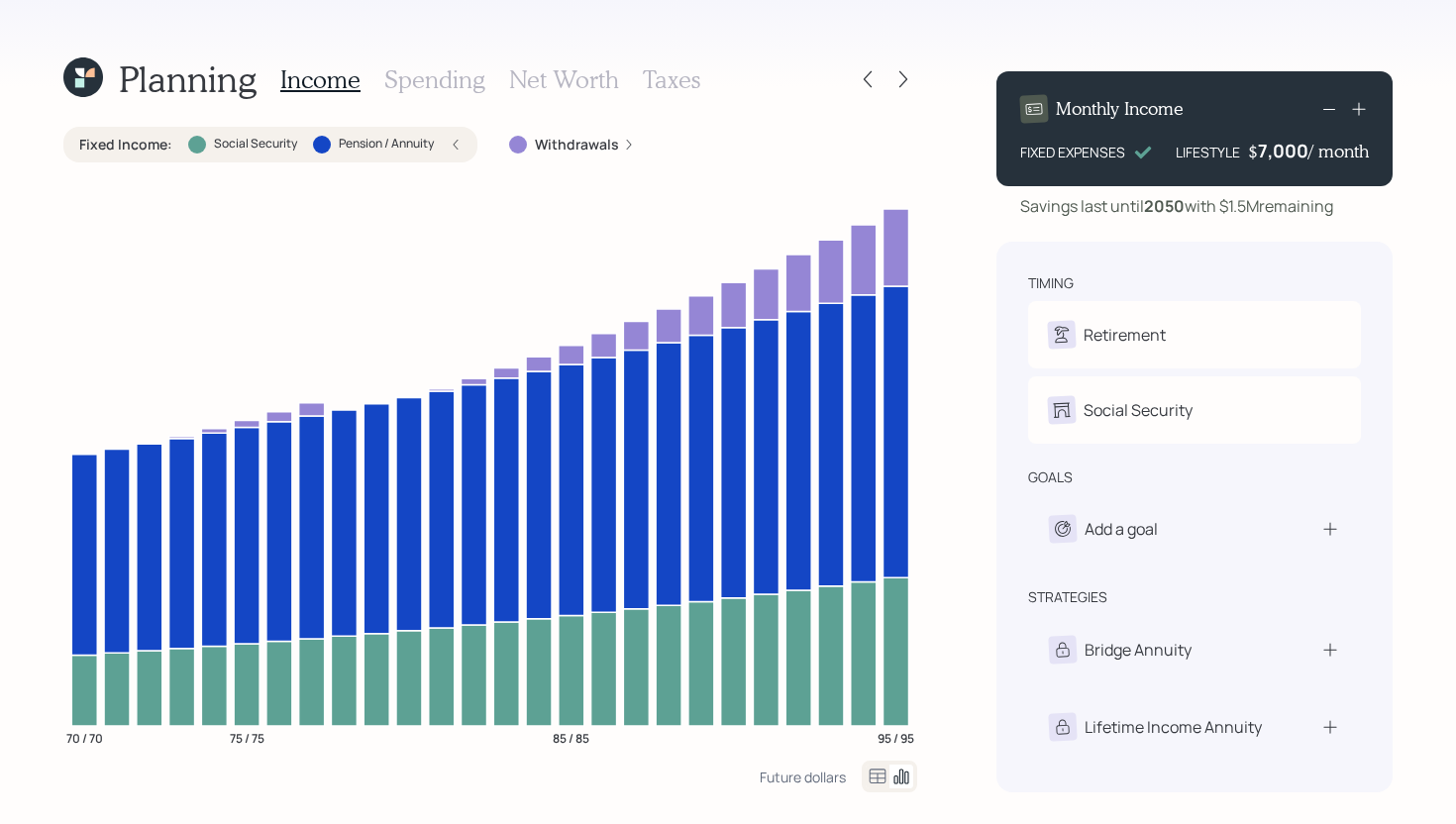 click on "Pension / Annuity" at bounding box center (386, 144) 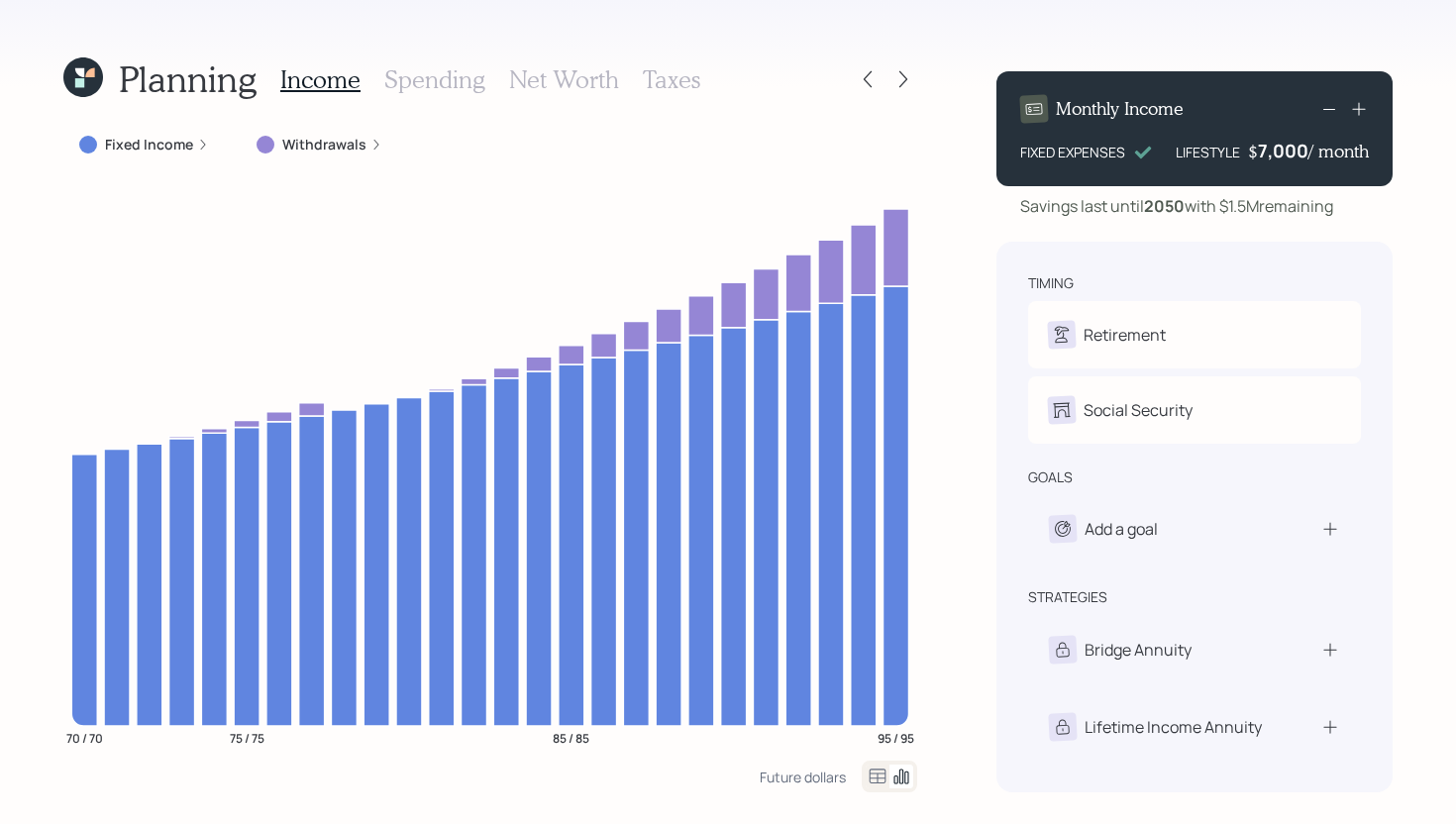 click on "7,000" at bounding box center [1283, 151] 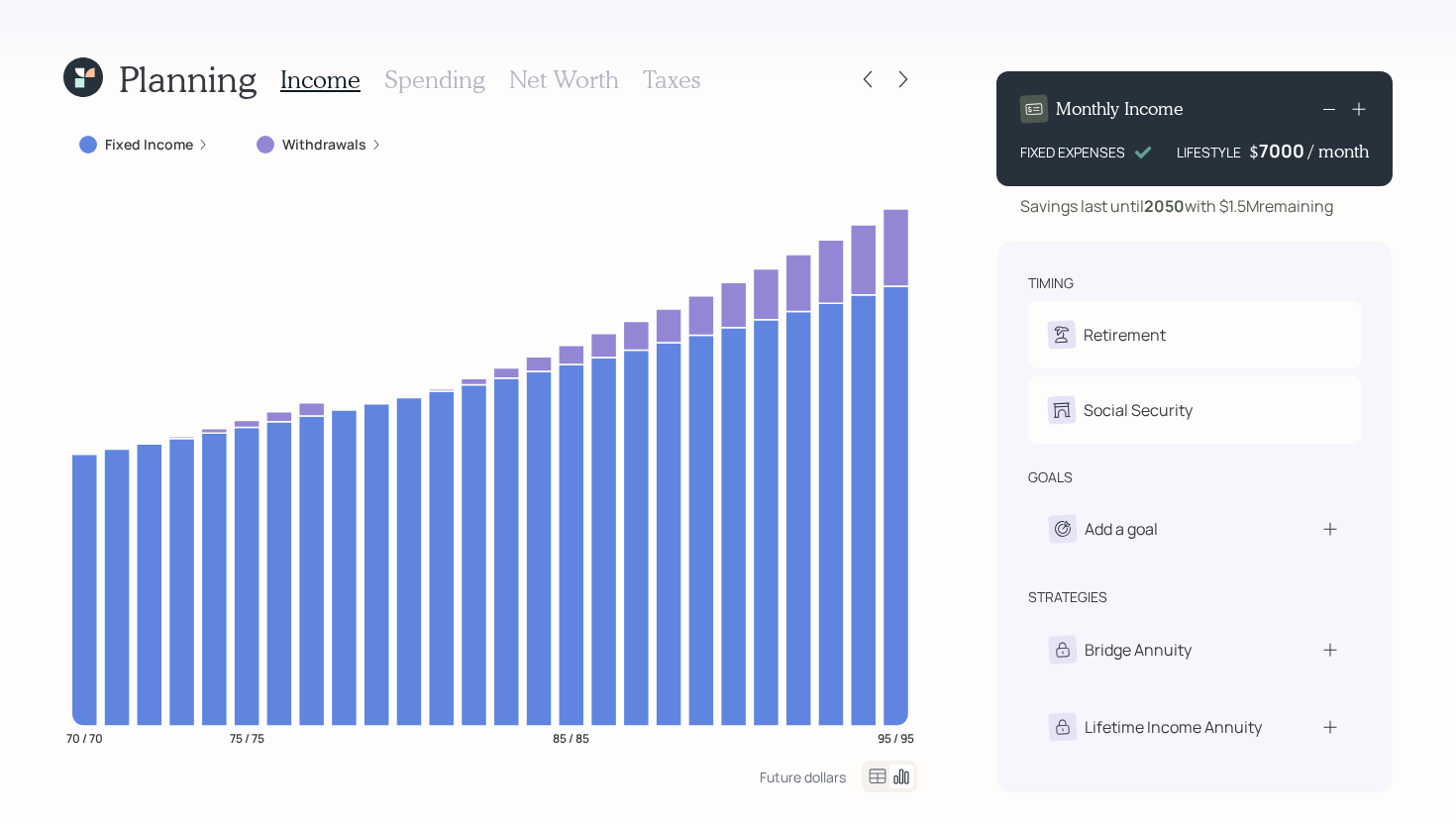 click on "7000" at bounding box center [1284, 151] 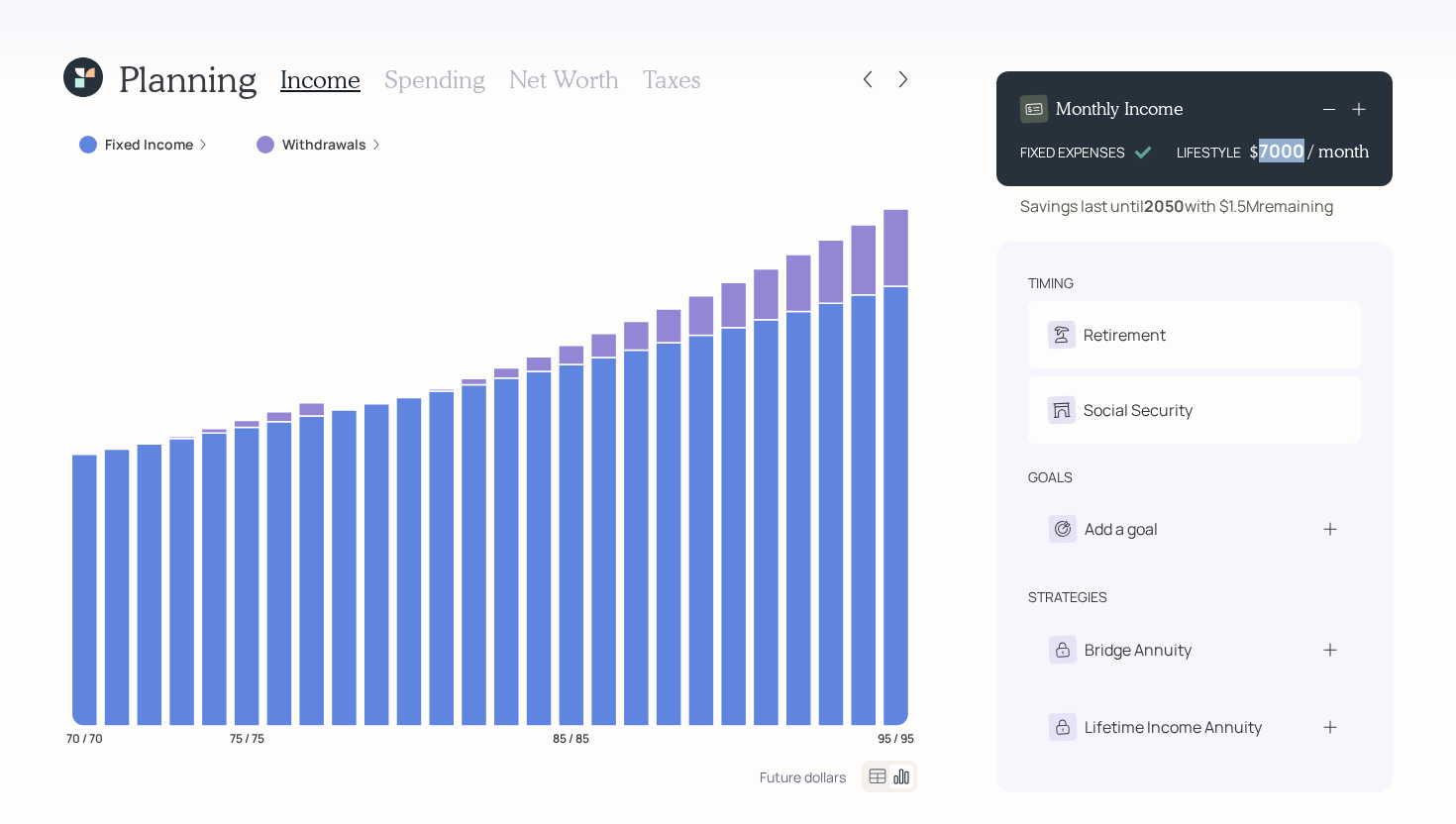 click on "7000" at bounding box center [1284, 151] 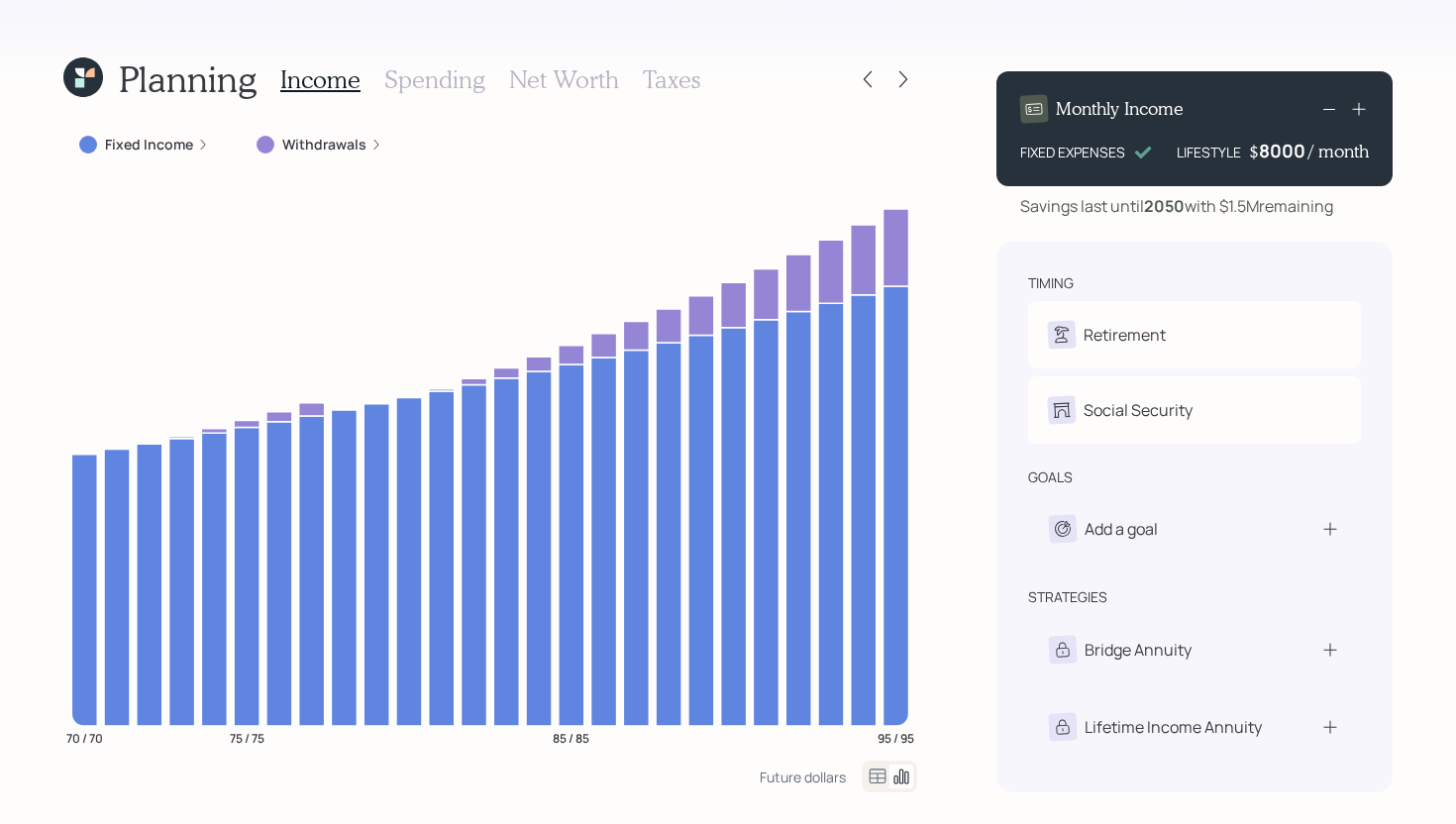 click on "Planning Income Spending Net Worth Taxes Fixed Income Withdrawals 70 / 70 75 / 75 85 / 85 95 / 95 Future dollars Monthly Income FIXED EXPENSES LIFESTYLE $ 8000  / month Savings last until  2050  with   $1.5M  remaining timing Retirement A Retired K Retired Social Security A Receiving K Receiving goals Add a goal strategies Bridge Annuity Lifetime Income Annuity" at bounding box center (728, 412) 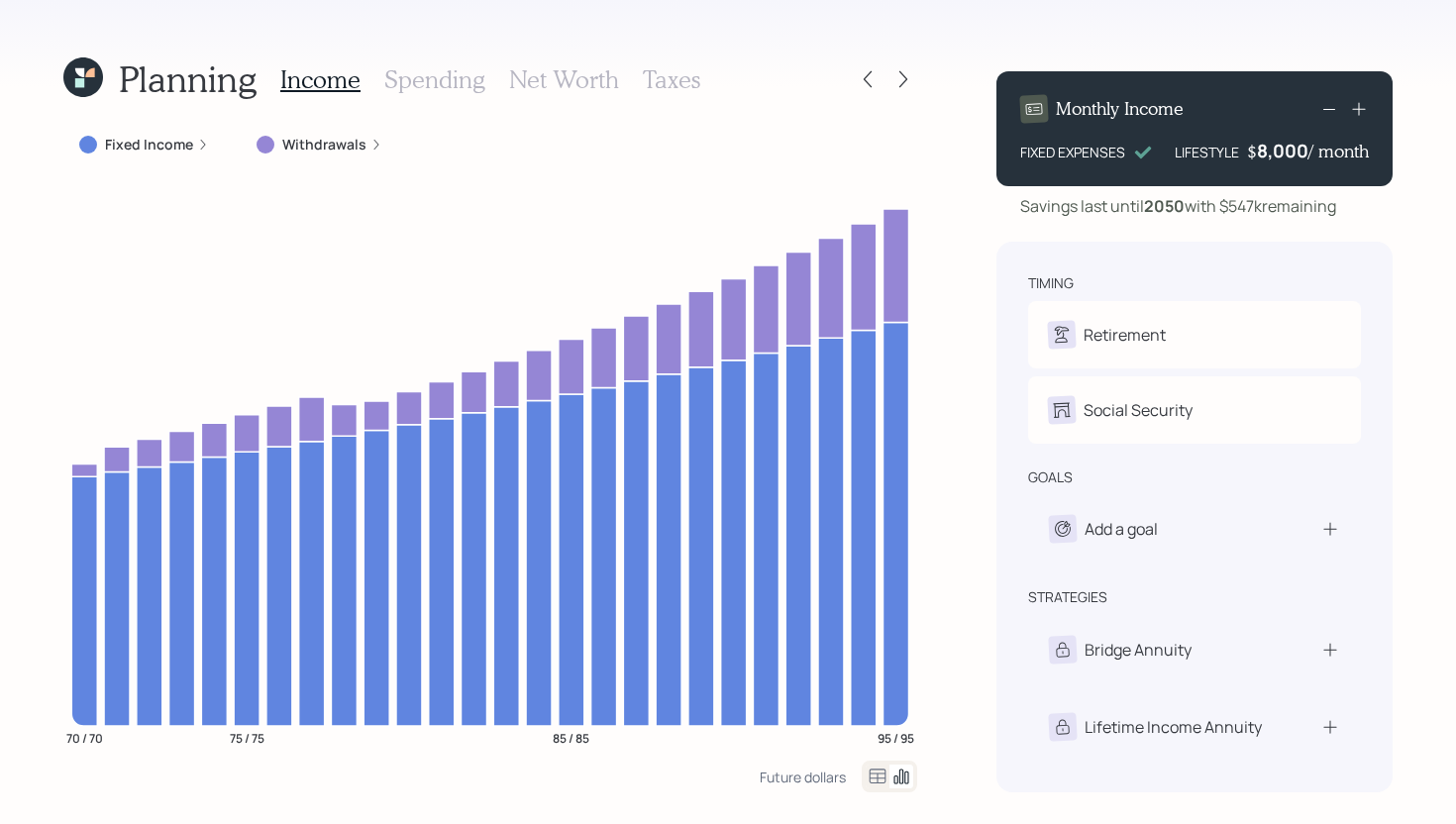 click on "8,000" at bounding box center (1283, 151) 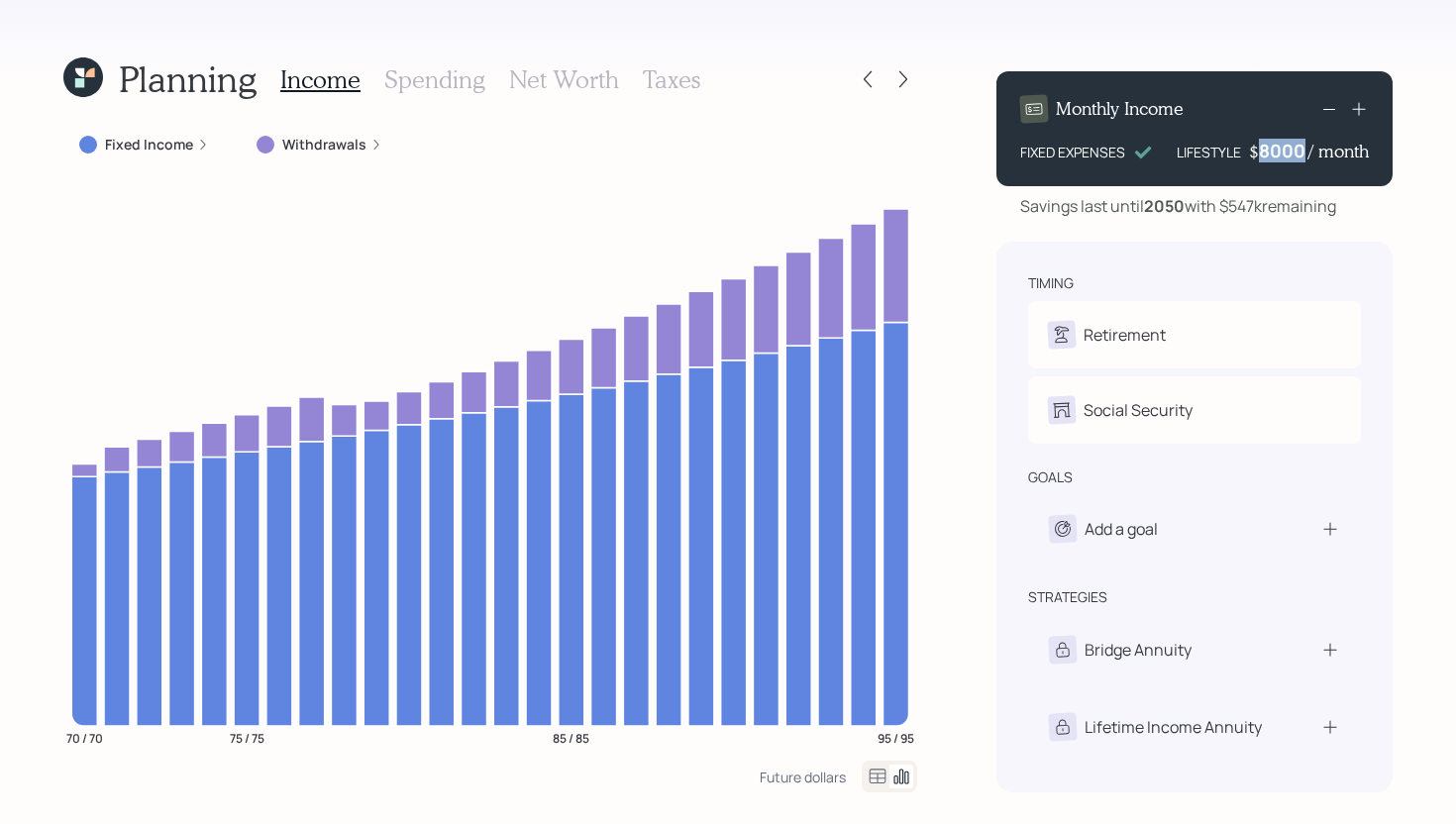 click on "8000" at bounding box center [1284, 151] 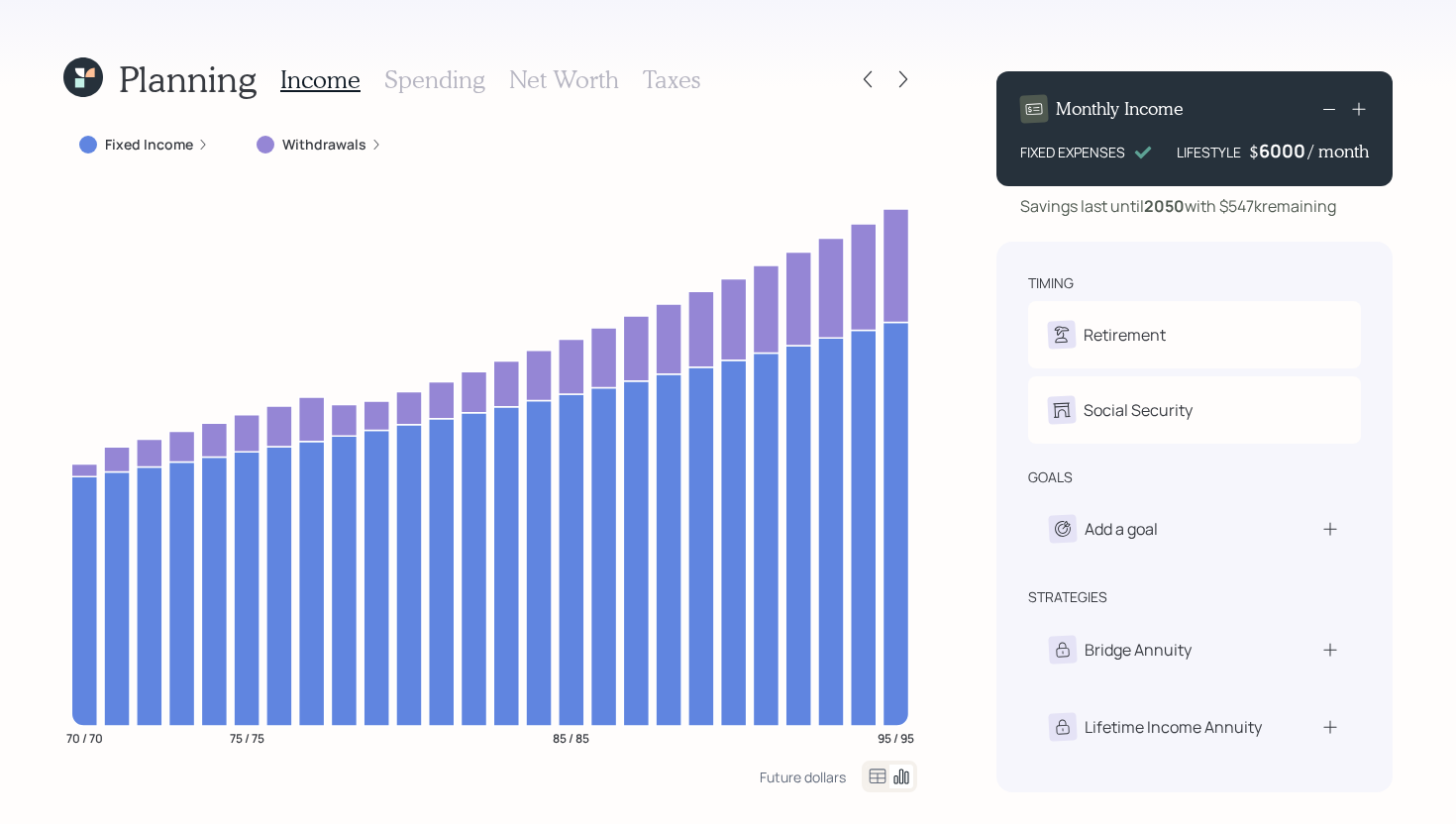click on "Planning Income Spending Net Worth Taxes Fixed Income Withdrawals 70 / 70 75 / 75 85 / 85 95 / 95 Future dollars Monthly Income FIXED EXPENSES LIFESTYLE $ 6000  / month Savings last until  2050  with   $547k  remaining timing Retirement A Retired K Retired Social Security A Receiving K Receiving goals Add a goal strategies Bridge Annuity Lifetime Income Annuity" at bounding box center [728, 412] 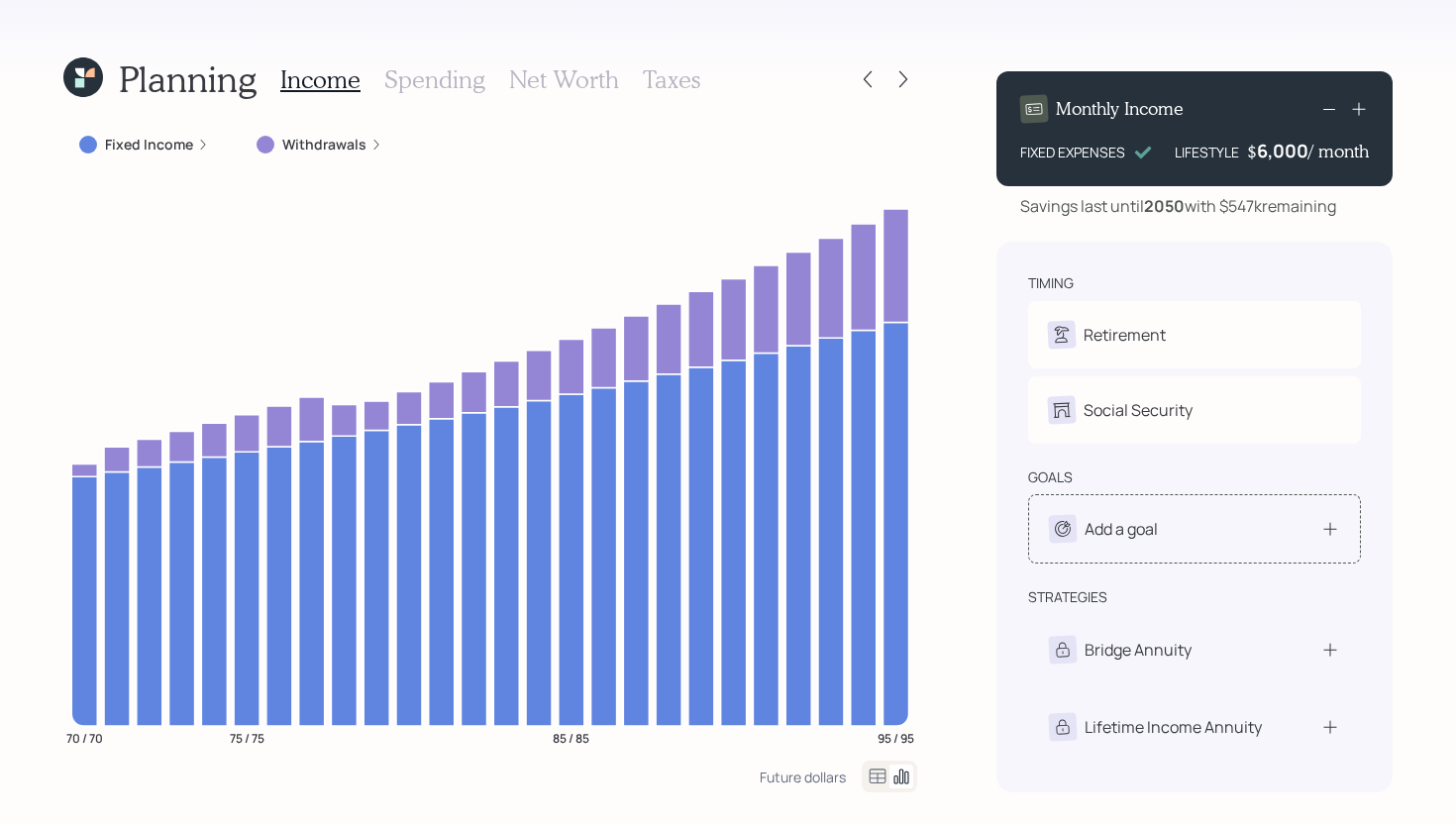 click on "Add a goal" at bounding box center [1195, 529] 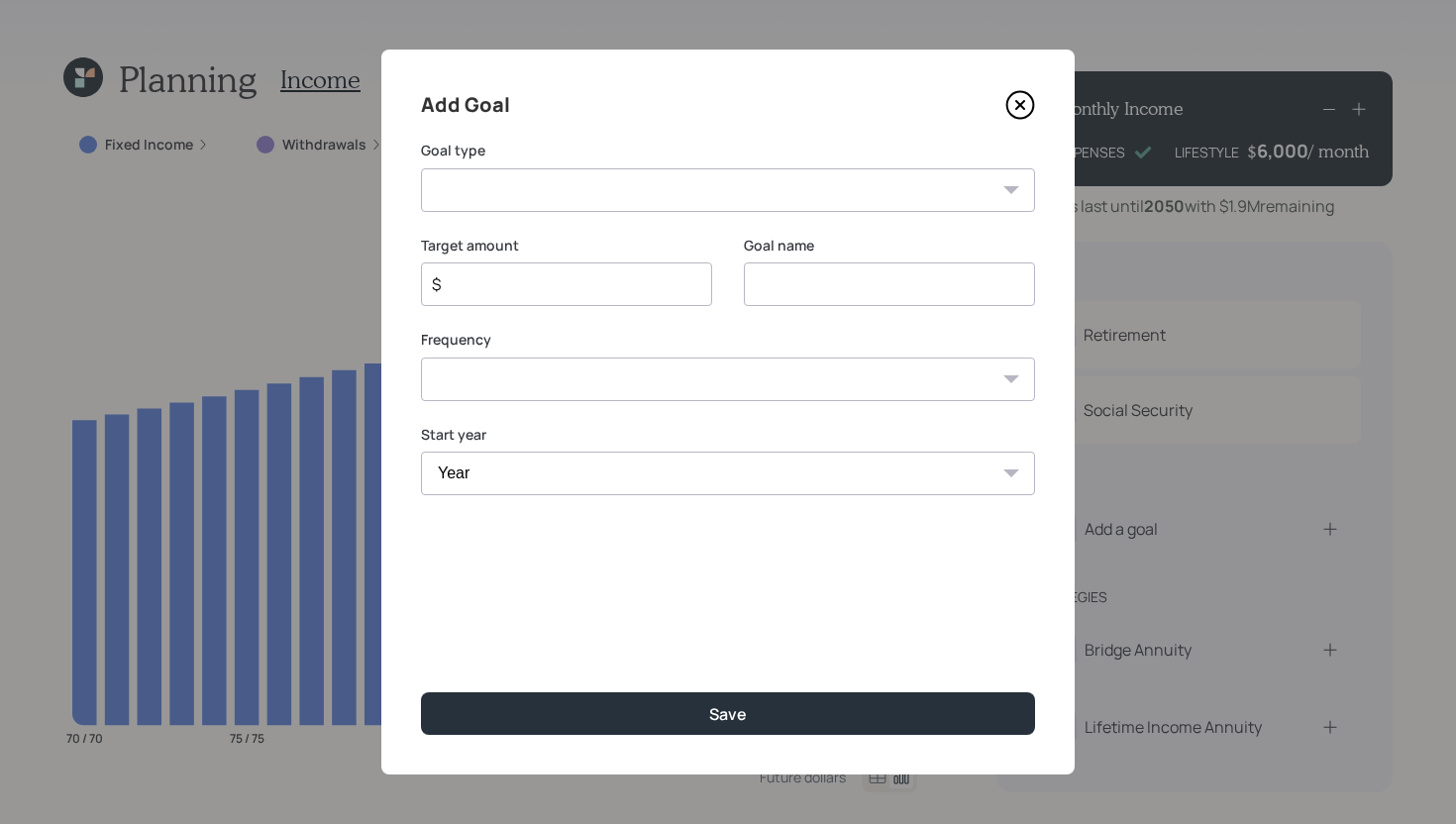 click on "Create an emergency fund Donate to charity Purchase a home Make a purchase Support a dependent Plan for travel Purchase a car Leave an inheritance Other" at bounding box center (728, 190) 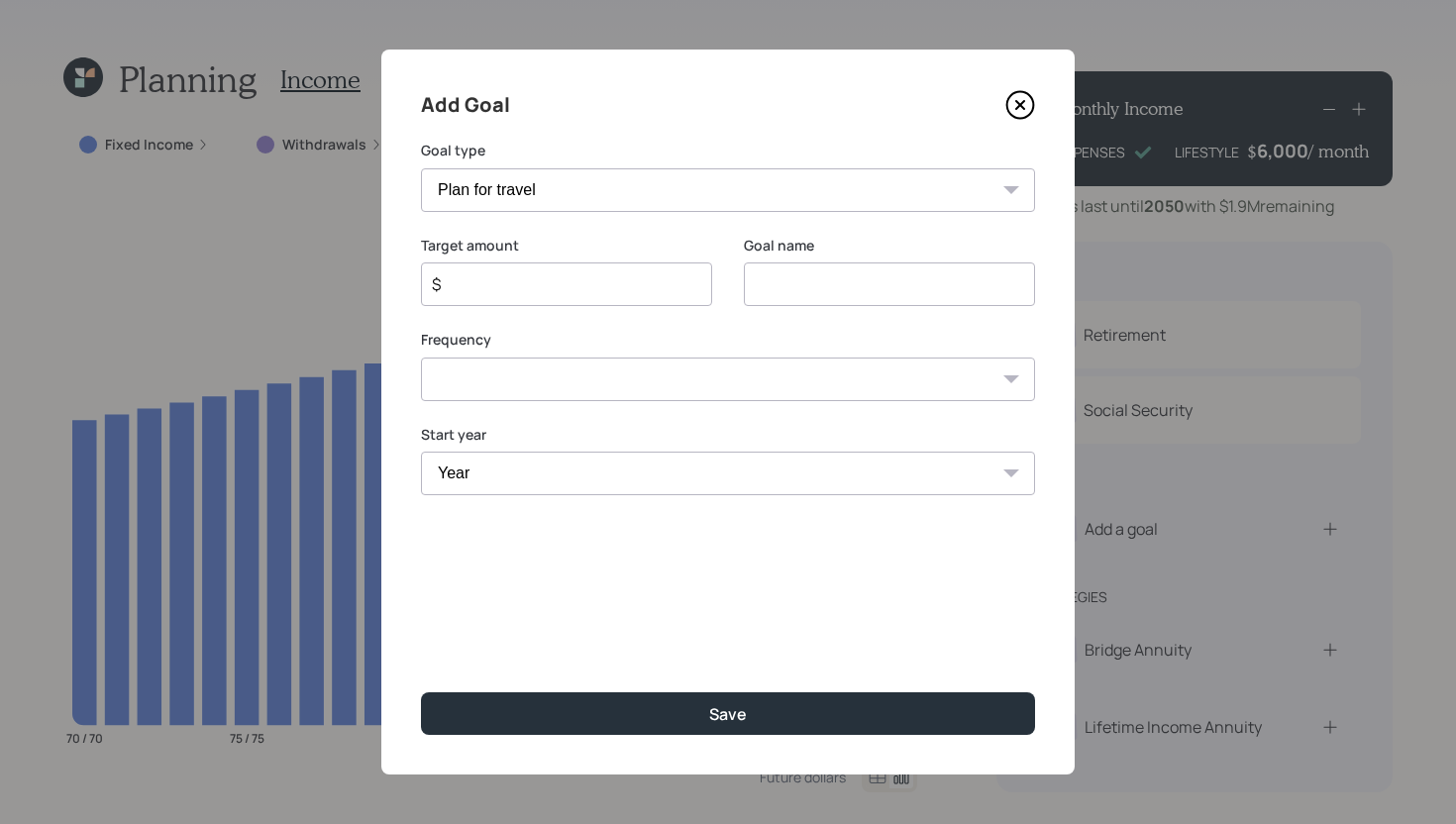 type on "Plan for travel" 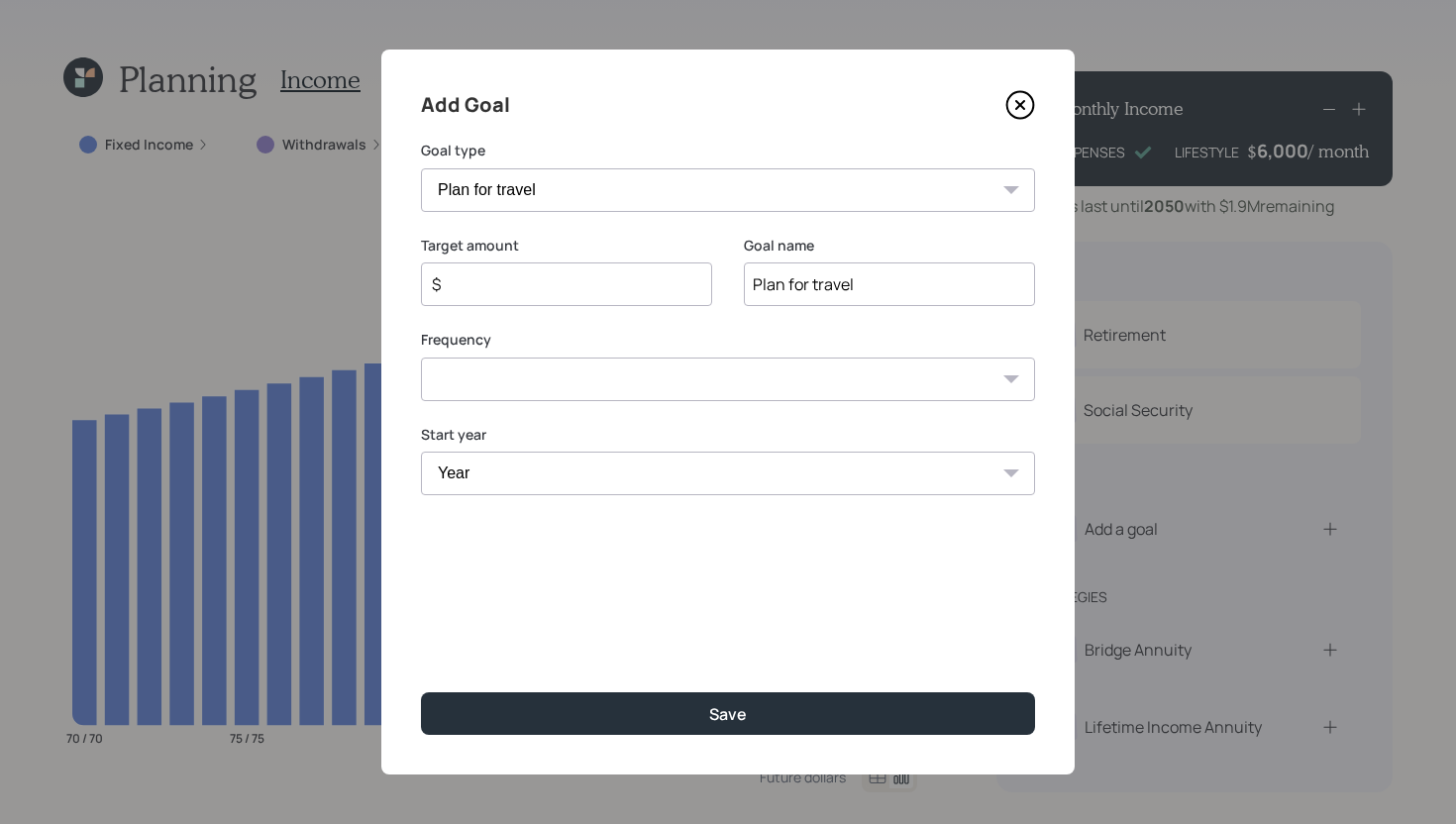click on "$" at bounding box center [567, 284] 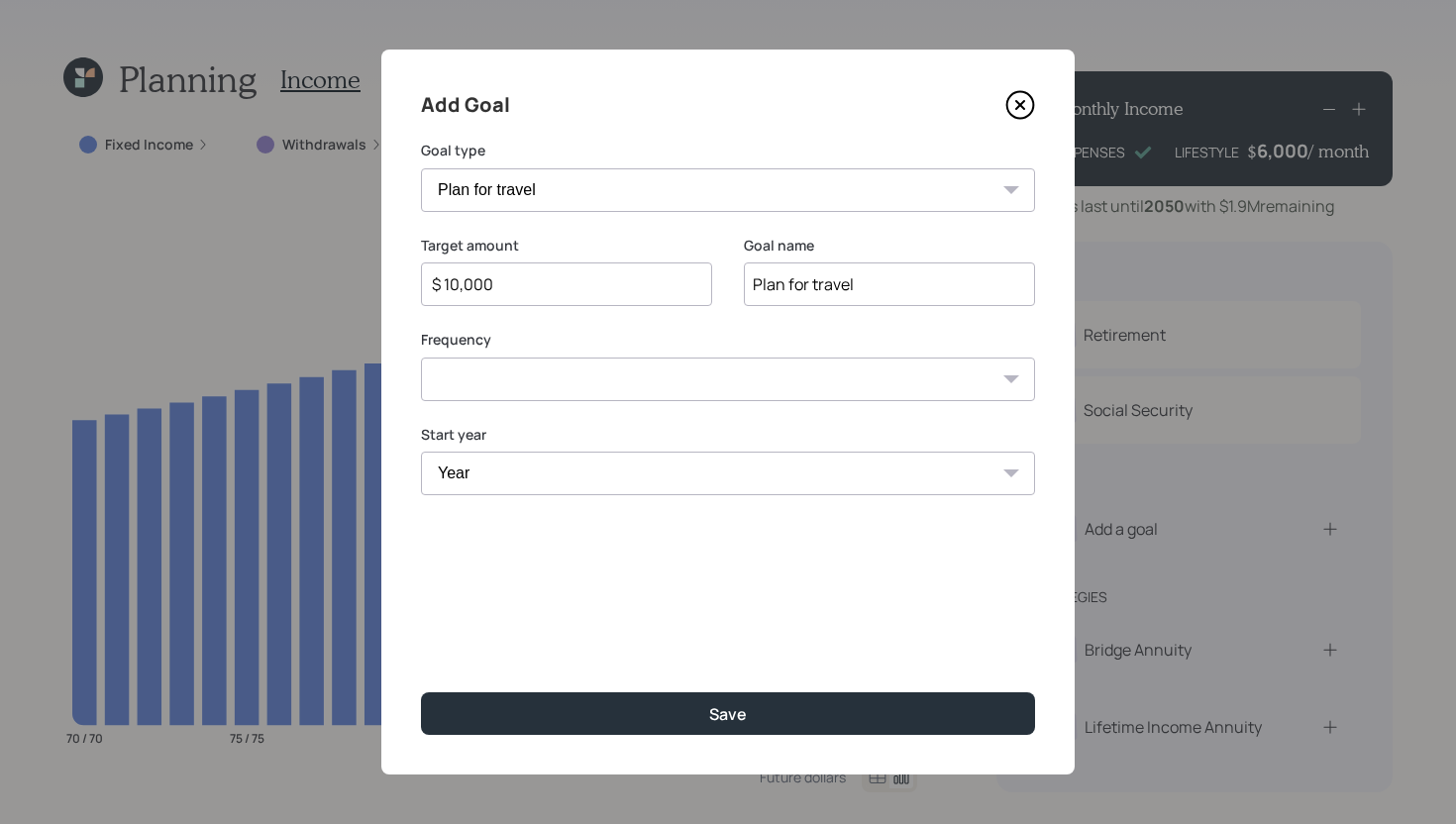 type on "$ 10,000" 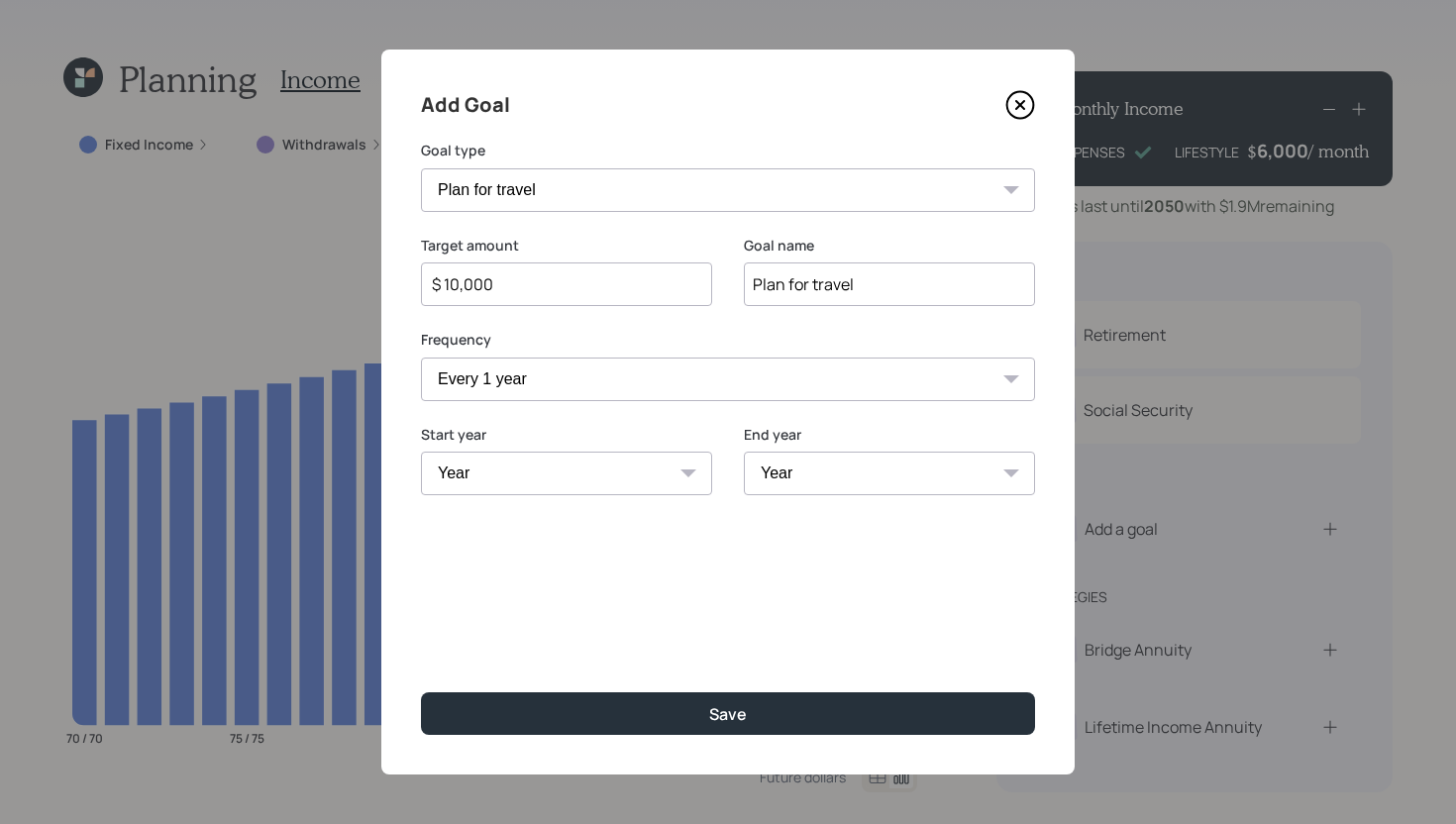 click on "Year 2025 2026 2027 2028 2029 2030 2031 2032 2033 2034 2035 2036 2037 2038 2039 2040 2041 2042 2043 2044 2045 2046 2047 2048 2049" at bounding box center (567, 473) 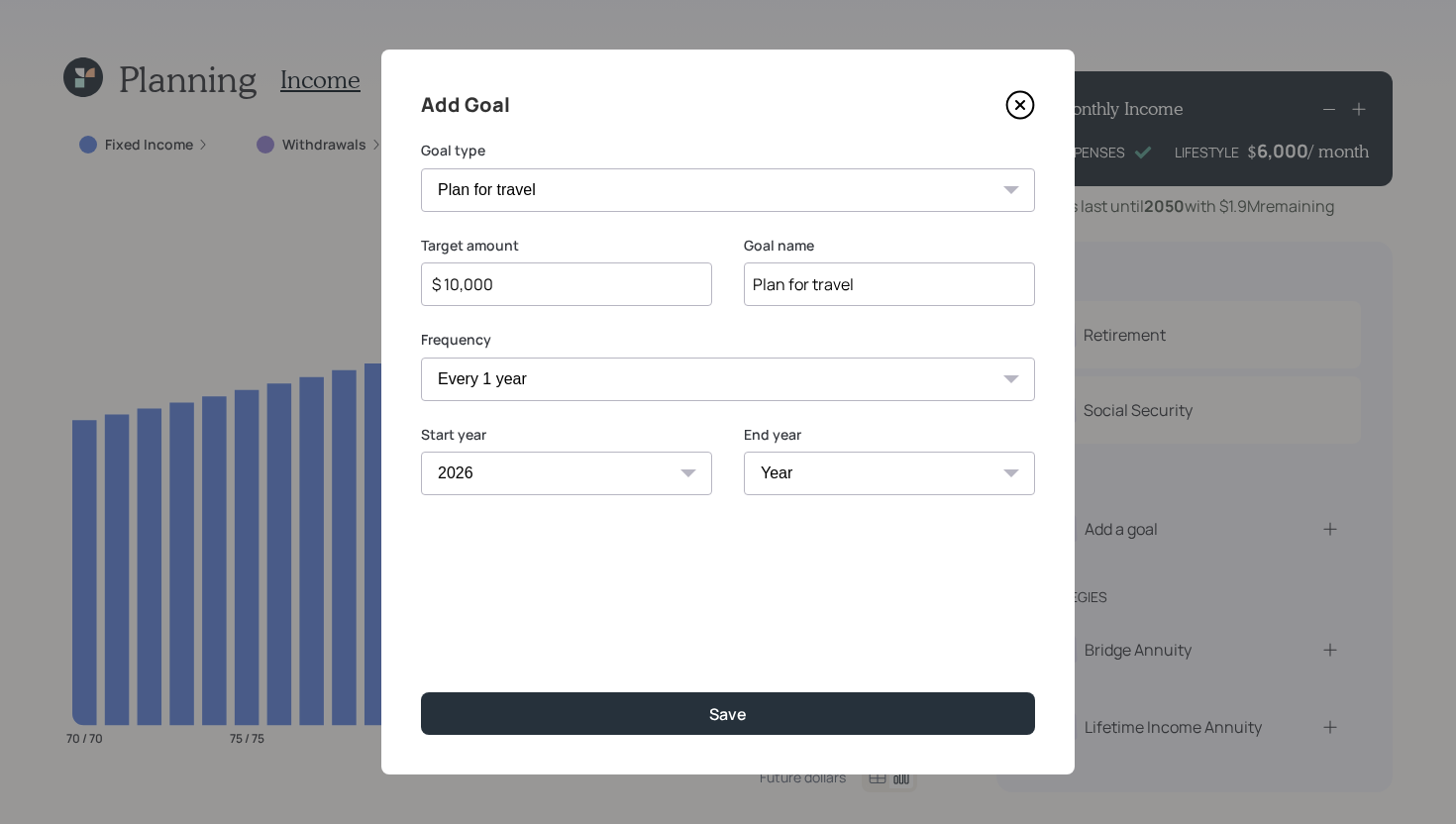 click on "2025 2026 2027 2028 2029 2030 2031 2032 2033 2034 2035 2036 2037 2038 2039 2040 2041 2042 2043 2044 2045 2046 2047 2048 2049" at bounding box center [567, 473] 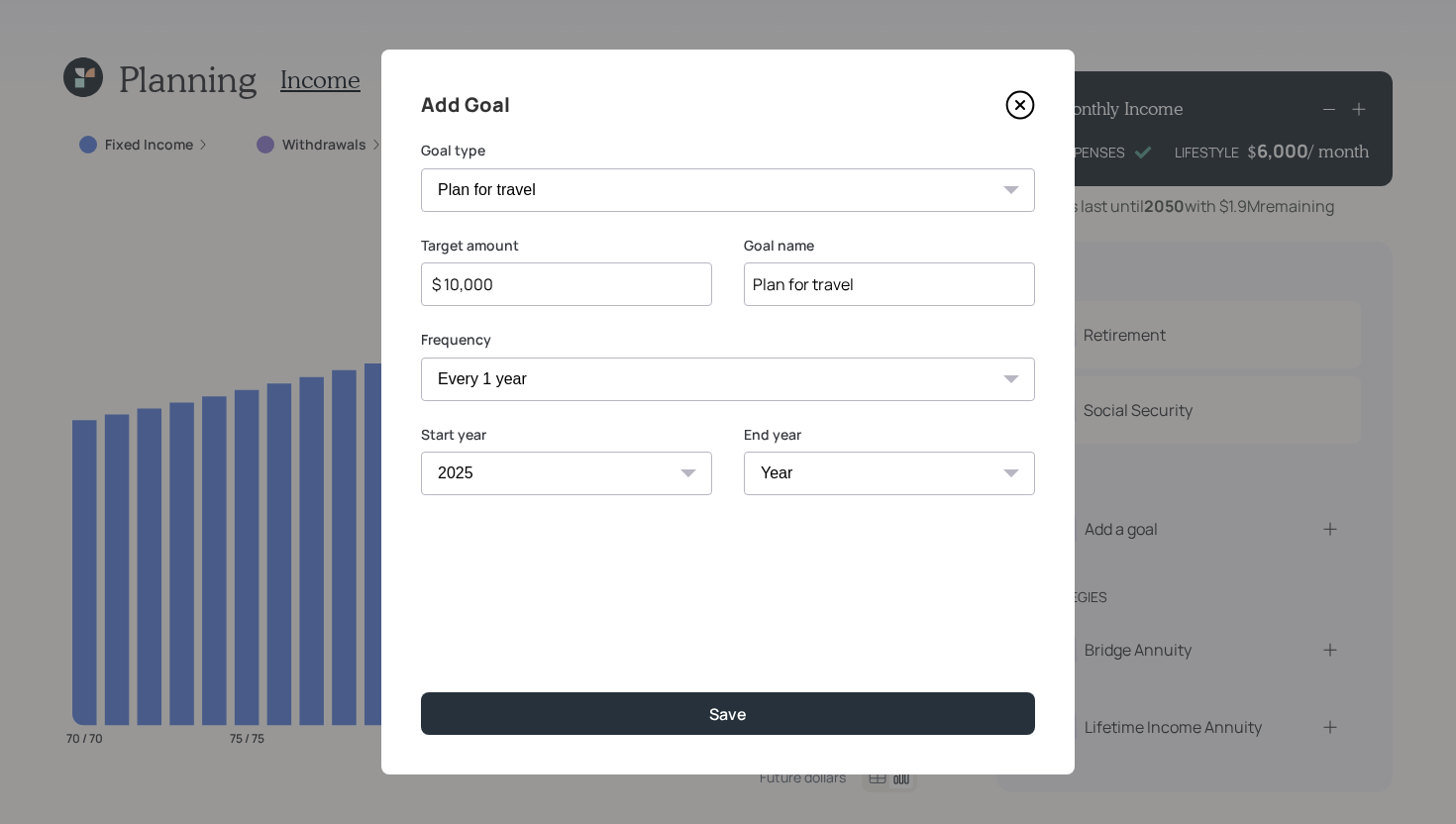 click on "Year 2025 2026 2027 2028 2029 2030 2031 2032 2033 2034 2035 2036 2037 2038 2039 2040 2041 2042 2043 2044 2045 2046 2047 2048 2049" at bounding box center (889, 473) 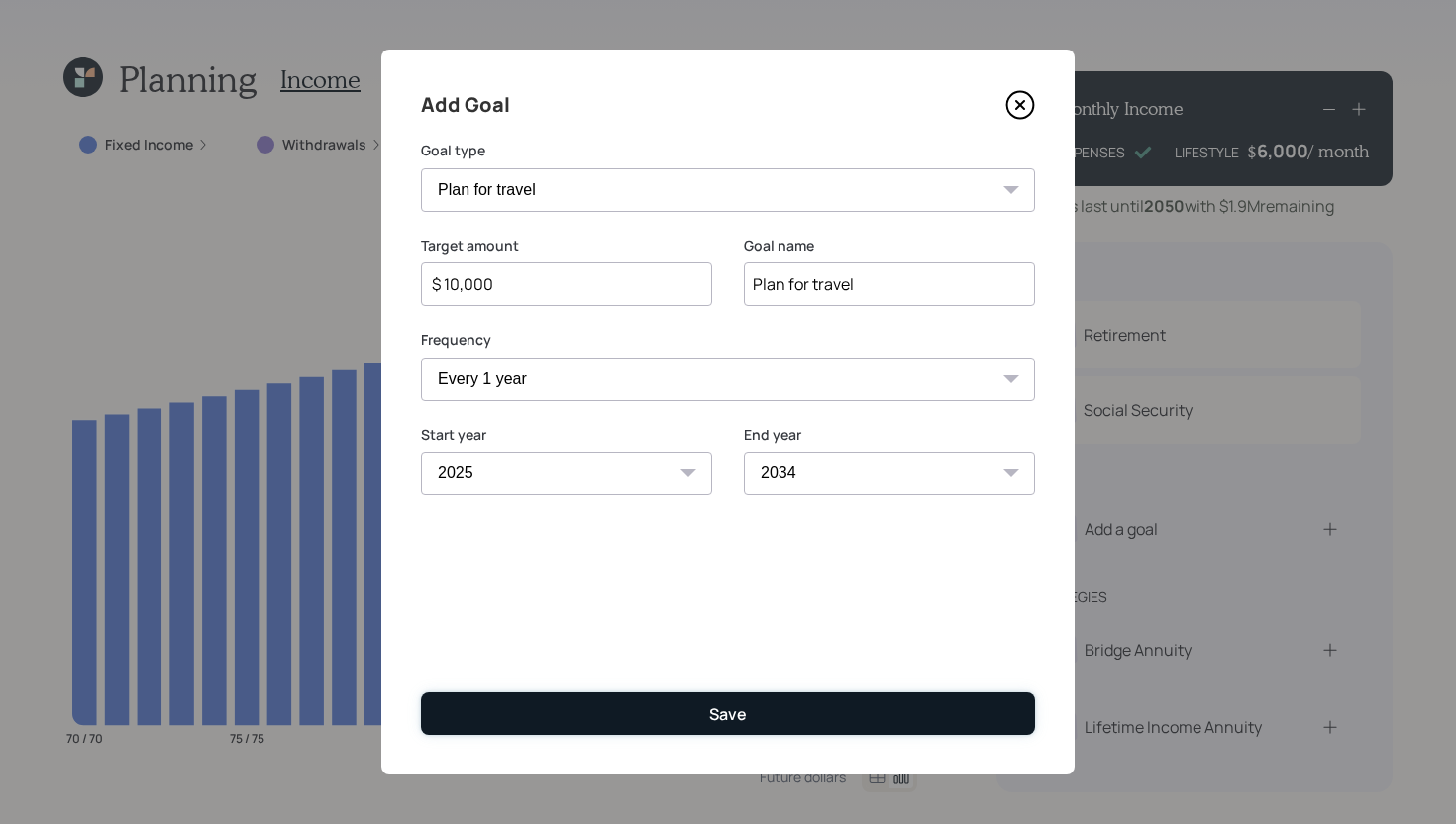 click on "Save" at bounding box center [728, 713] 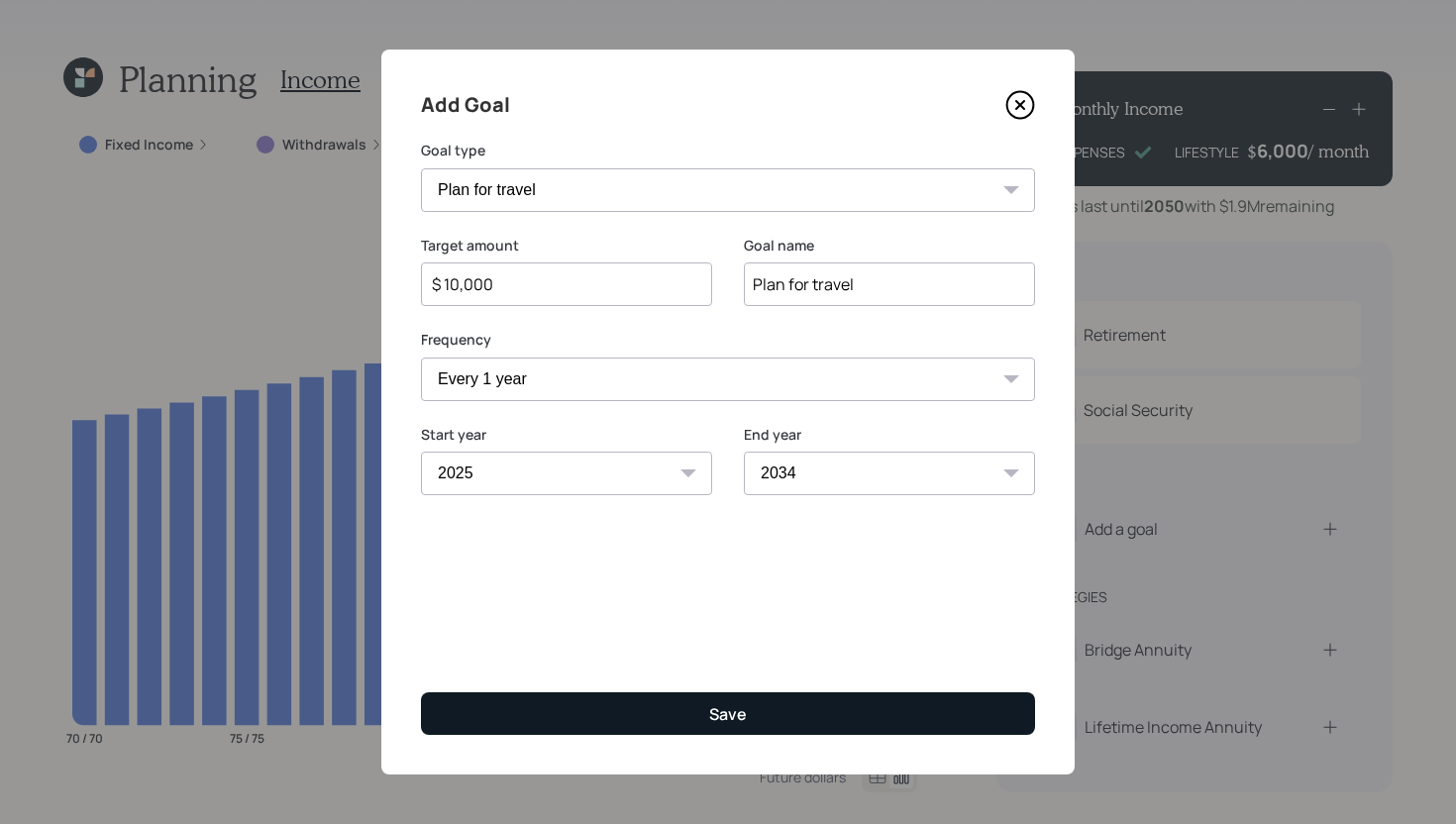 type on "$" 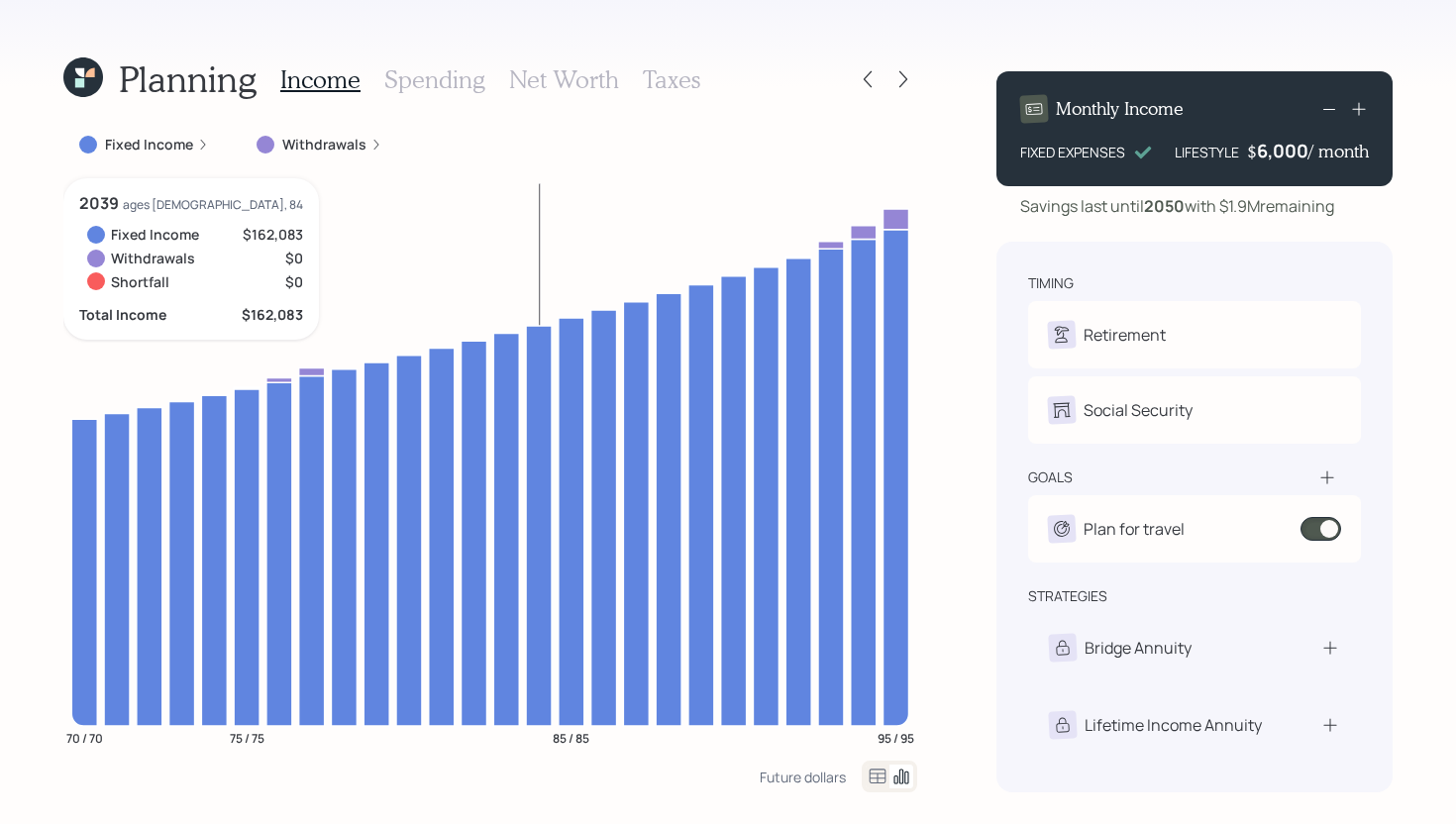 scroll, scrollTop: 0, scrollLeft: 0, axis: both 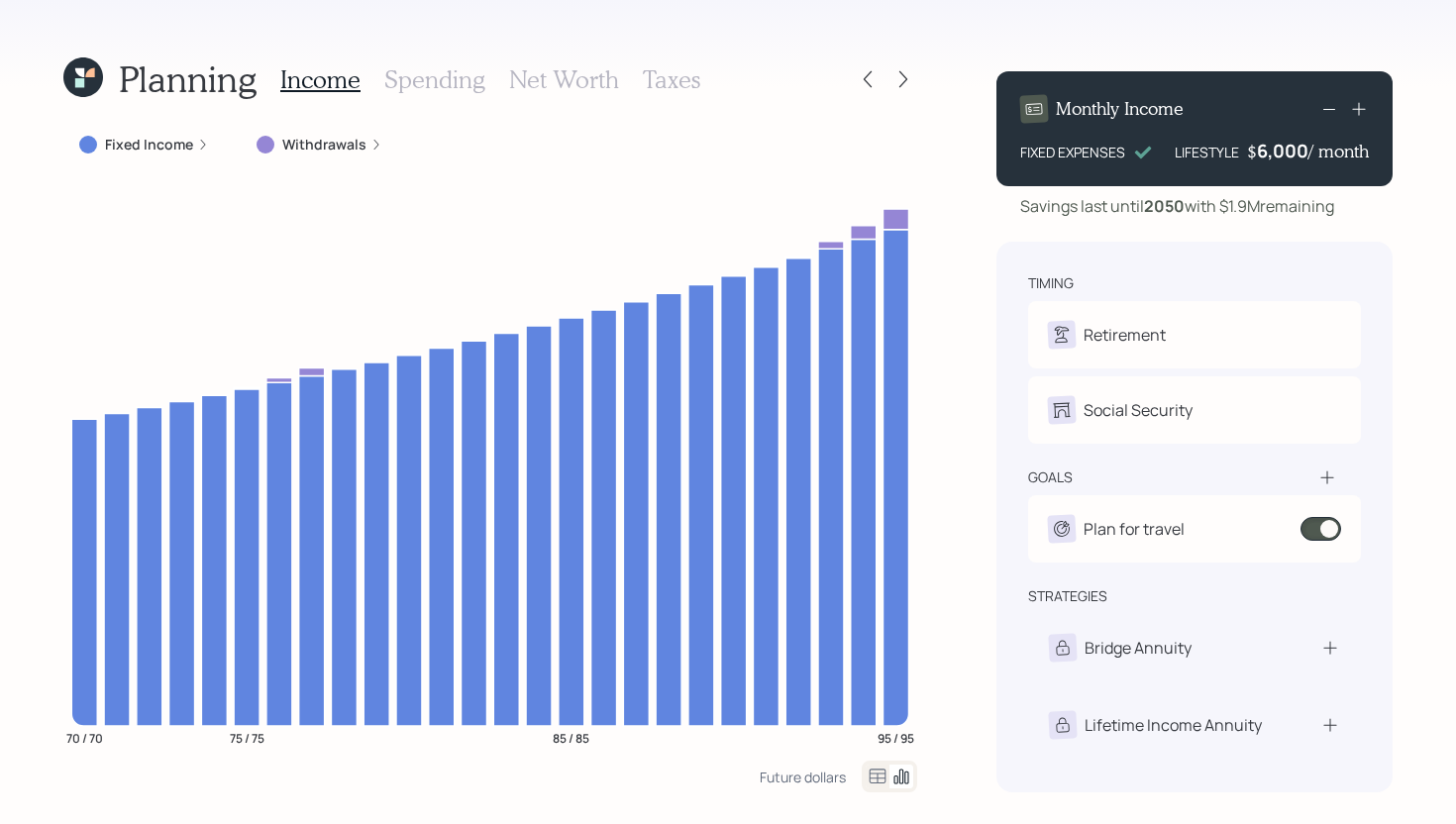 click 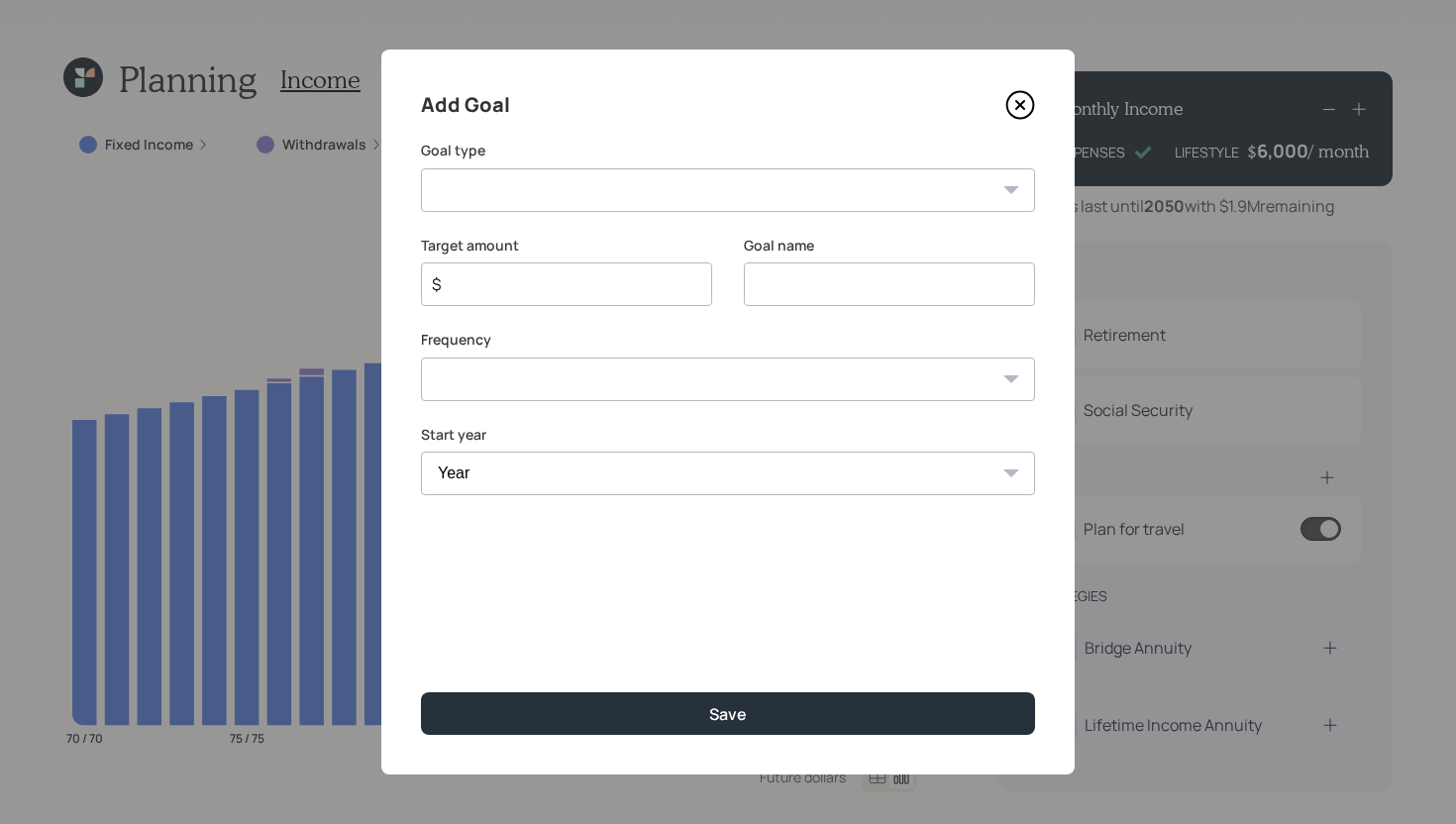 click on "Create an emergency fund Donate to charity Purchase a home Make a purchase Support a dependent Plan for travel Purchase a car Leave an inheritance Other" at bounding box center (728, 190) 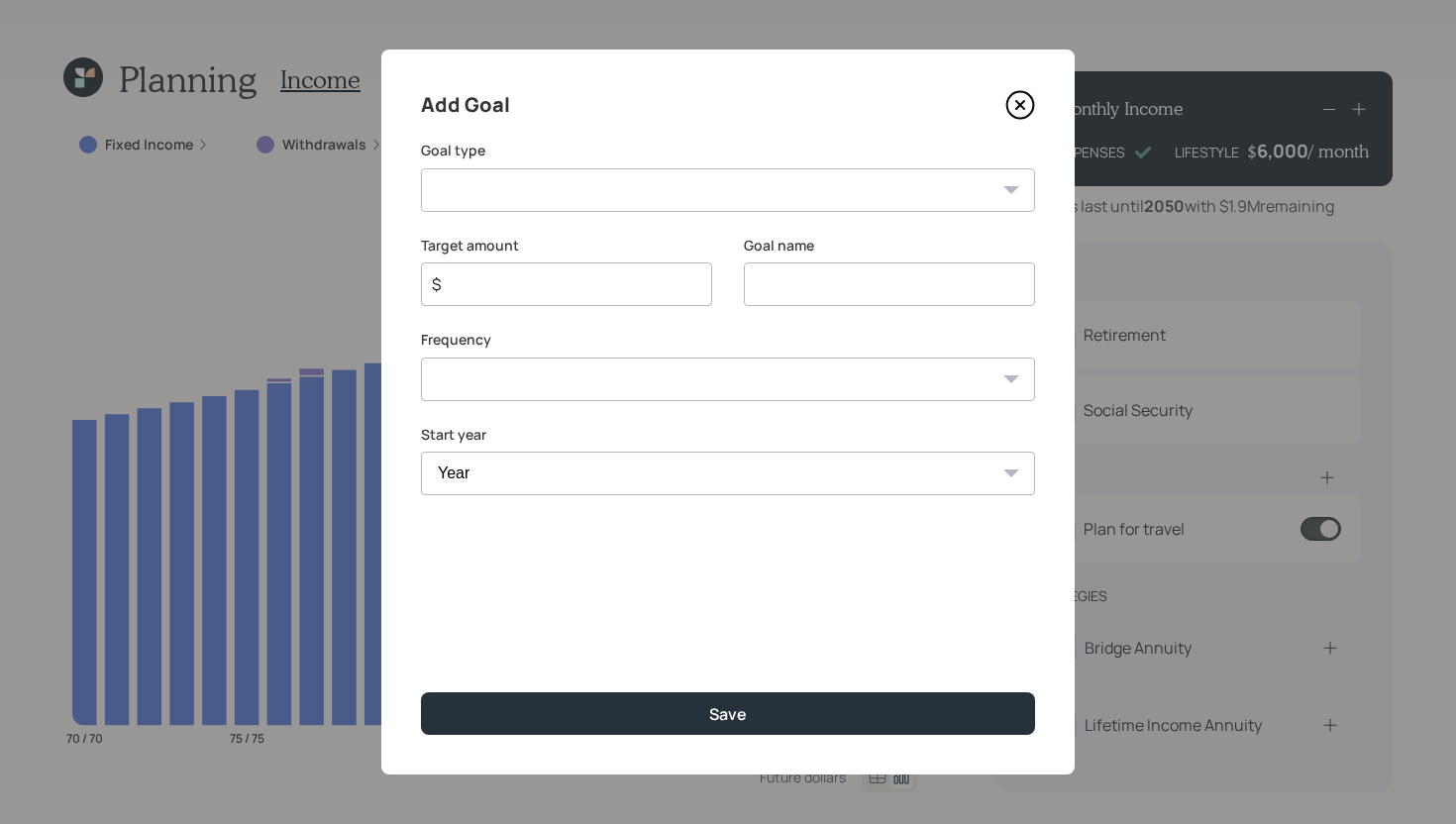 click 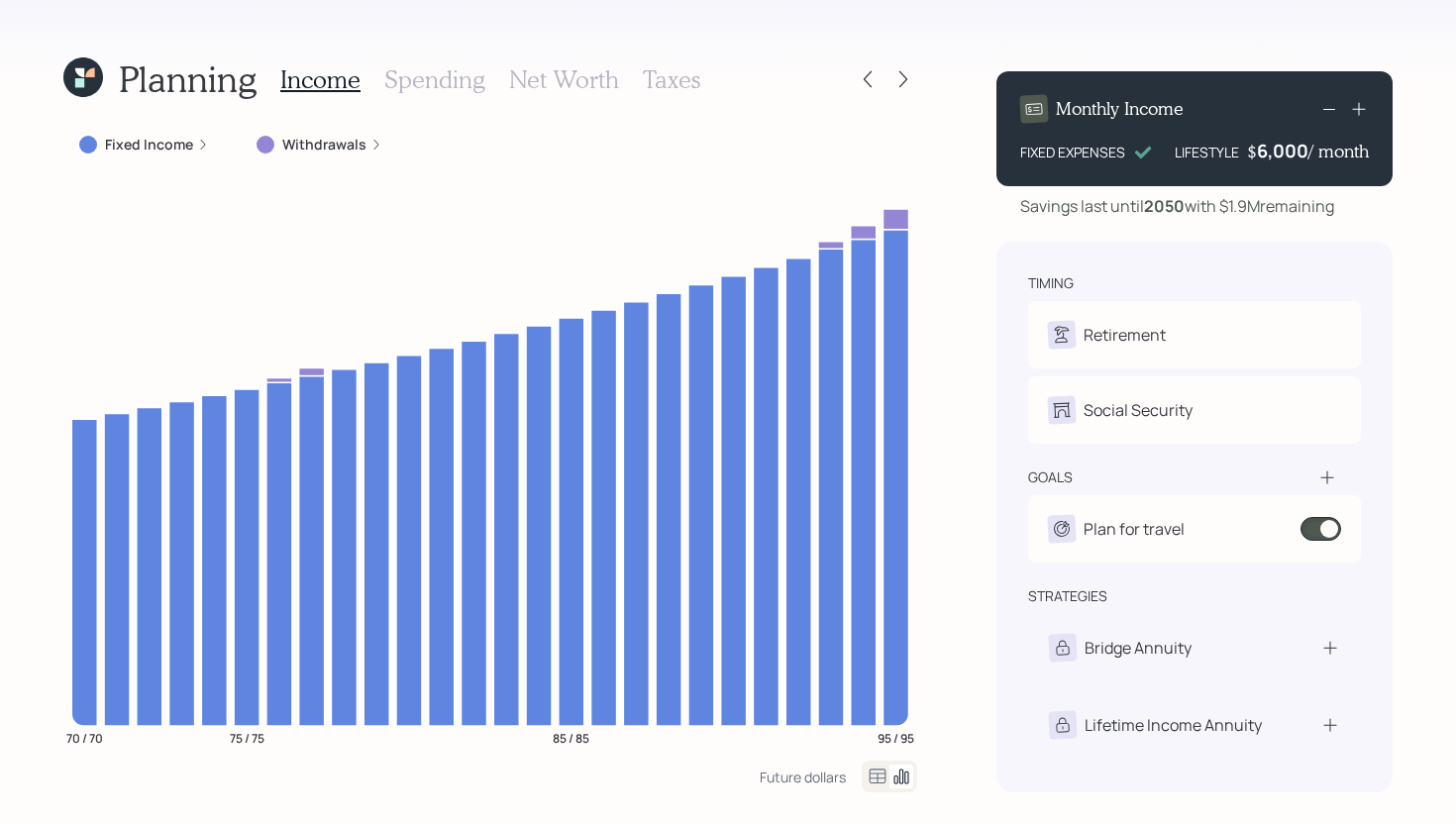 click 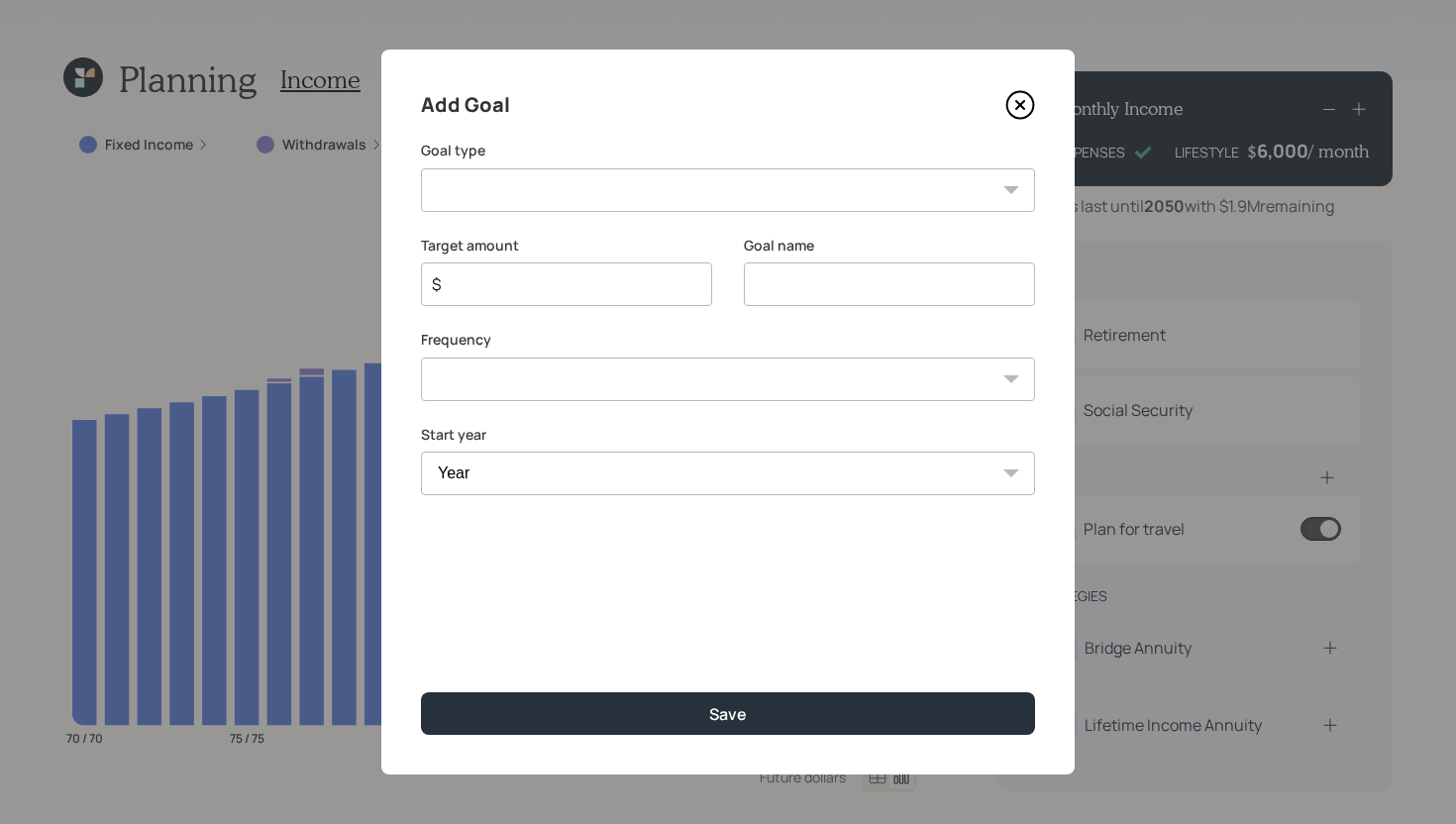 click on "Create an emergency fund Donate to charity Purchase a home Make a purchase Support a dependent Plan for travel Purchase a car Leave an inheritance Other" at bounding box center [728, 190] 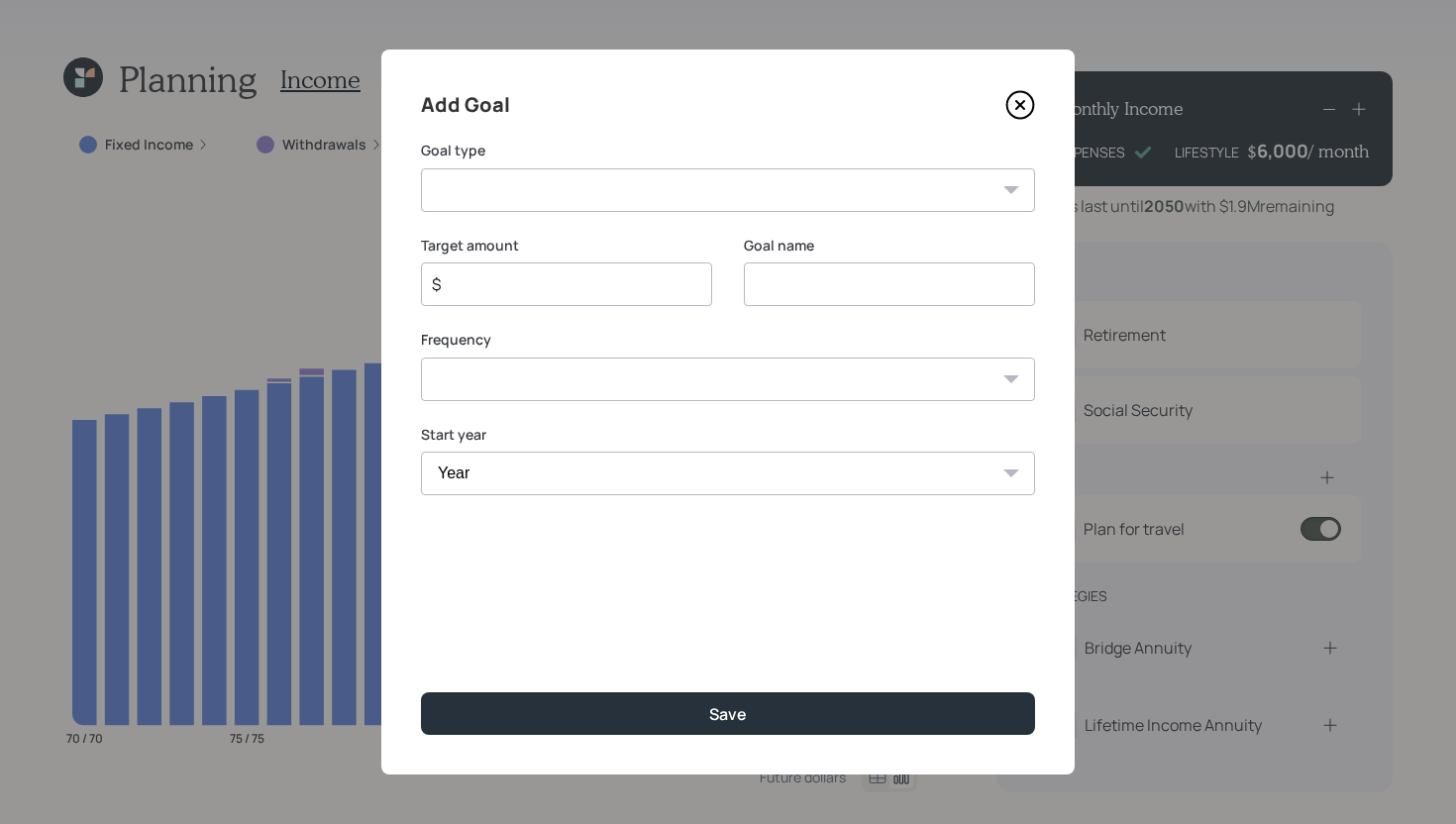 select on "support_dependent" 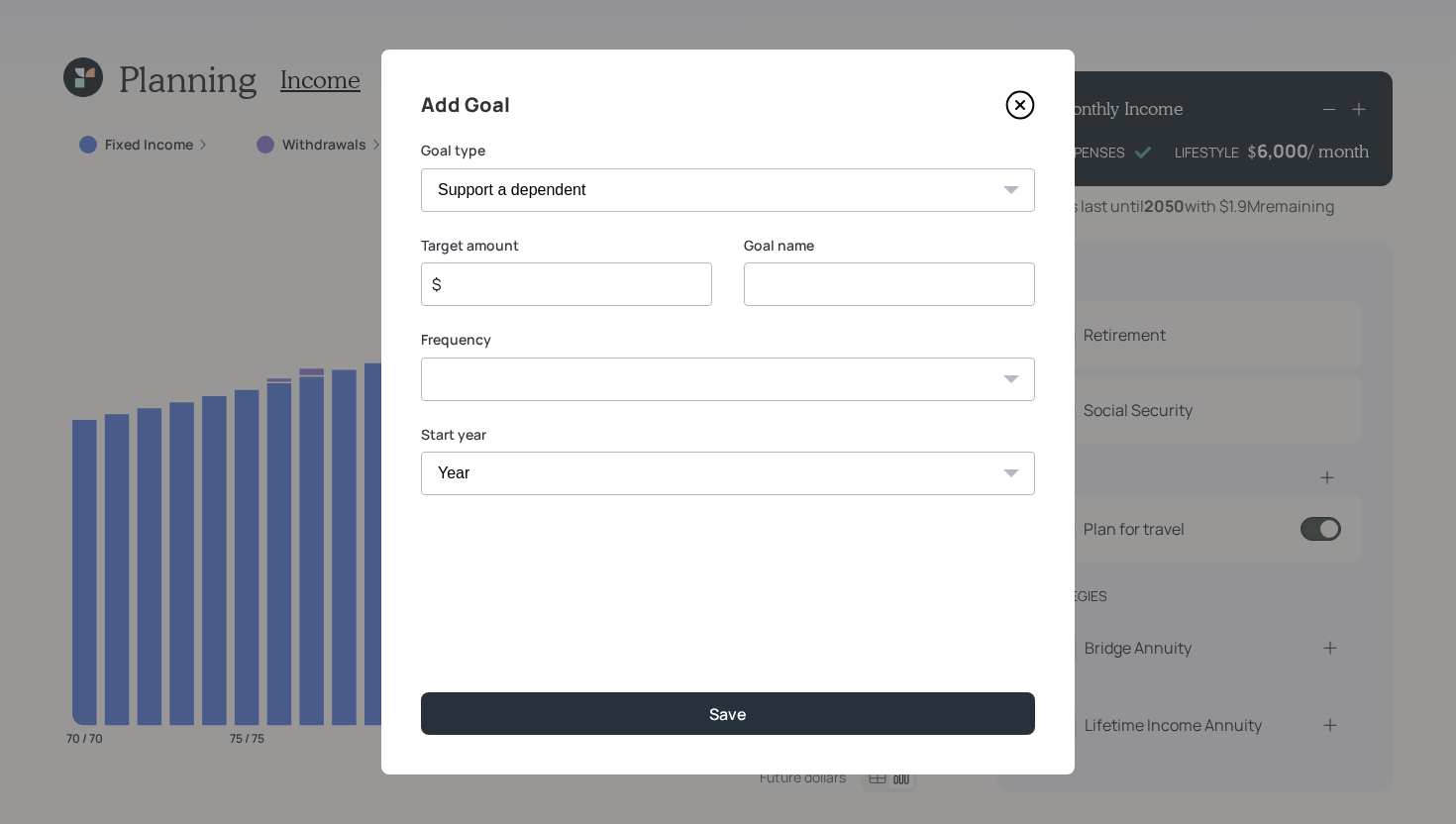 type on "Support a dependent" 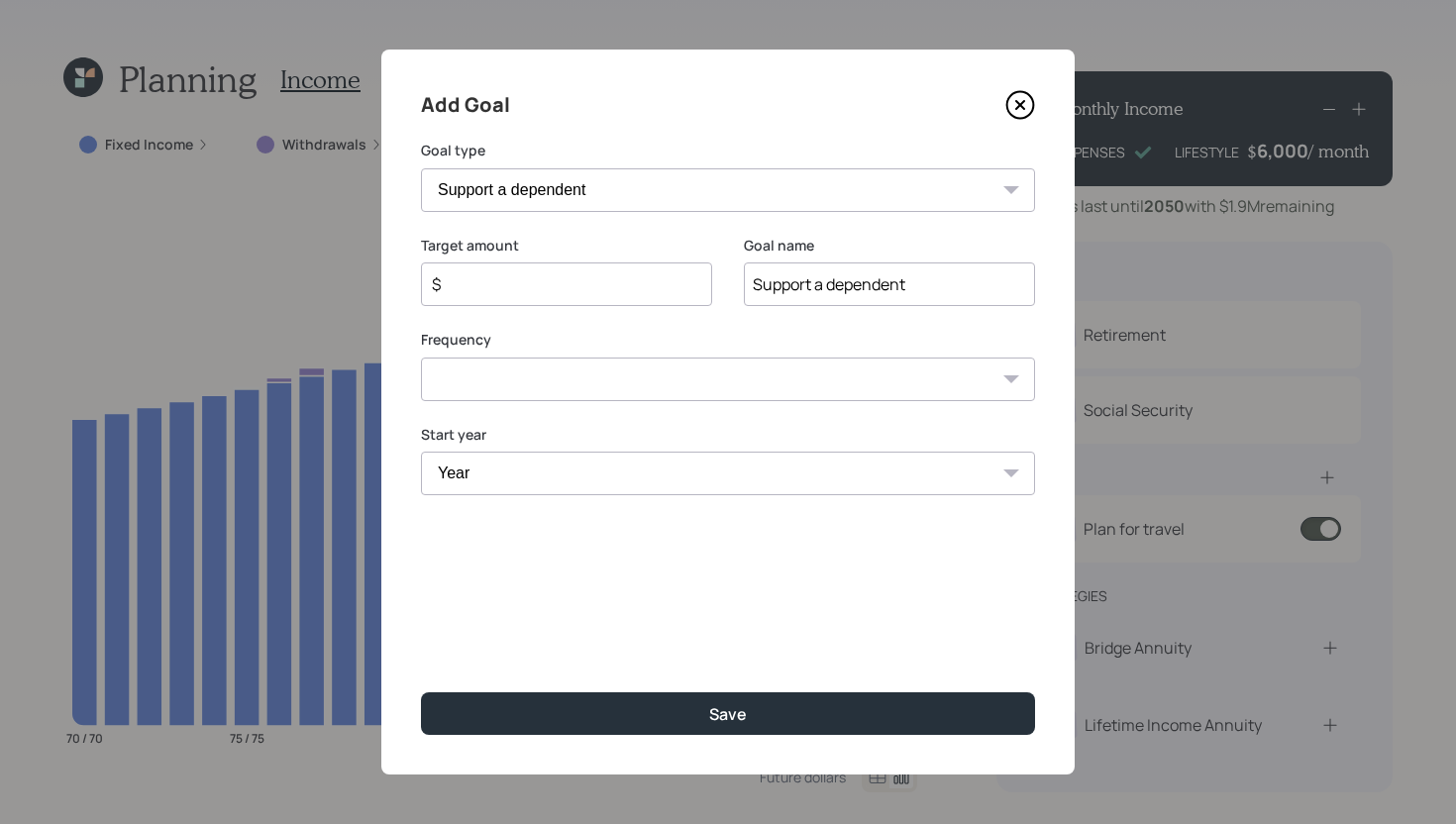 click on "Support a dependent" at bounding box center (889, 284) 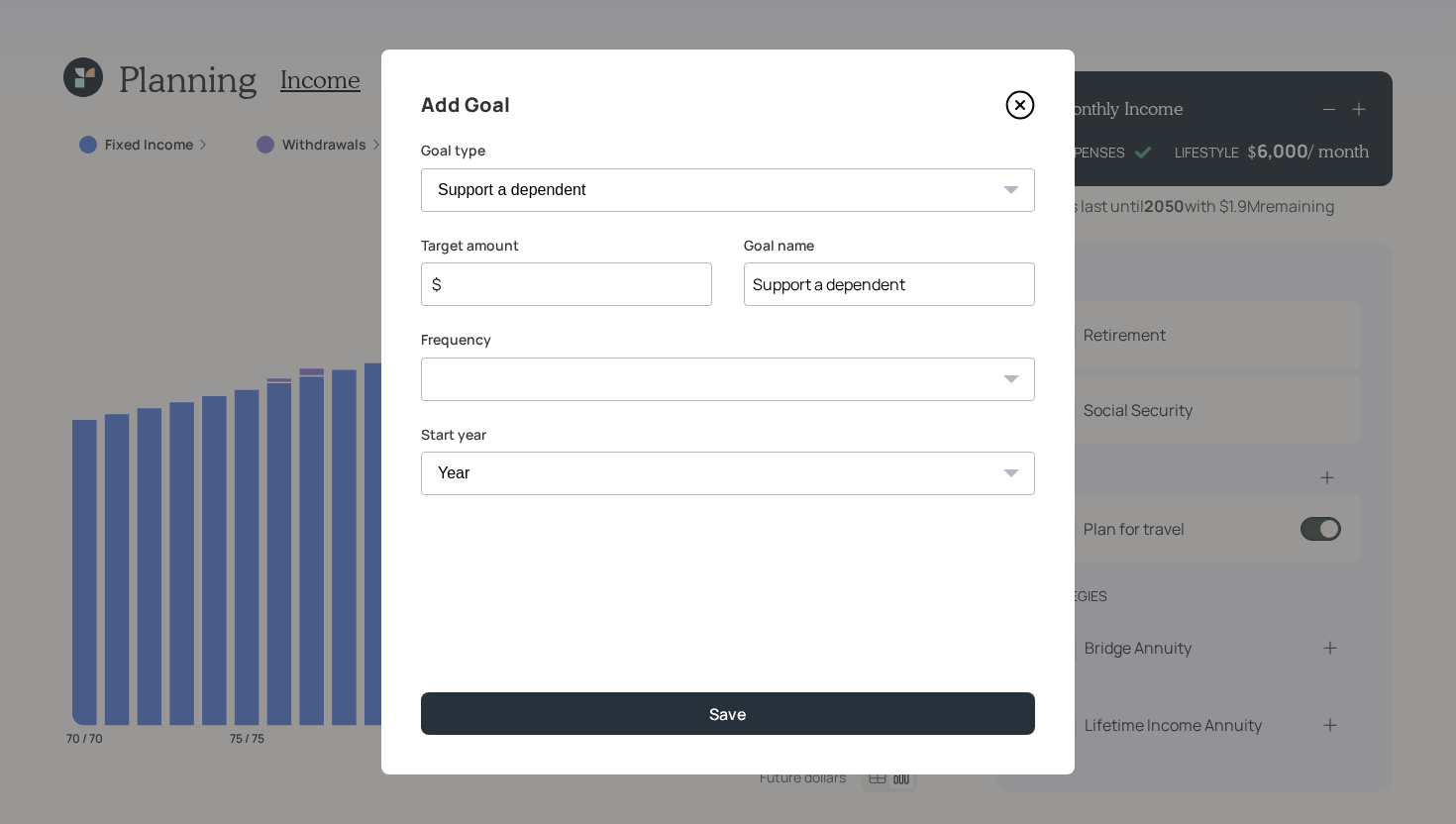 click on "$" at bounding box center (559, 284) 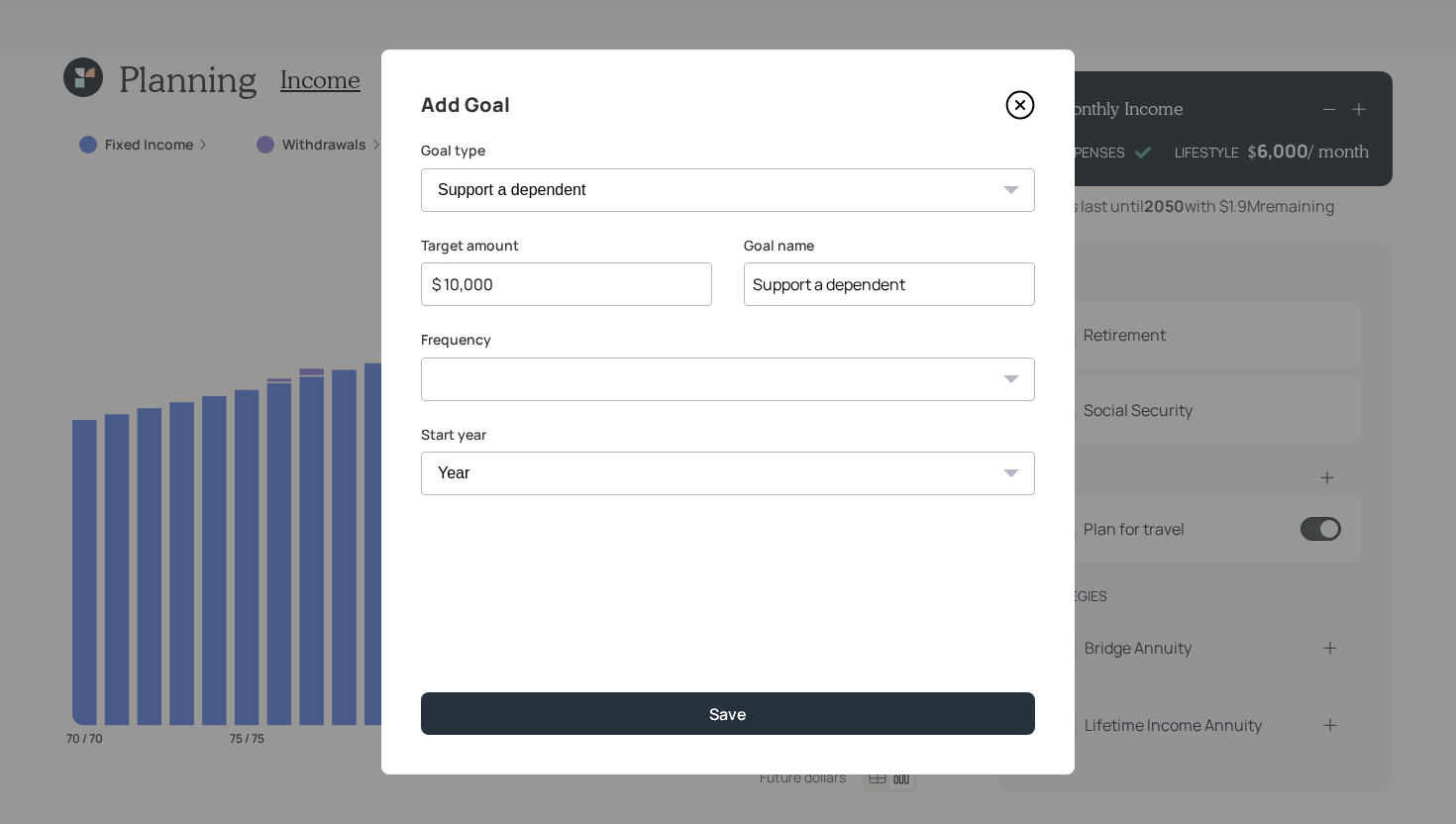 type on "$ 10,000" 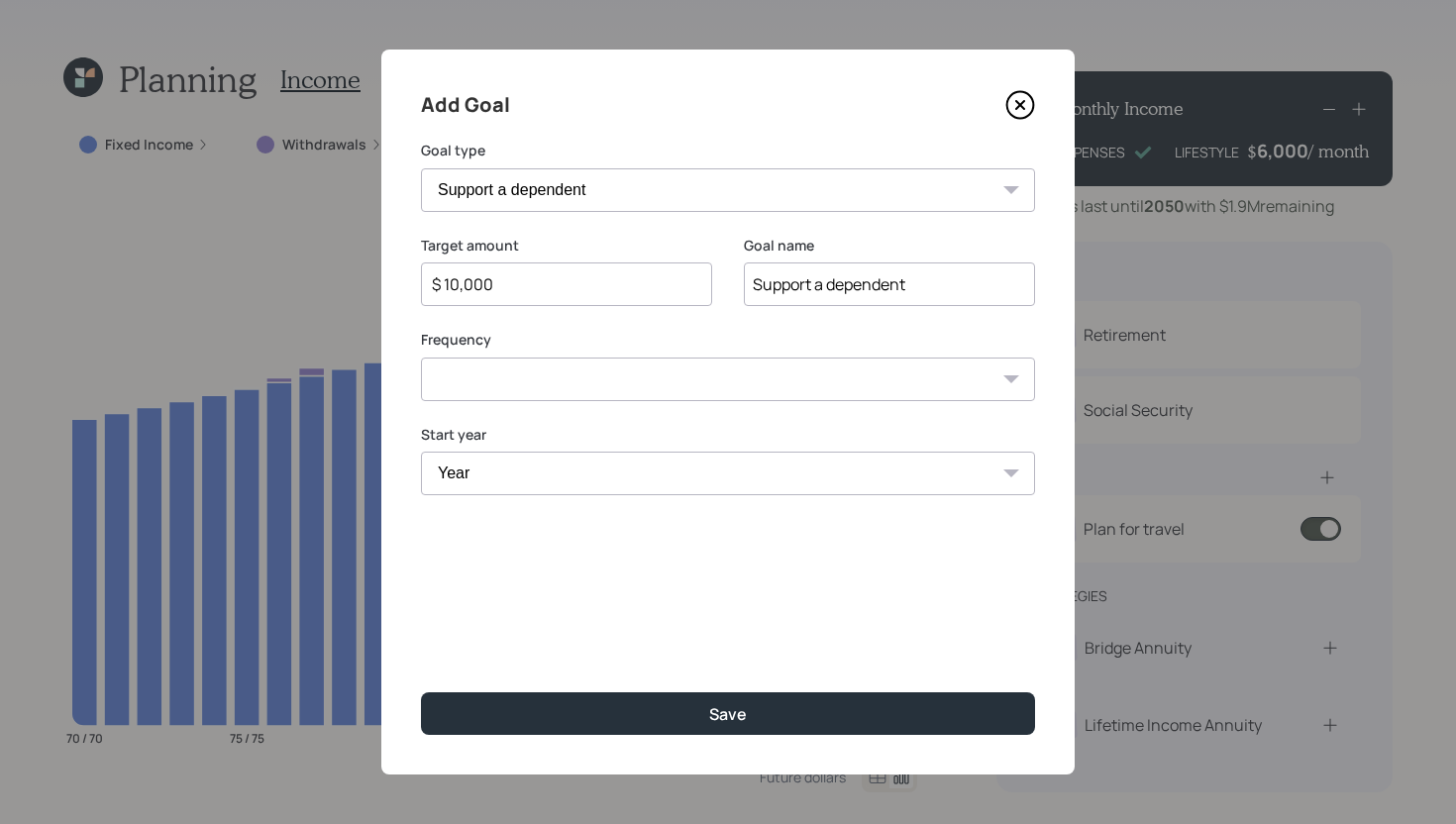 click on "One time Every 1 year Every 2 years Every 3 years Every 4 years Every 5 years Every 6 years Every 7 years Every 8 years Every 9 years" at bounding box center (728, 379) 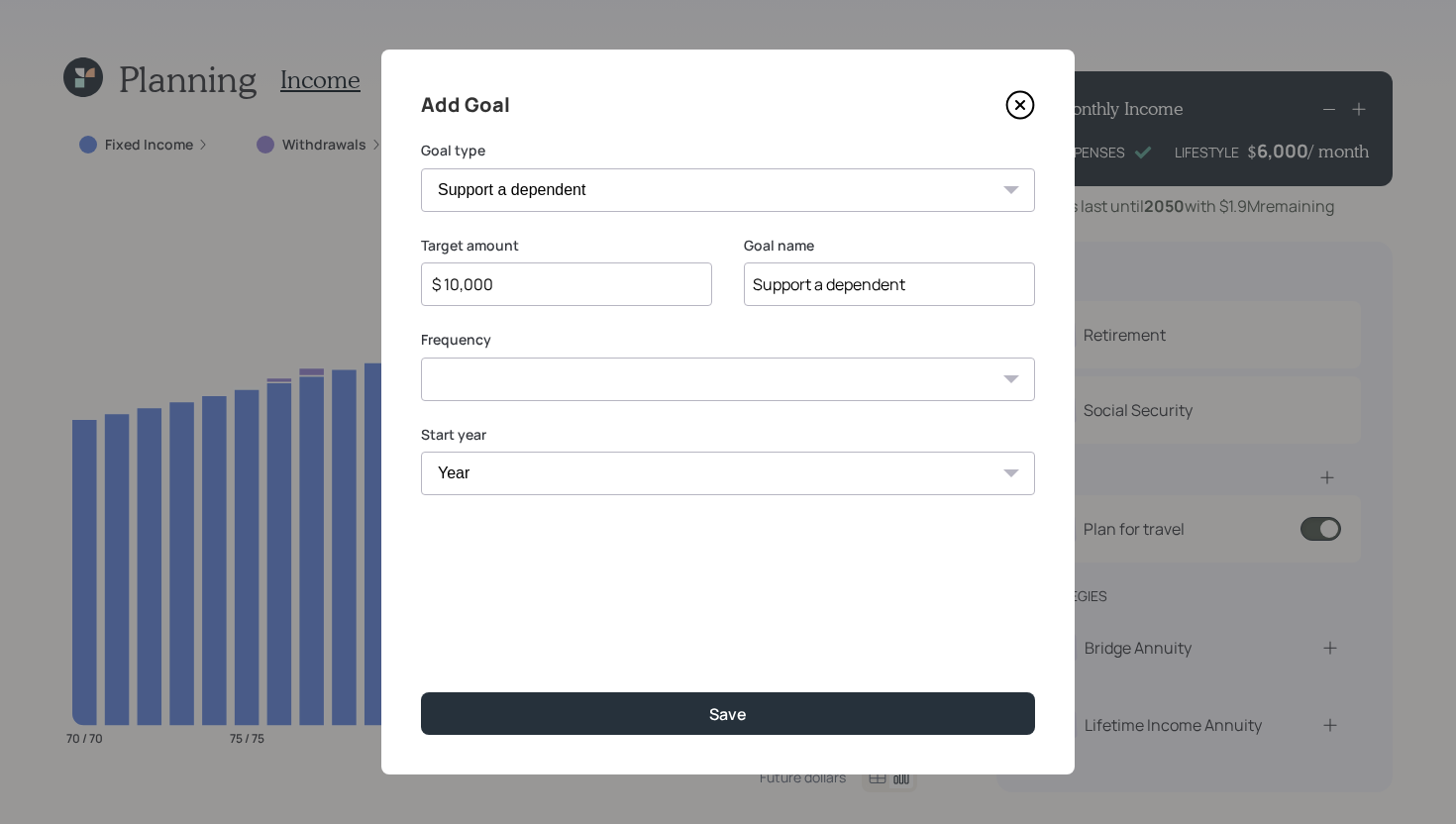 select on "1" 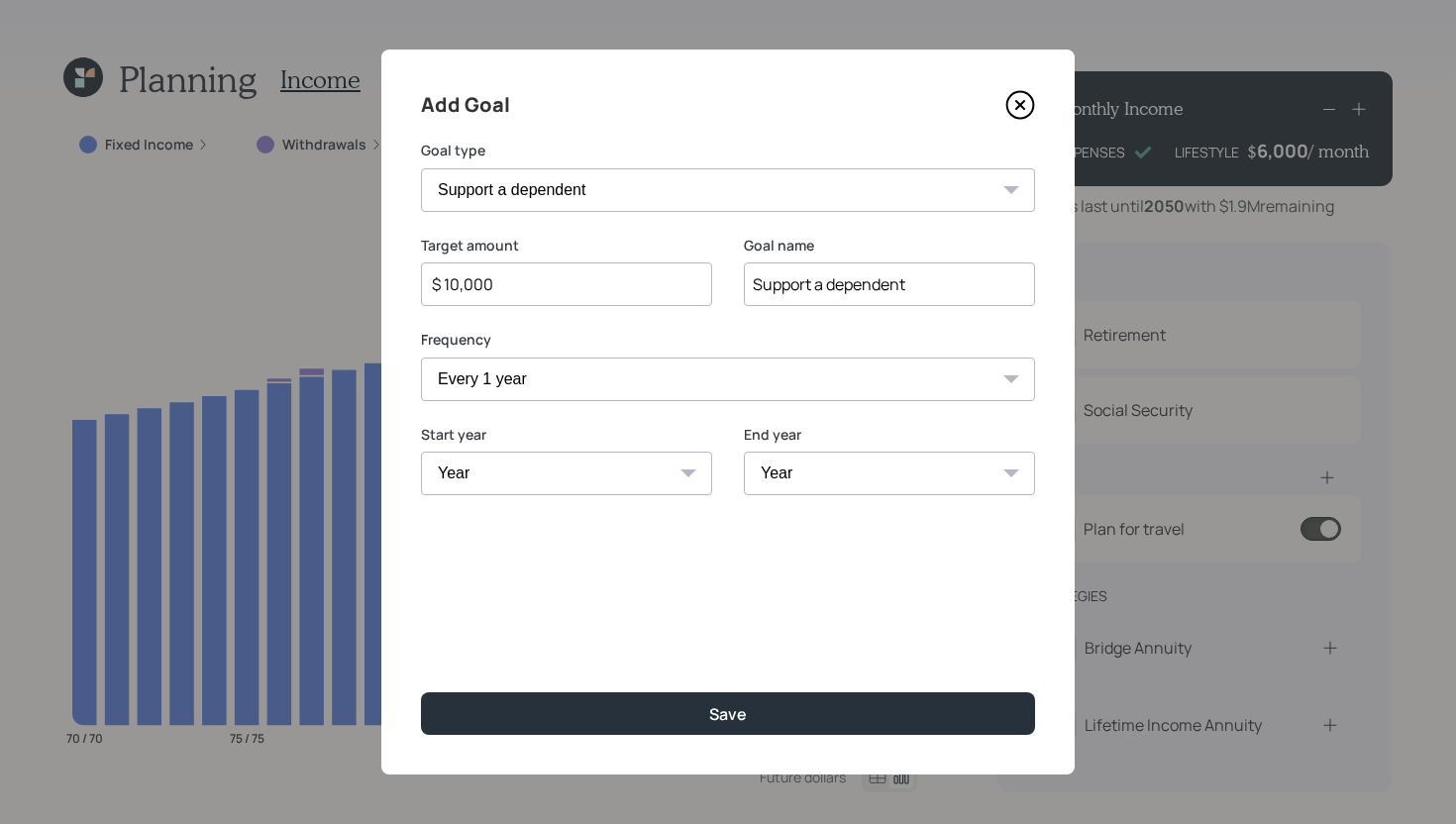 click on "Year 2025 2026 2027 2028 2029 2030 2031 2032 2033 2034 2035 2036 2037 2038 2039 2040 2041 2042 2043 2044 2045 2046 2047 2048 2049" at bounding box center [567, 473] 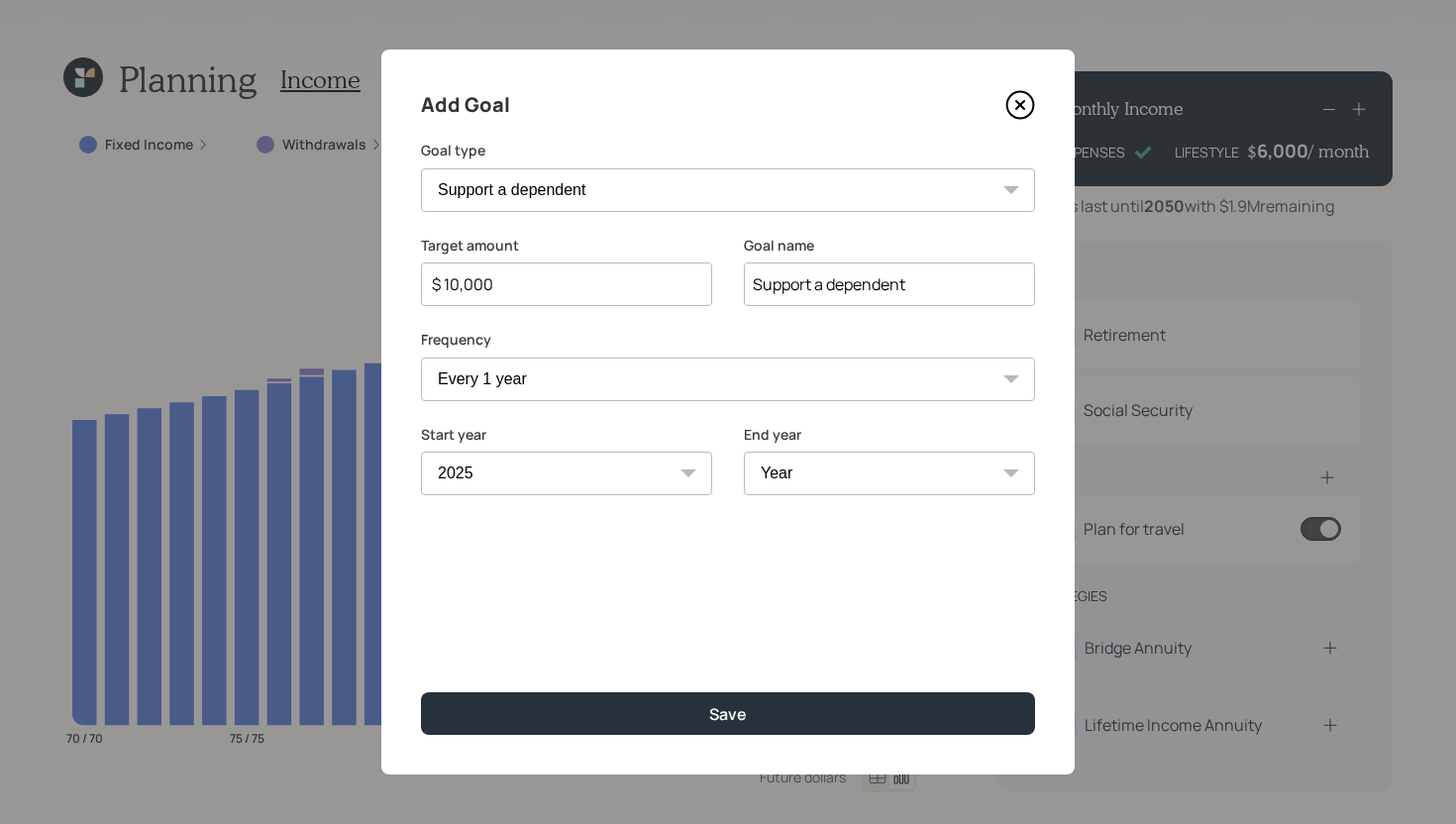 click on "Year 2025 2026 2027 2028 2029 2030 2031 2032 2033 2034 2035 2036 2037 2038 2039 2040 2041 2042 2043 2044 2045 2046 2047 2048 2049" at bounding box center (889, 473) 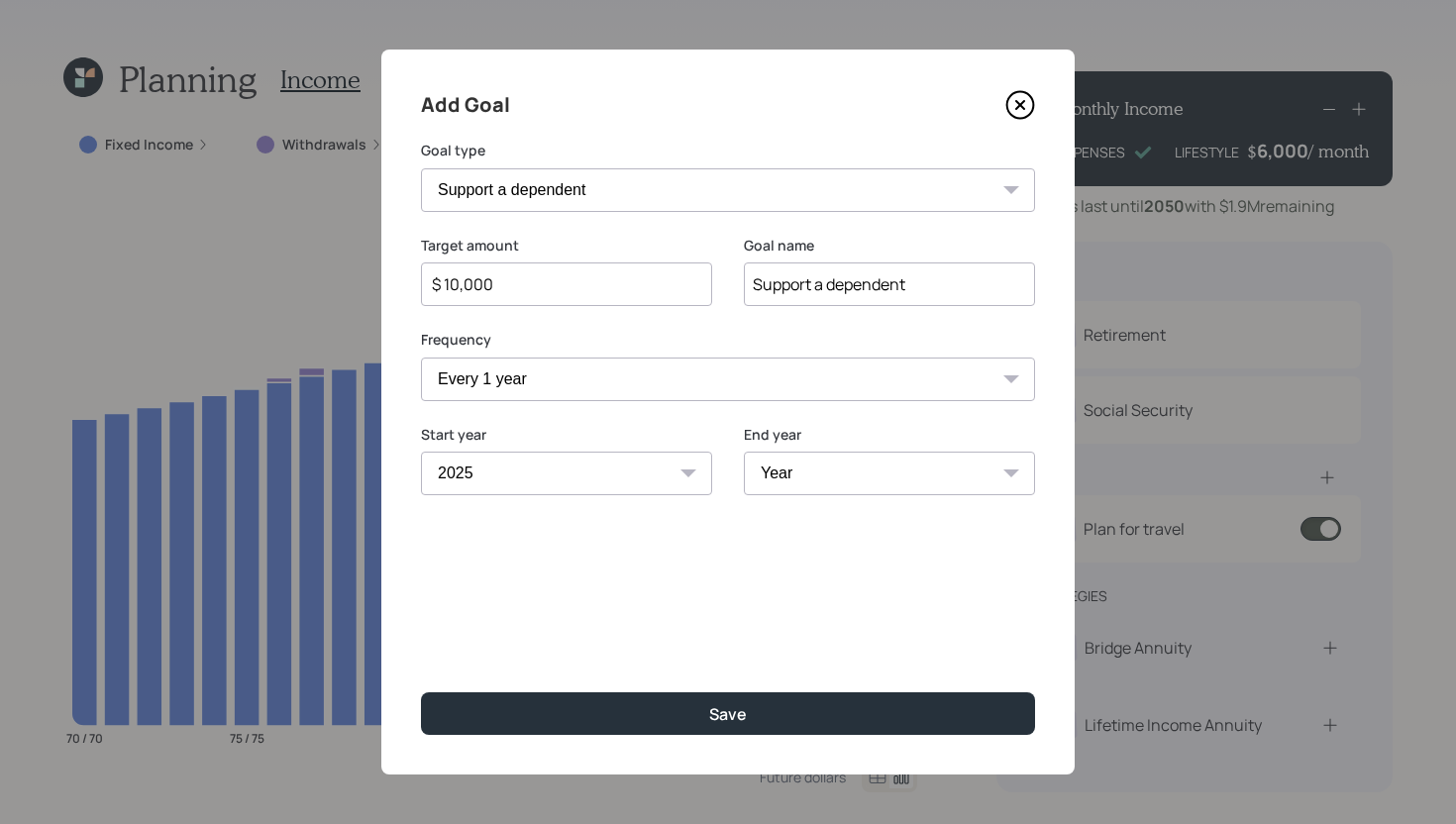 select on "2034" 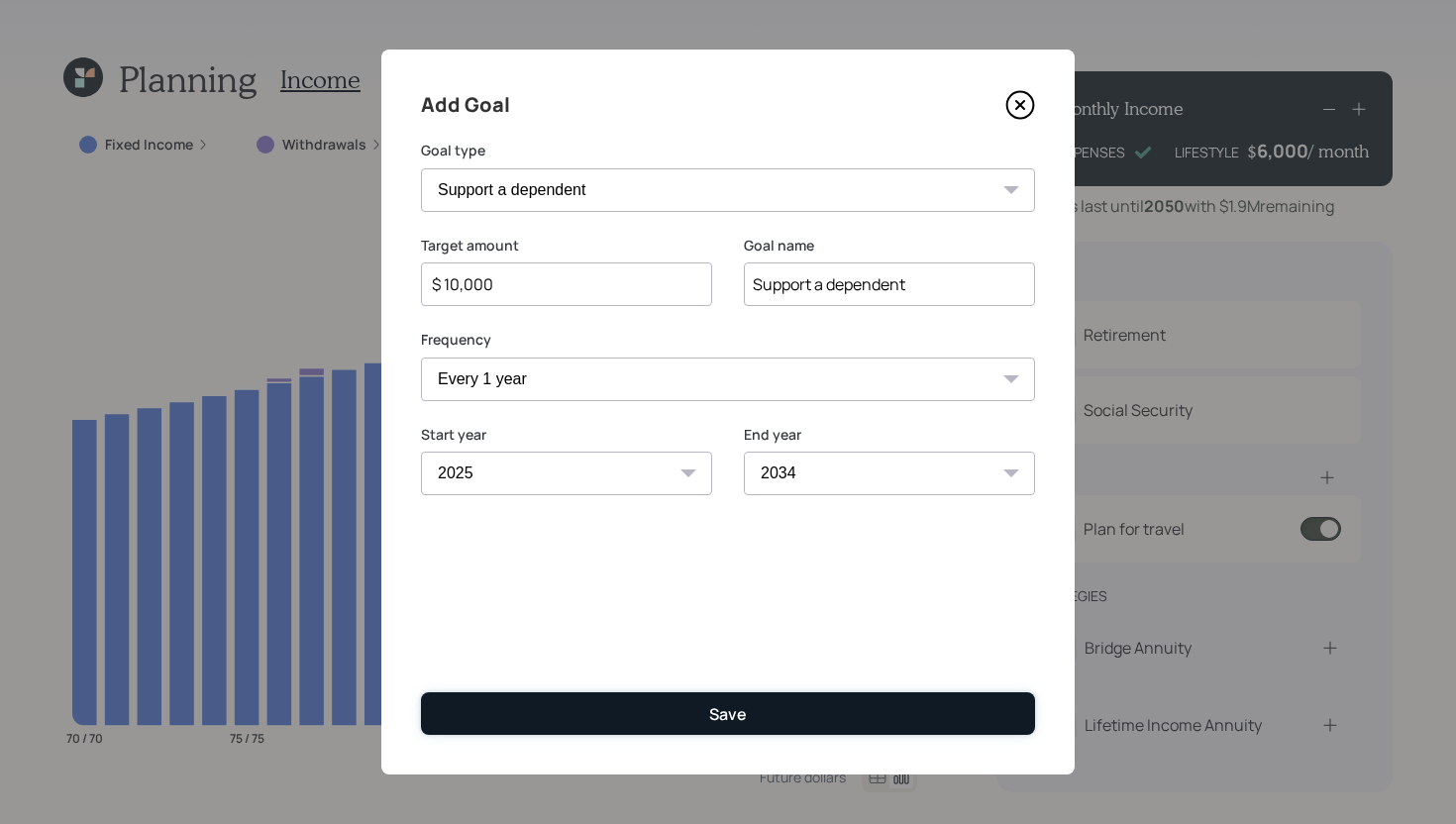 click on "Save" at bounding box center [728, 713] 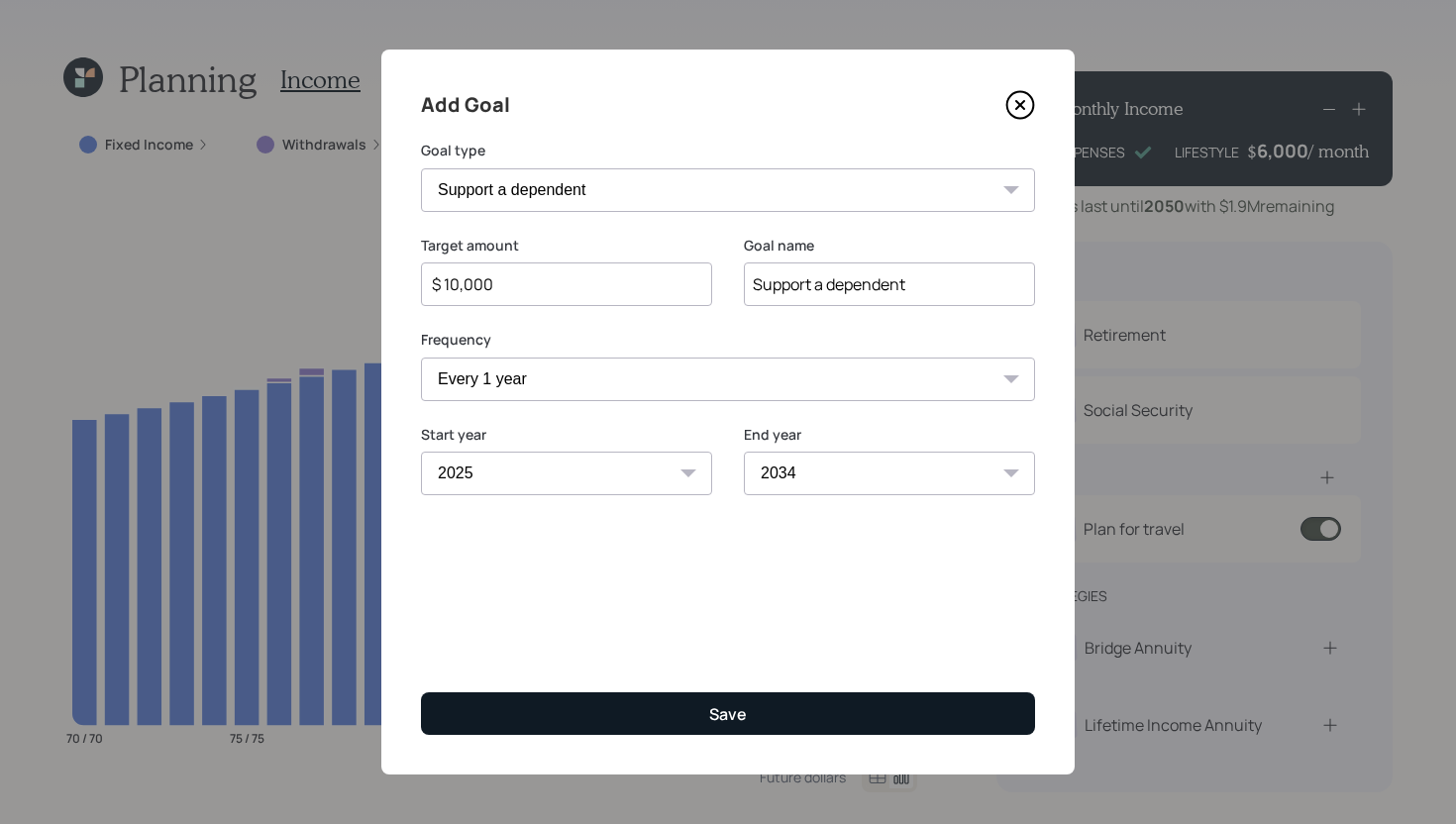 type on "$" 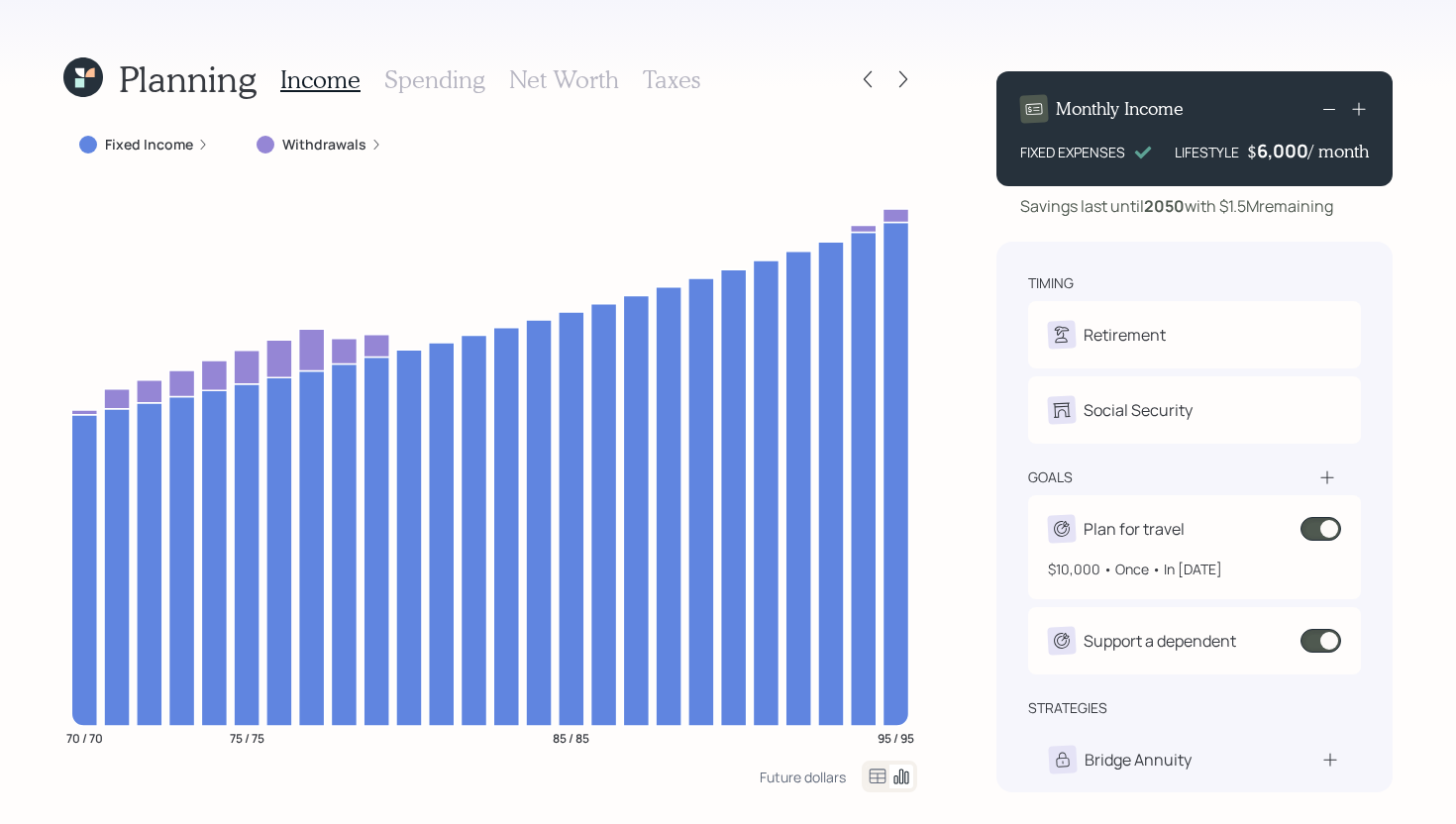 click at bounding box center [1320, 529] 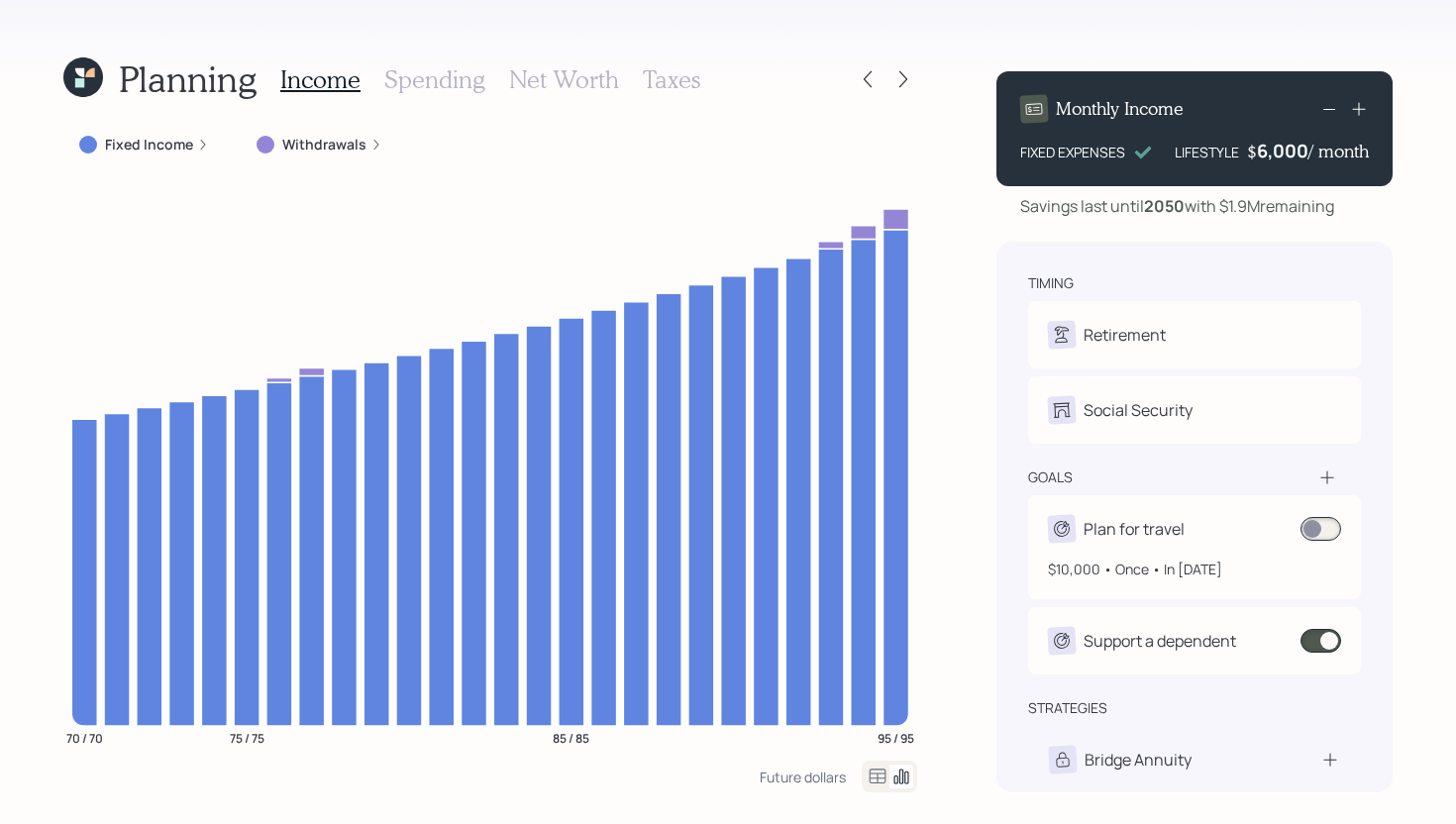 click at bounding box center [1320, 529] 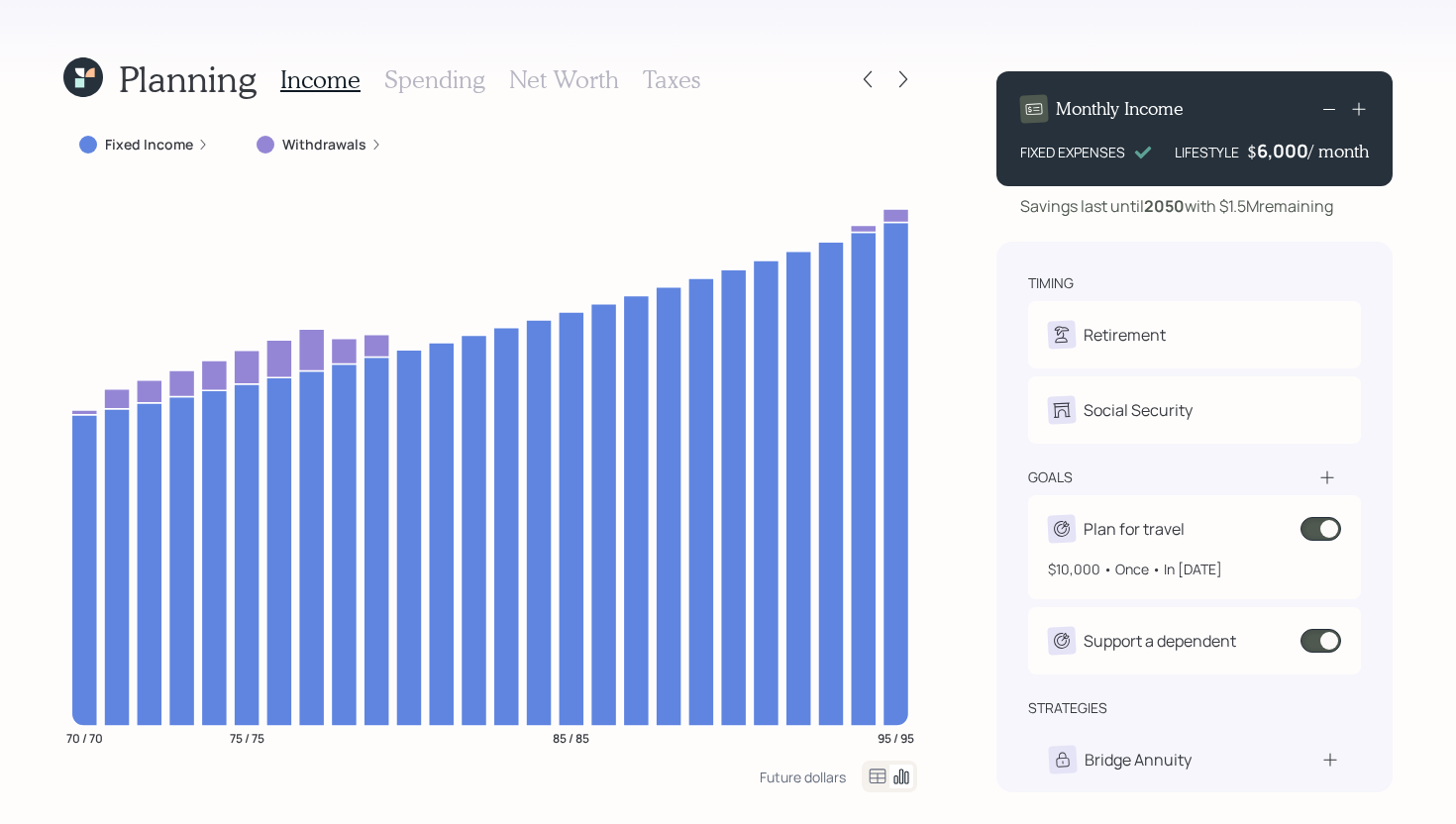 click at bounding box center (1320, 529) 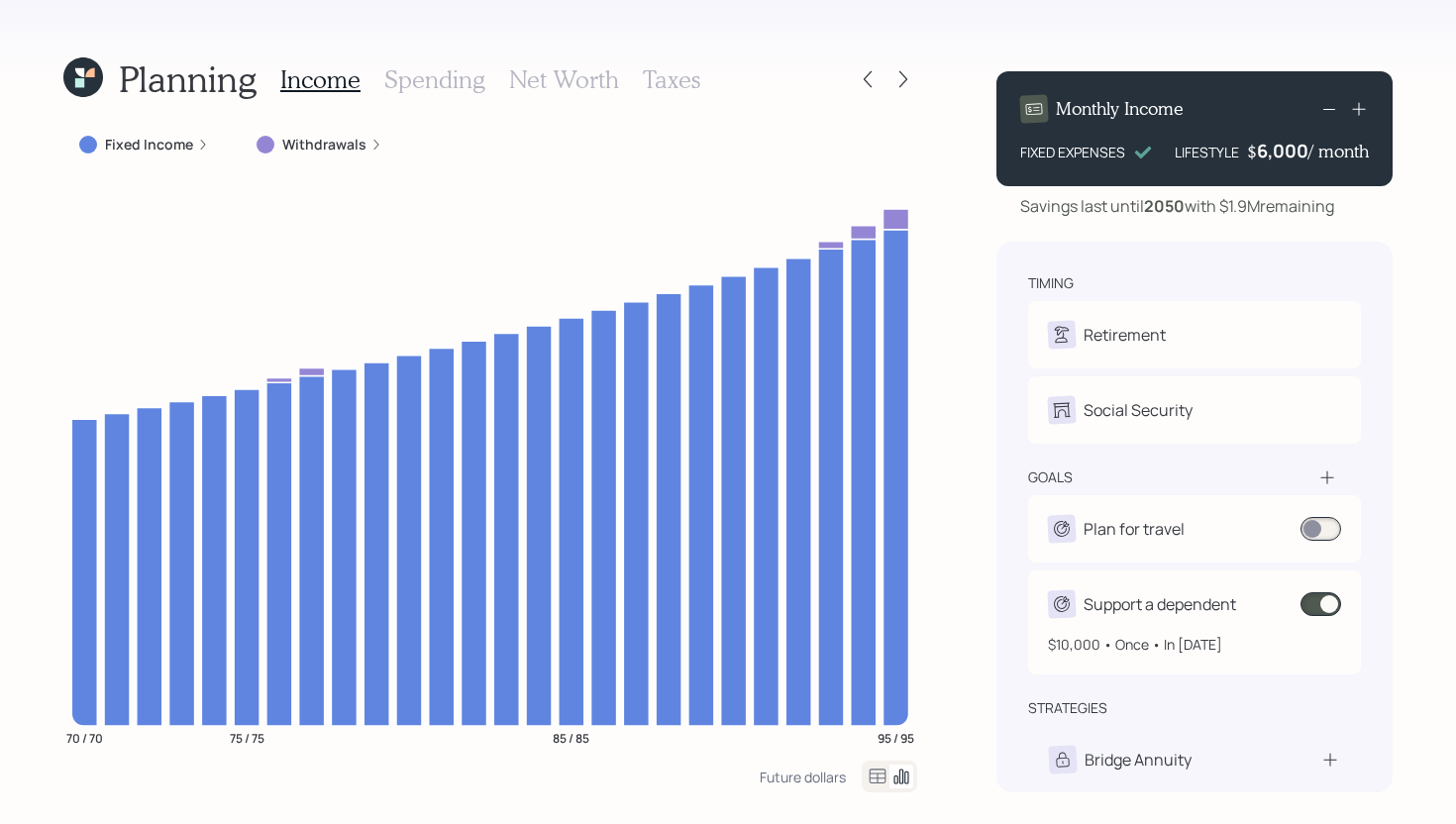 click at bounding box center [1320, 604] 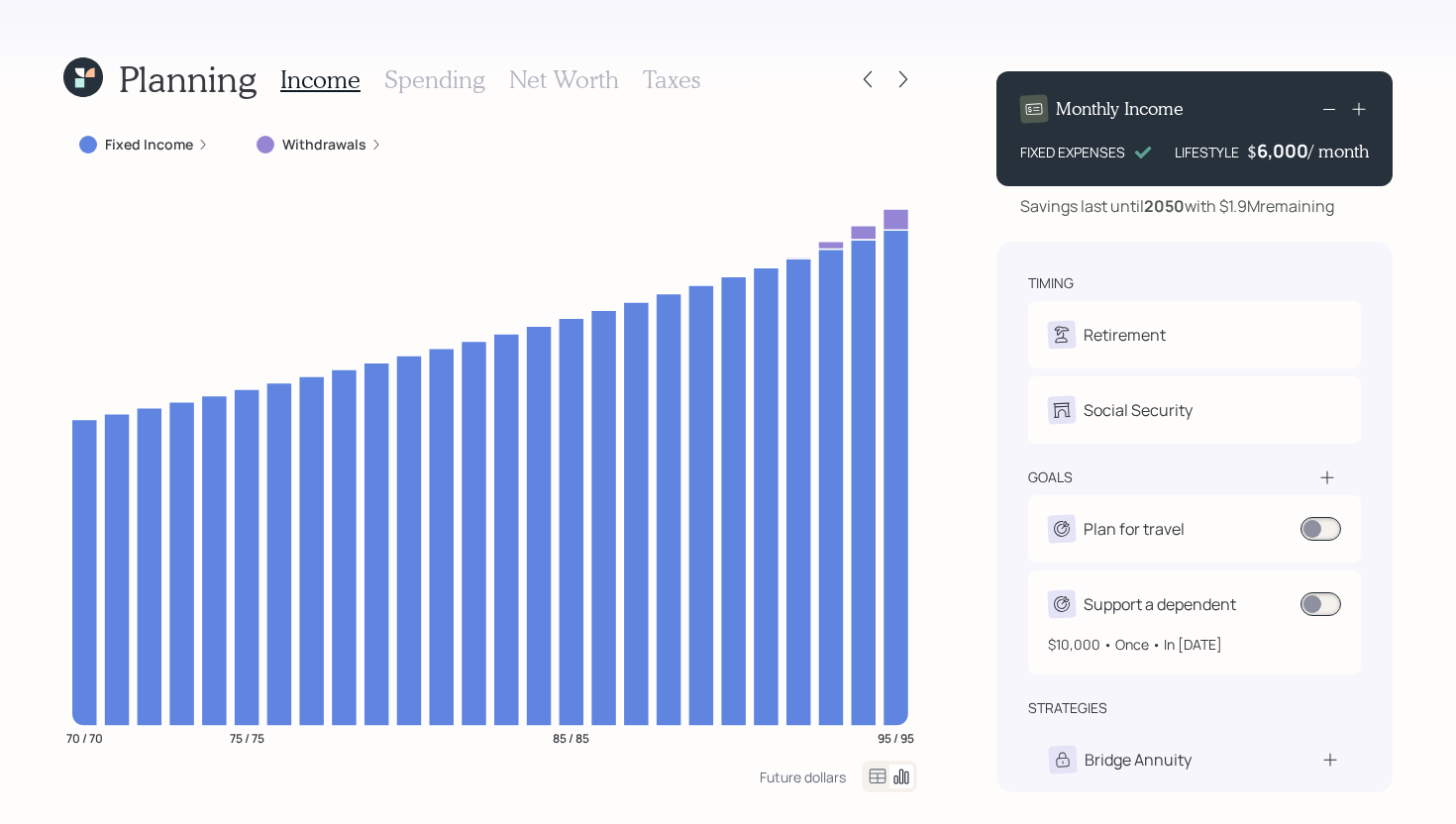 click at bounding box center [1320, 604] 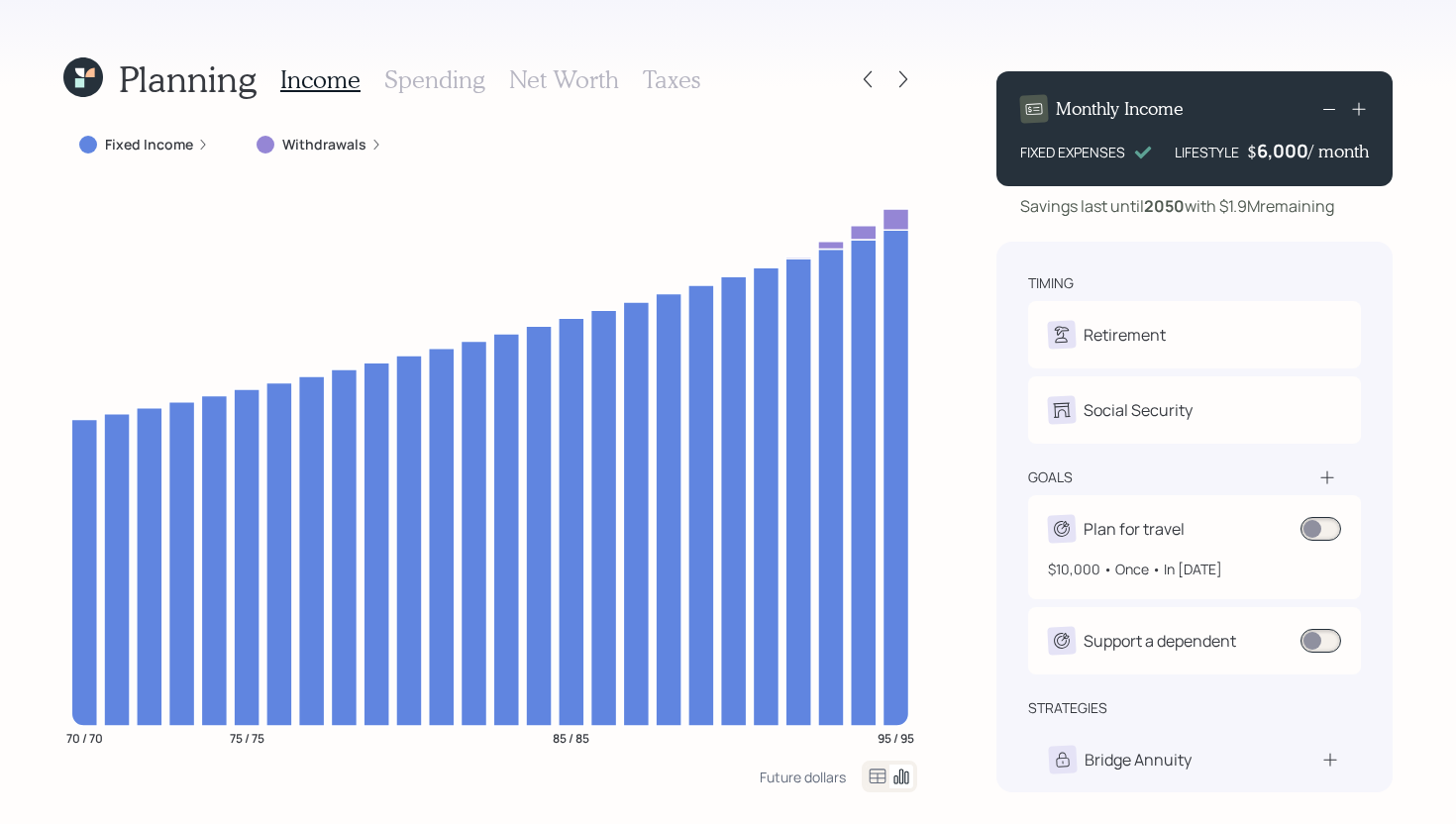 click at bounding box center (1320, 529) 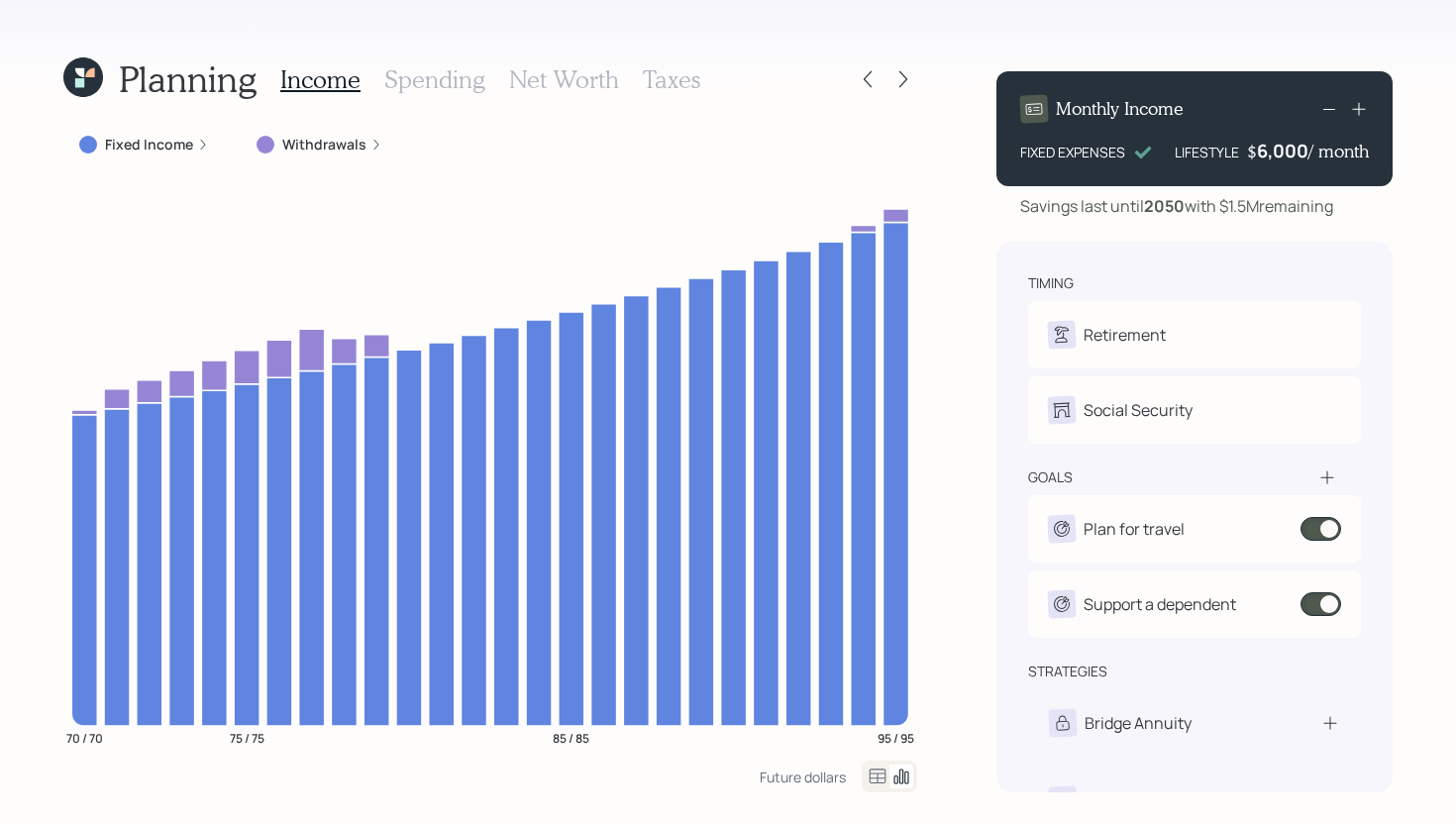 click on "Taxes" at bounding box center (672, 79) 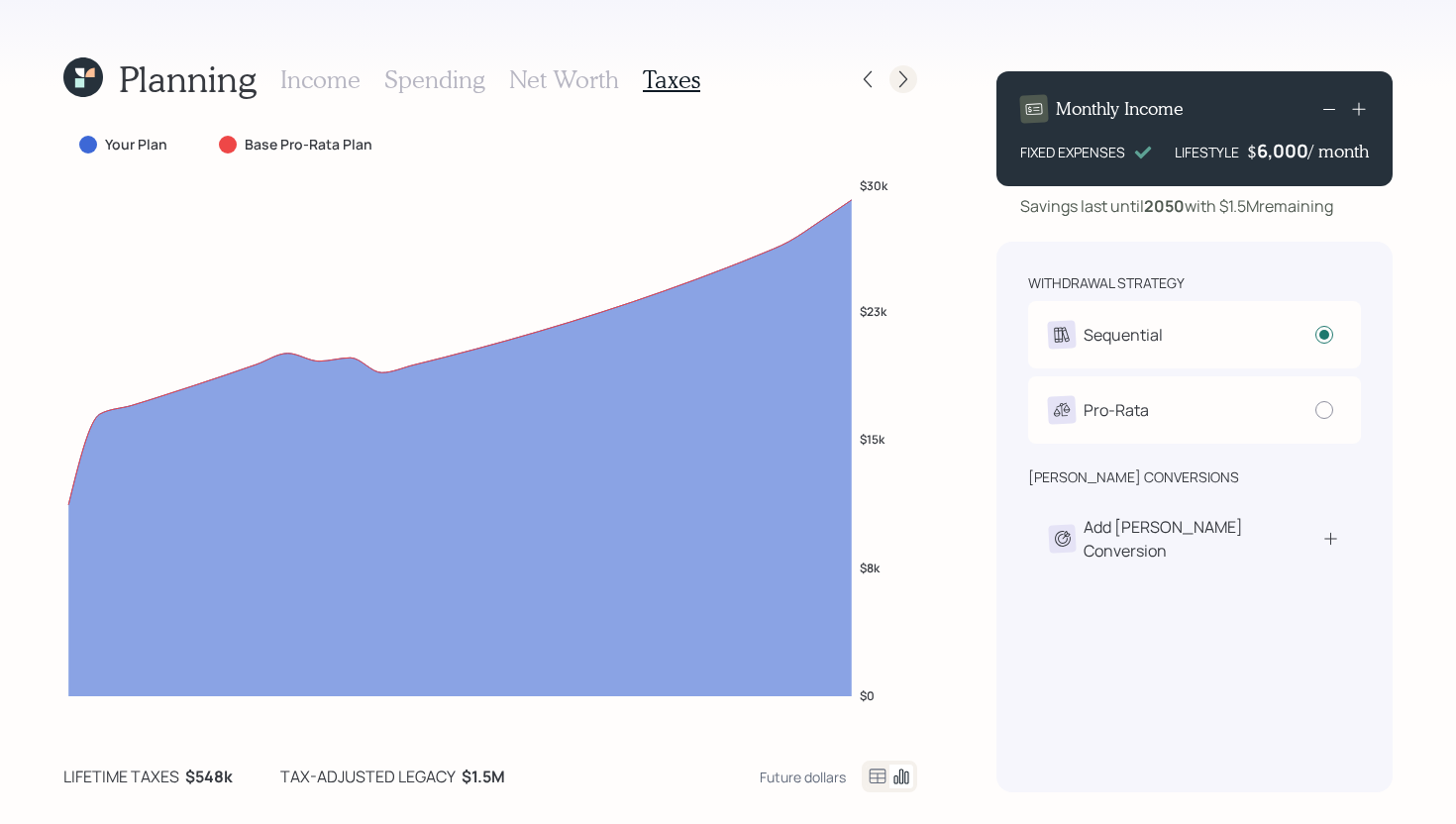 click 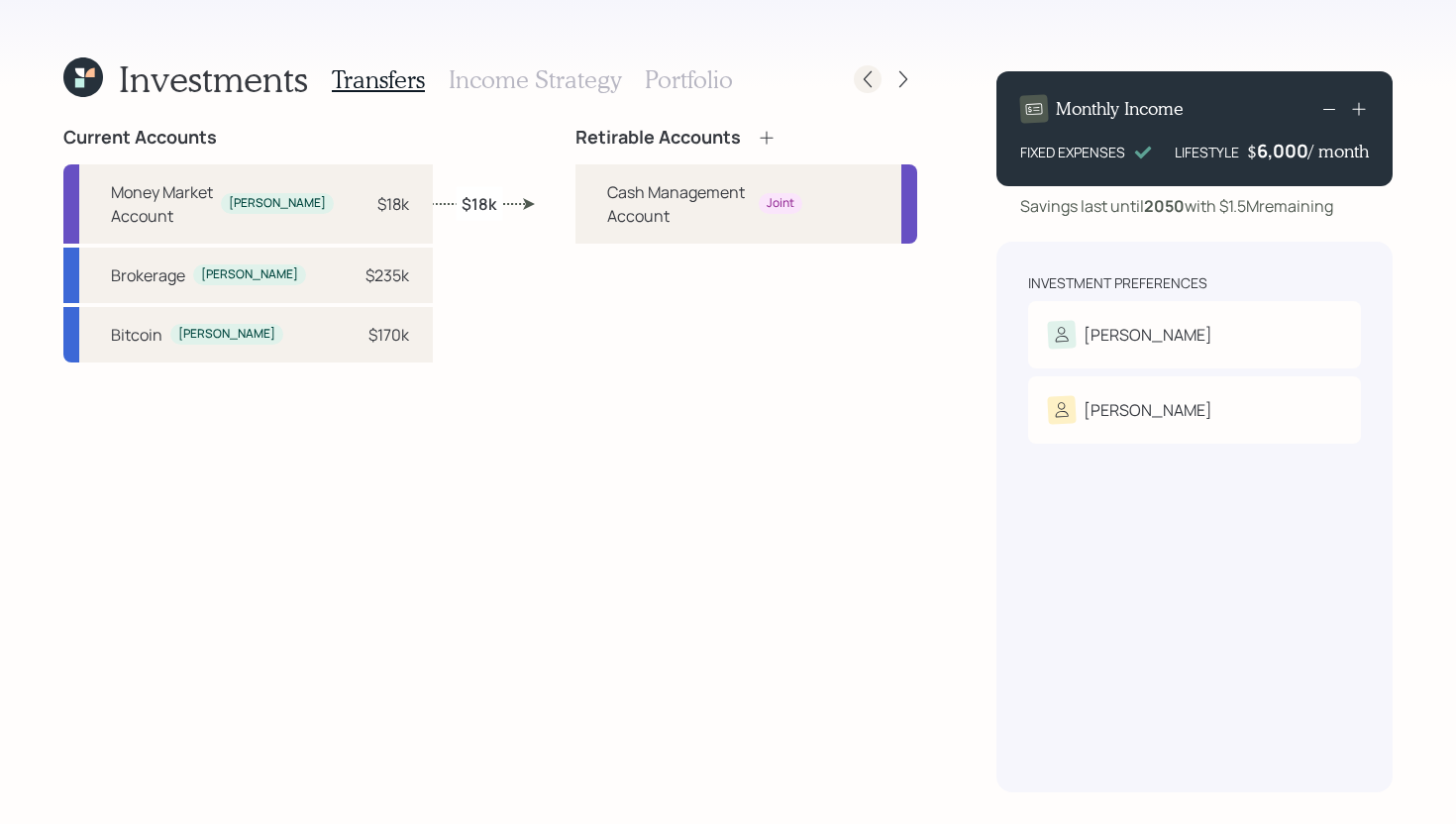 click 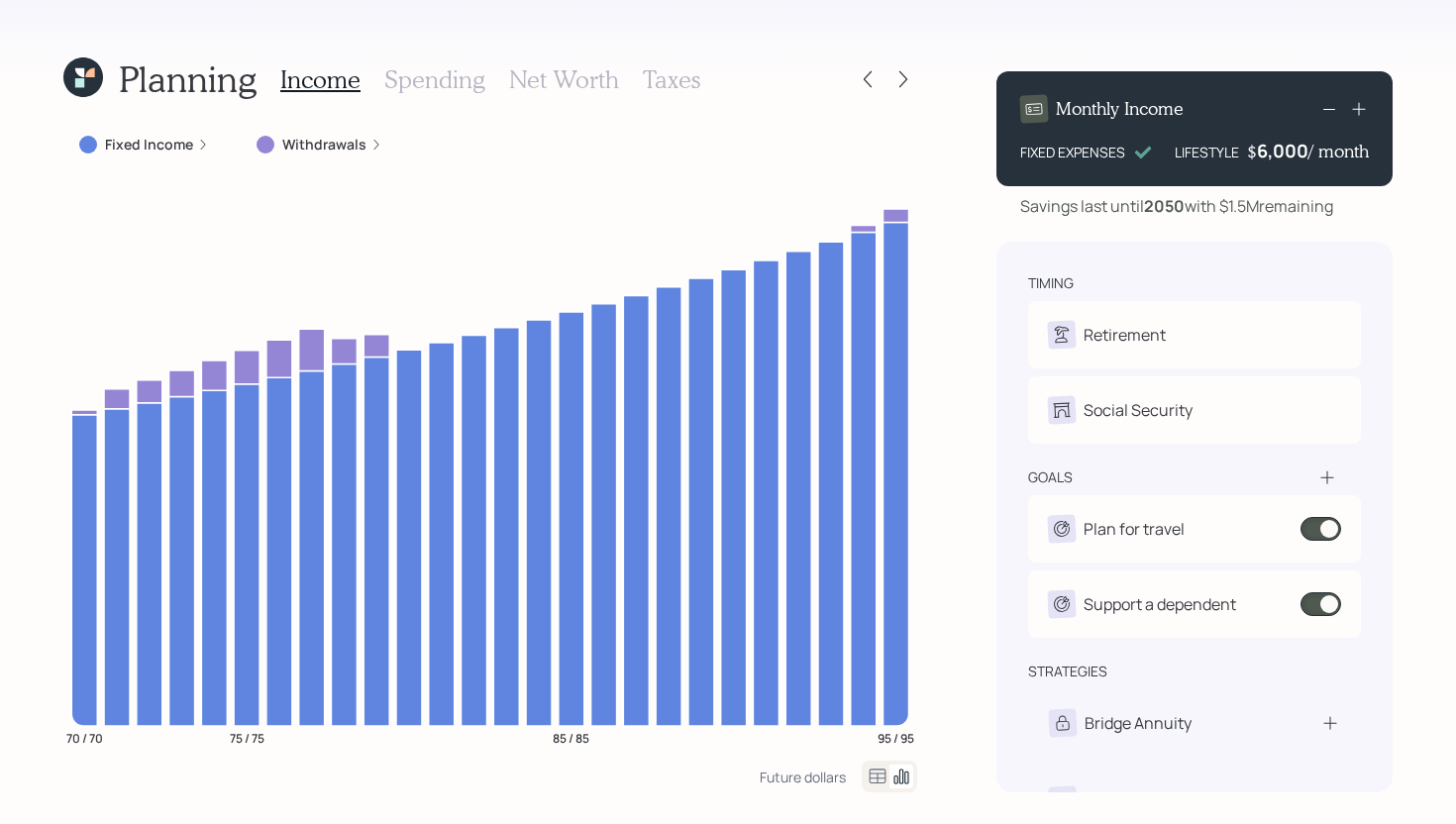 click on "Spending" at bounding box center [435, 79] 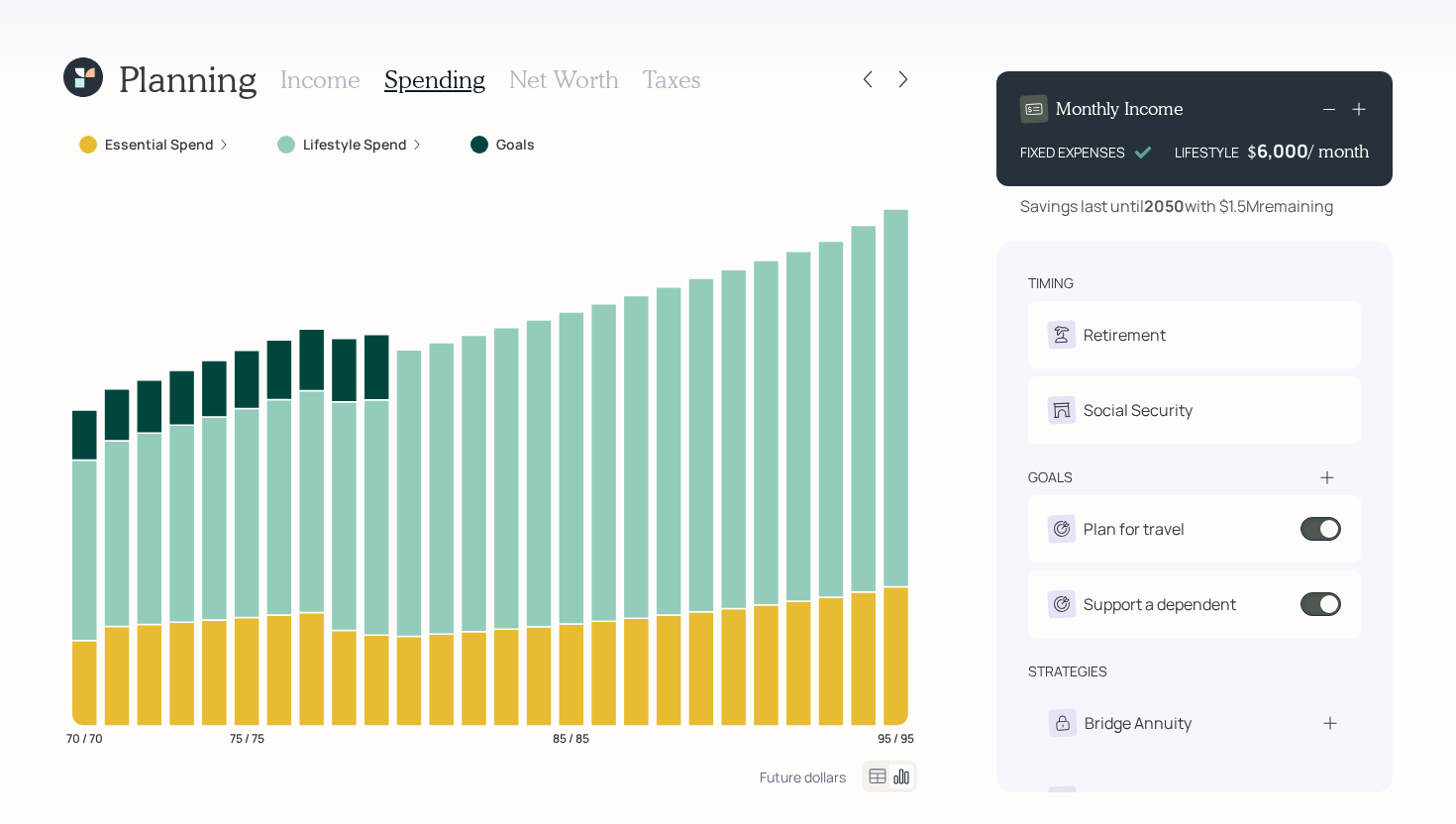 click on "Income" at bounding box center (320, 79) 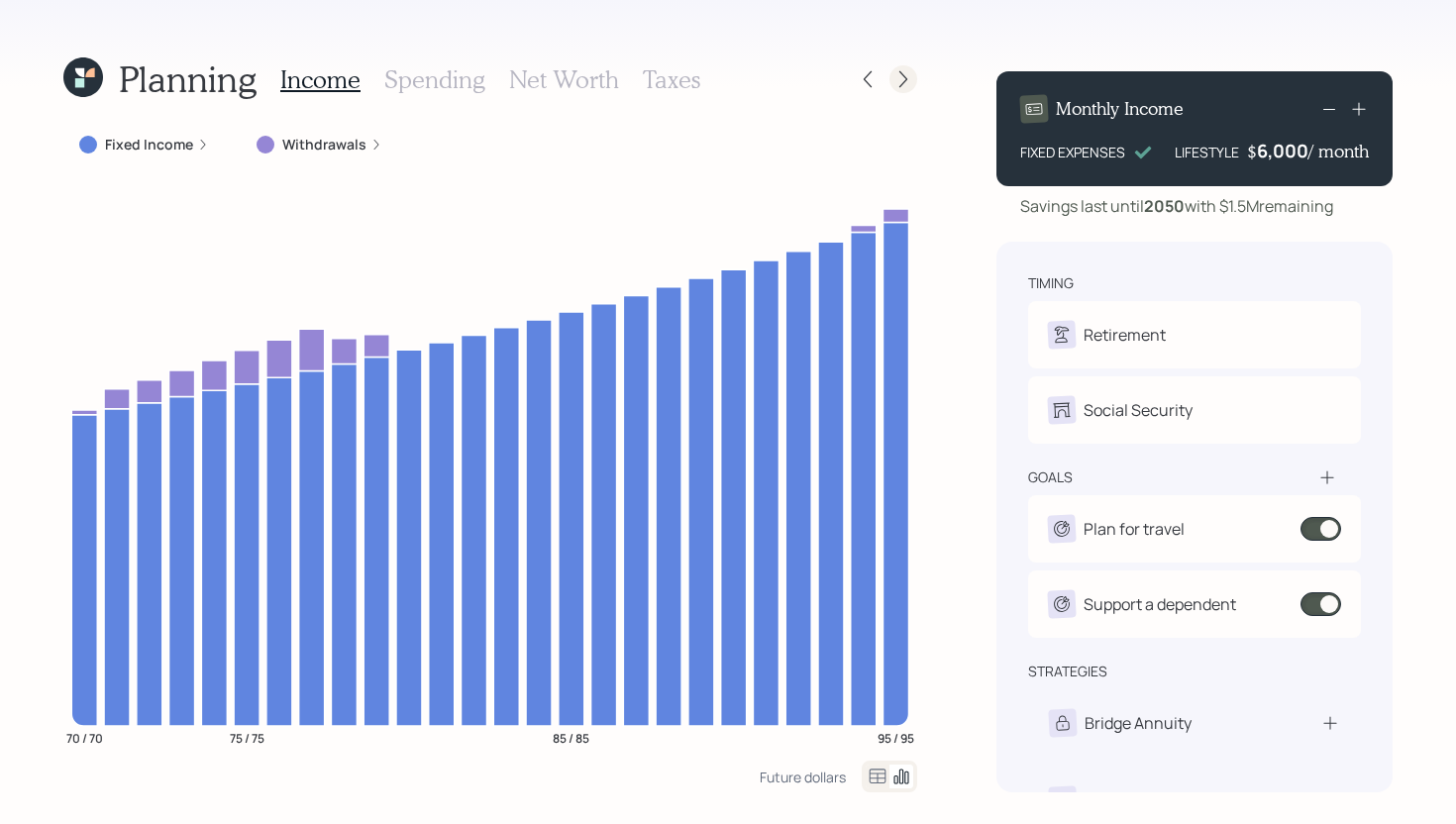 click 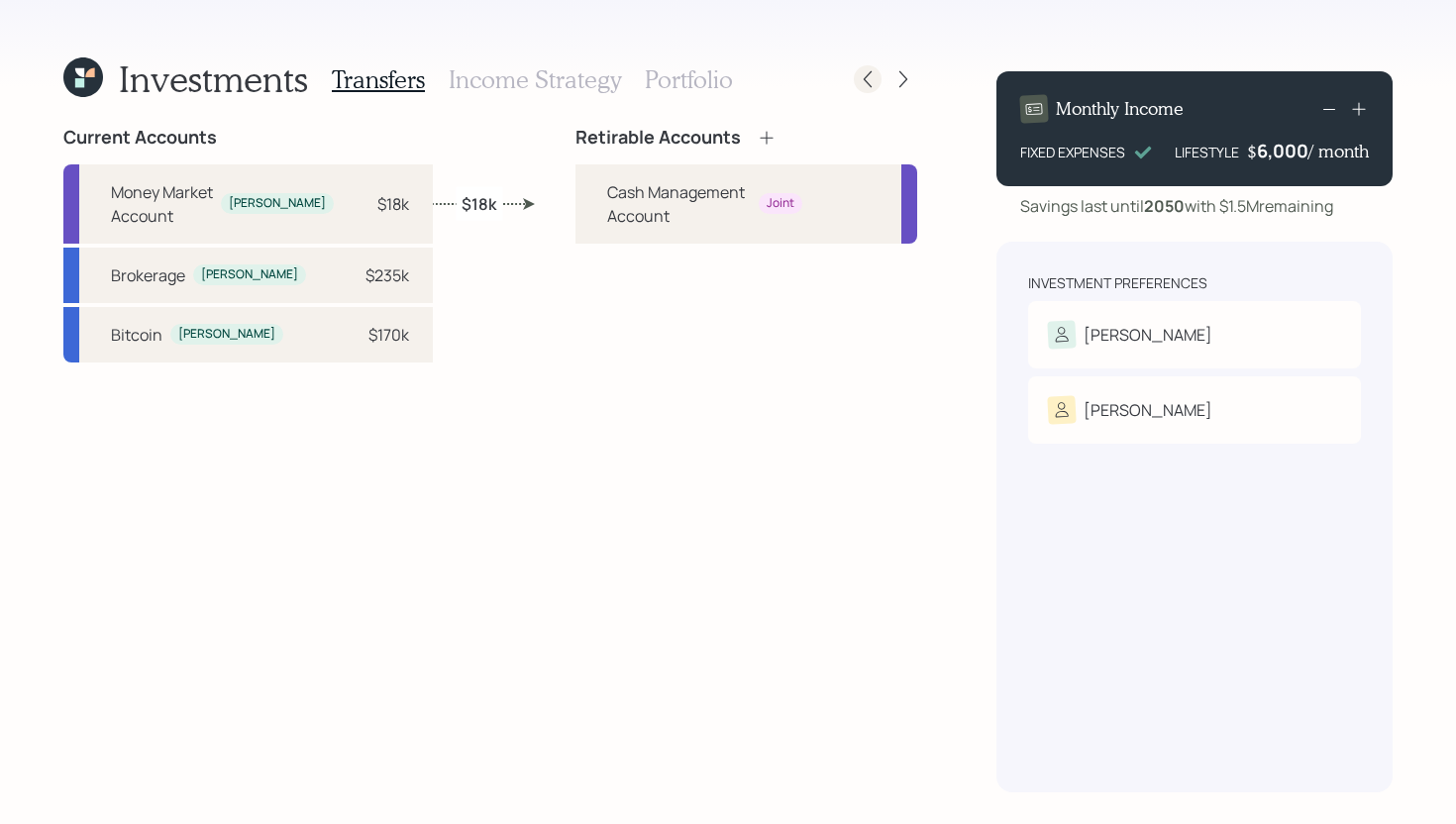 click 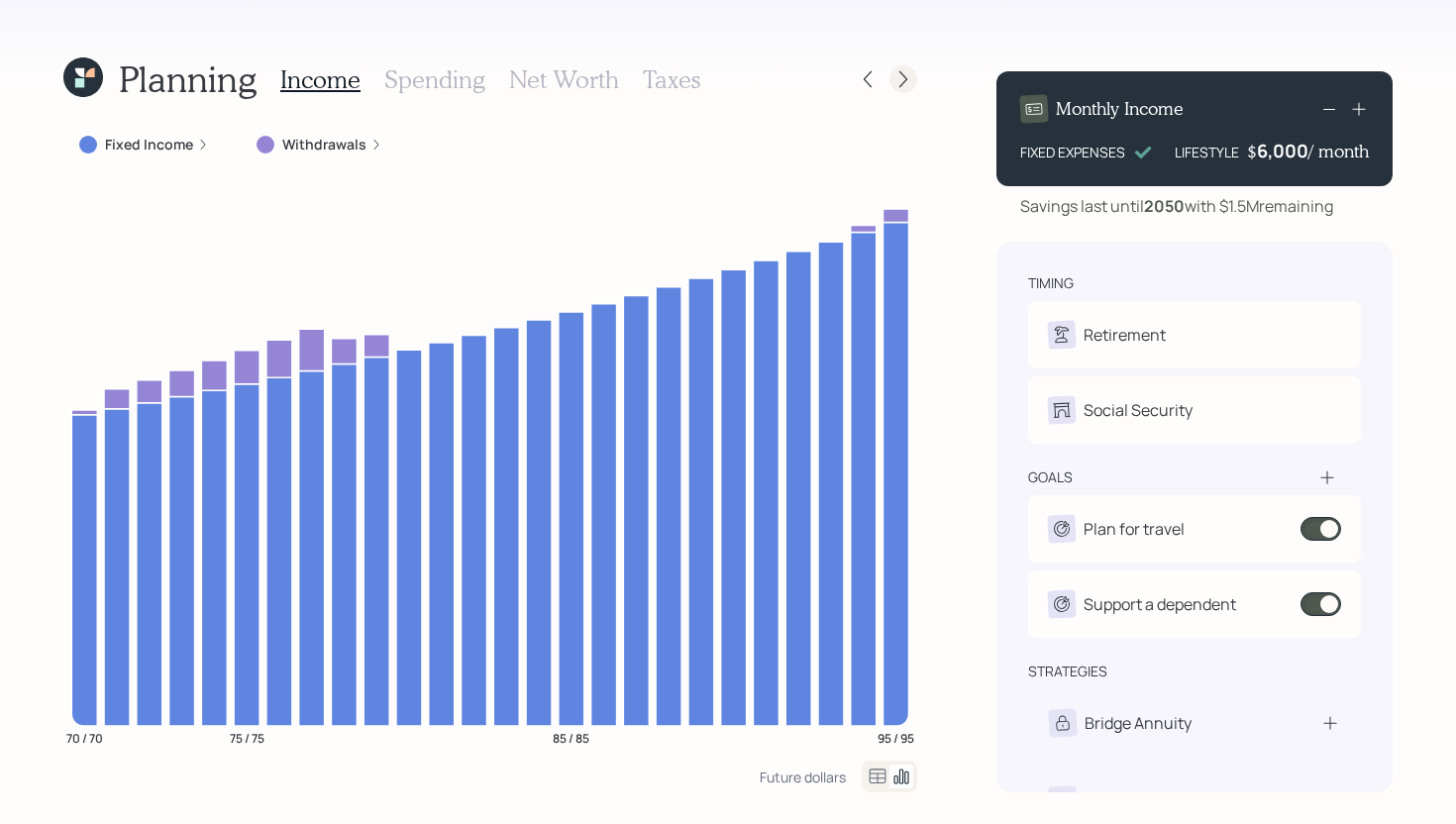 click 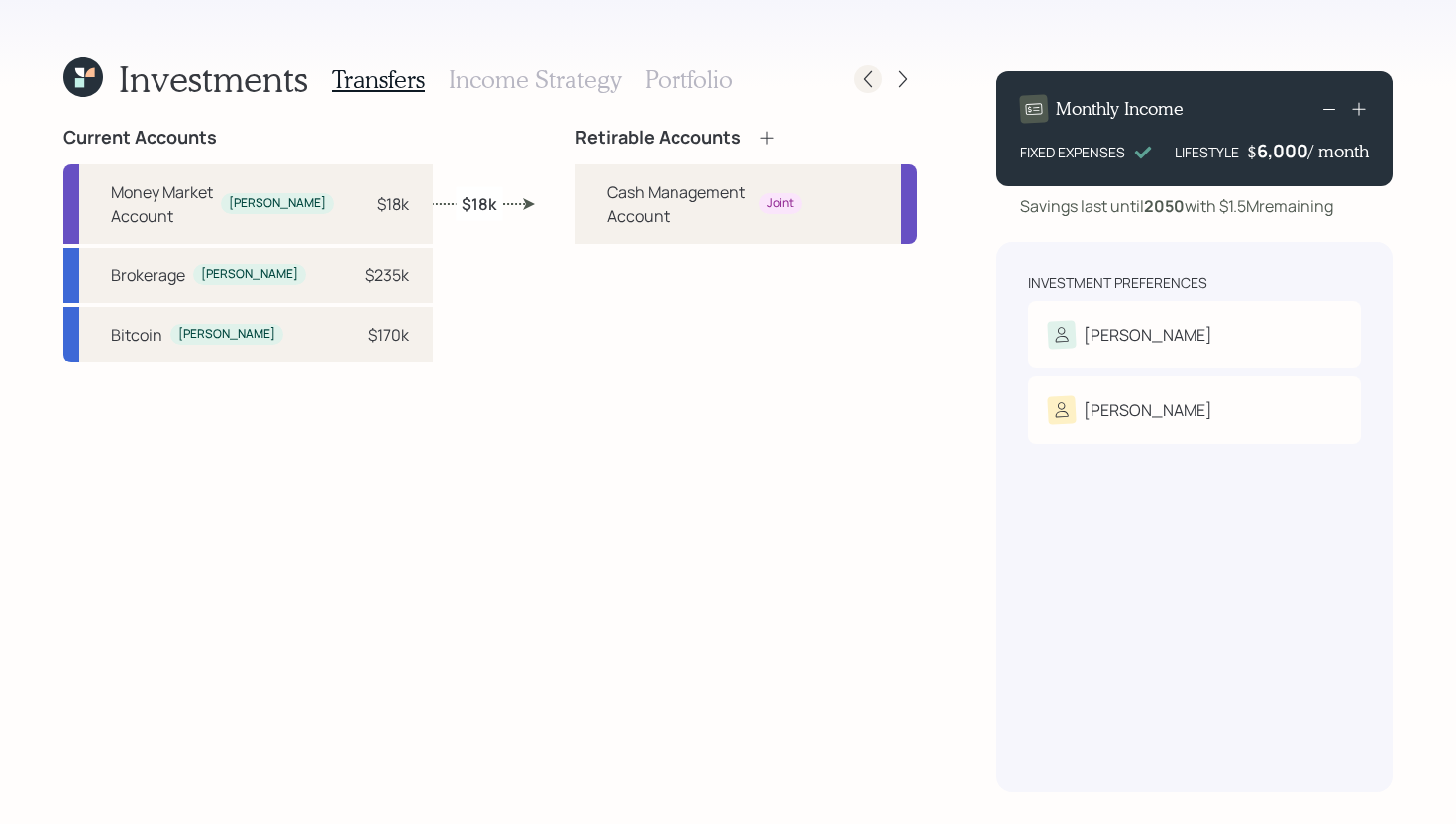 click 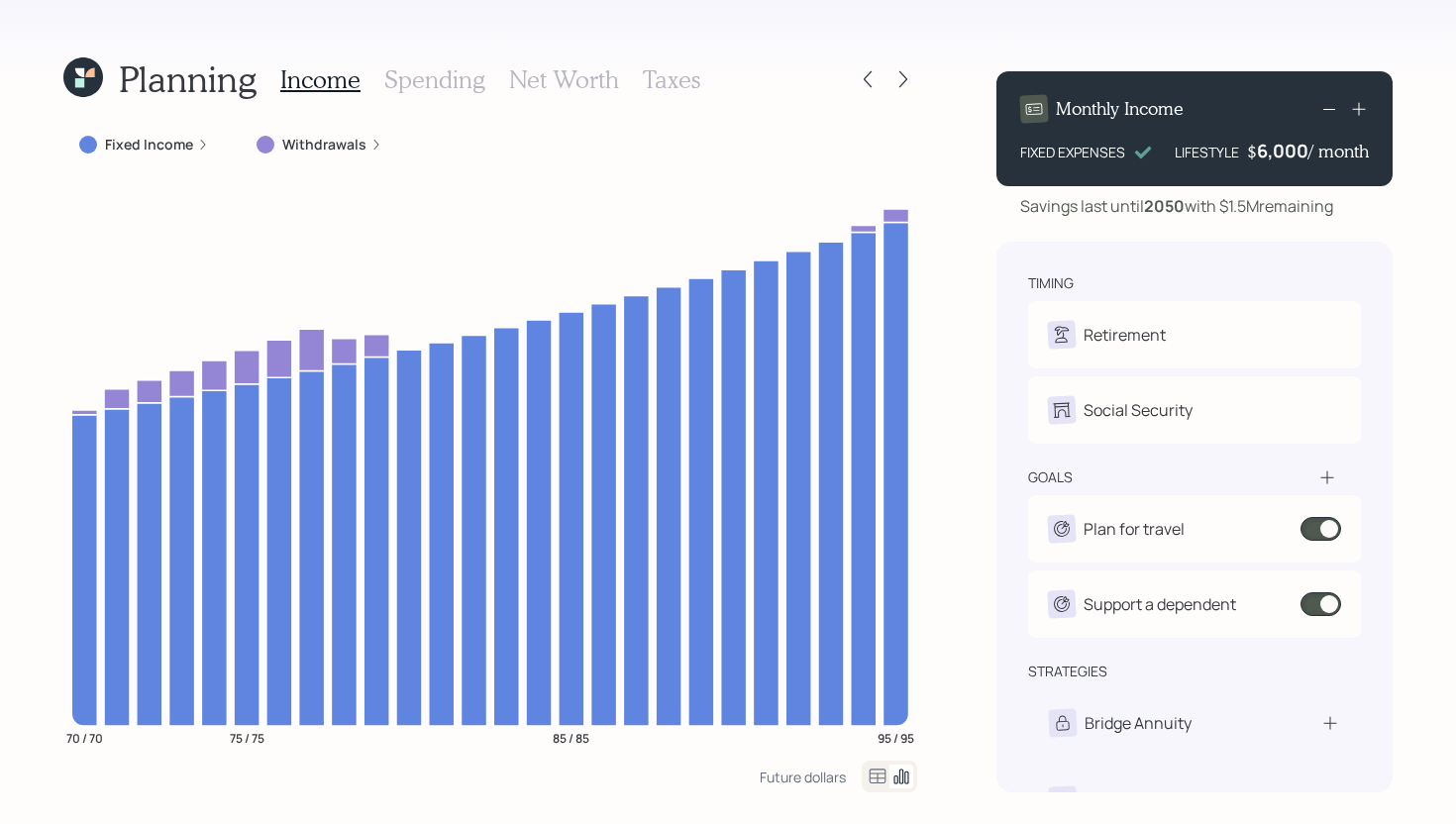 click on "6,000" at bounding box center (1283, 151) 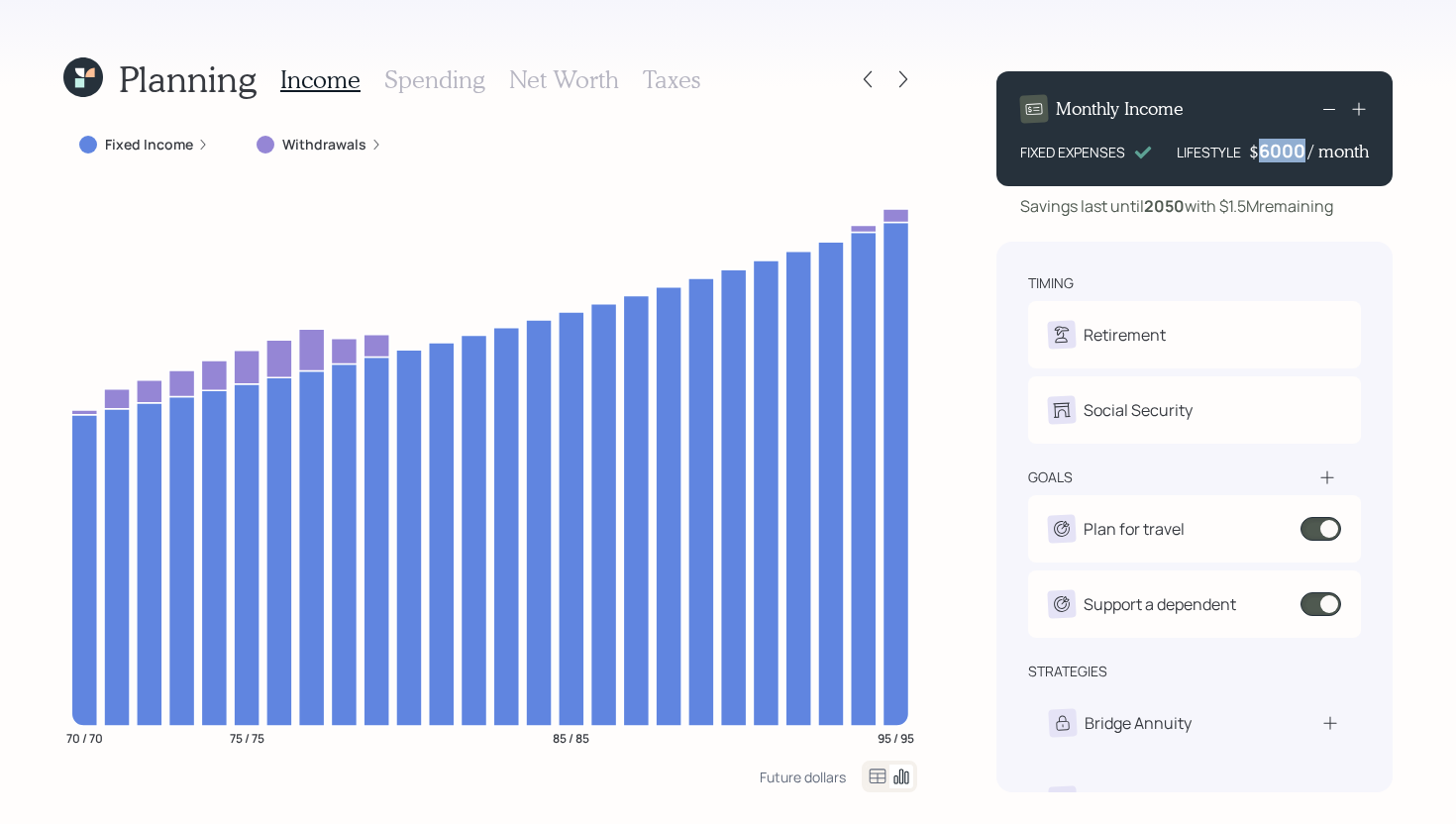 click on "6000" at bounding box center (1284, 151) 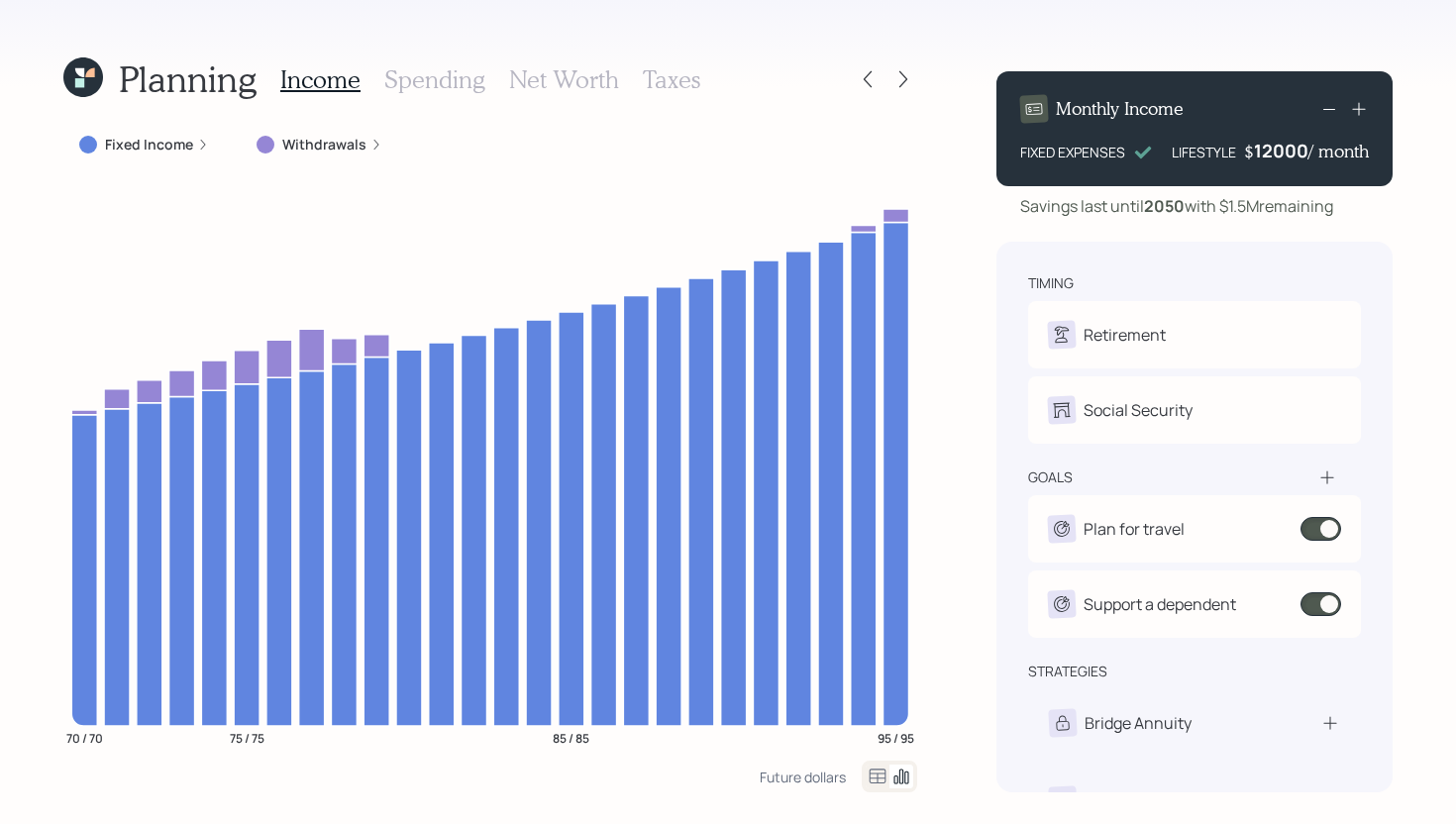 click on "Planning Income Spending Net Worth Taxes Fixed Income Withdrawals 70 / 70 75 / 75 85 / 85 95 / 95 Future dollars Monthly Income FIXED EXPENSES LIFESTYLE $ 12000  / month Savings last until  2050  with   $1.5M  remaining timing Retirement A Retired K Retired Social Security A Receiving K Receiving goals Plan for travel $10,000 • Once • In 2025 Support a dependent $10,000 • Once • In 2025 strategies Bridge Annuity Lifetime Income Annuity" at bounding box center [728, 412] 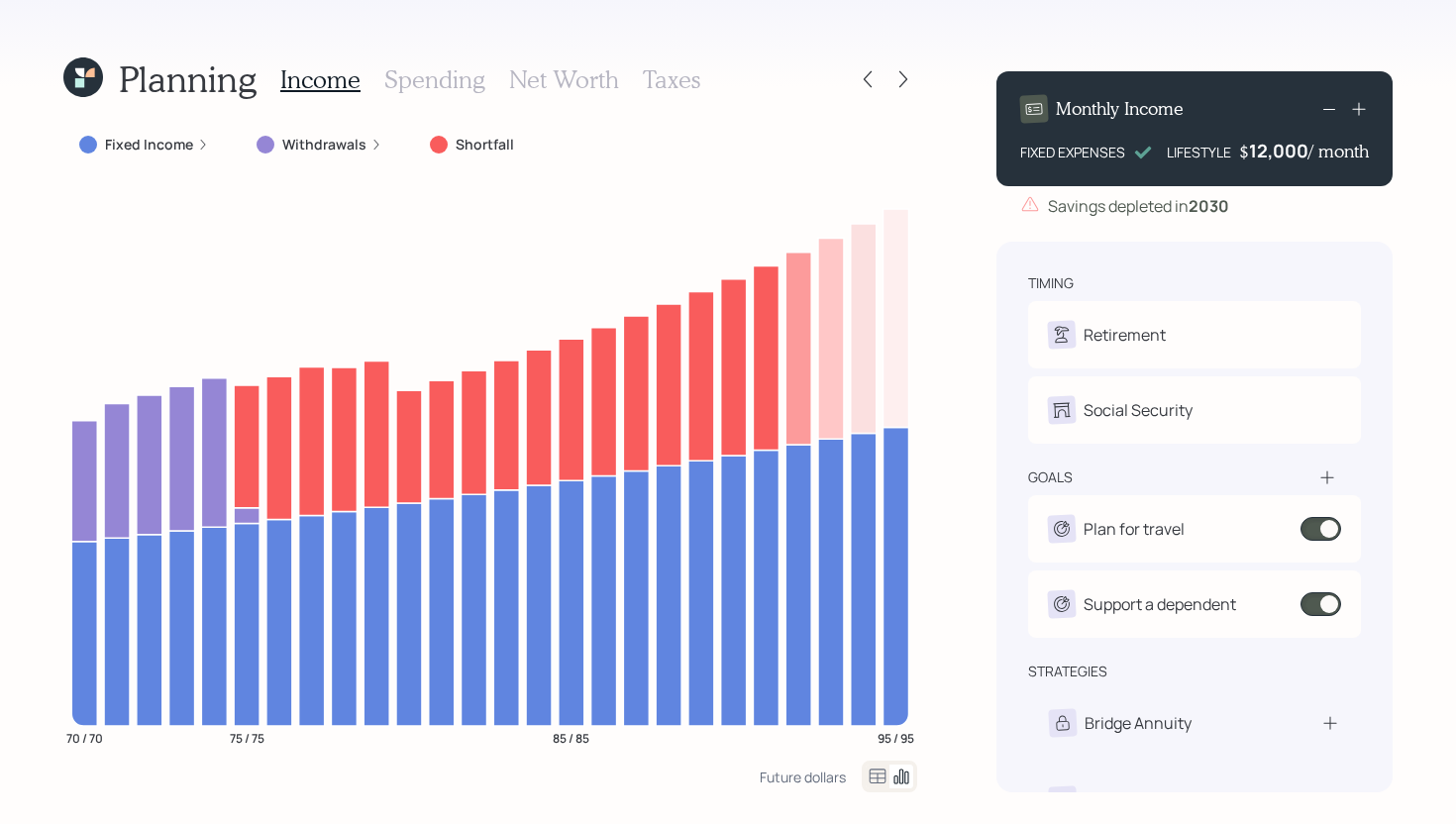 click on "12,000" at bounding box center (1279, 151) 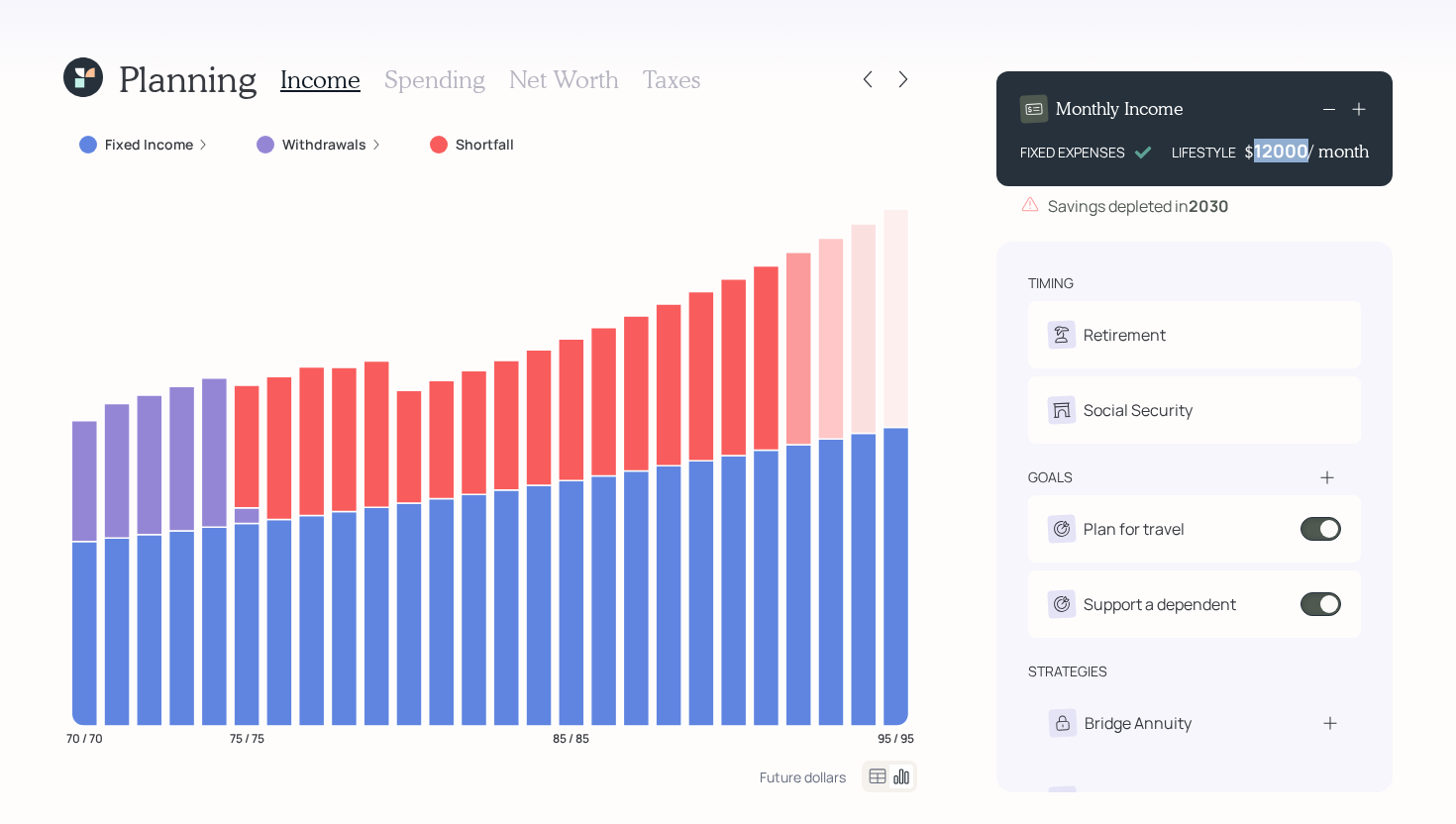 click on "12000" at bounding box center [1281, 151] 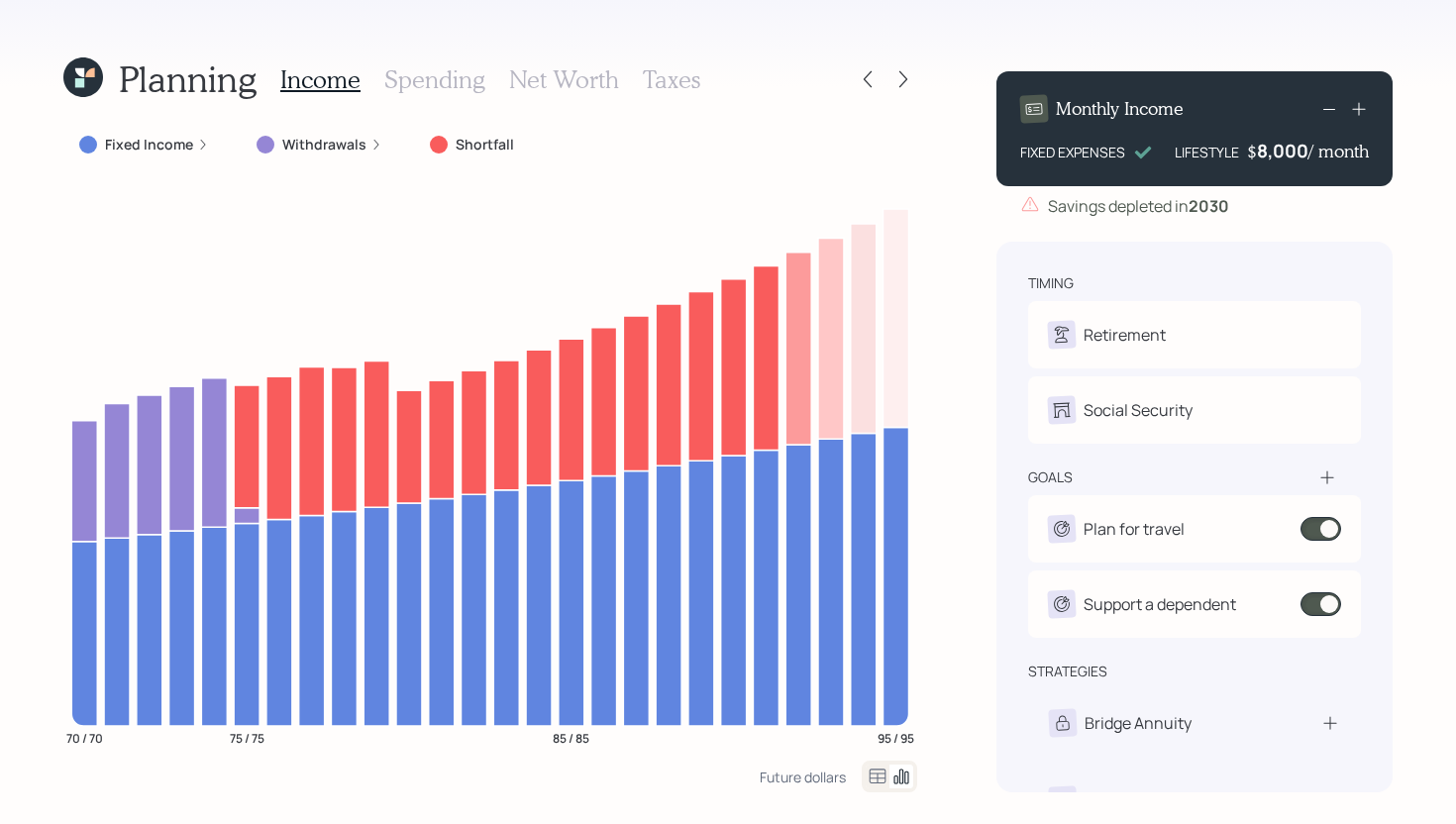 click on "Planning Income Spending Net Worth Taxes Fixed Income Withdrawals Shortfall 70 / 70 75 / 75 85 / 85 95 / 95 Future dollars Monthly Income FIXED EXPENSES LIFESTYLE $ 8,000  / month Savings depleted in  2030 timing Retirement A Retired K Retired Social Security A Receiving K Receiving goals Plan for travel $10,000 • Once • In 2025 Support a dependent $10,000 • Once • In 2025 strategies Bridge Annuity Lifetime Income Annuity Recommended" at bounding box center (728, 412) 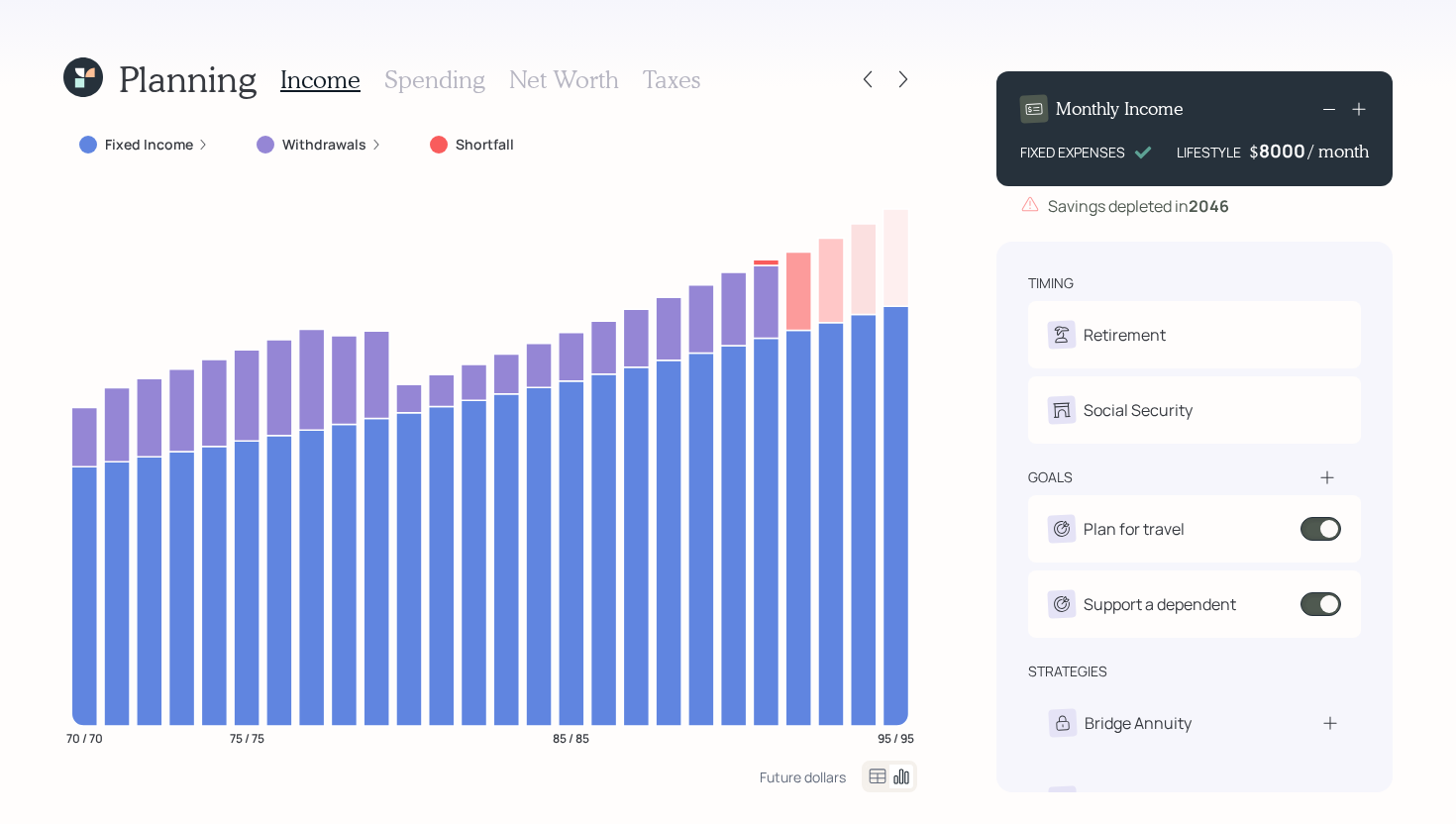 click on "8000" at bounding box center [1284, 151] 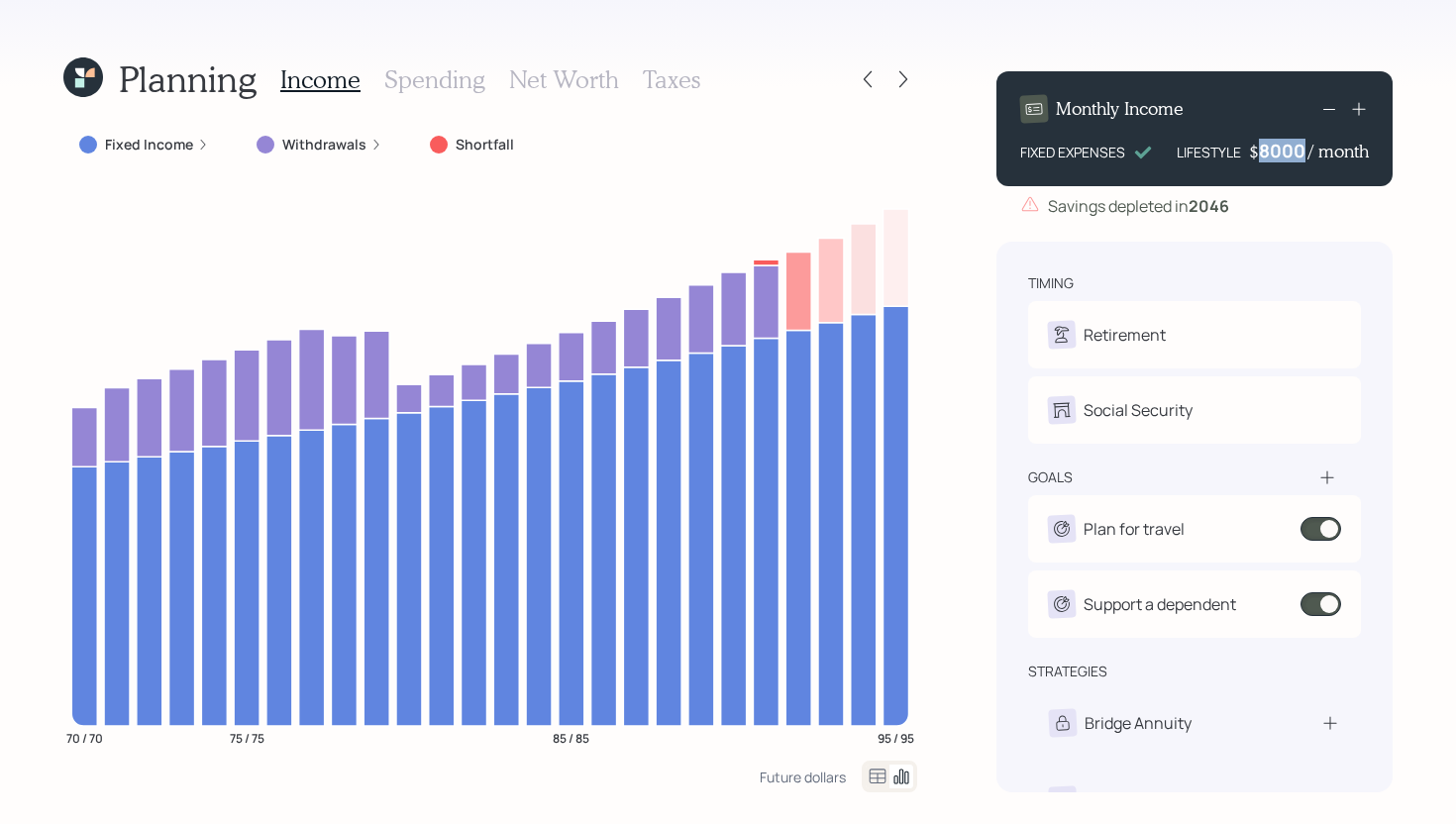 click on "8000" at bounding box center (1284, 151) 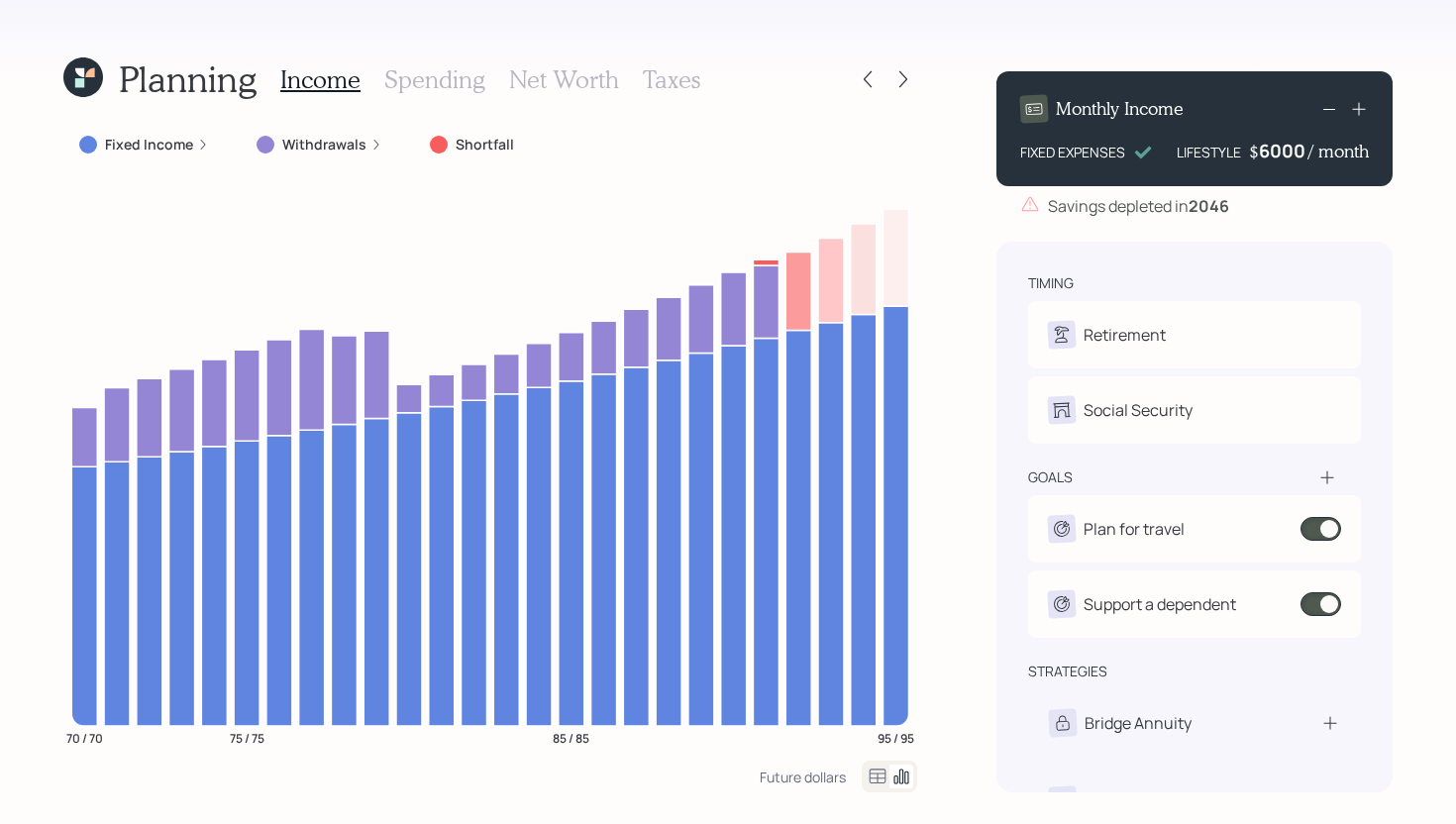 click on "Planning Income Spending Net Worth Taxes Fixed Income Withdrawals Shortfall 70 / 70 75 / 75 85 / 85 95 / 95 Future dollars Monthly Income FIXED EXPENSES LIFESTYLE $ 6000  / month Savings depleted in  2046 timing Retirement A Retired K Retired Social Security A Receiving K Receiving goals Plan for travel $10,000 • Once • In 2025 Support a dependent $10,000 • Once • In 2025 strategies Bridge Annuity Lifetime Income Annuity" at bounding box center [728, 412] 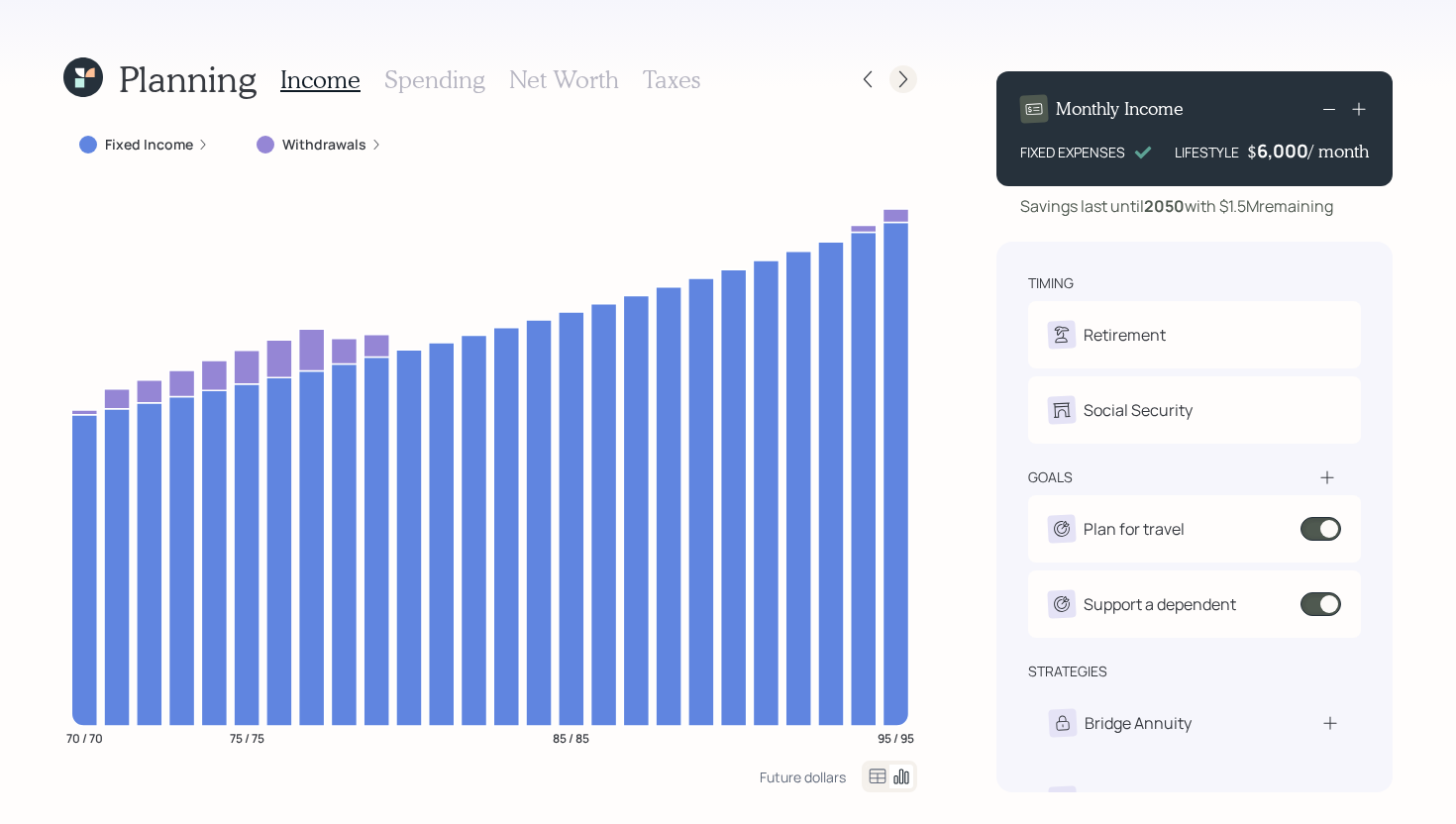 click 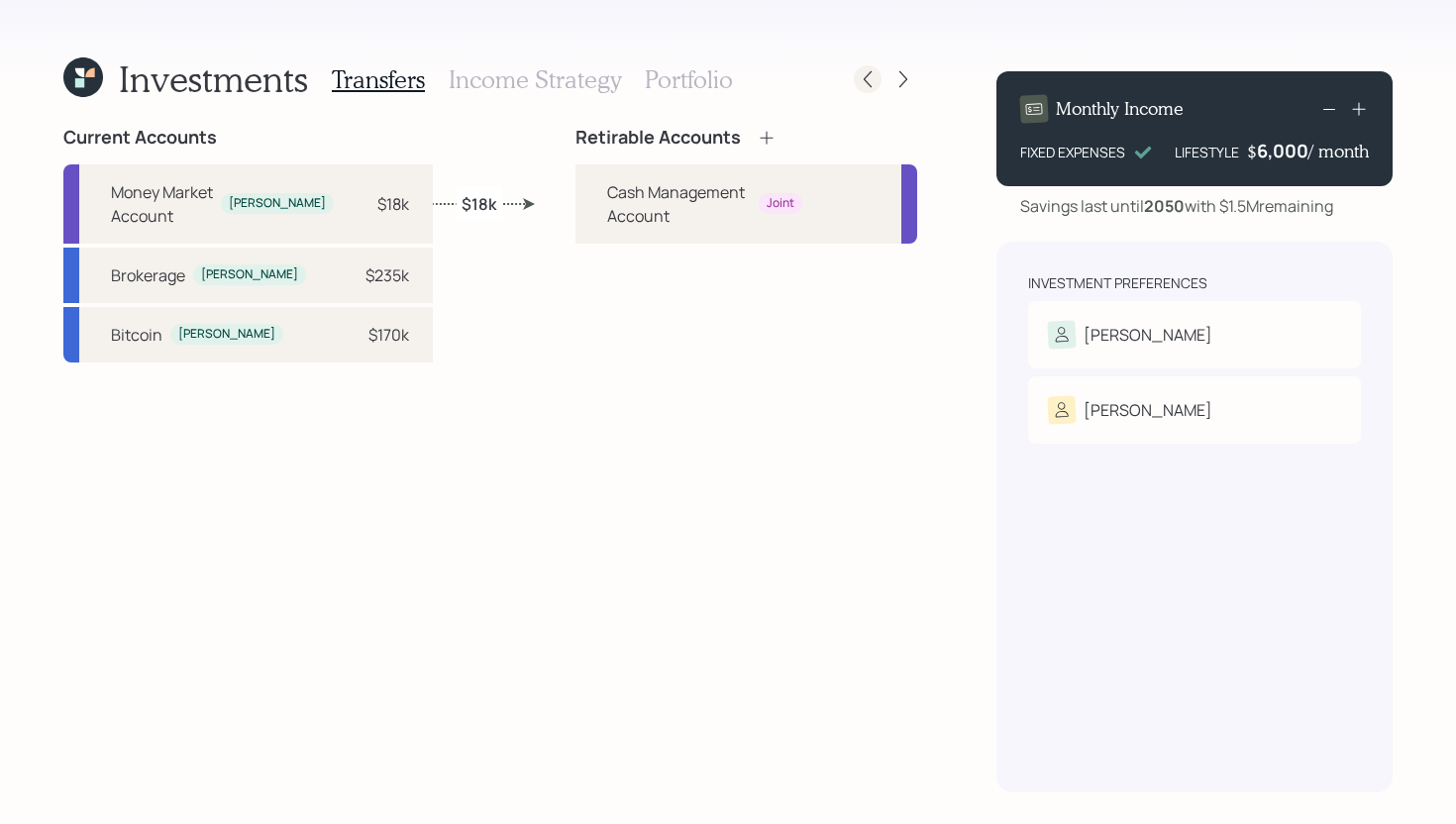 click 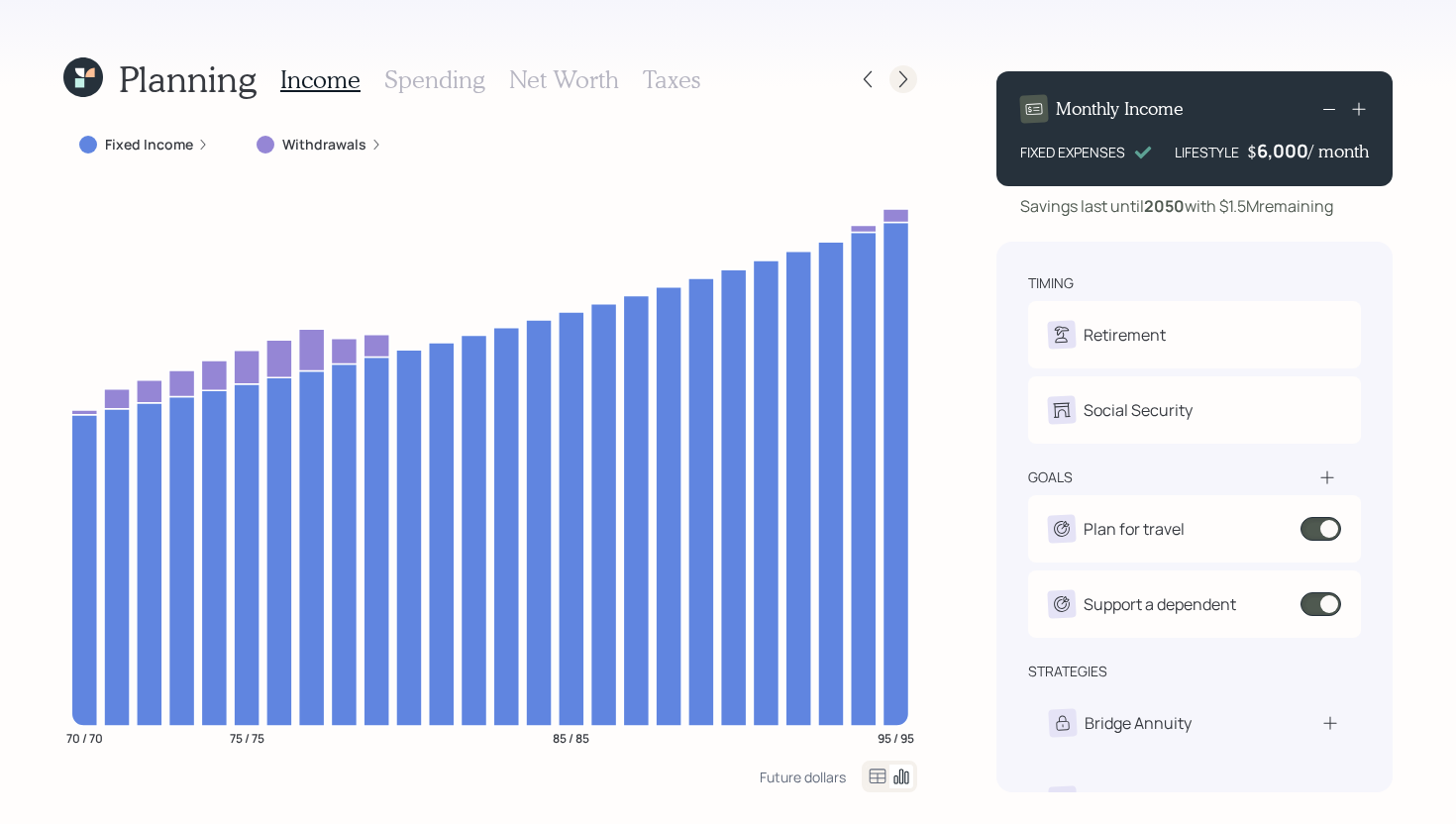 click 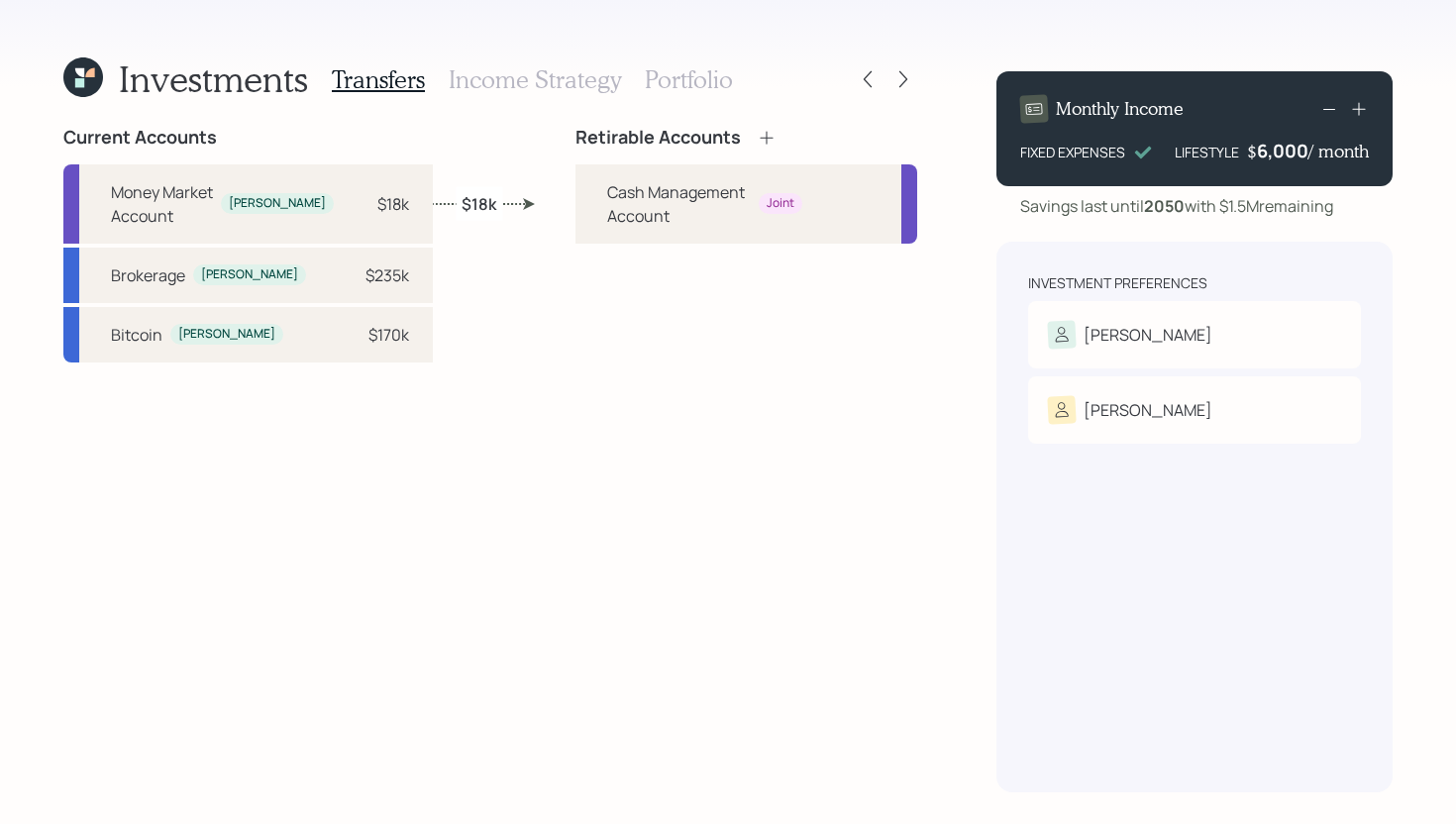click 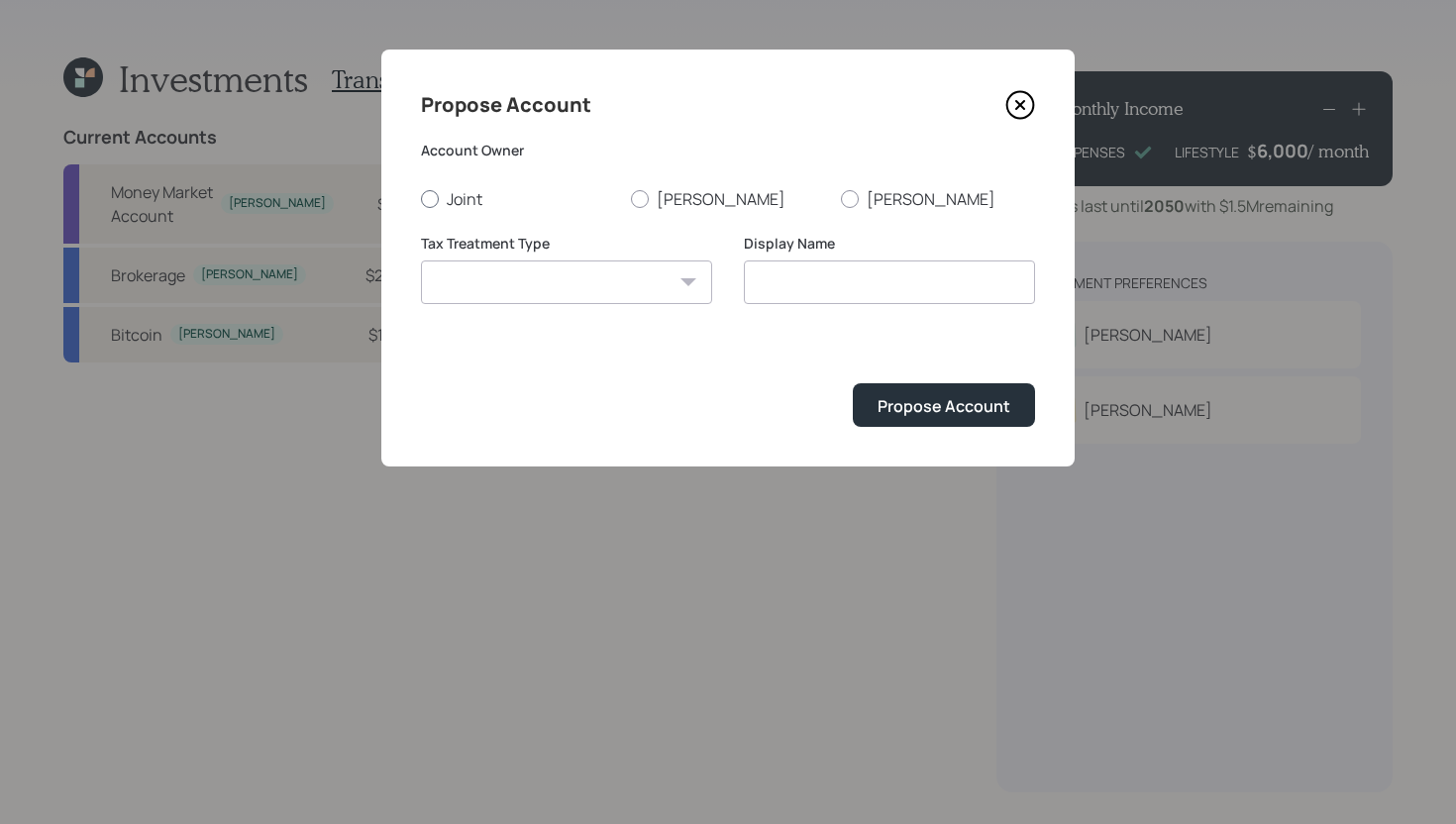 click at bounding box center [430, 199] 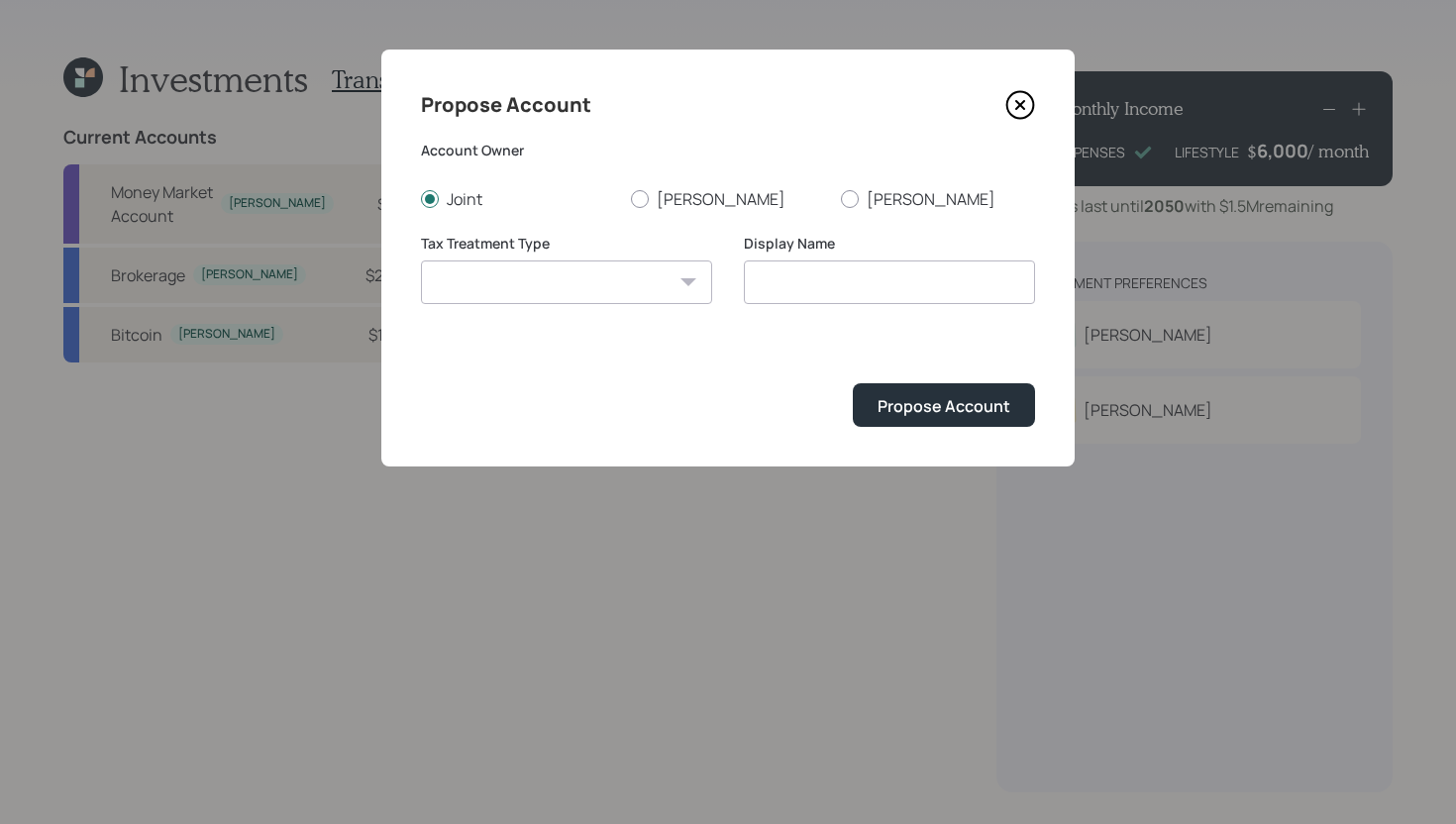 click on "Roth Taxable Traditional" at bounding box center [567, 282] 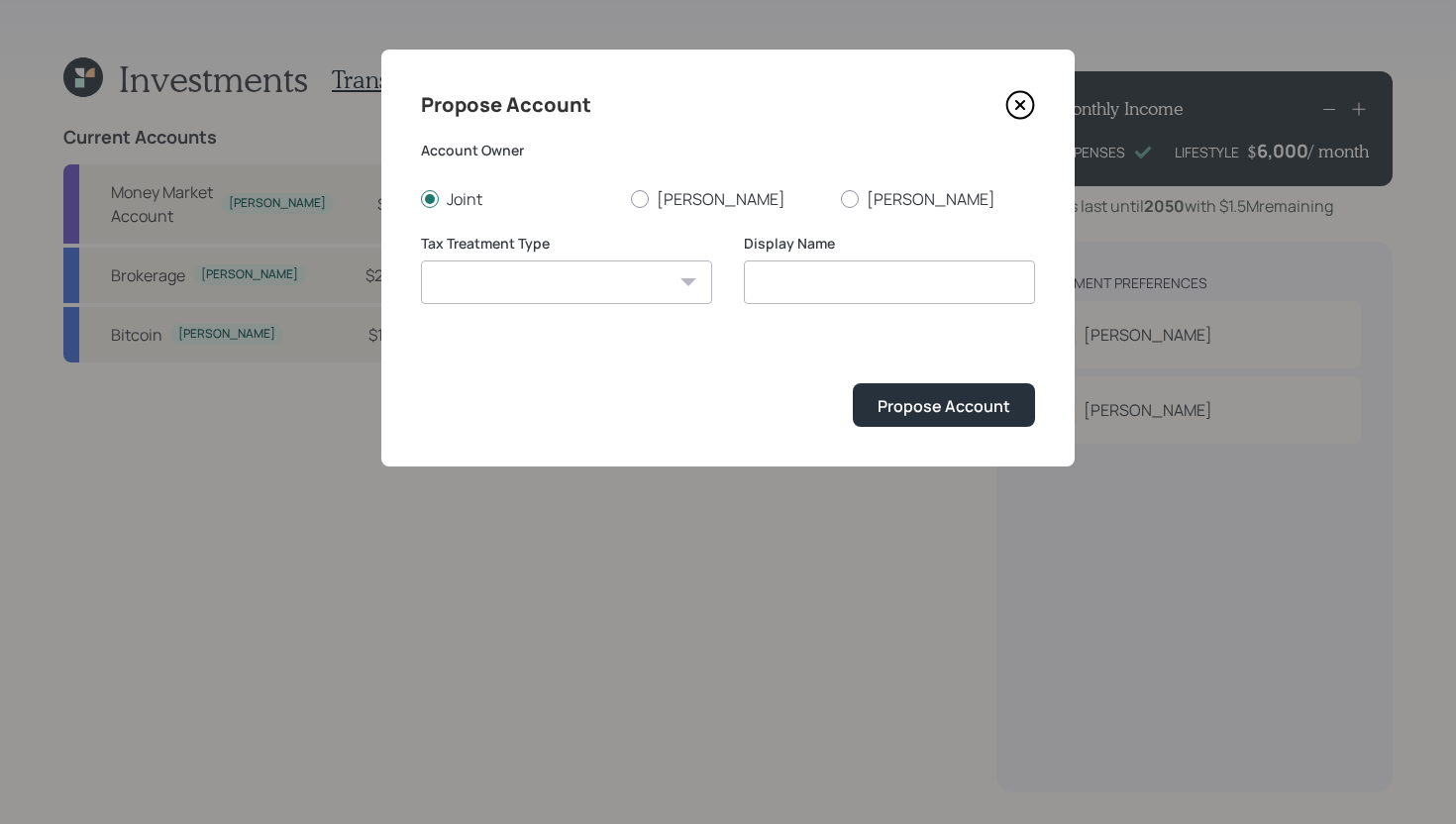 select on "taxable" 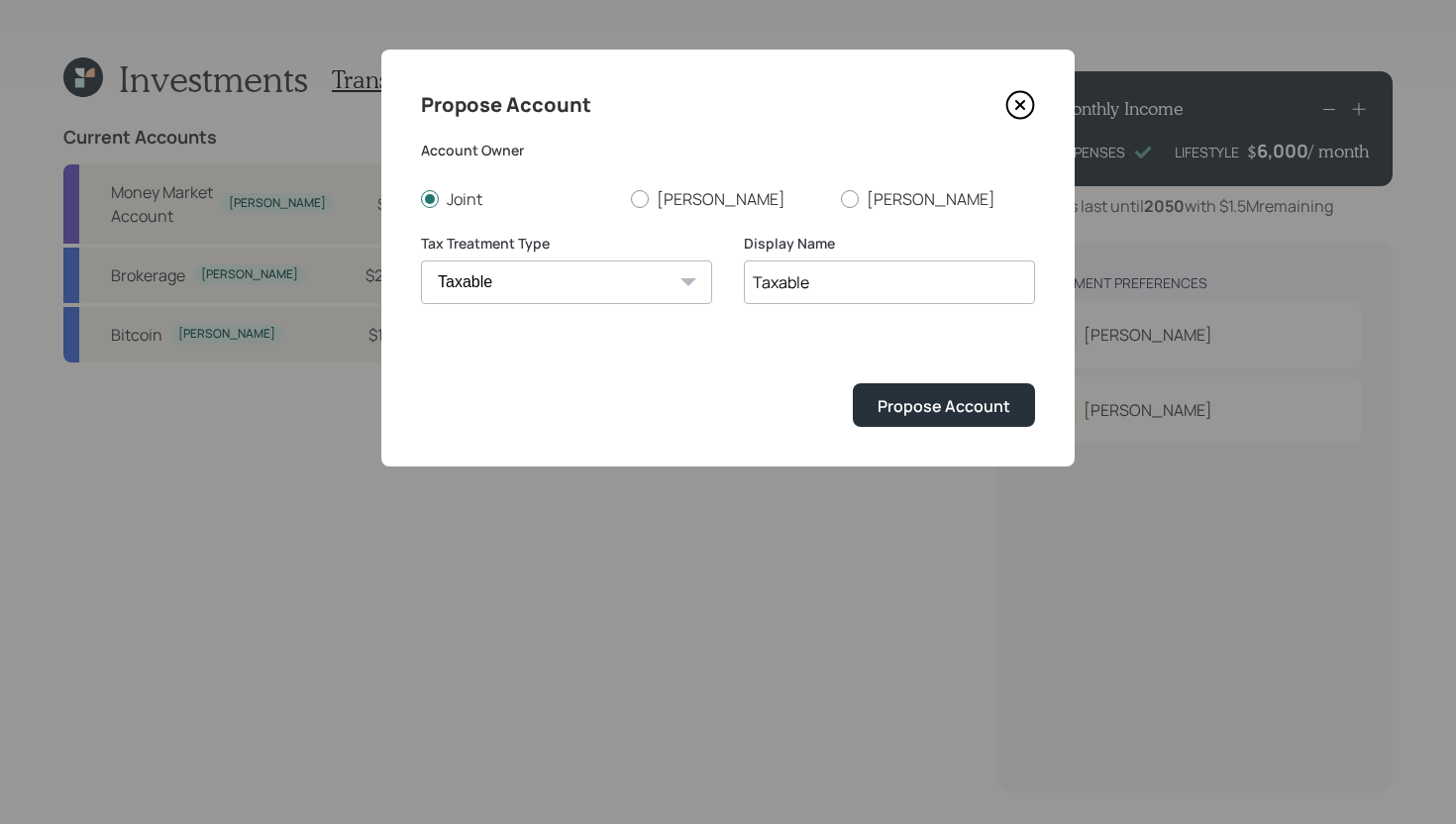 click on "Taxable" at bounding box center [889, 282] 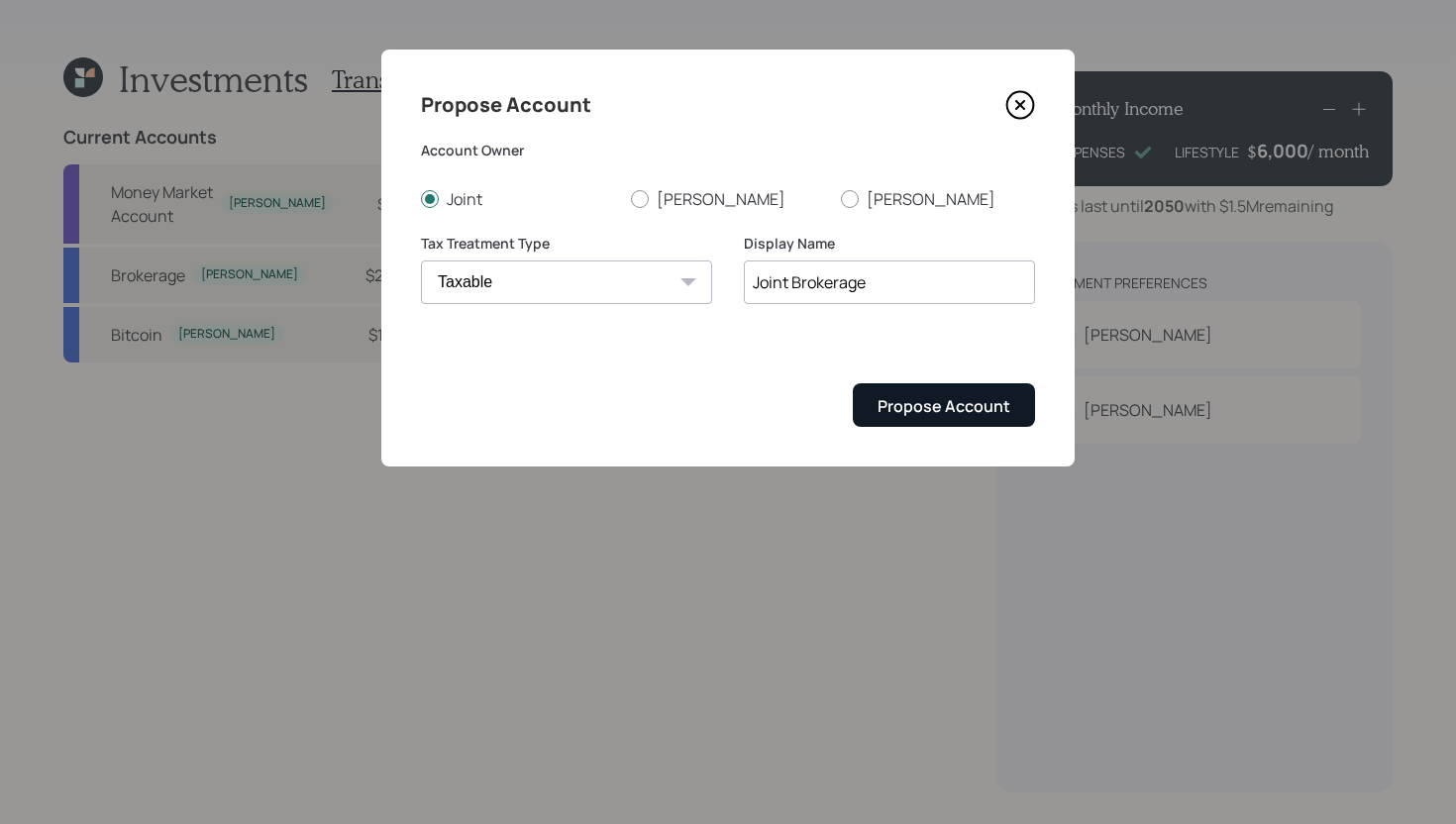 type on "Joint Brokerage" 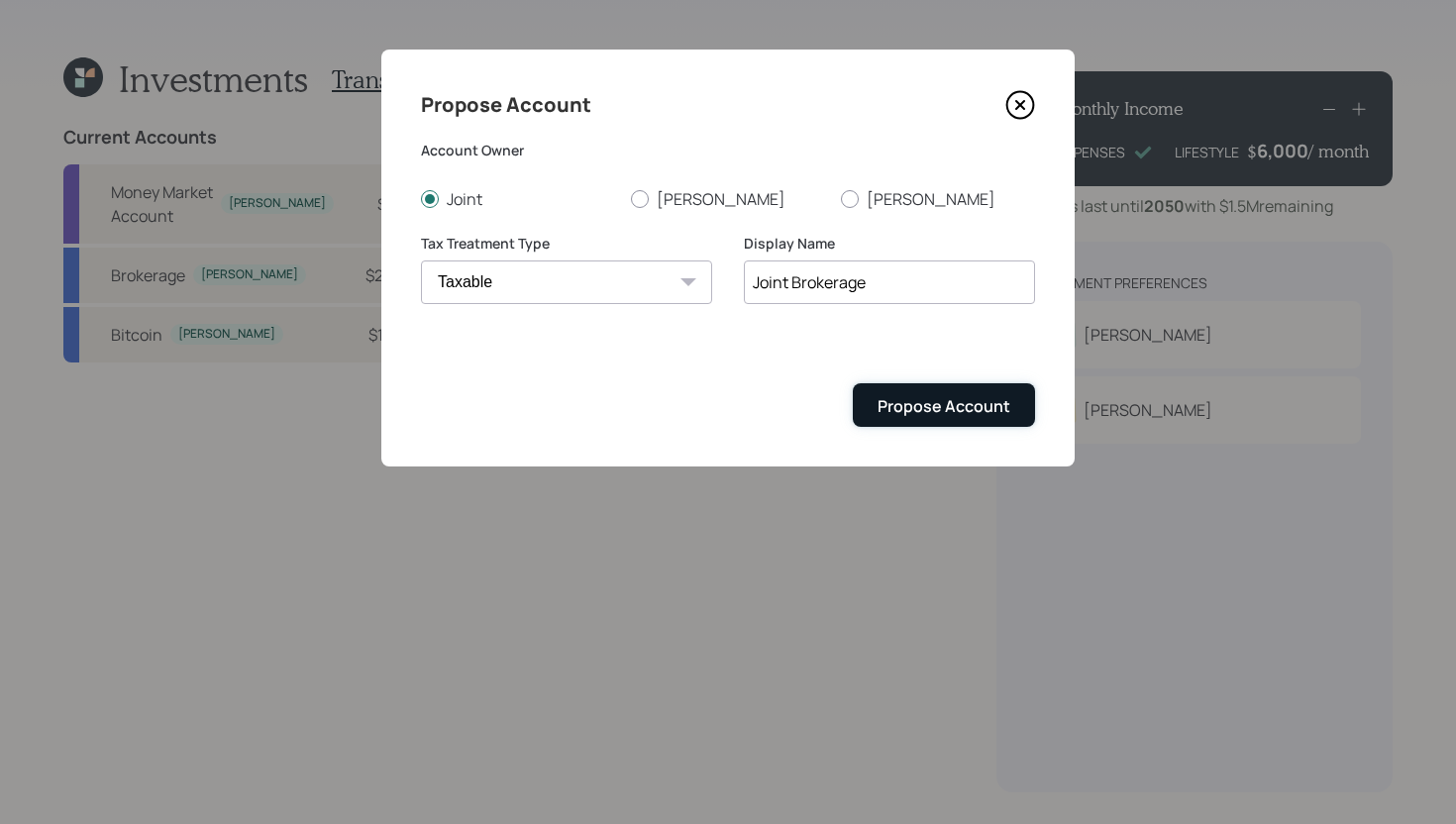click on "Propose Account" at bounding box center (944, 406) 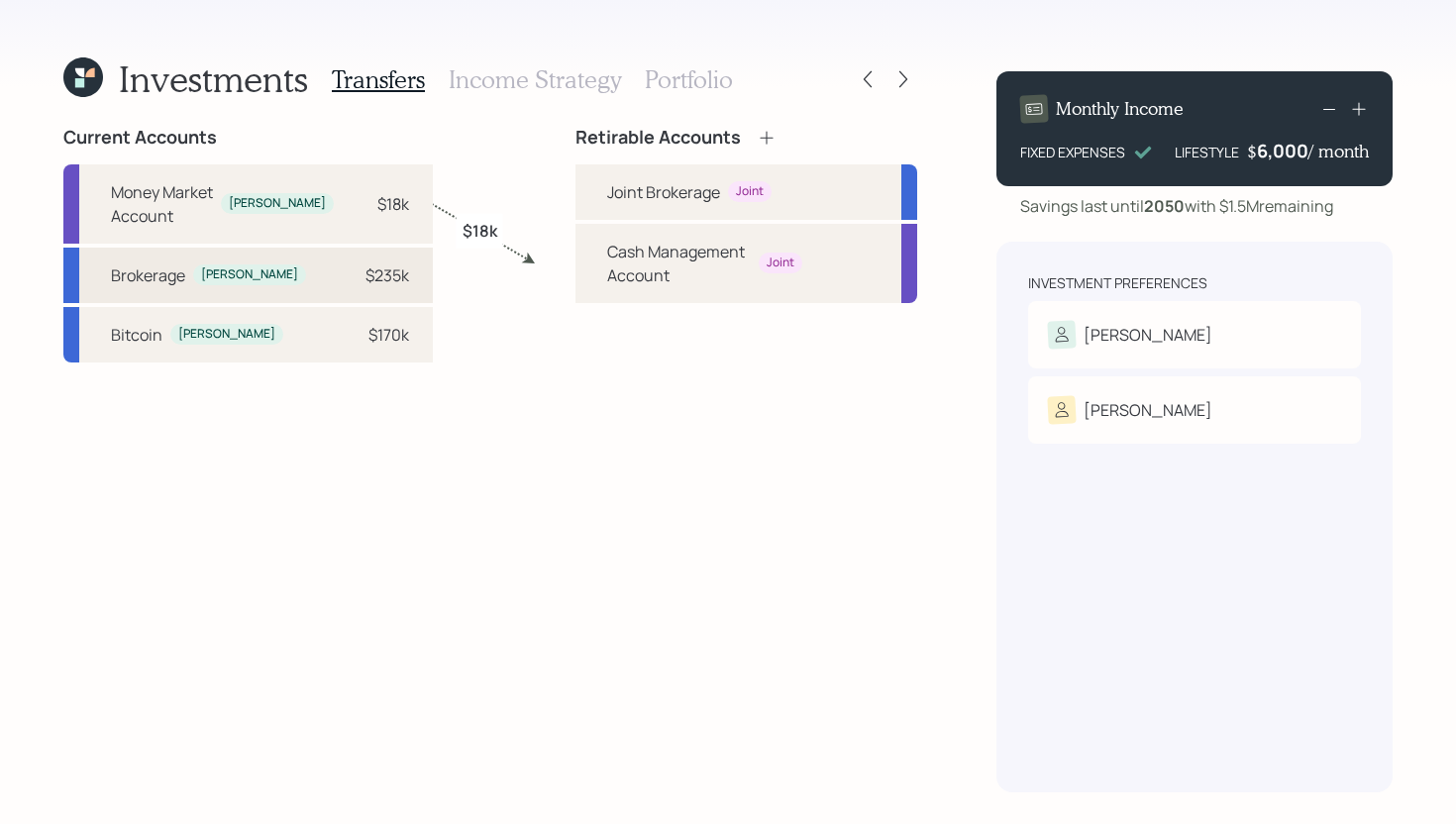 click on "Brokerage Anthony $235k" at bounding box center (248, 275) 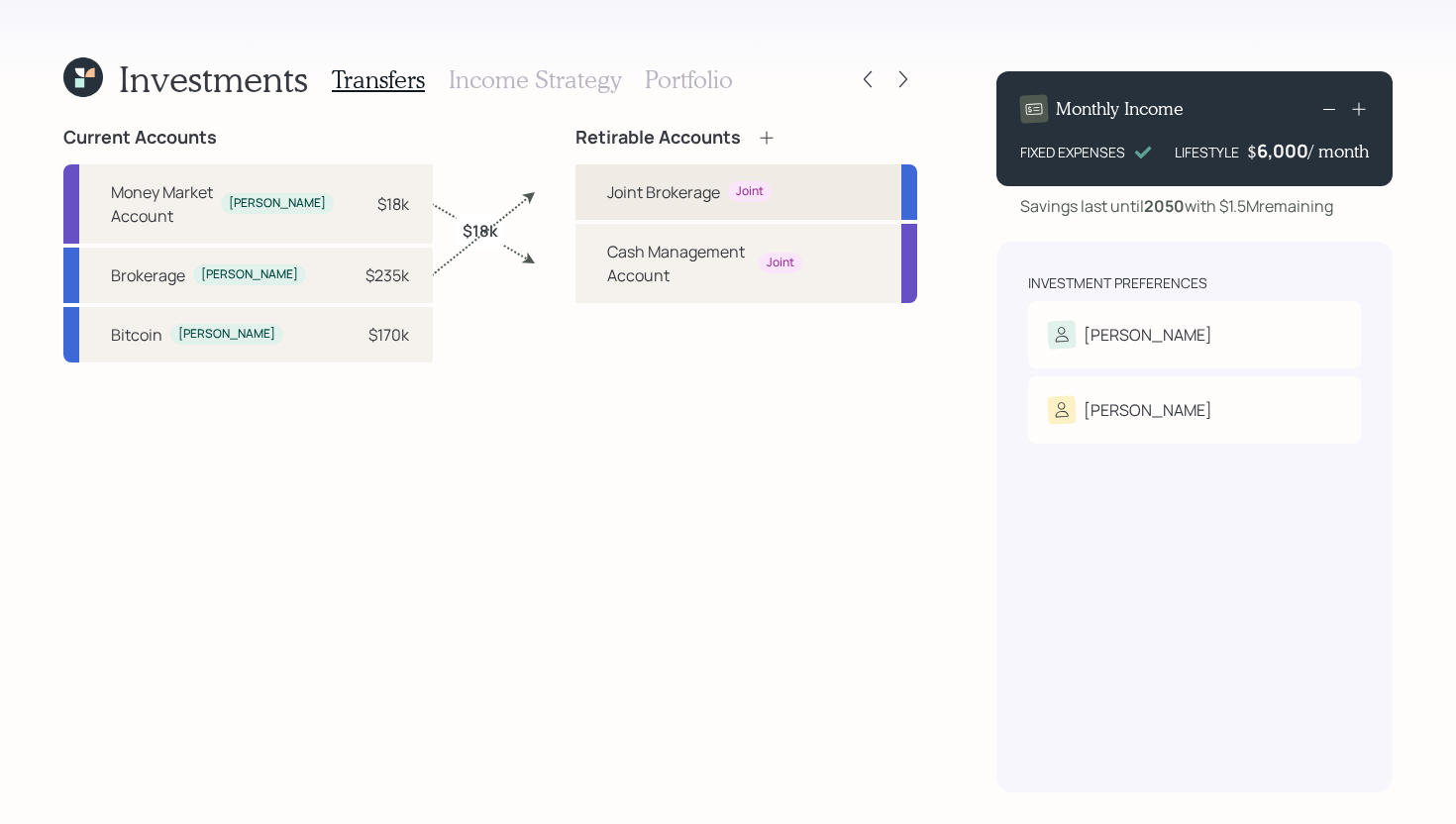 click on "Joint Brokerage Joint" at bounding box center (746, 192) 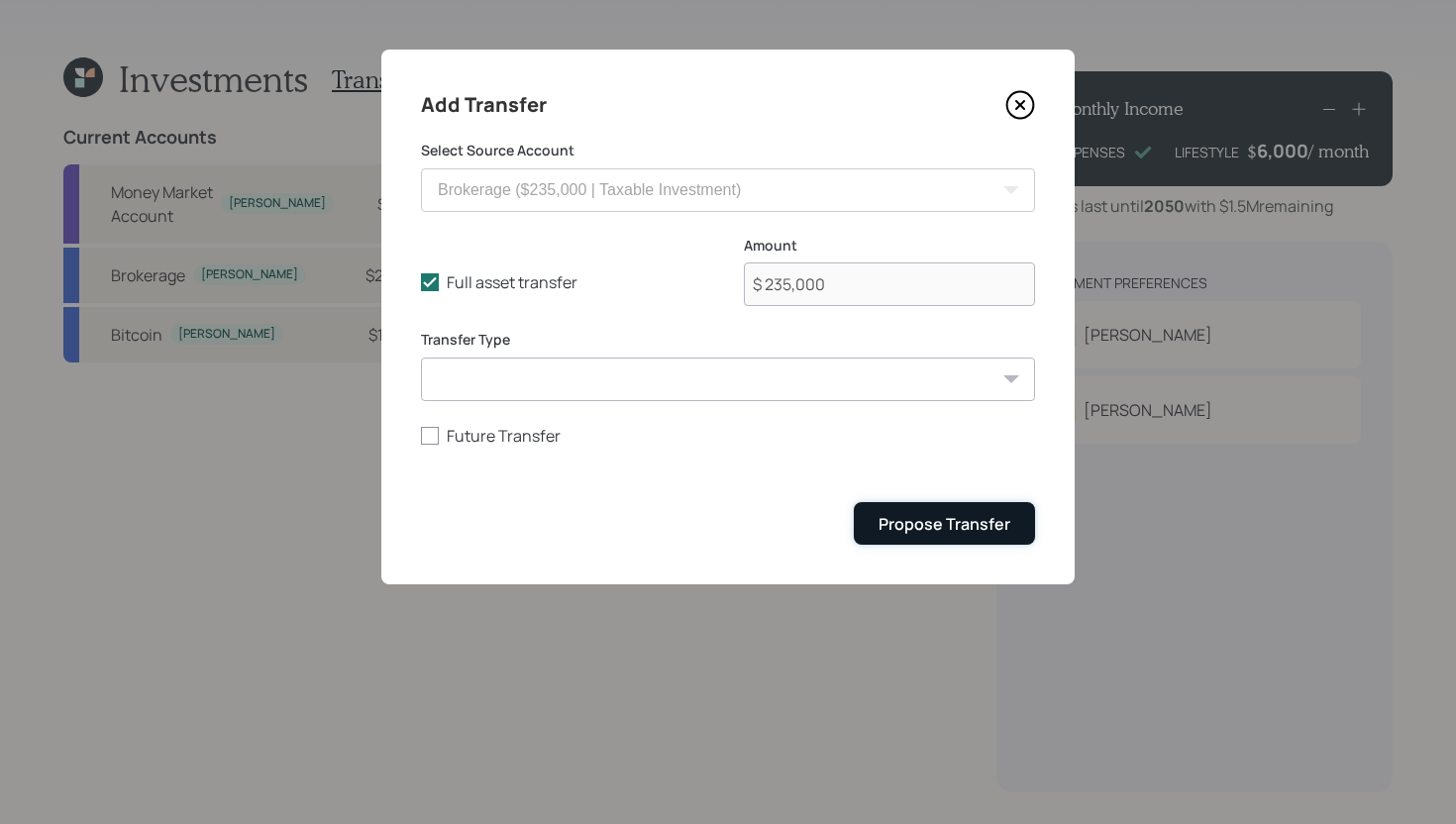 click on "Propose Transfer" at bounding box center [944, 524] 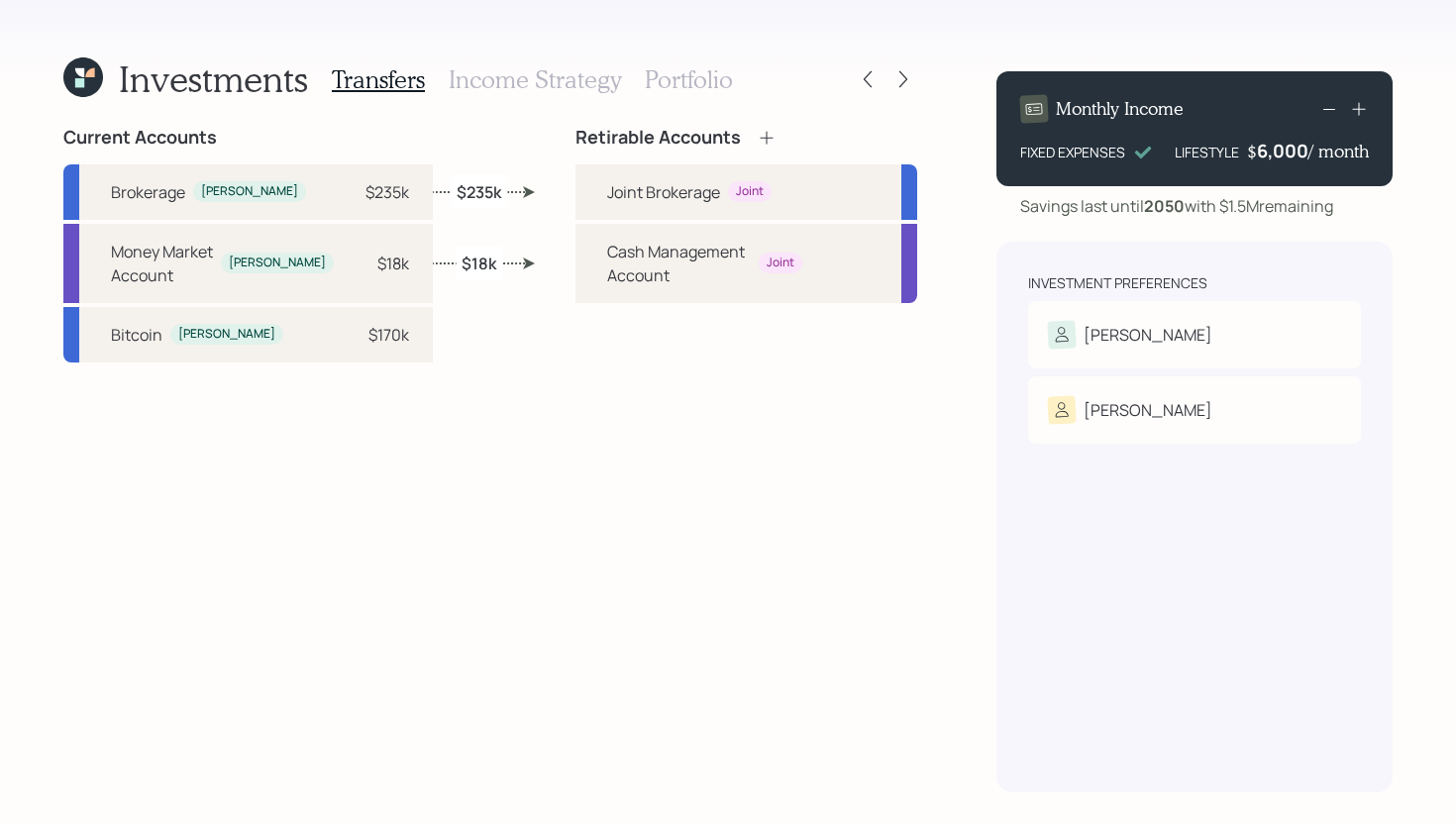 click on "Income Strategy" at bounding box center [535, 79] 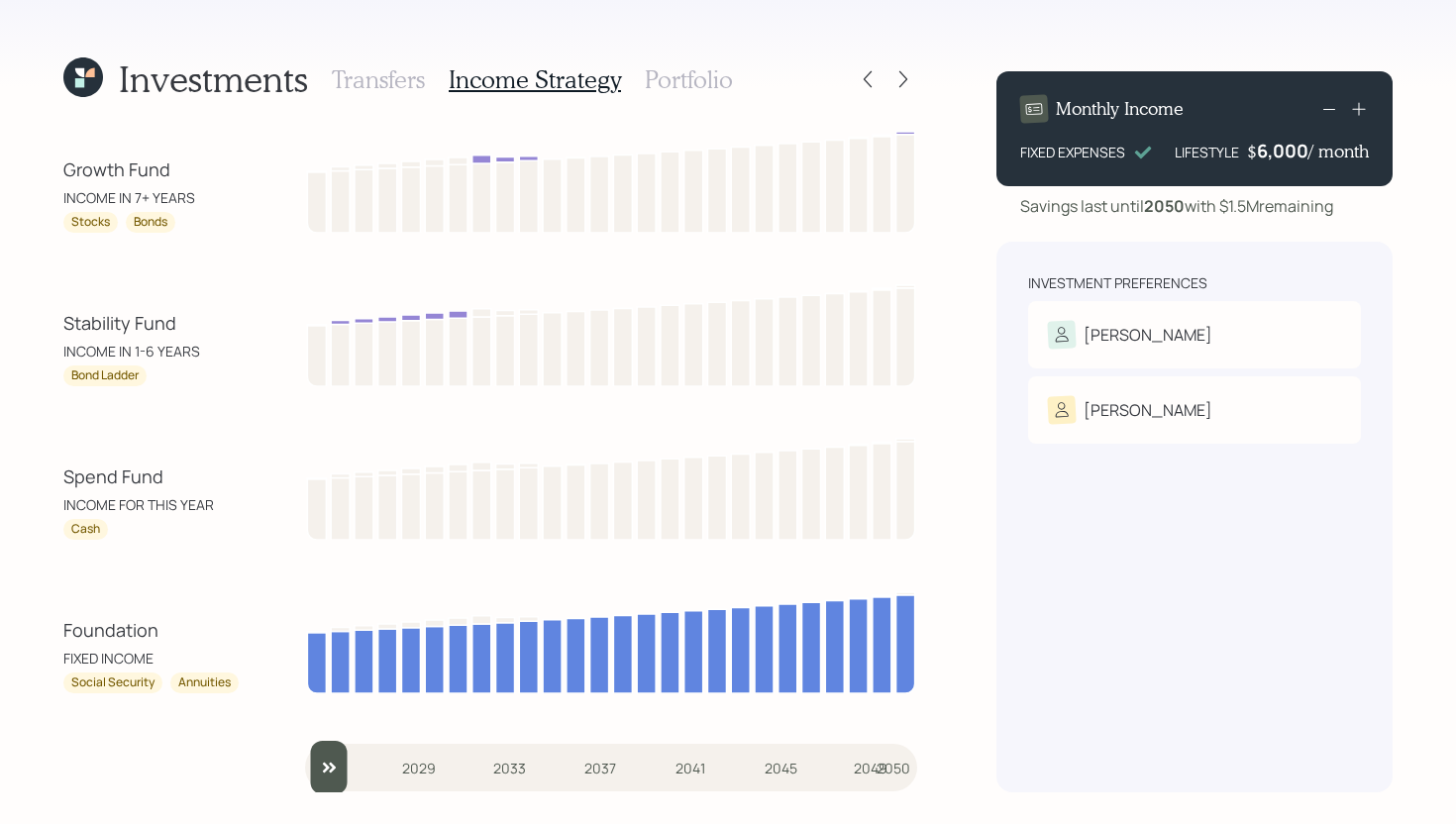 click at bounding box center [611, 768] 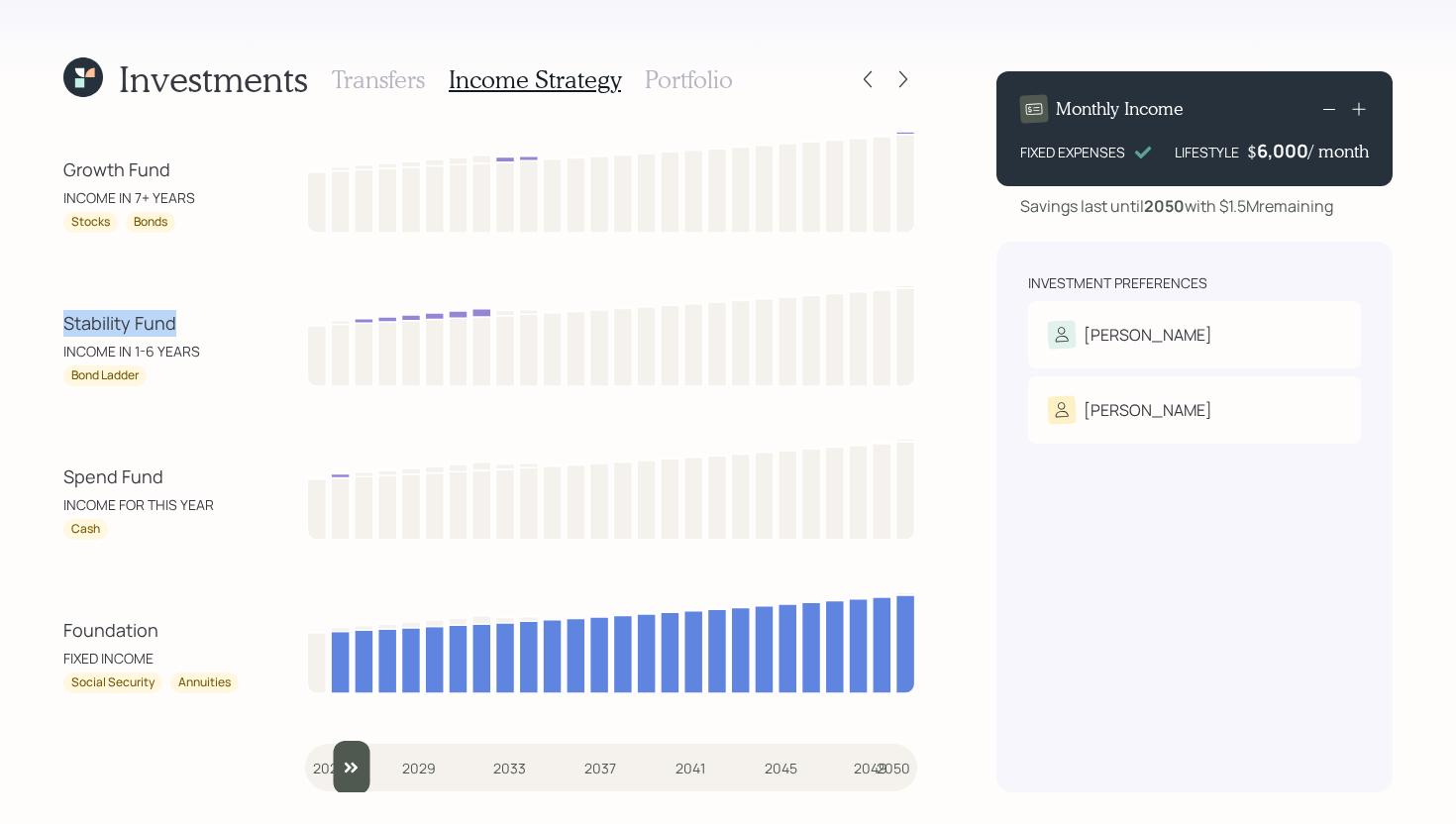 drag, startPoint x: 182, startPoint y: 317, endPoint x: 64, endPoint y: 317, distance: 118 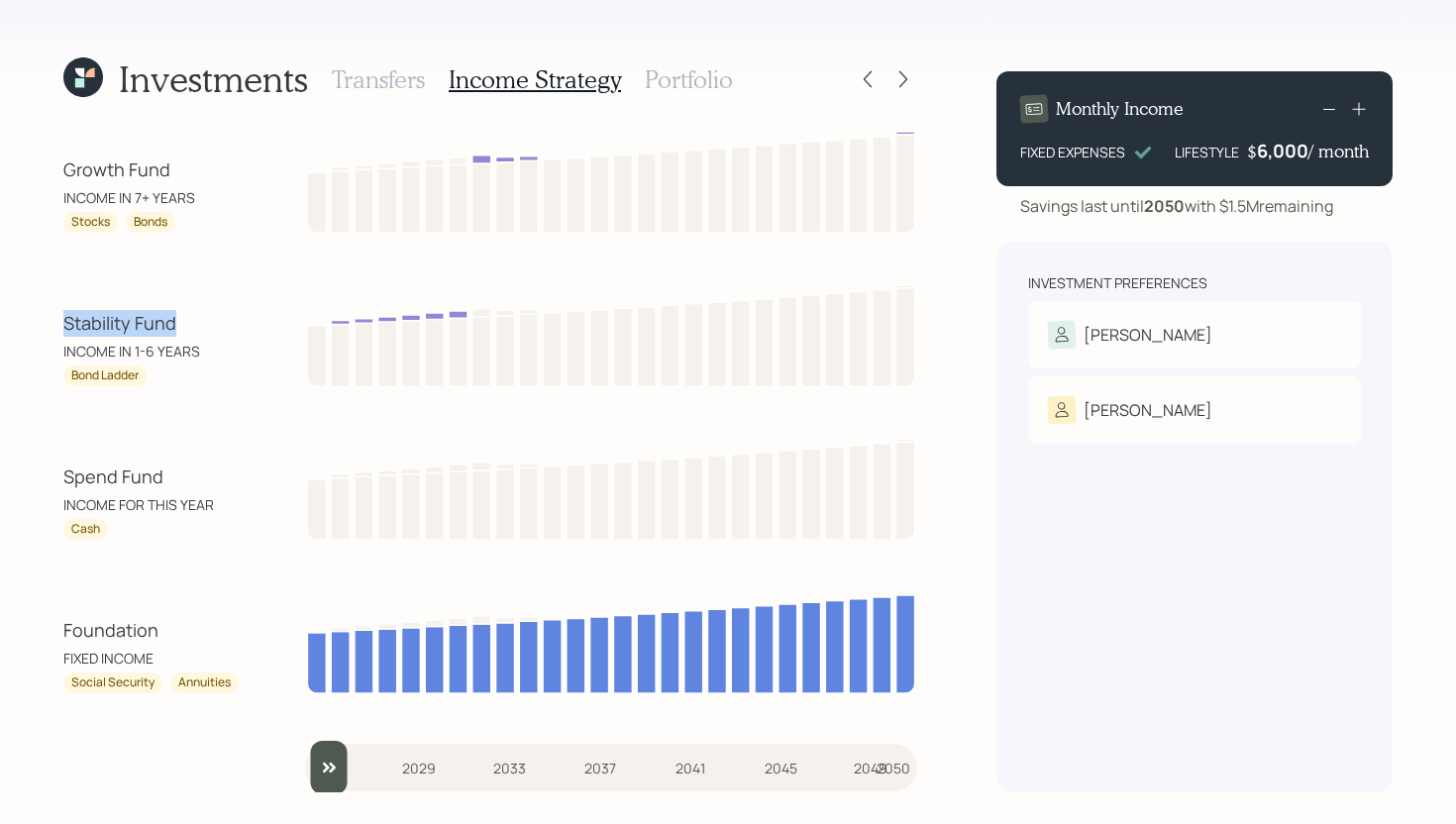 drag, startPoint x: 348, startPoint y: 762, endPoint x: 320, endPoint y: 762, distance: 28 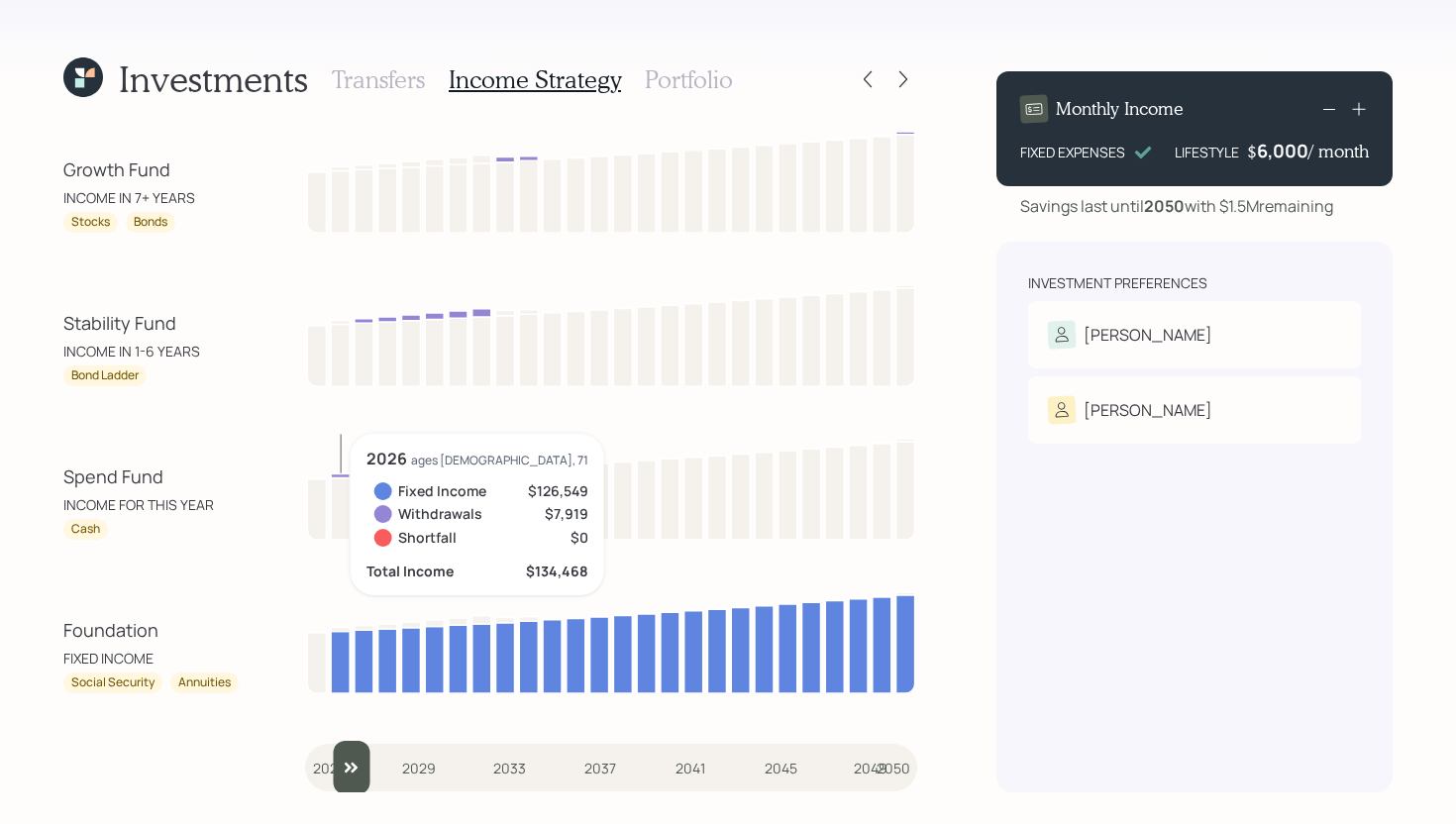 click at bounding box center [611, 768] 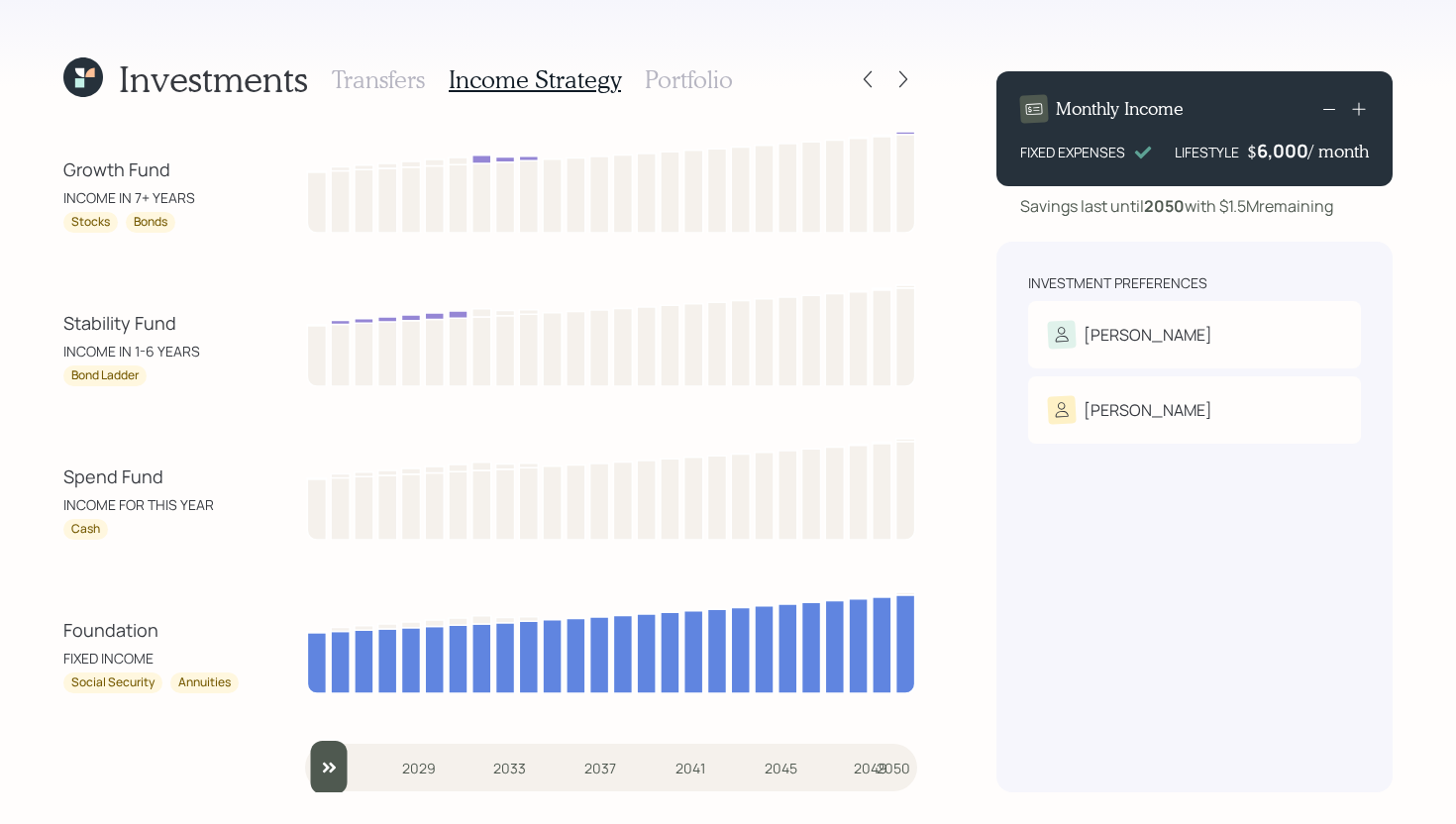 drag, startPoint x: 353, startPoint y: 753, endPoint x: 298, endPoint y: 751, distance: 55.03635 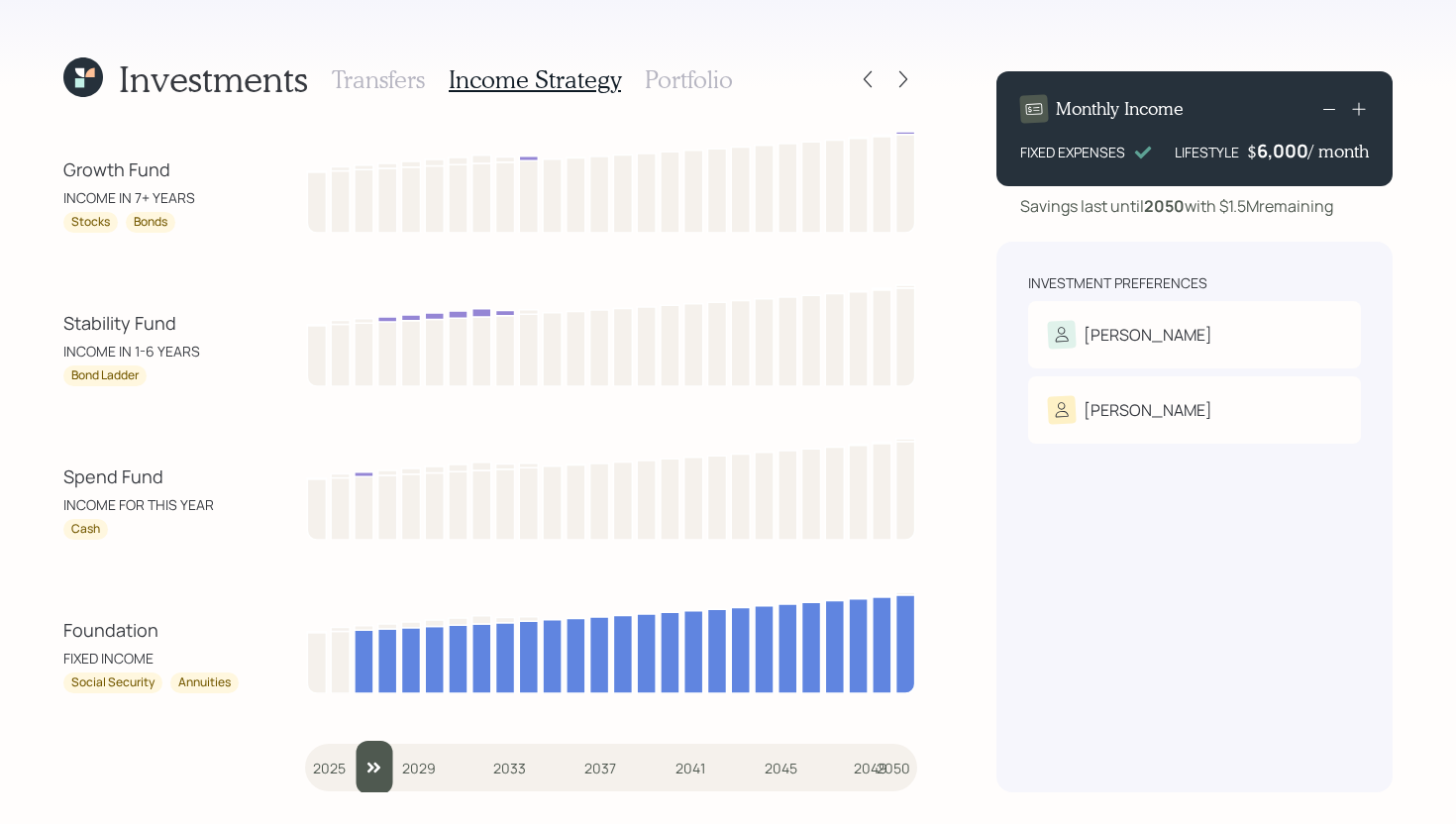 drag, startPoint x: 325, startPoint y: 760, endPoint x: 362, endPoint y: 753, distance: 37.65634 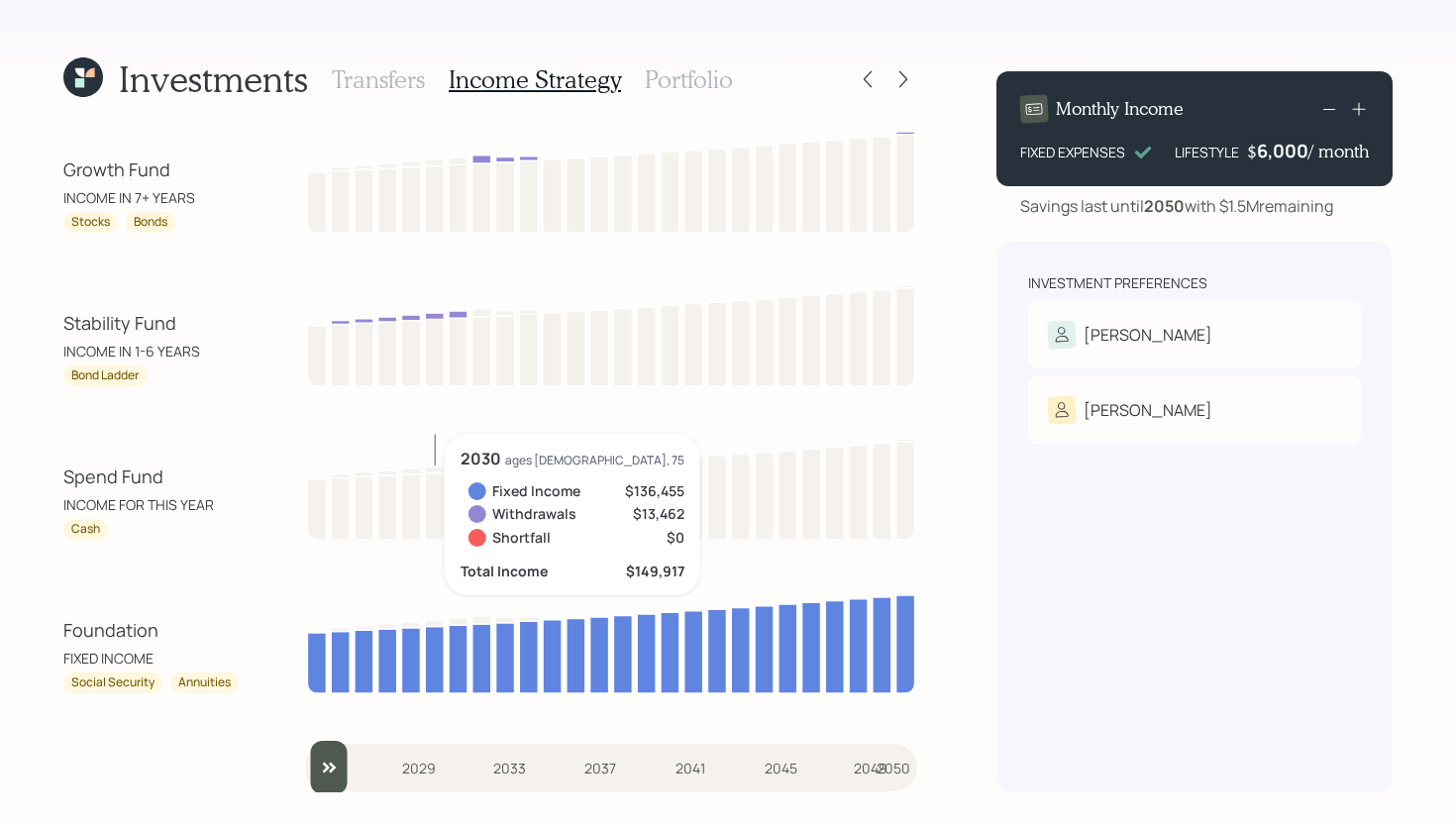 drag, startPoint x: 364, startPoint y: 774, endPoint x: 319, endPoint y: 774, distance: 45 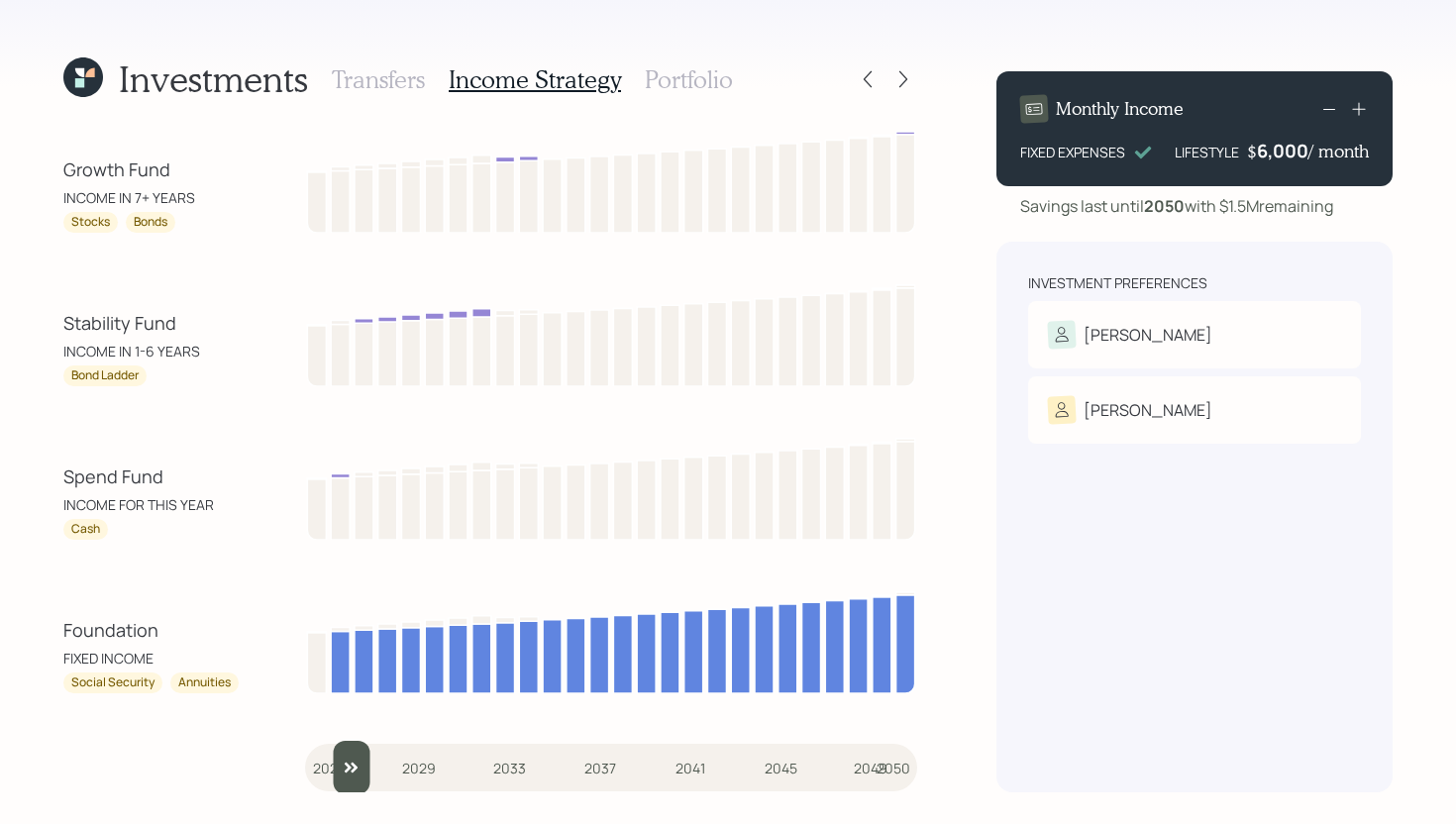 click at bounding box center (611, 768) 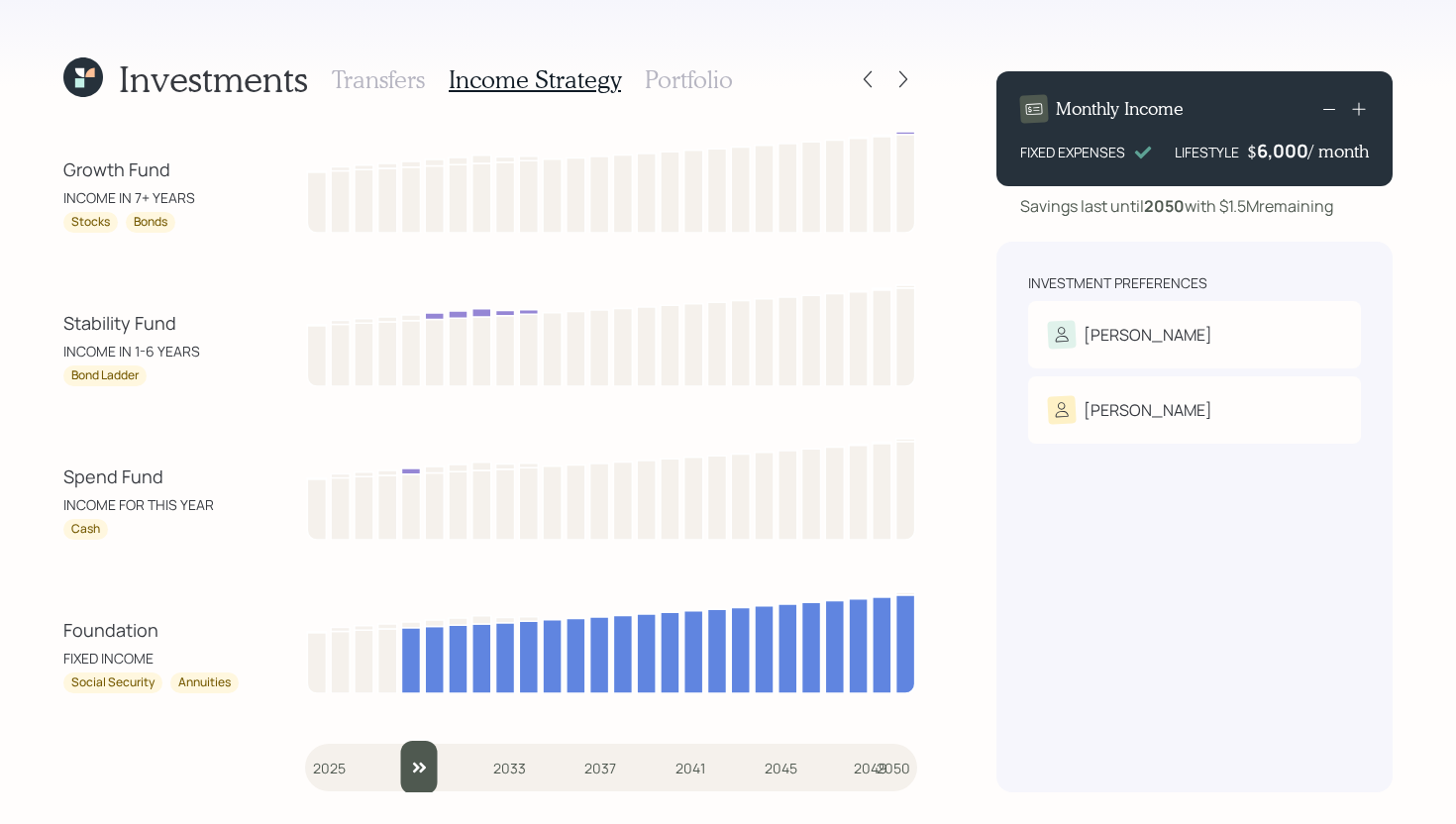 drag, startPoint x: 361, startPoint y: 765, endPoint x: 418, endPoint y: 754, distance: 58.0517 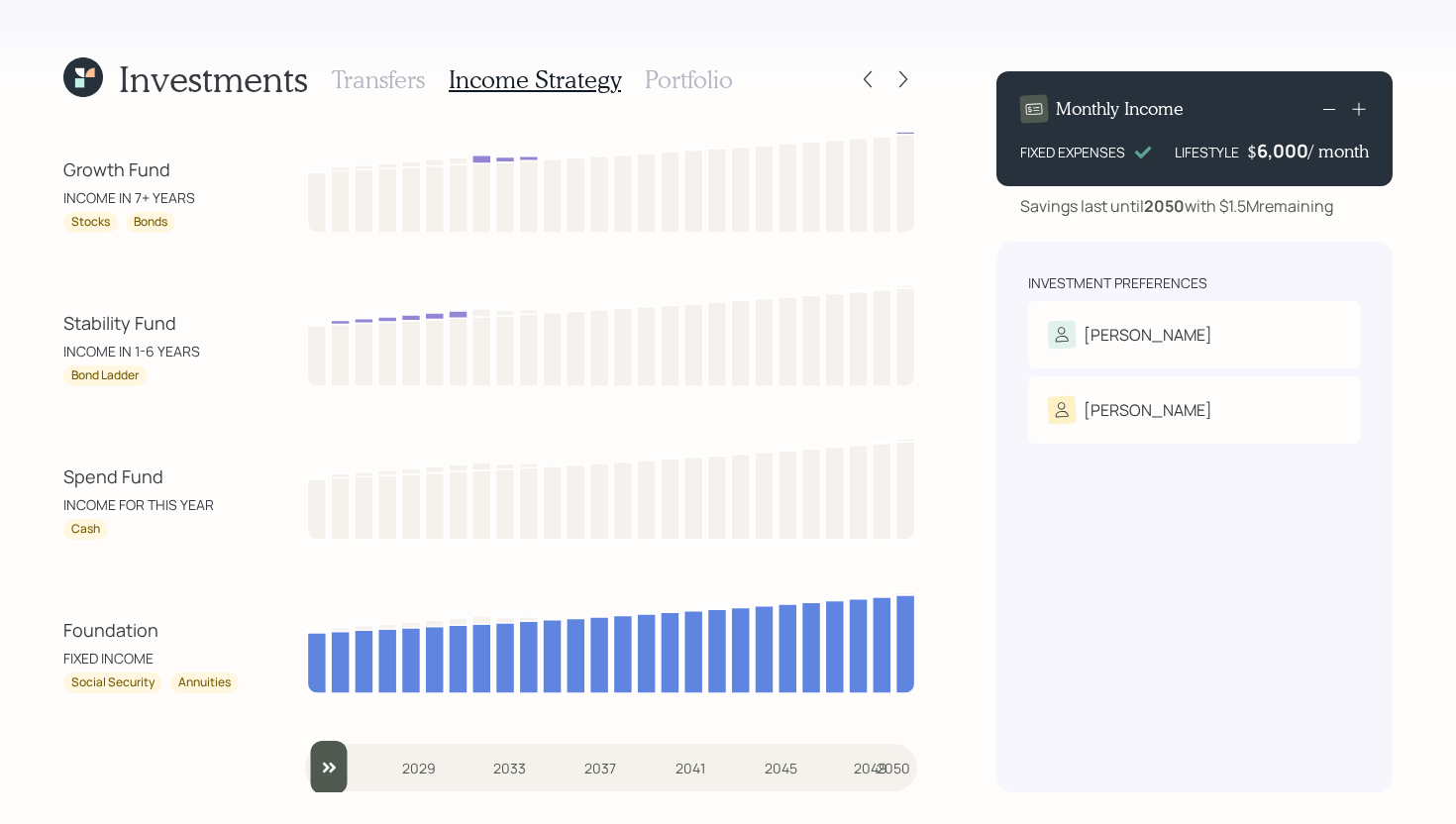 click on "Portfolio" at bounding box center (688, 79) 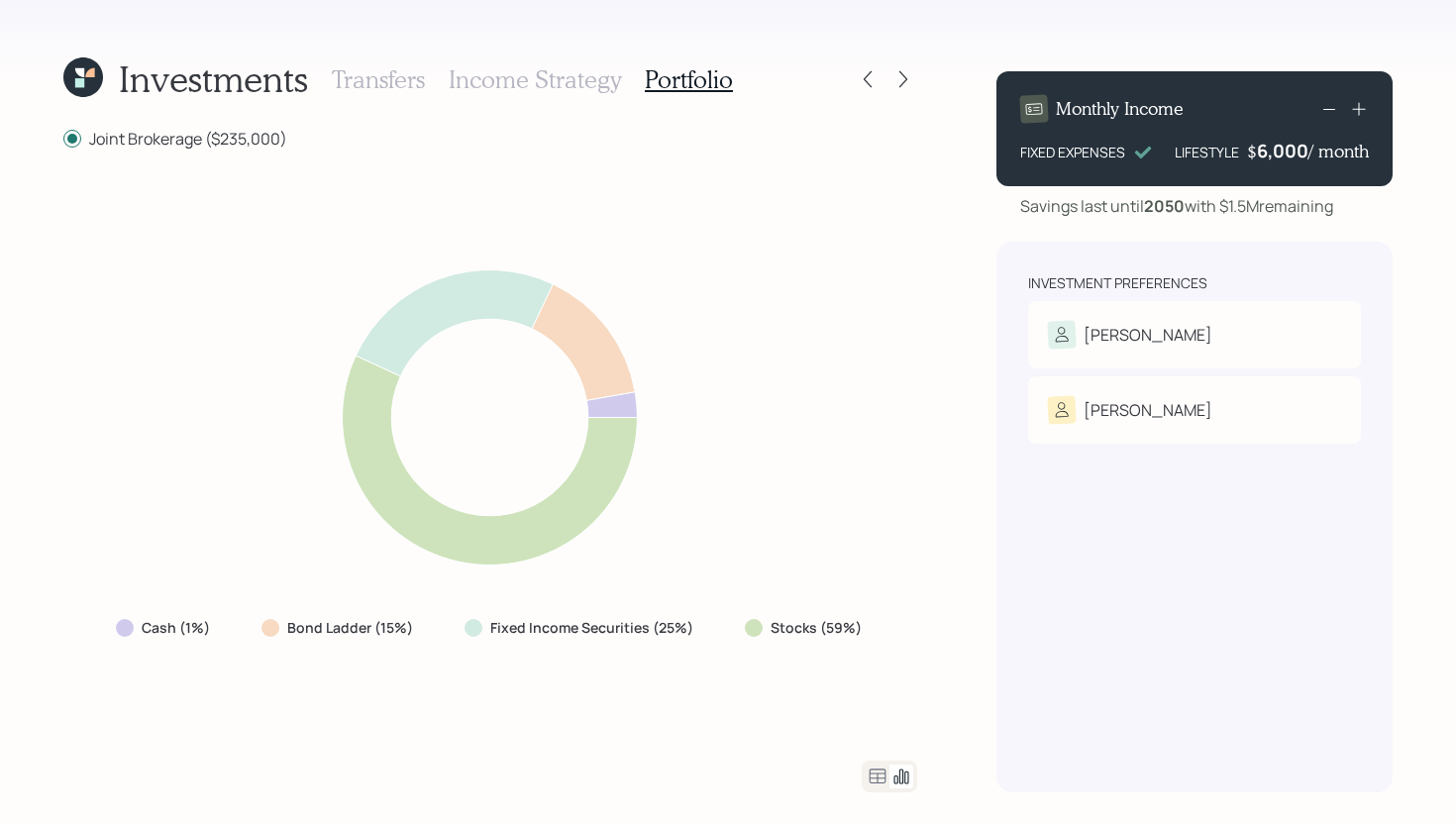 click 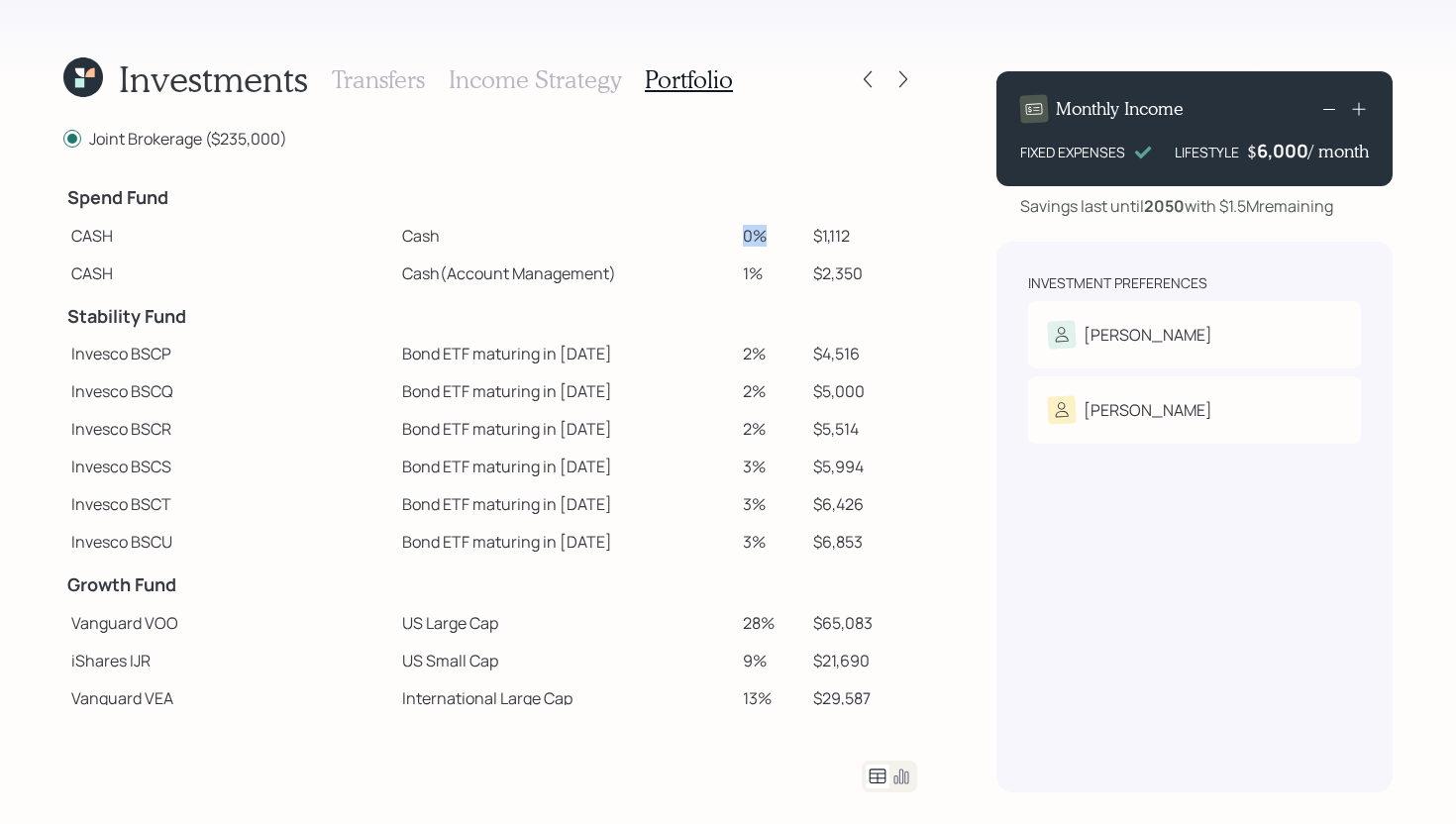 drag, startPoint x: 739, startPoint y: 238, endPoint x: 702, endPoint y: 238, distance: 37 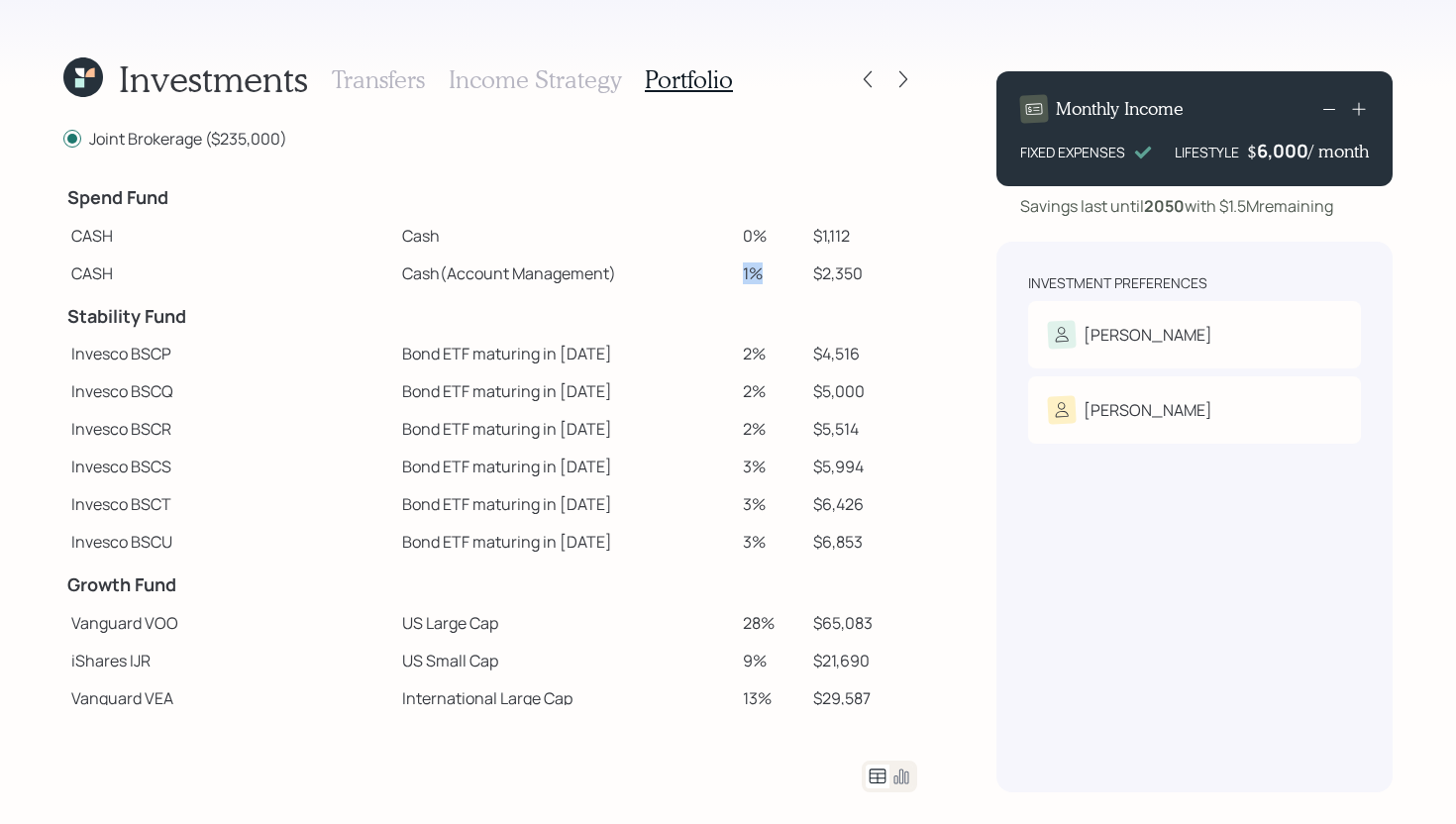 drag, startPoint x: 744, startPoint y: 270, endPoint x: 710, endPoint y: 270, distance: 34 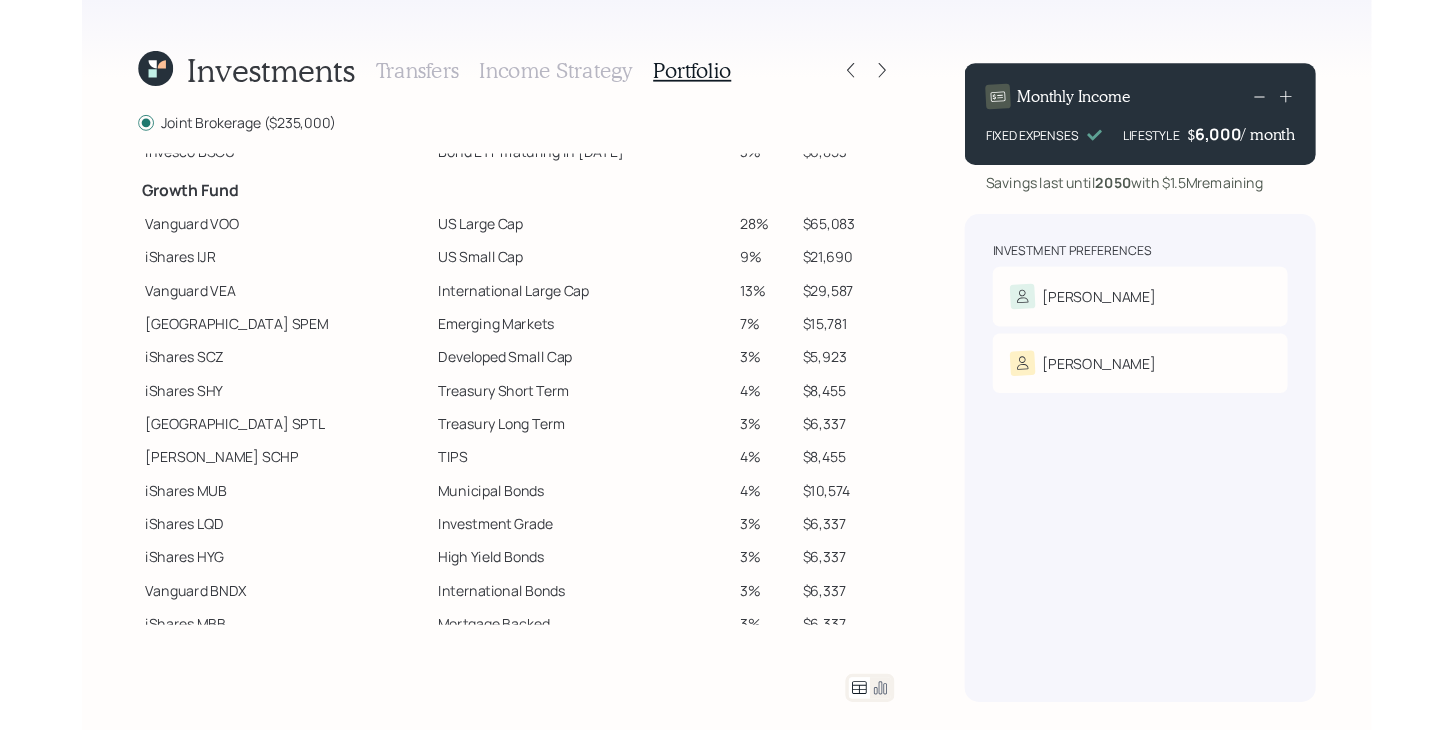 scroll, scrollTop: 392, scrollLeft: 0, axis: vertical 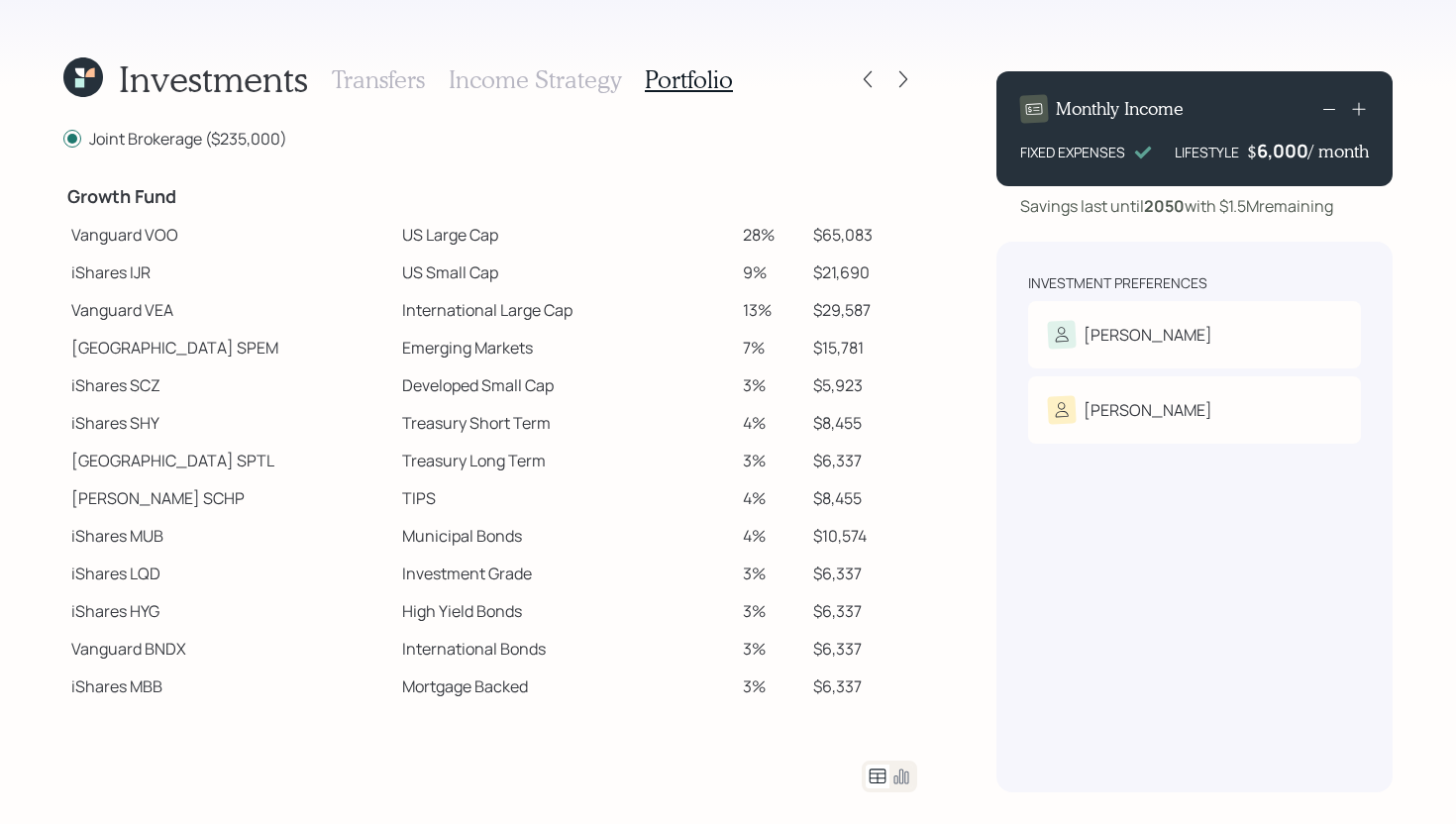 click on "Vanguard   VOO" at bounding box center [229, 235] 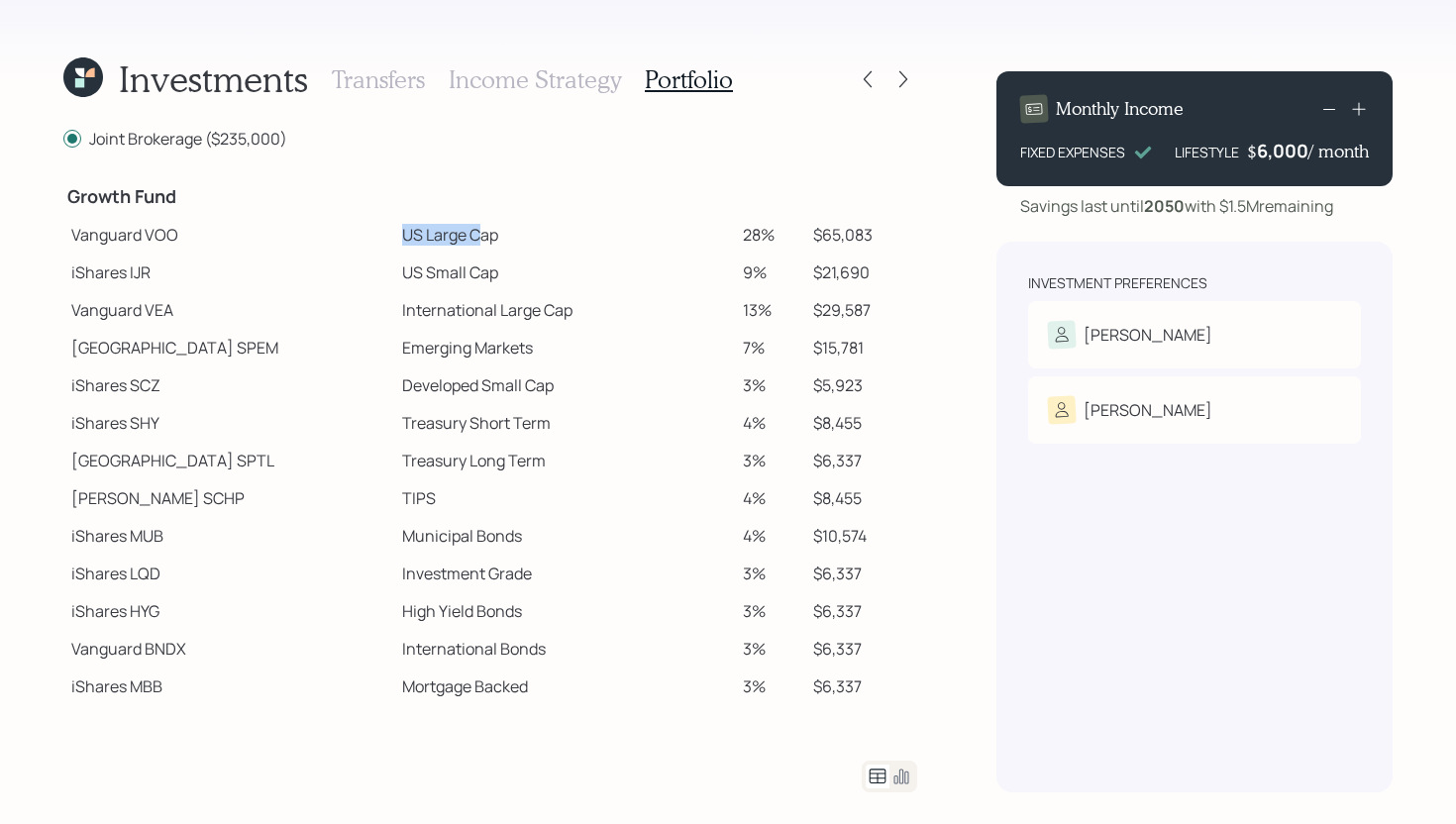 drag, startPoint x: 323, startPoint y: 236, endPoint x: 408, endPoint y: 236, distance: 85 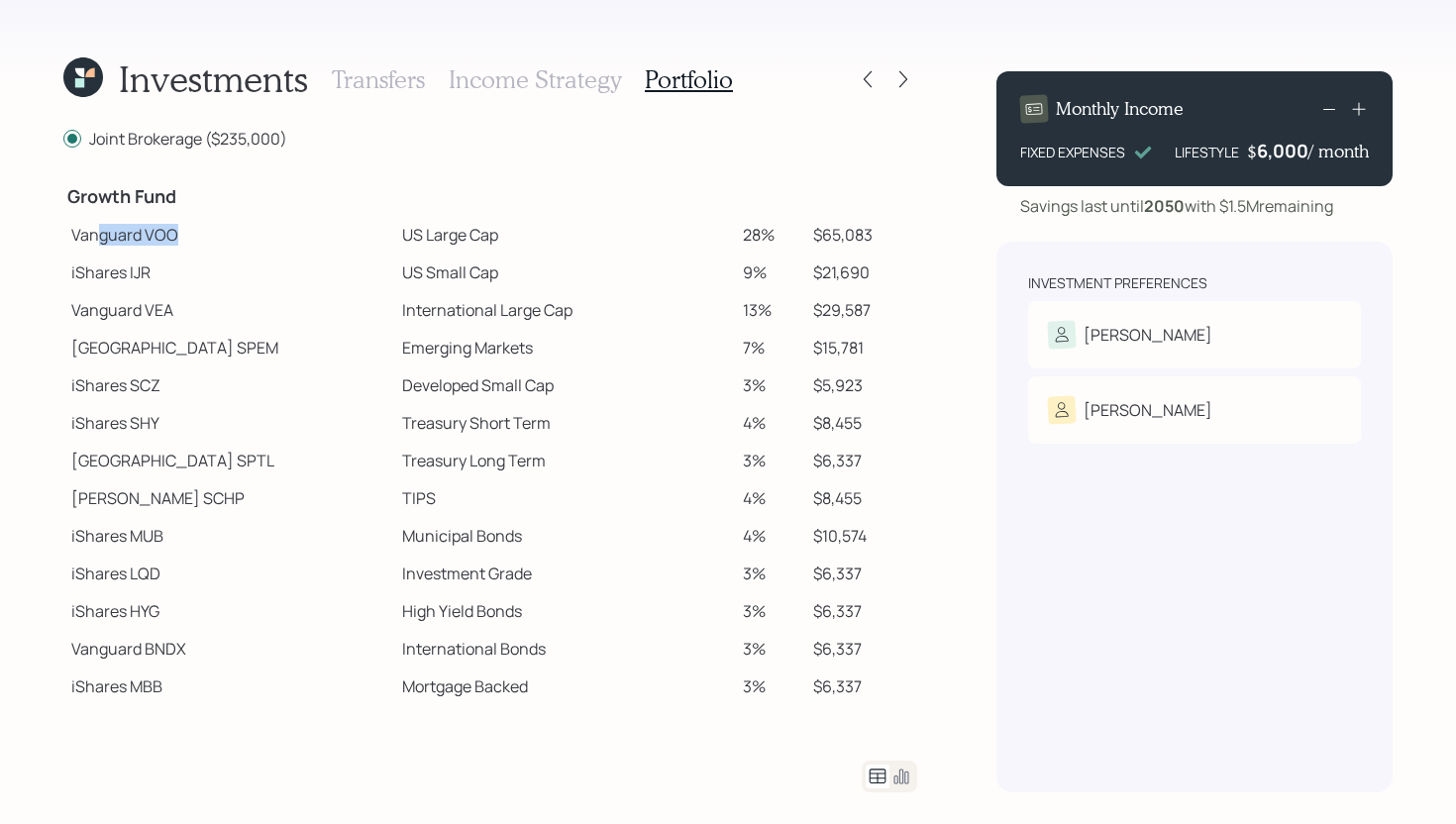 drag, startPoint x: 188, startPoint y: 230, endPoint x: 100, endPoint y: 230, distance: 88 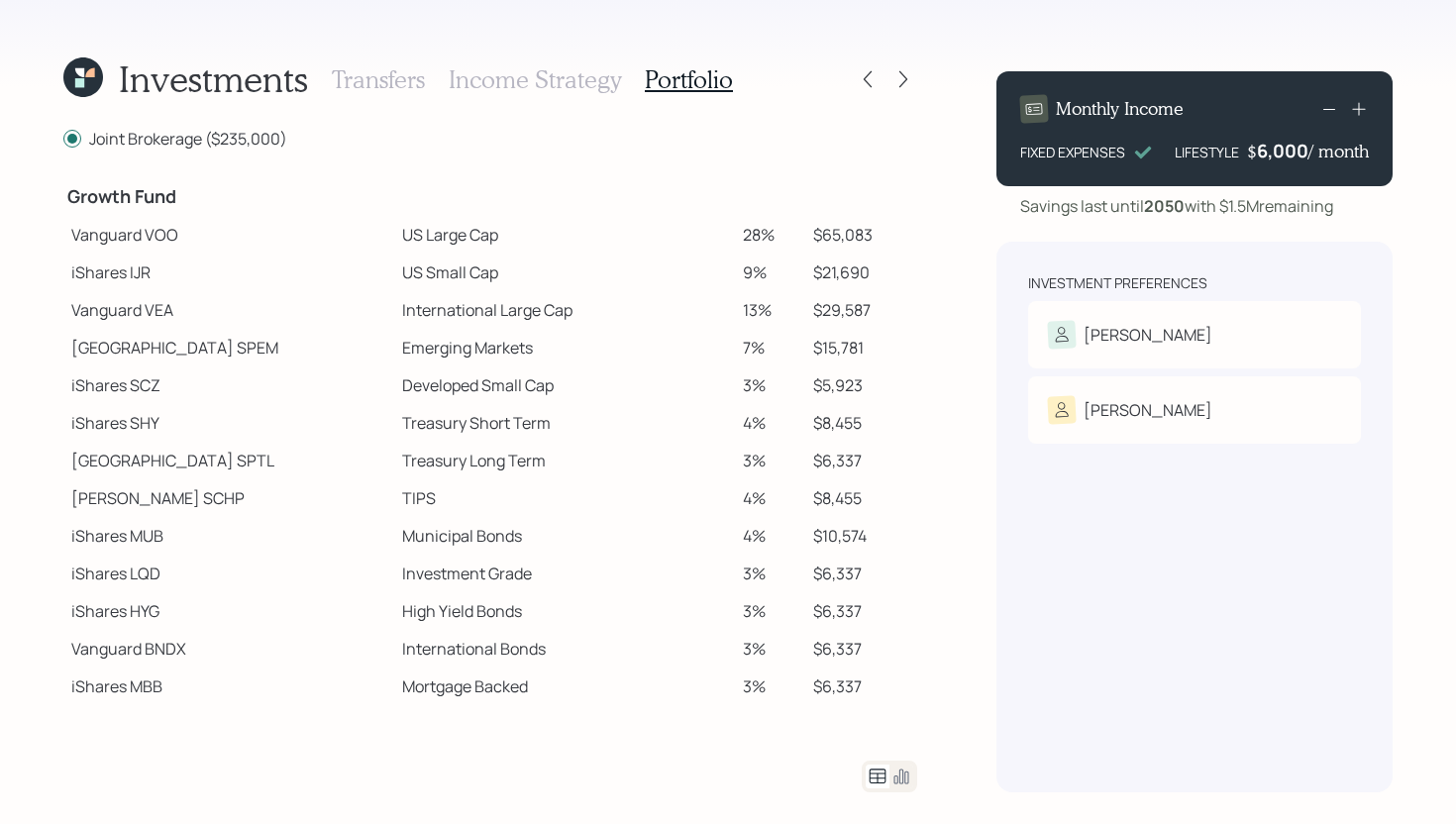 click on "Growth Fund" at bounding box center [229, 194] 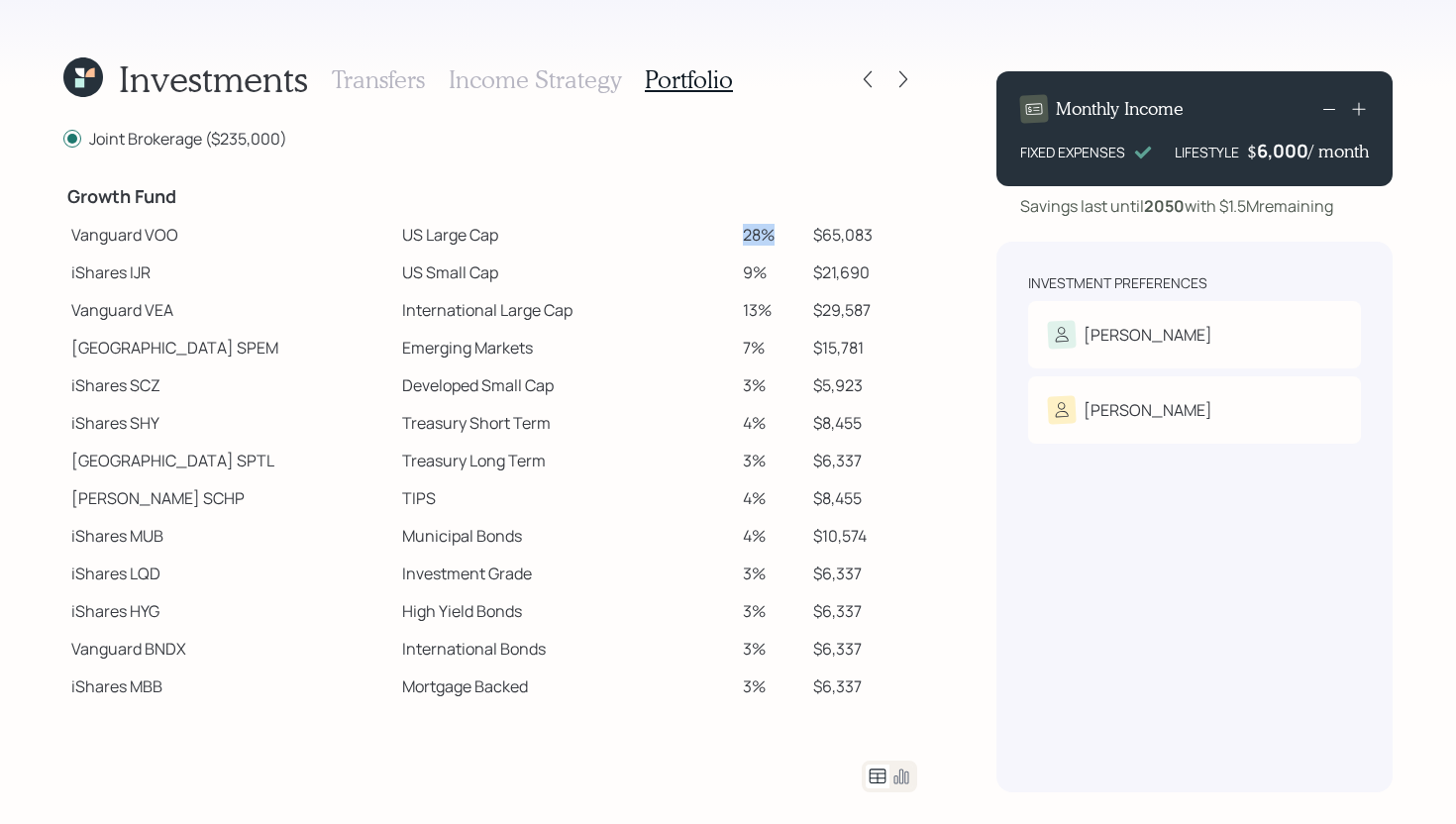 drag, startPoint x: 751, startPoint y: 235, endPoint x: 701, endPoint y: 235, distance: 50 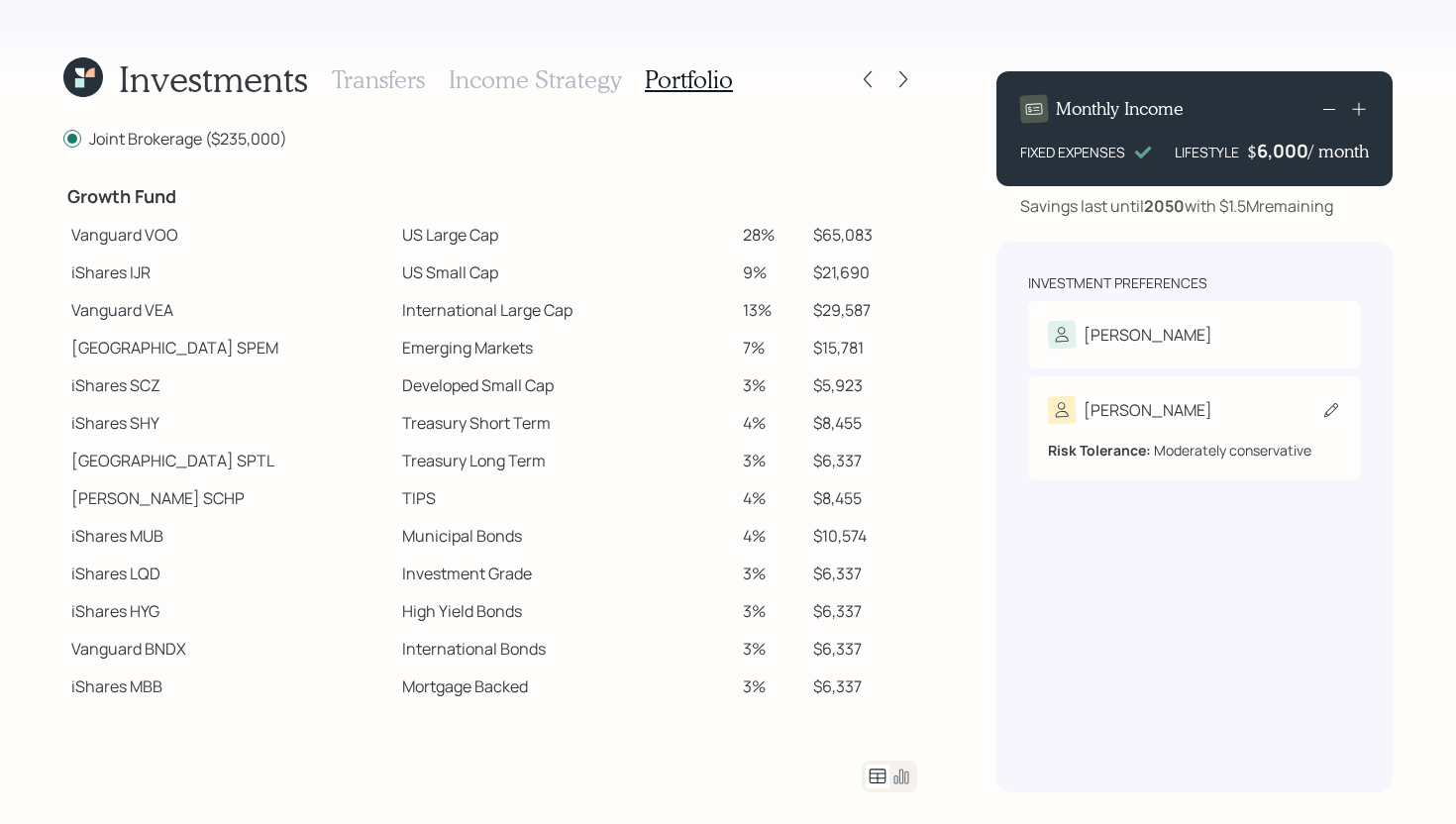 click on "Risk Tolerance:   Moderately conservative" at bounding box center (1195, 442) 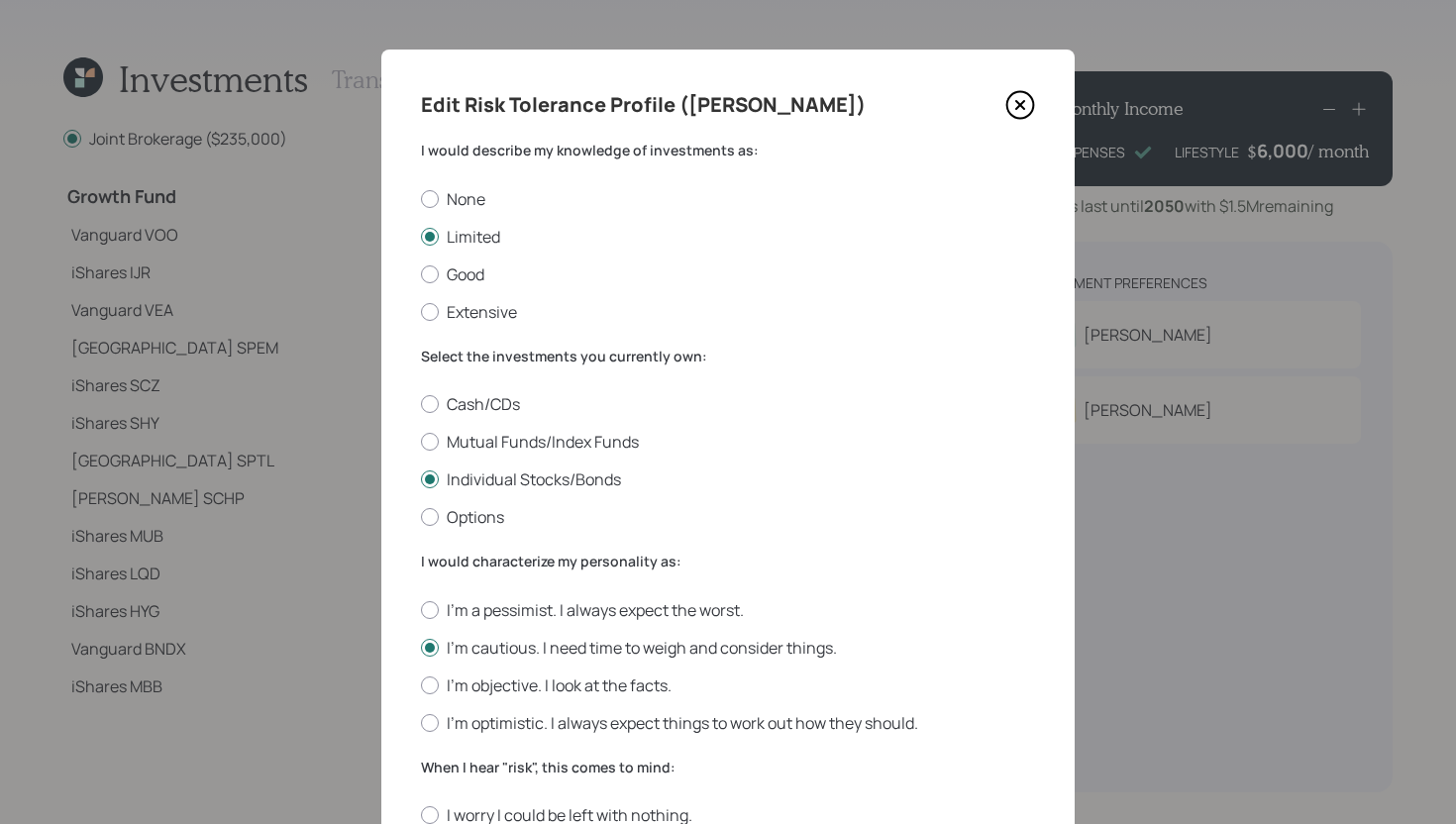 click 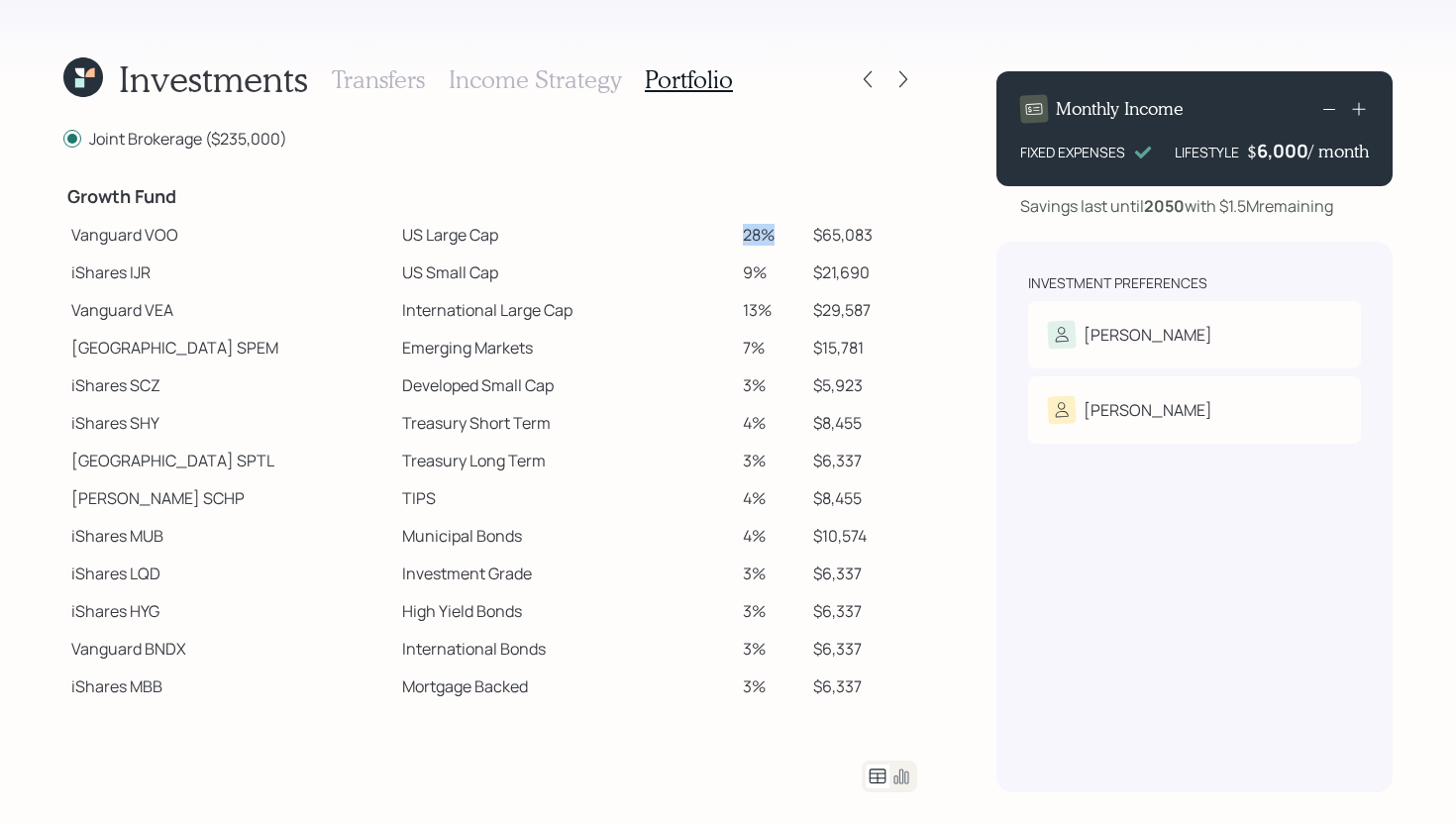 drag, startPoint x: 752, startPoint y: 231, endPoint x: 709, endPoint y: 231, distance: 43 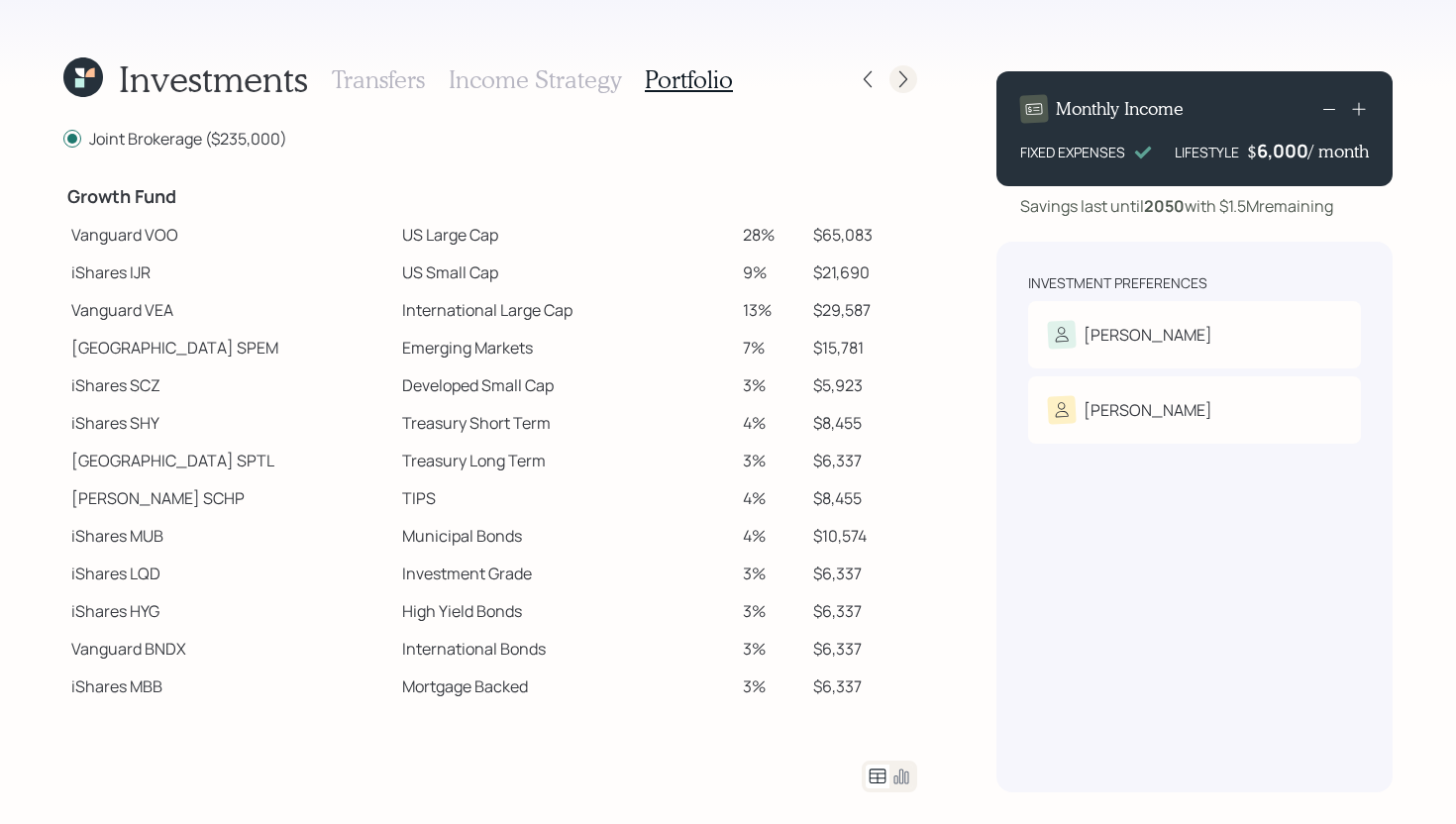 click 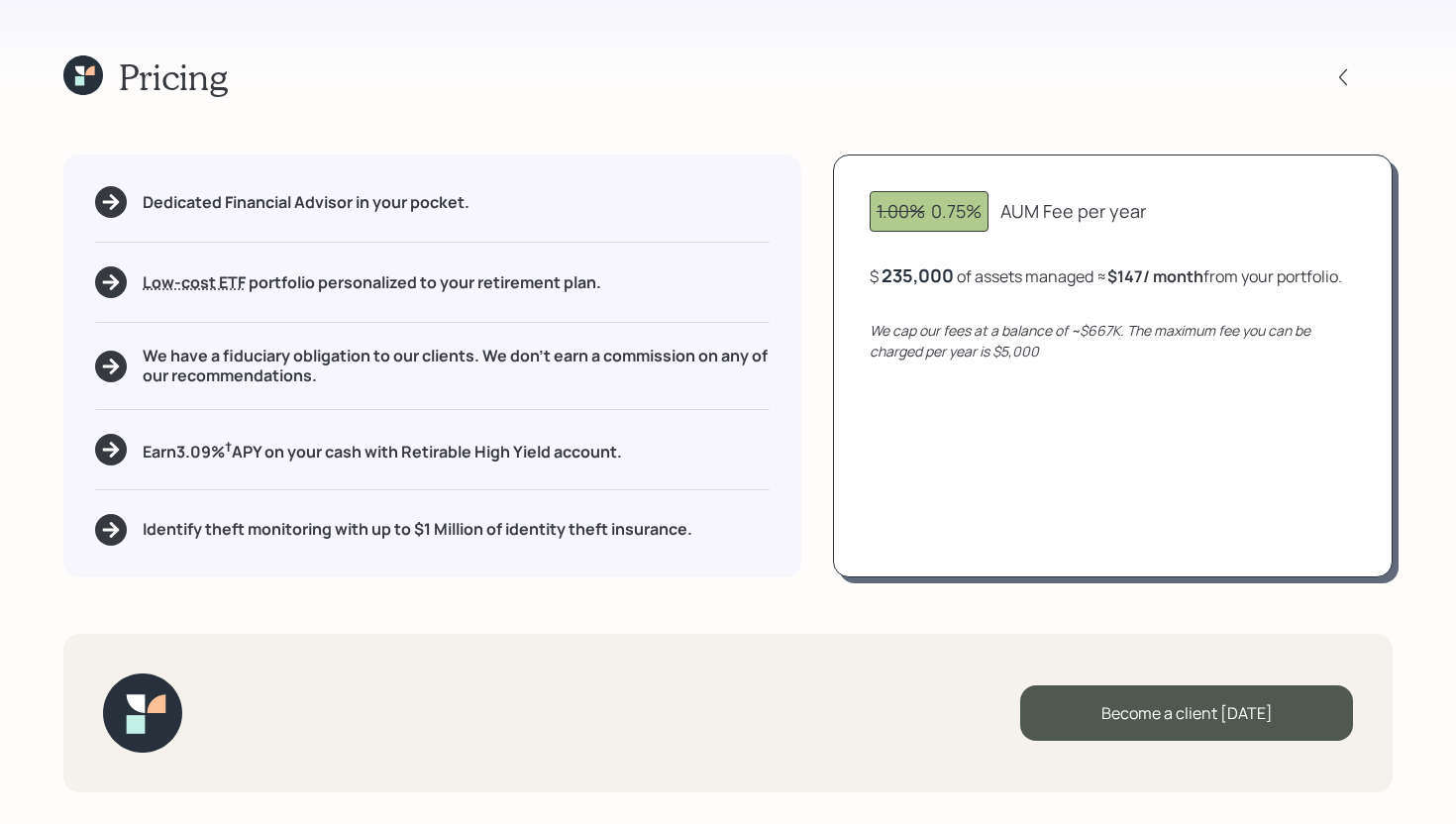 click 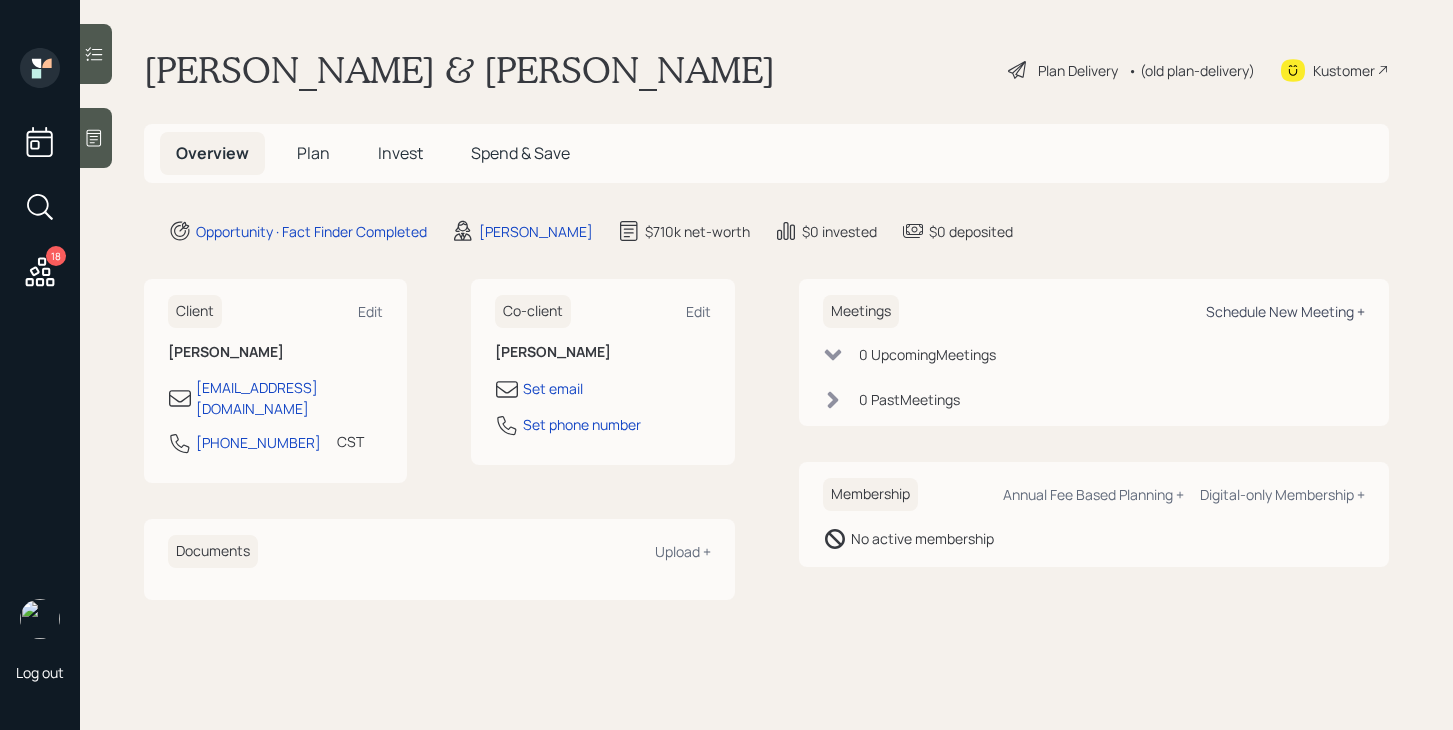 click on "Schedule New Meeting +" at bounding box center (1285, 311) 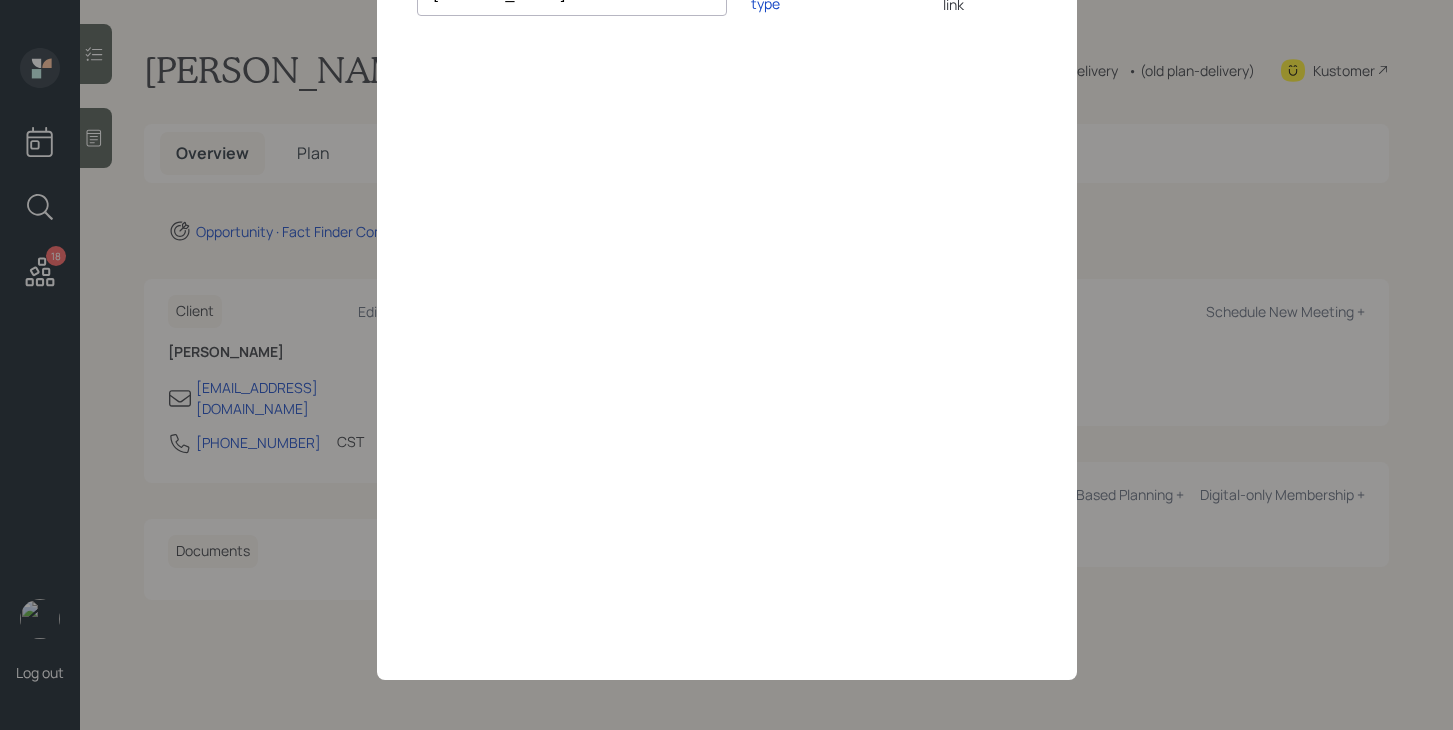 scroll, scrollTop: 0, scrollLeft: 0, axis: both 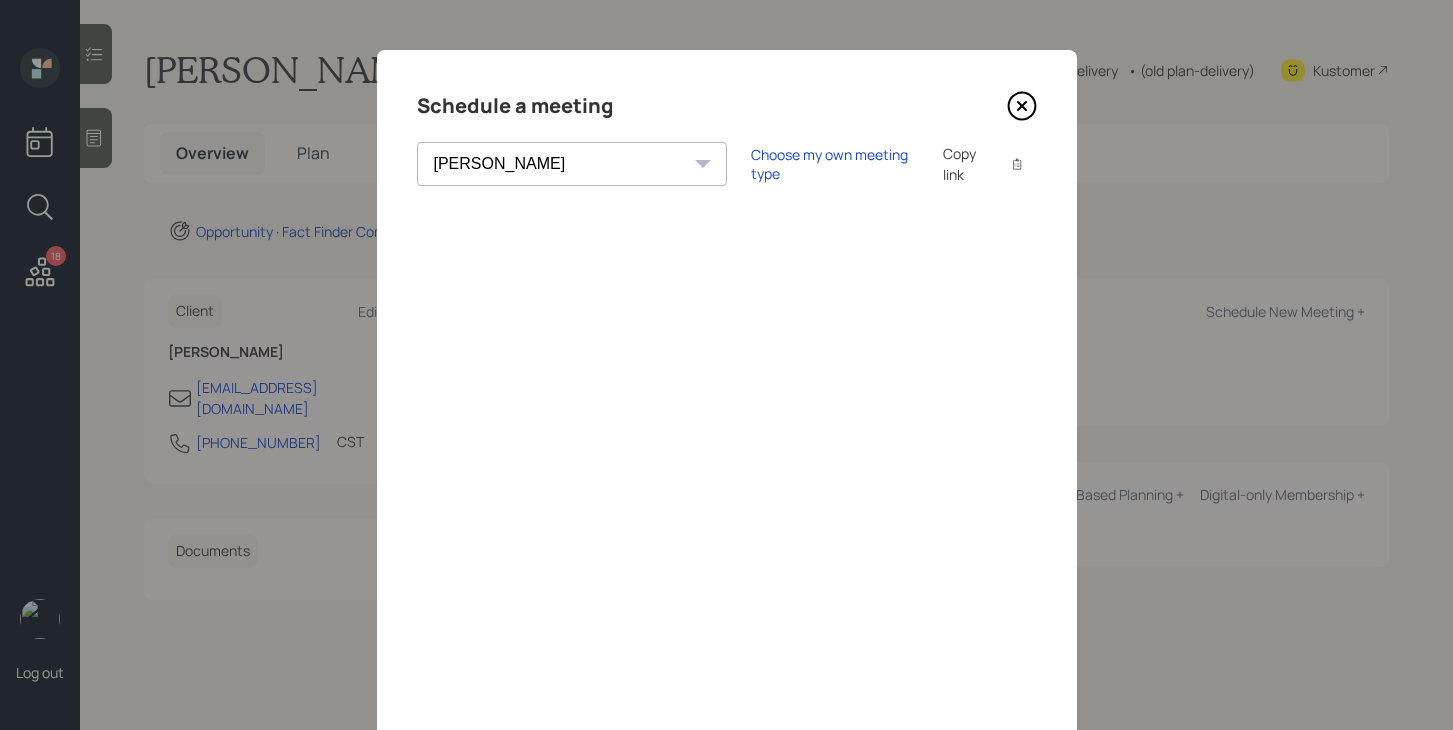 click 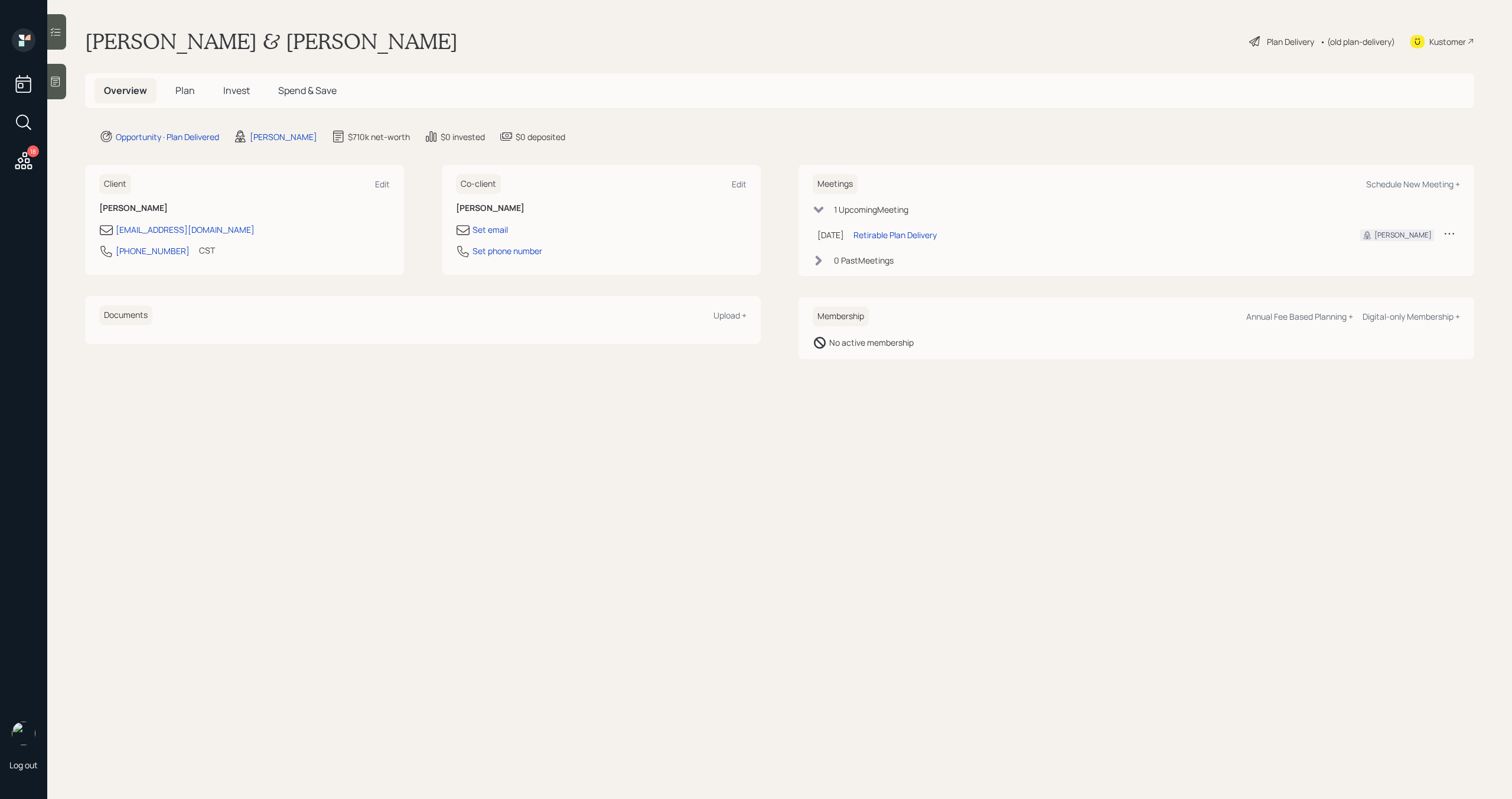scroll, scrollTop: 0, scrollLeft: 0, axis: both 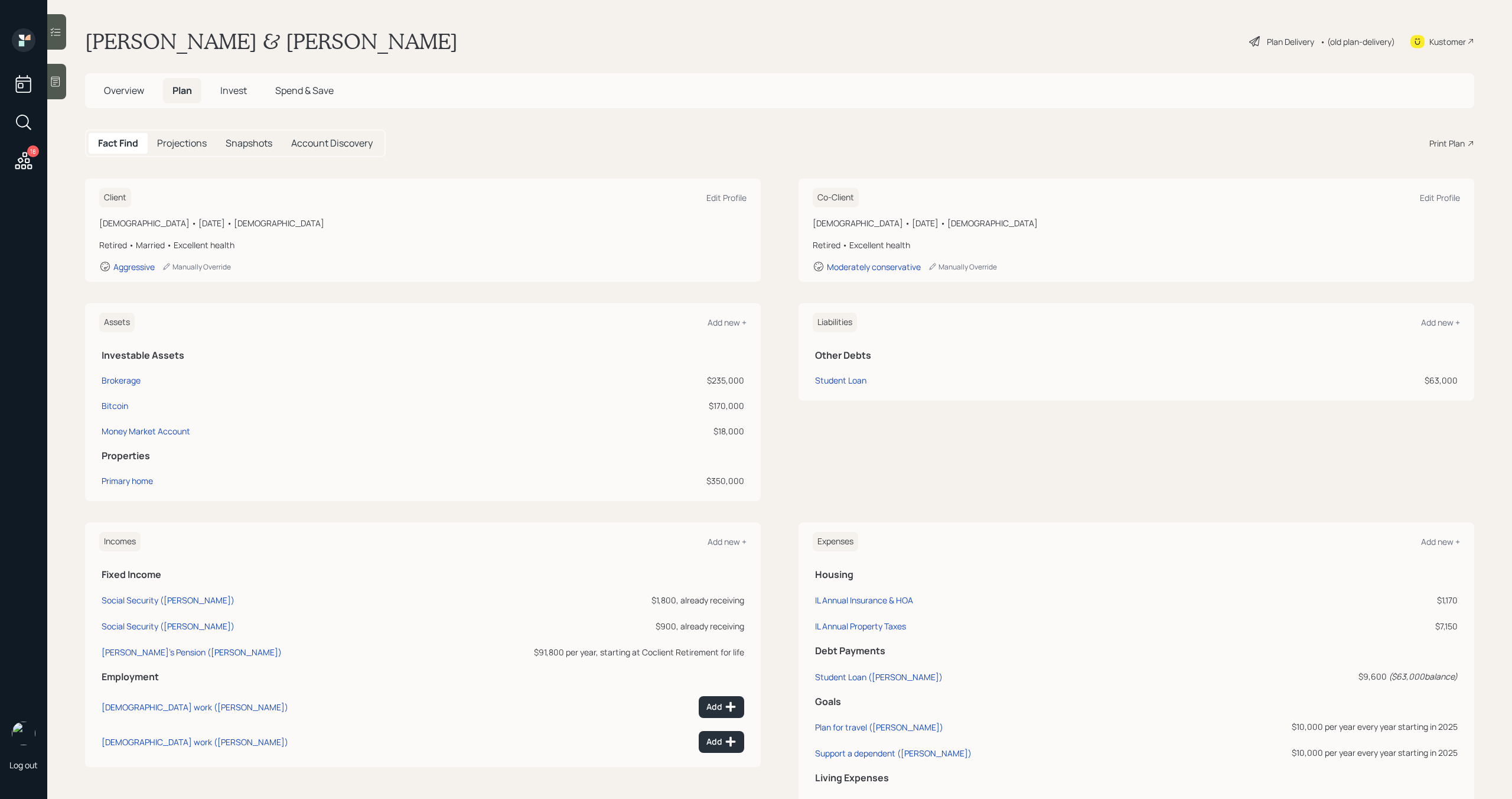 click on "Print Plan" at bounding box center (1447, 143) 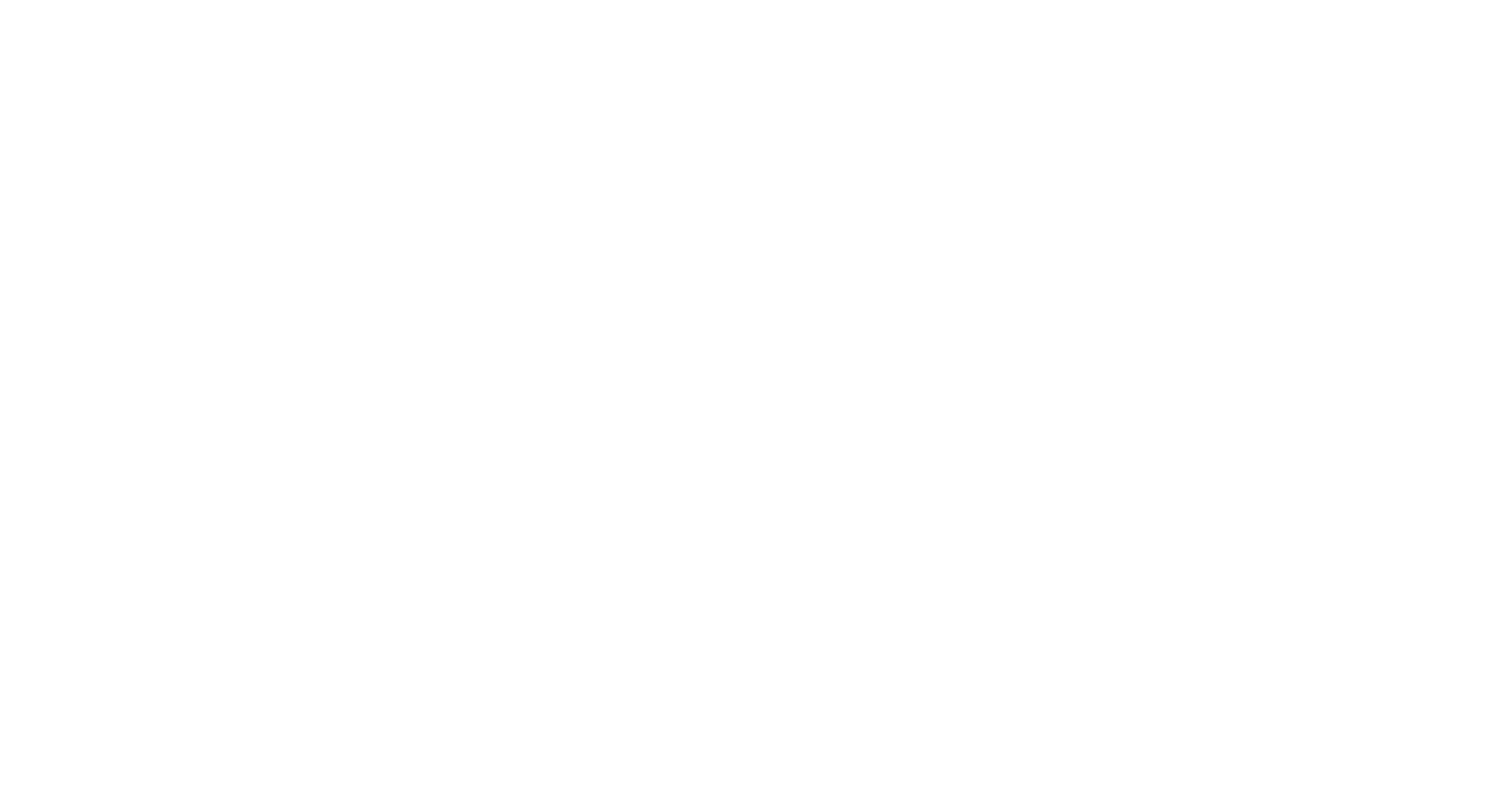 scroll, scrollTop: 0, scrollLeft: 0, axis: both 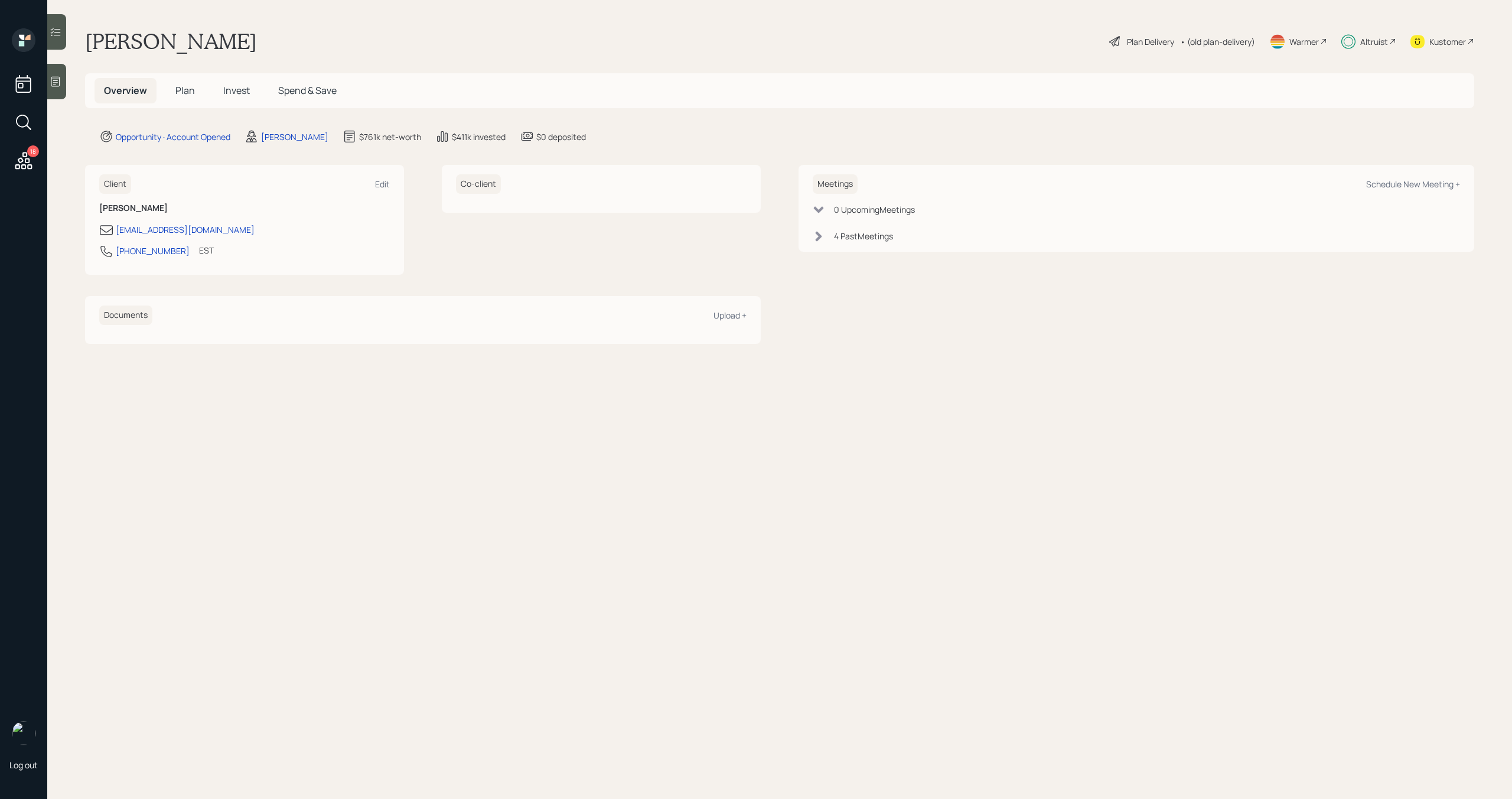 click on "Plan" at bounding box center [185, 90] 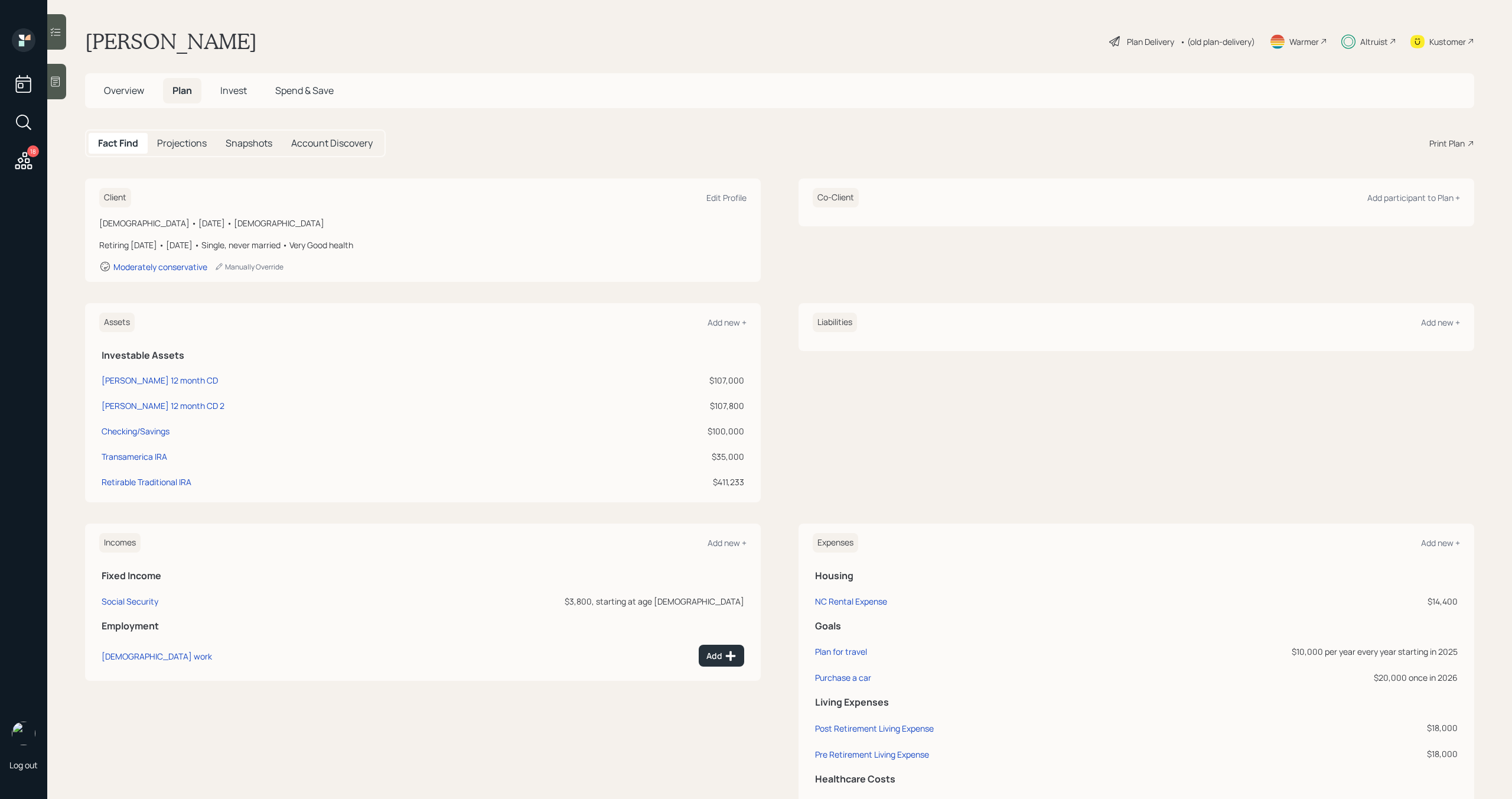 click on "Invest" at bounding box center (233, 90) 